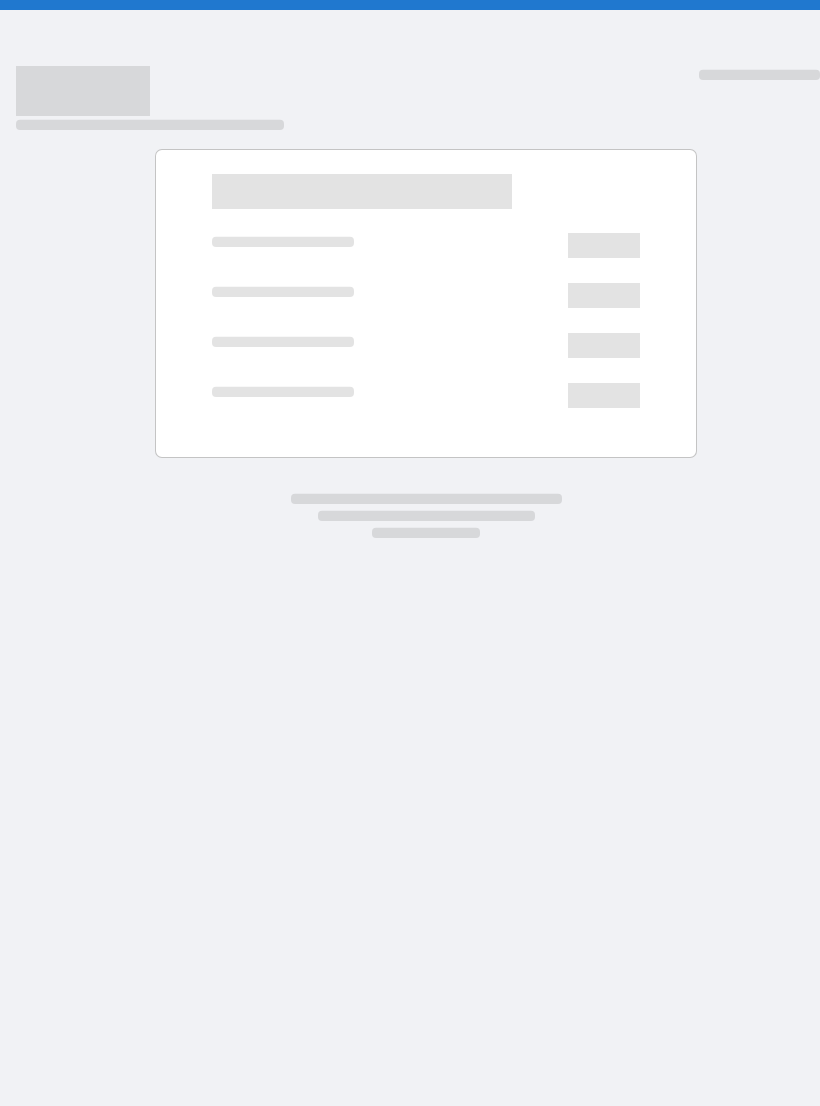 scroll, scrollTop: 0, scrollLeft: 0, axis: both 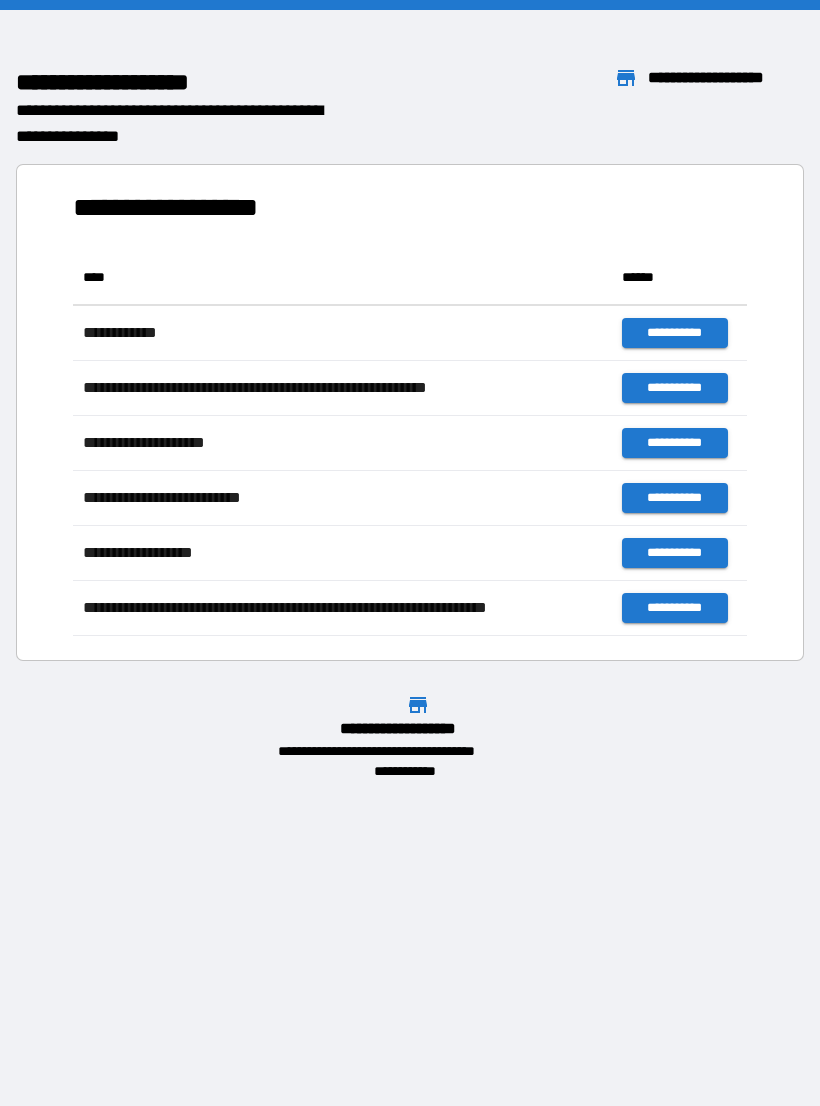 click on "**********" at bounding box center [410, 553] 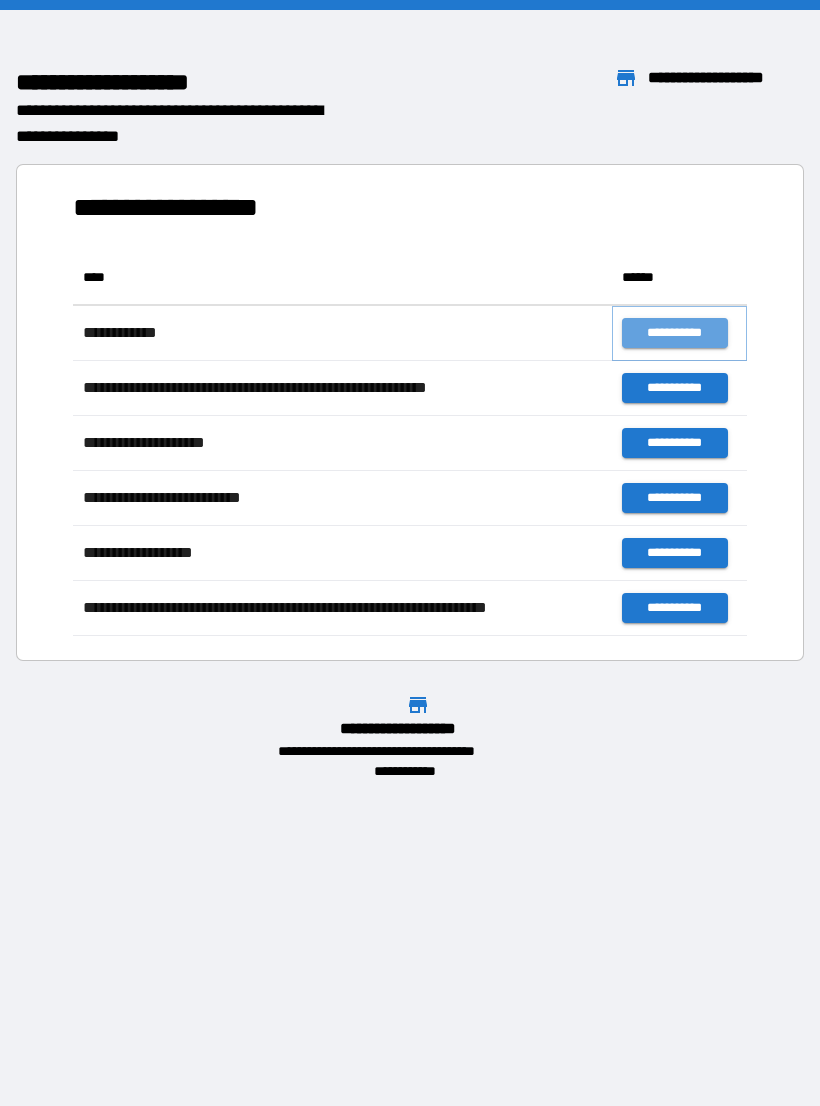 click on "**********" at bounding box center [674, 333] 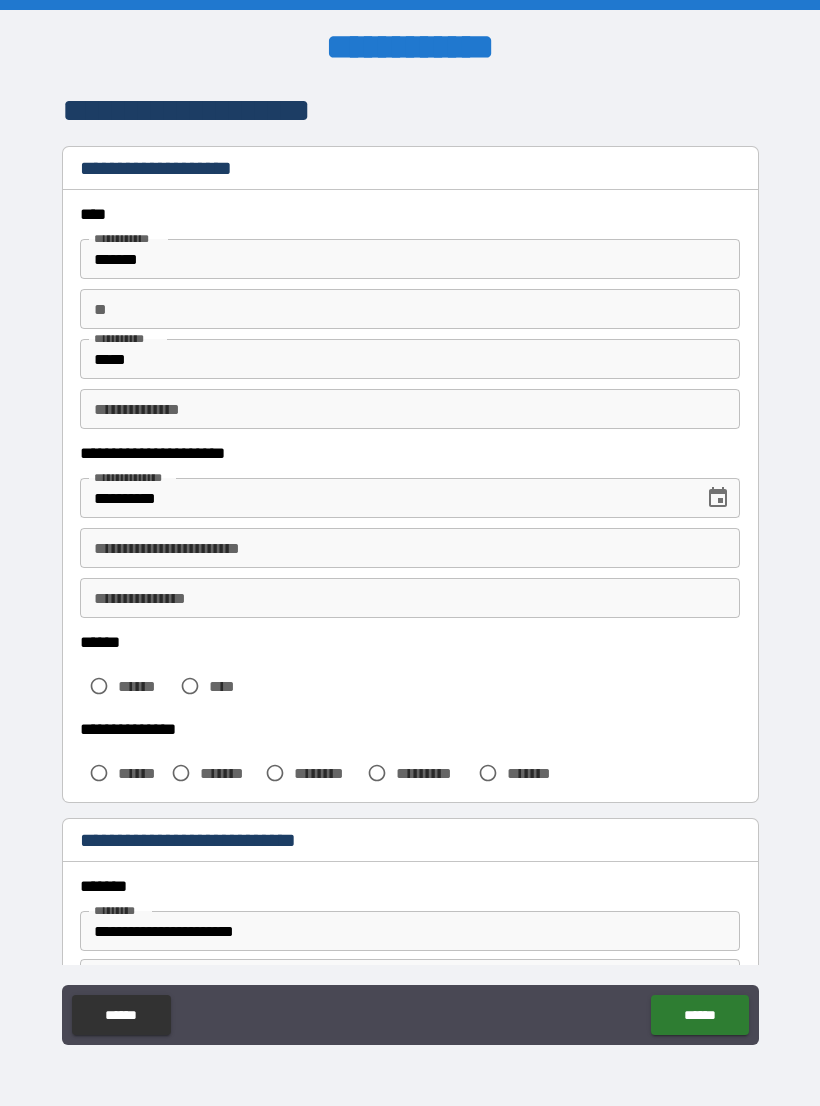 click on "**" at bounding box center [410, 309] 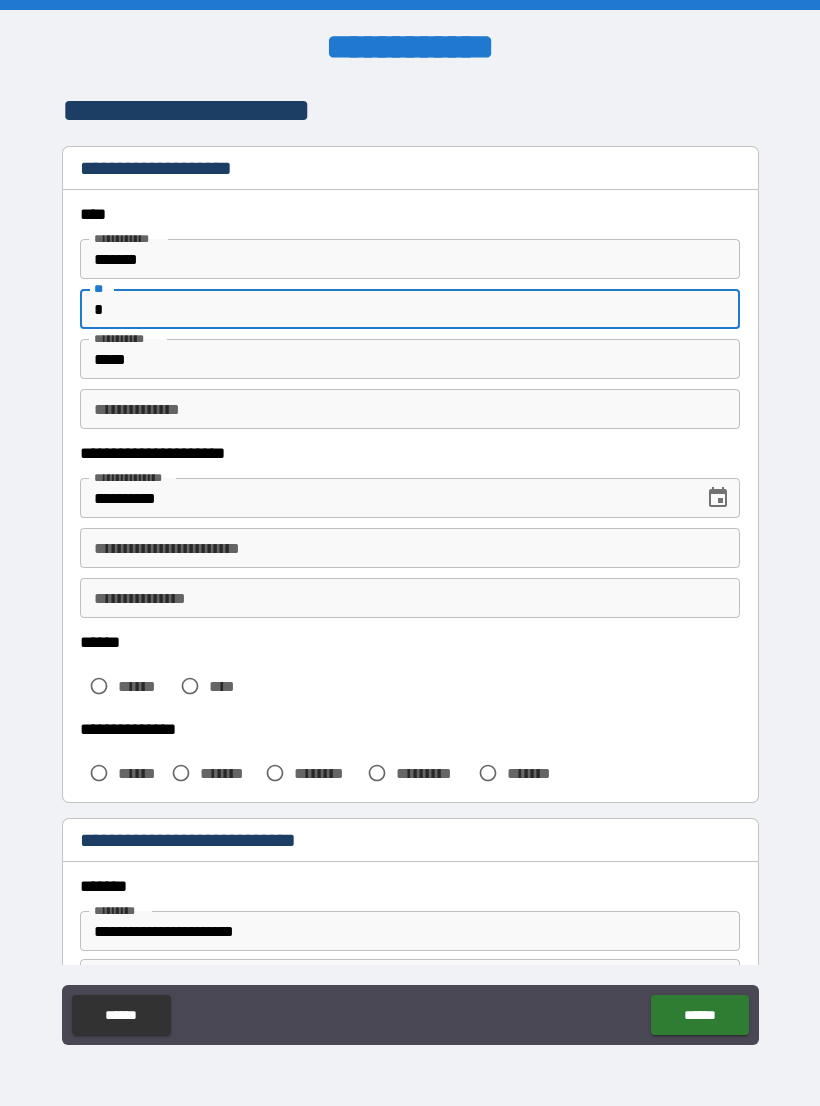 type on "*" 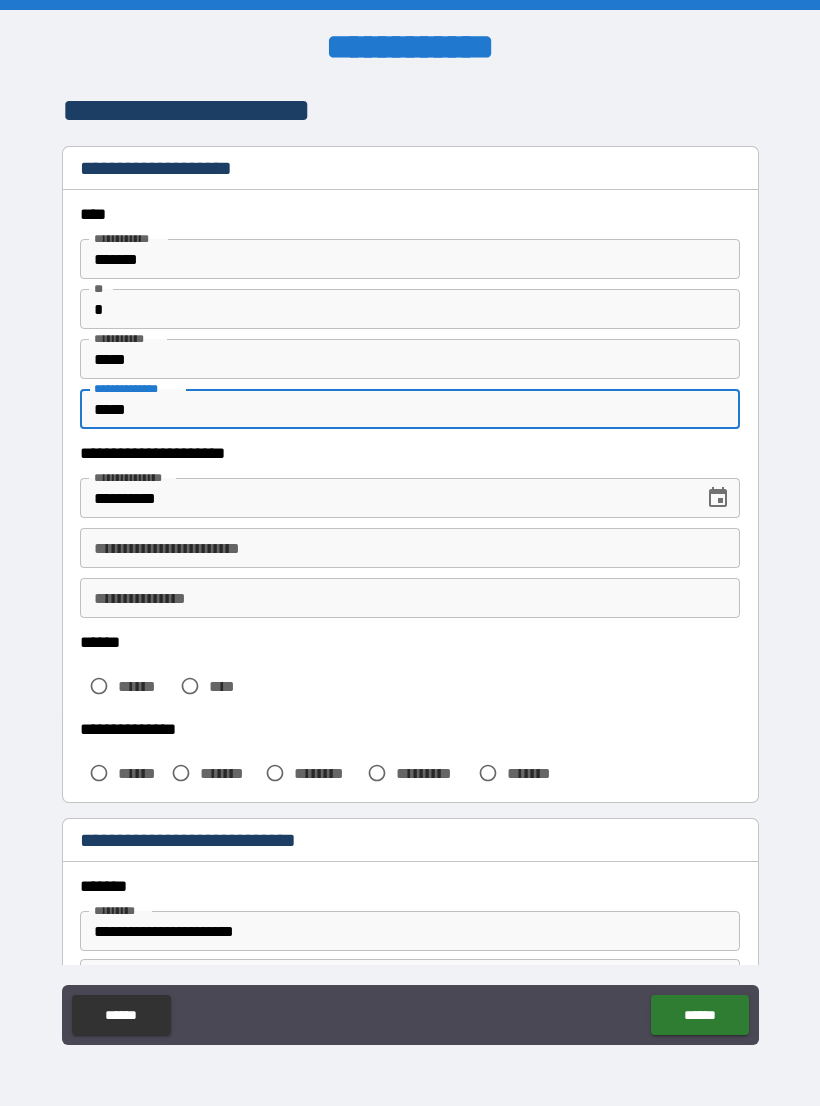 type on "*****" 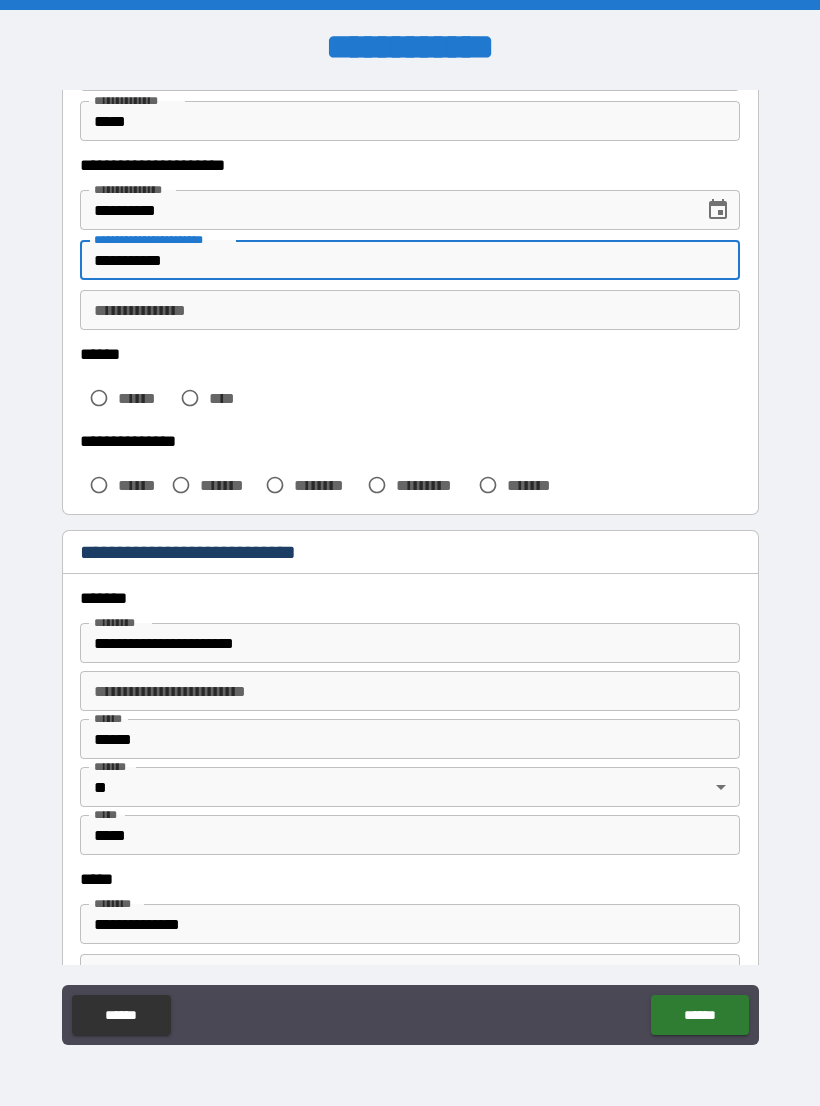 scroll, scrollTop: 296, scrollLeft: 0, axis: vertical 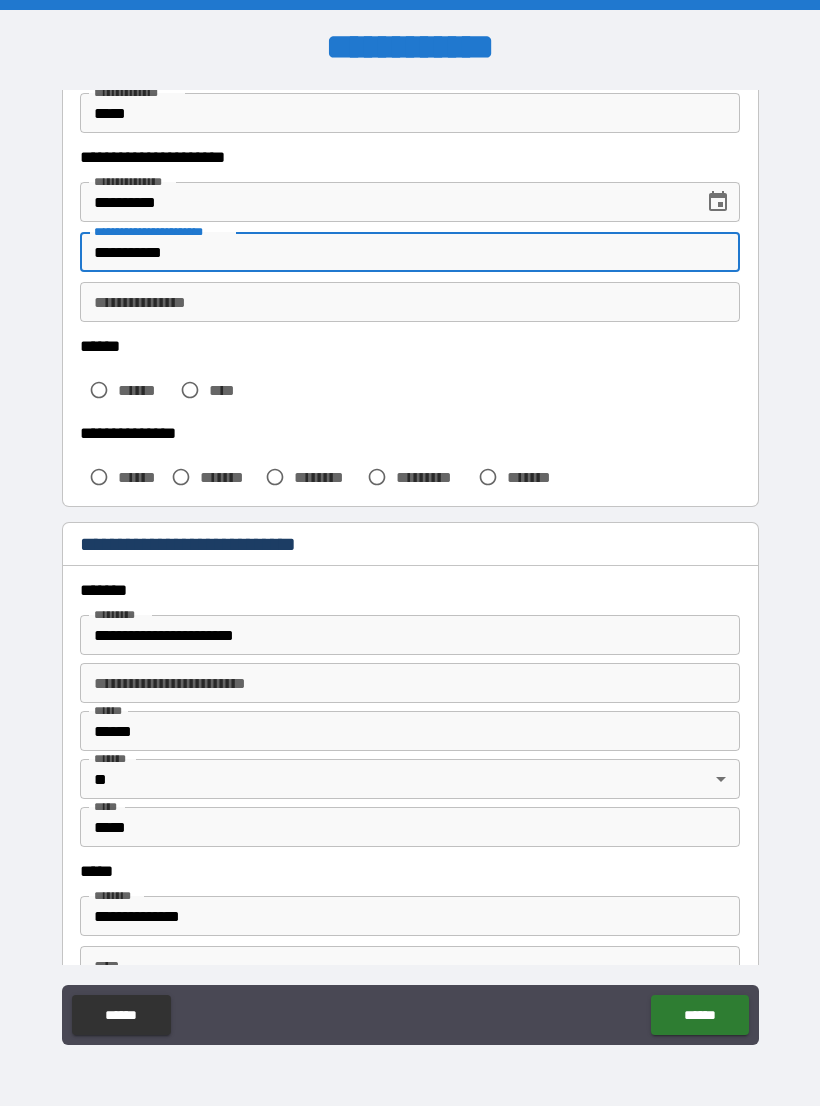 type on "**********" 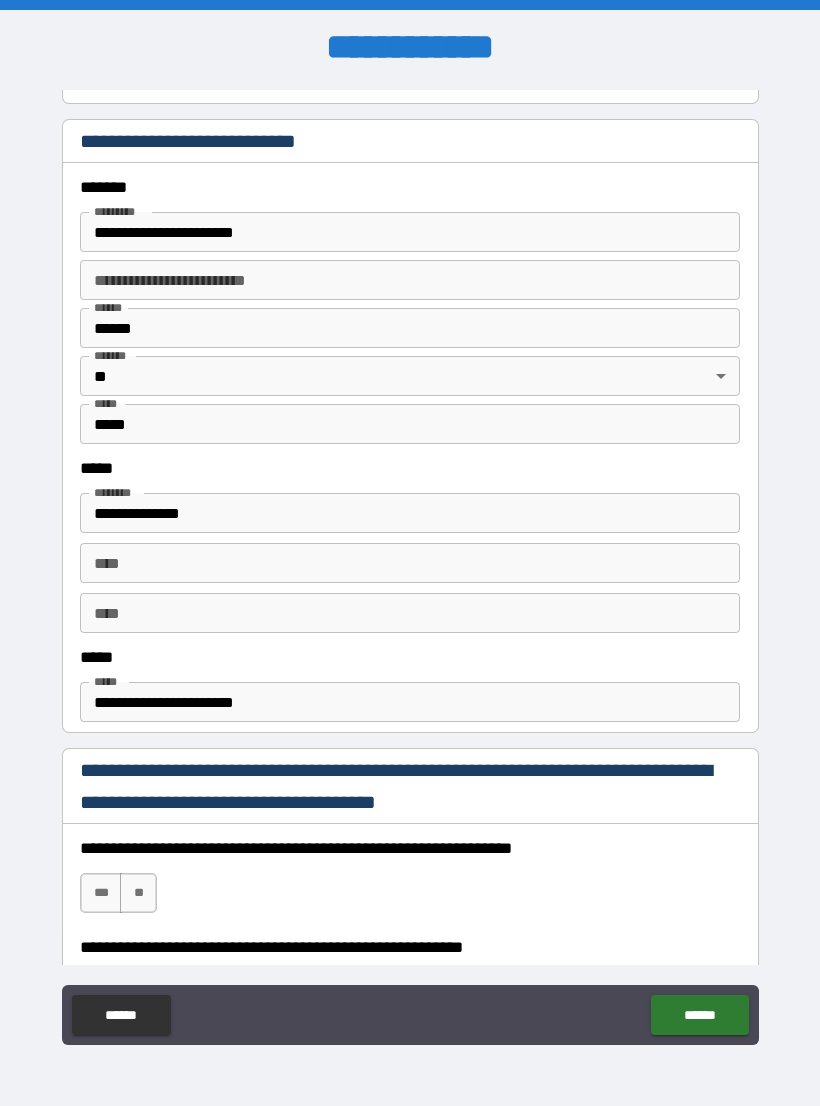 scroll, scrollTop: 726, scrollLeft: 0, axis: vertical 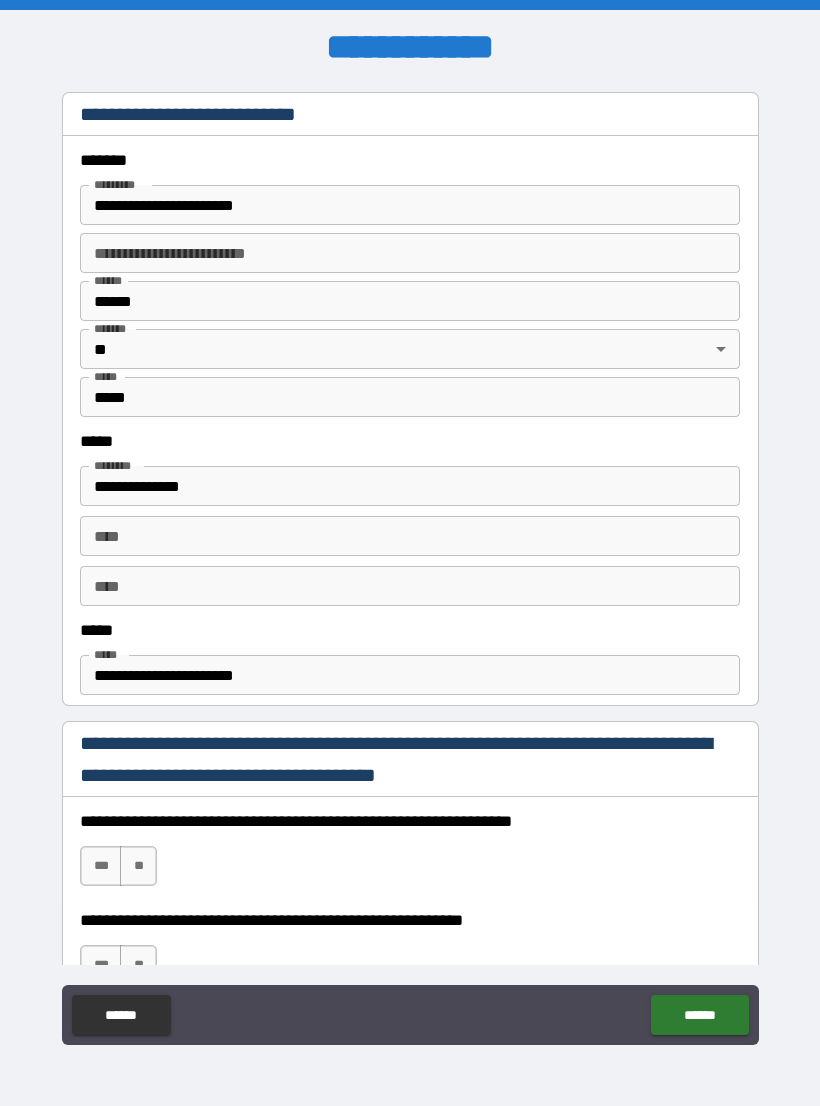click on "**********" at bounding box center [410, 675] 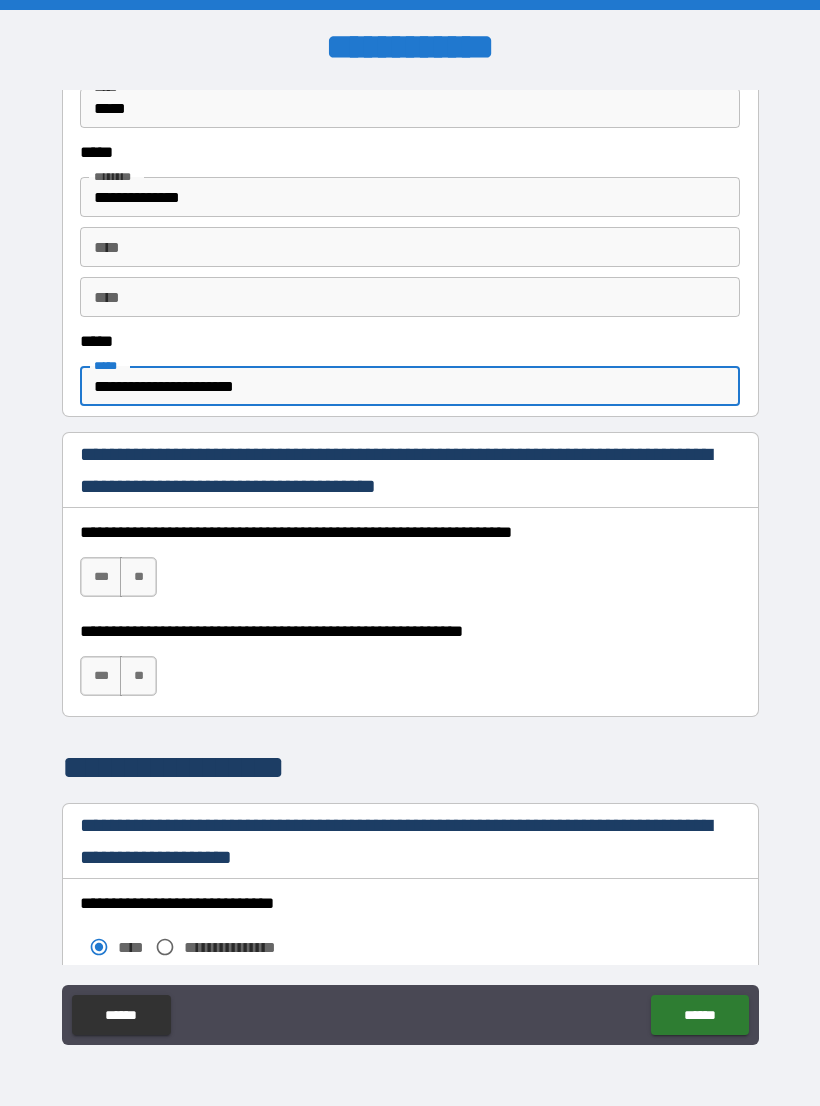 scroll, scrollTop: 1014, scrollLeft: 0, axis: vertical 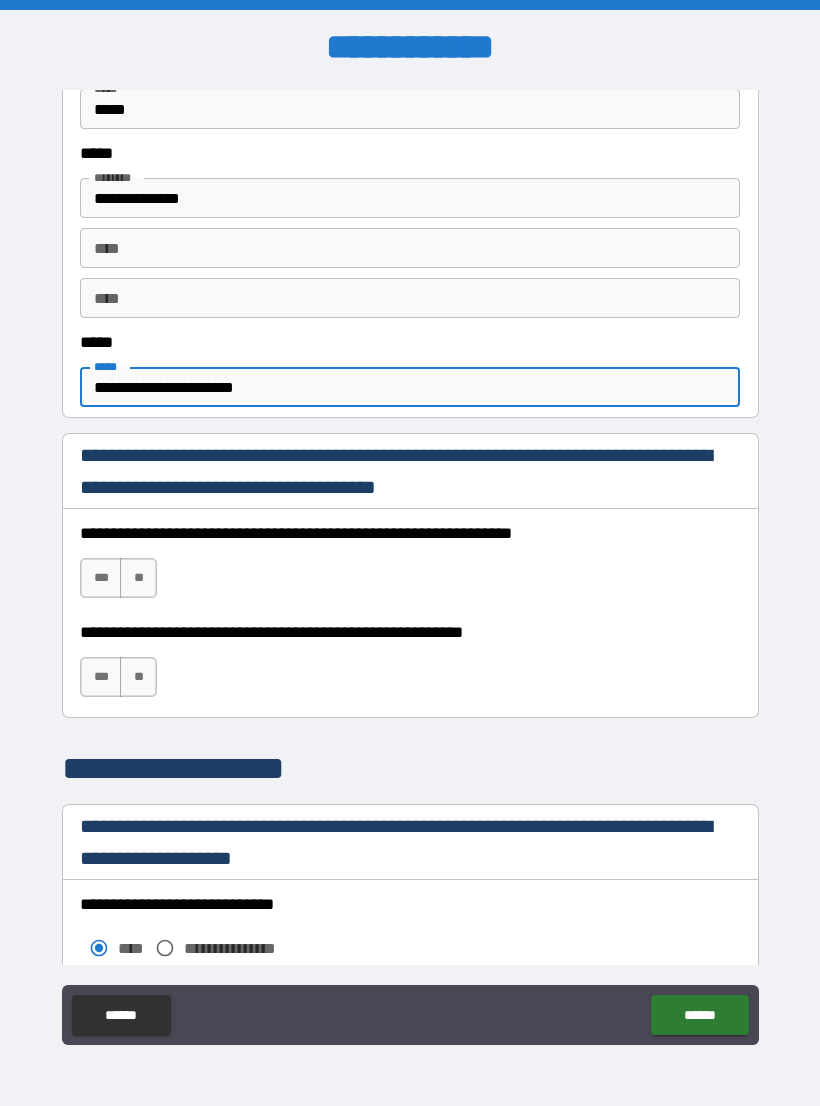 type on "**********" 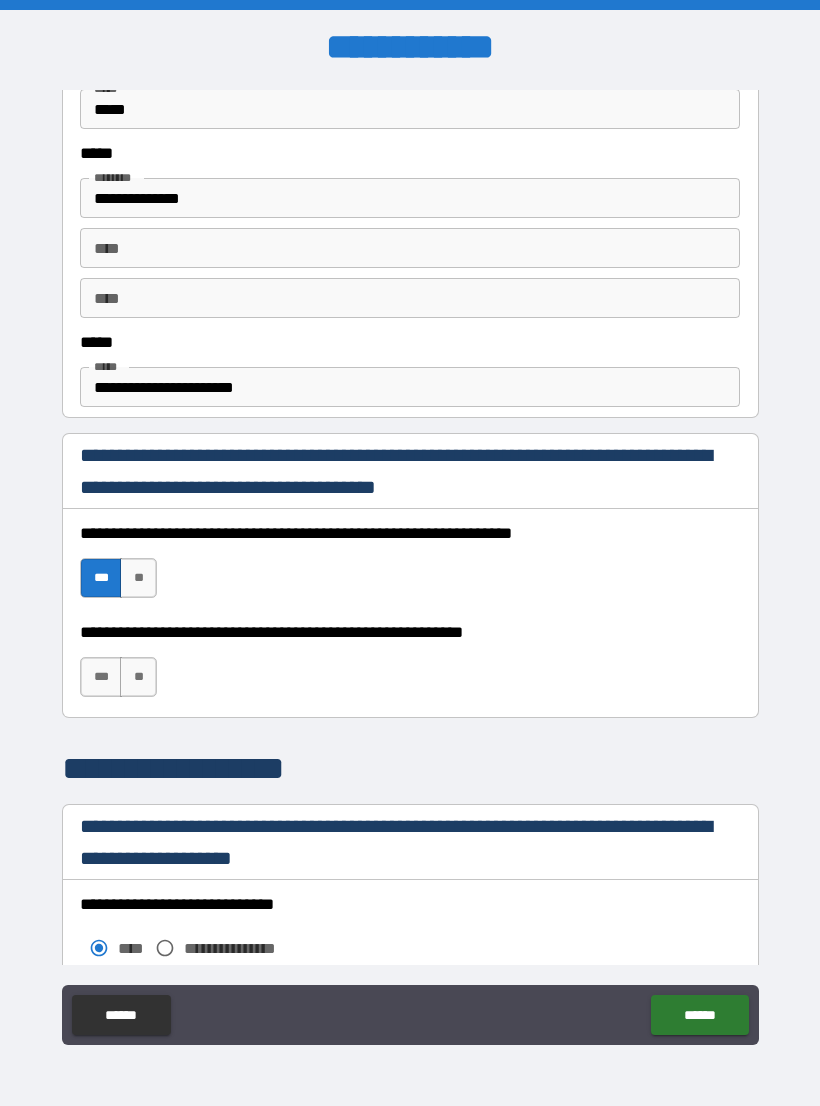 click on "***" at bounding box center [101, 677] 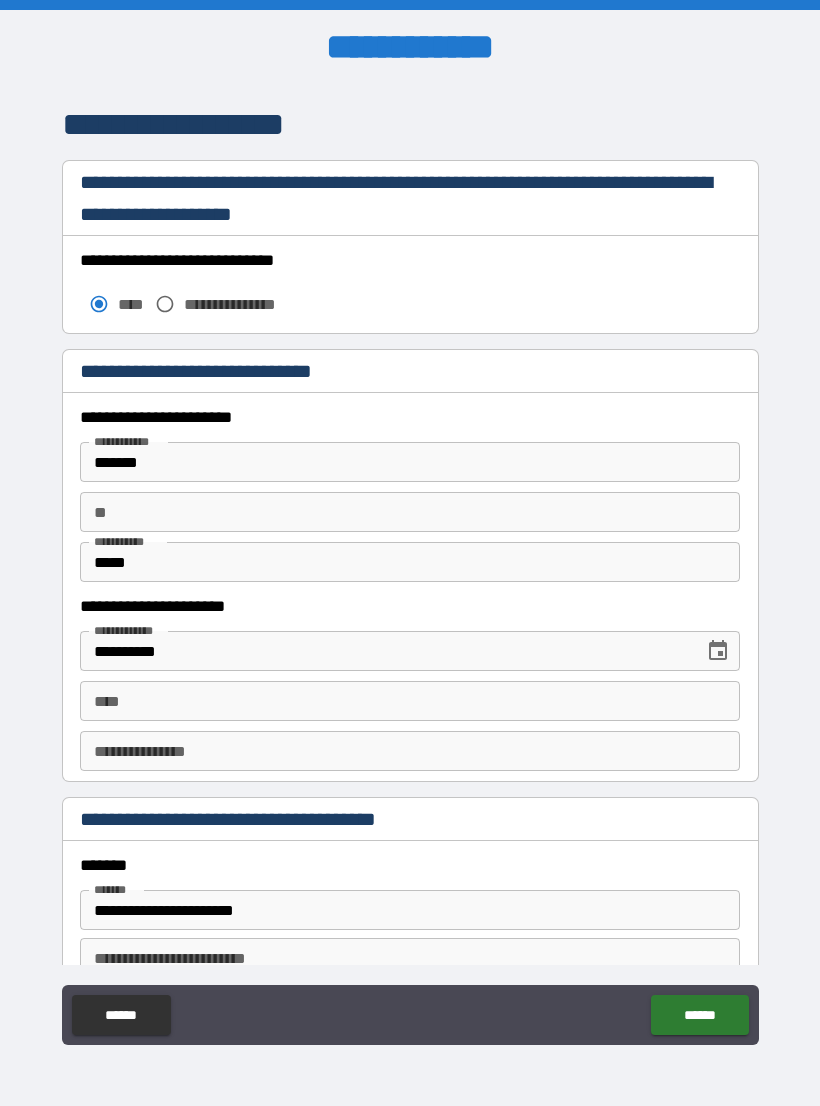 scroll, scrollTop: 1660, scrollLeft: 0, axis: vertical 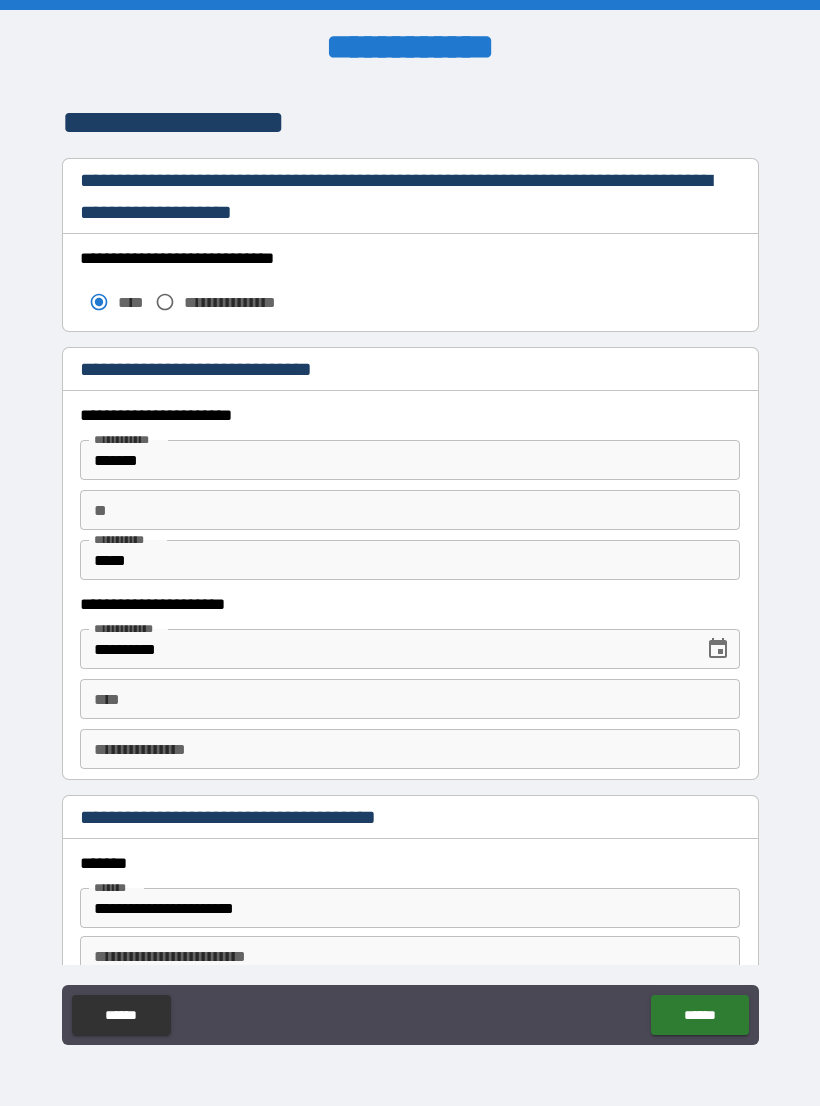 click on "**" at bounding box center (410, 510) 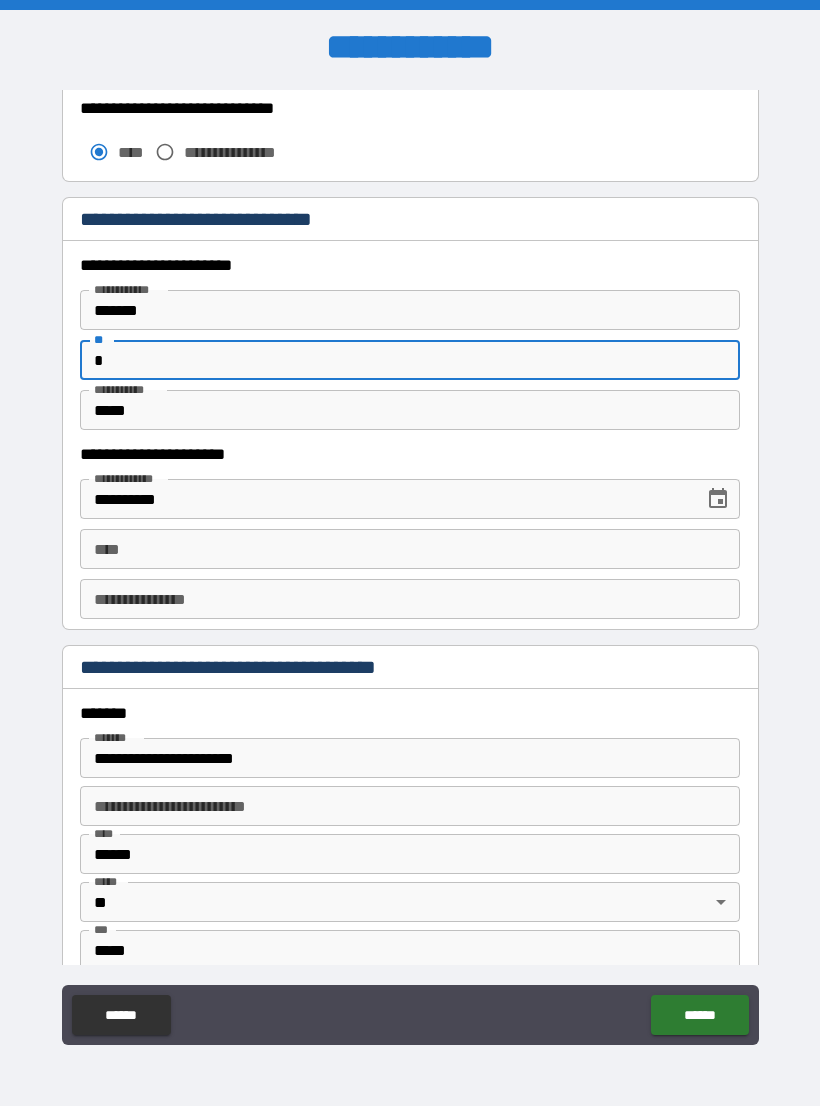 scroll, scrollTop: 1912, scrollLeft: 0, axis: vertical 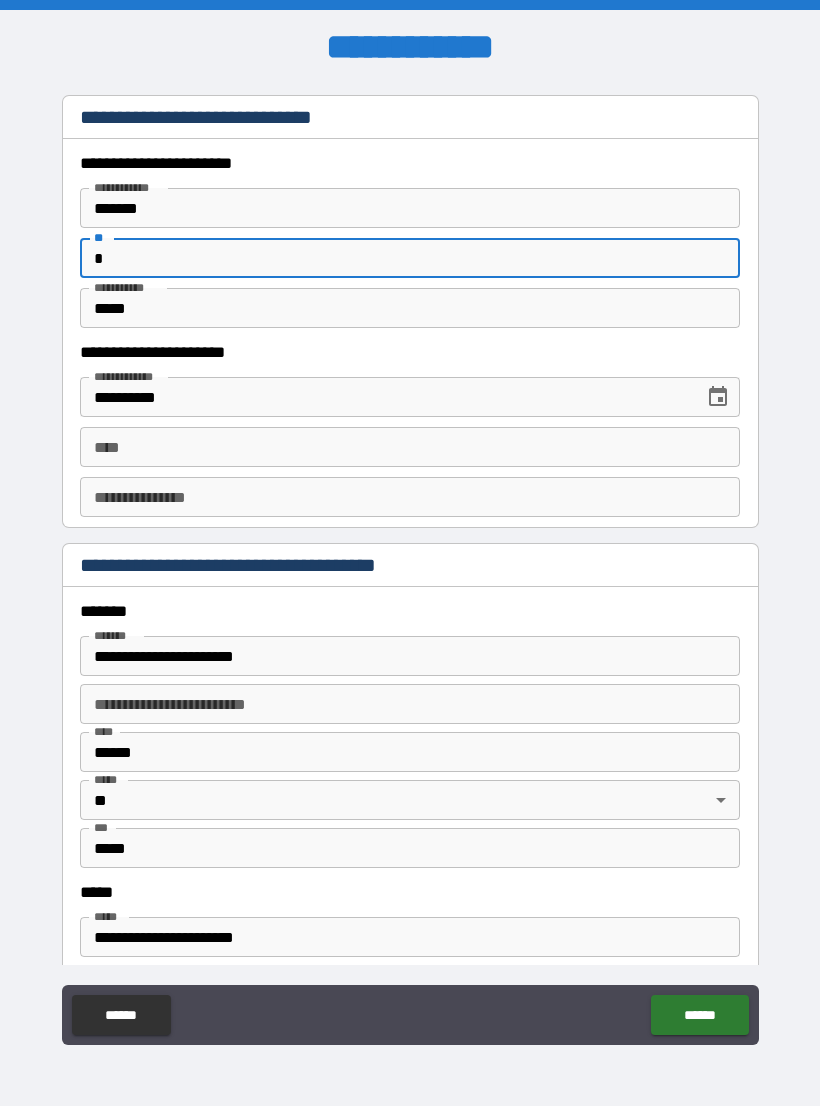 type on "*" 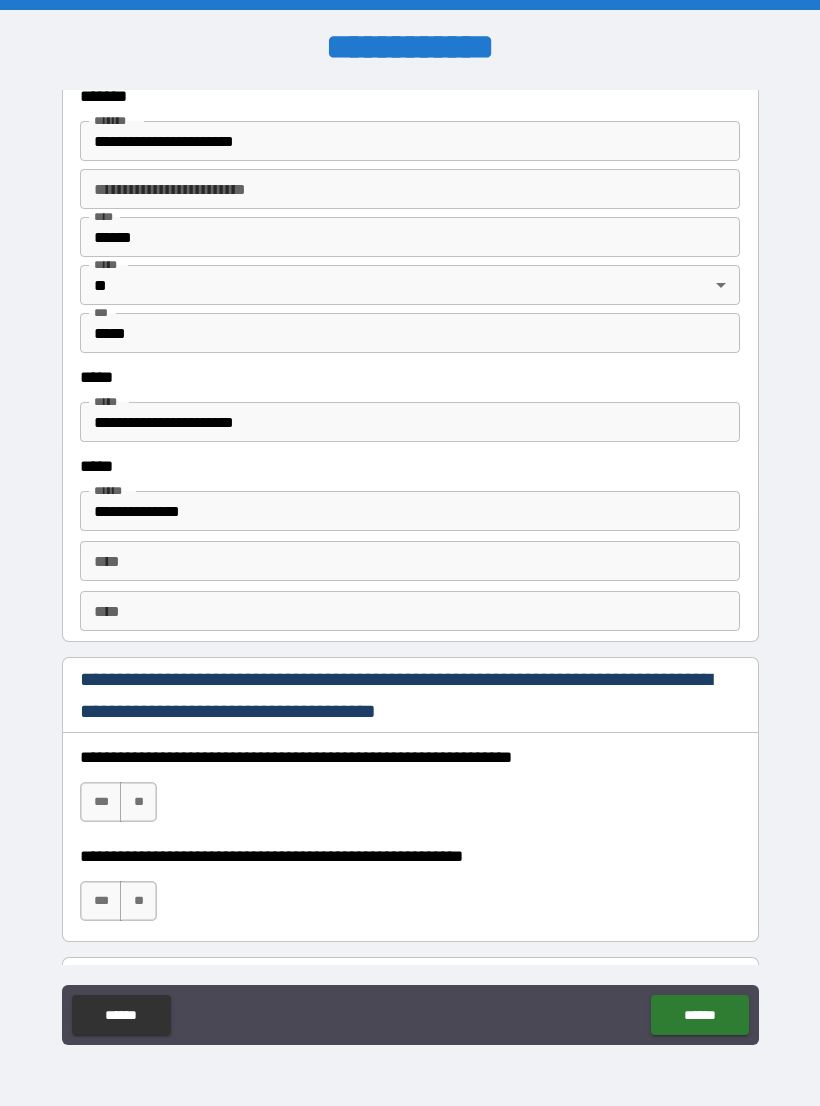 scroll, scrollTop: 2429, scrollLeft: 0, axis: vertical 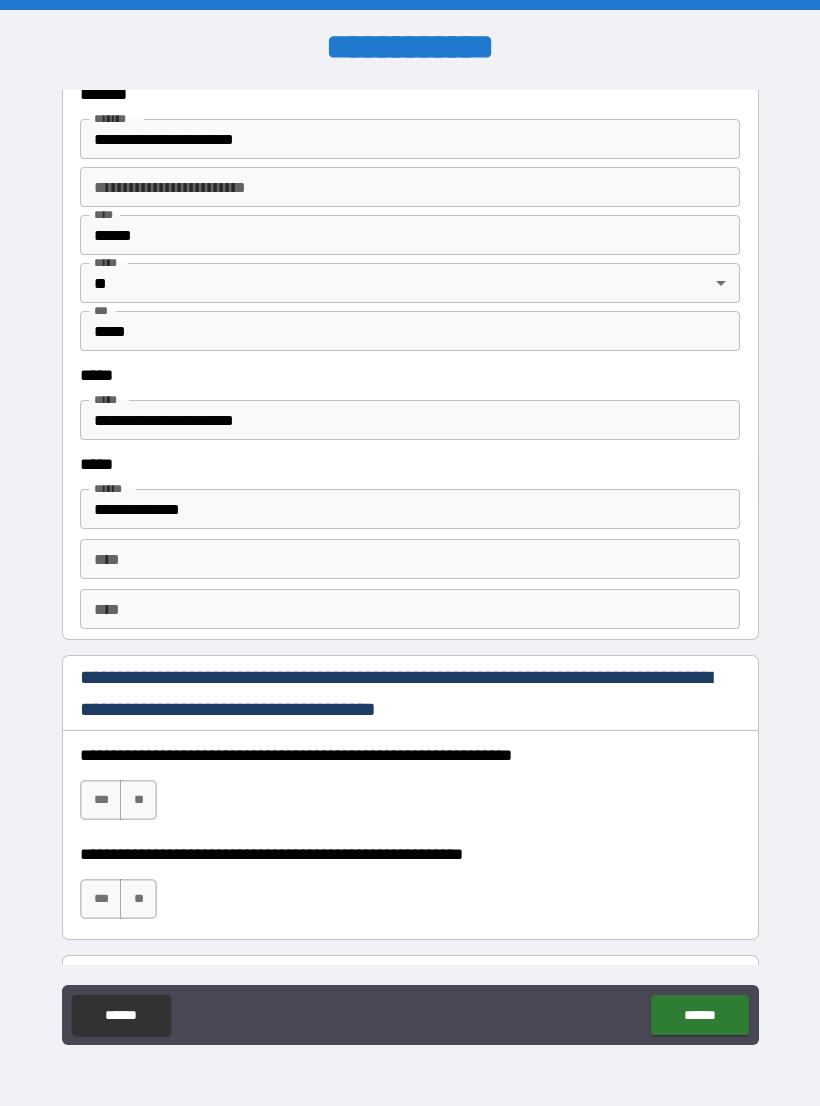 type on "**********" 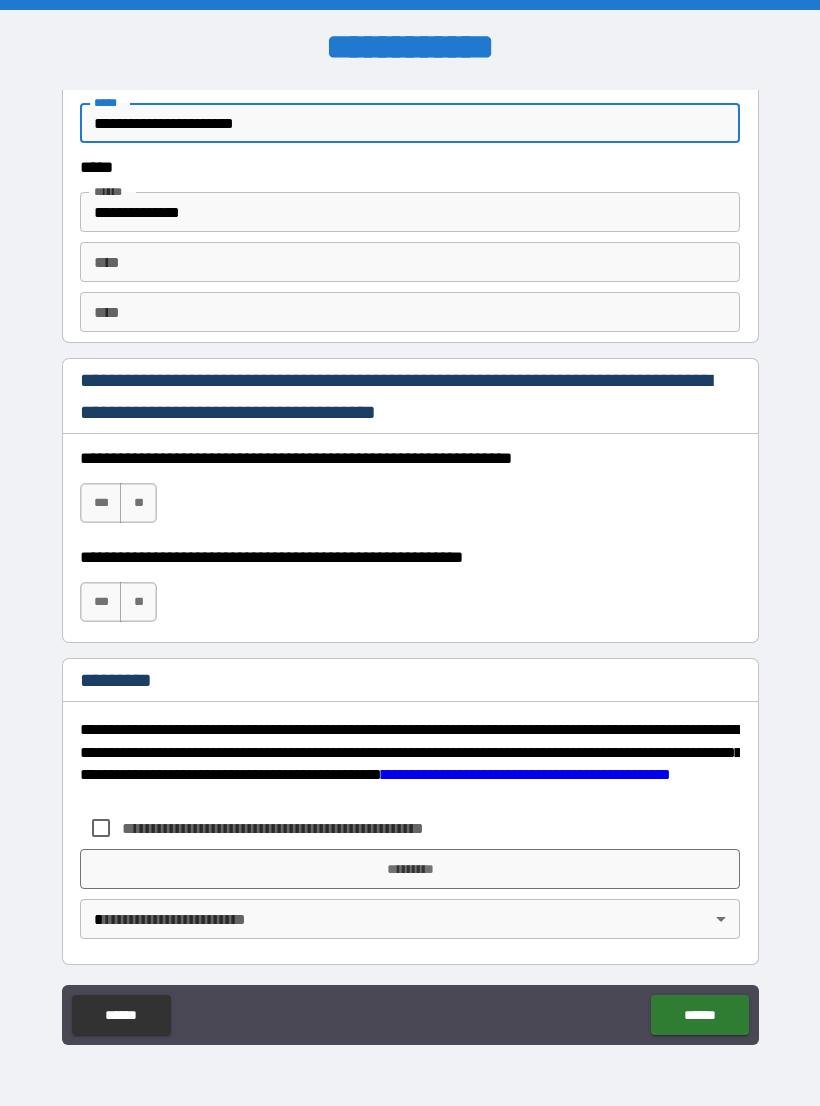 scroll, scrollTop: 2725, scrollLeft: 0, axis: vertical 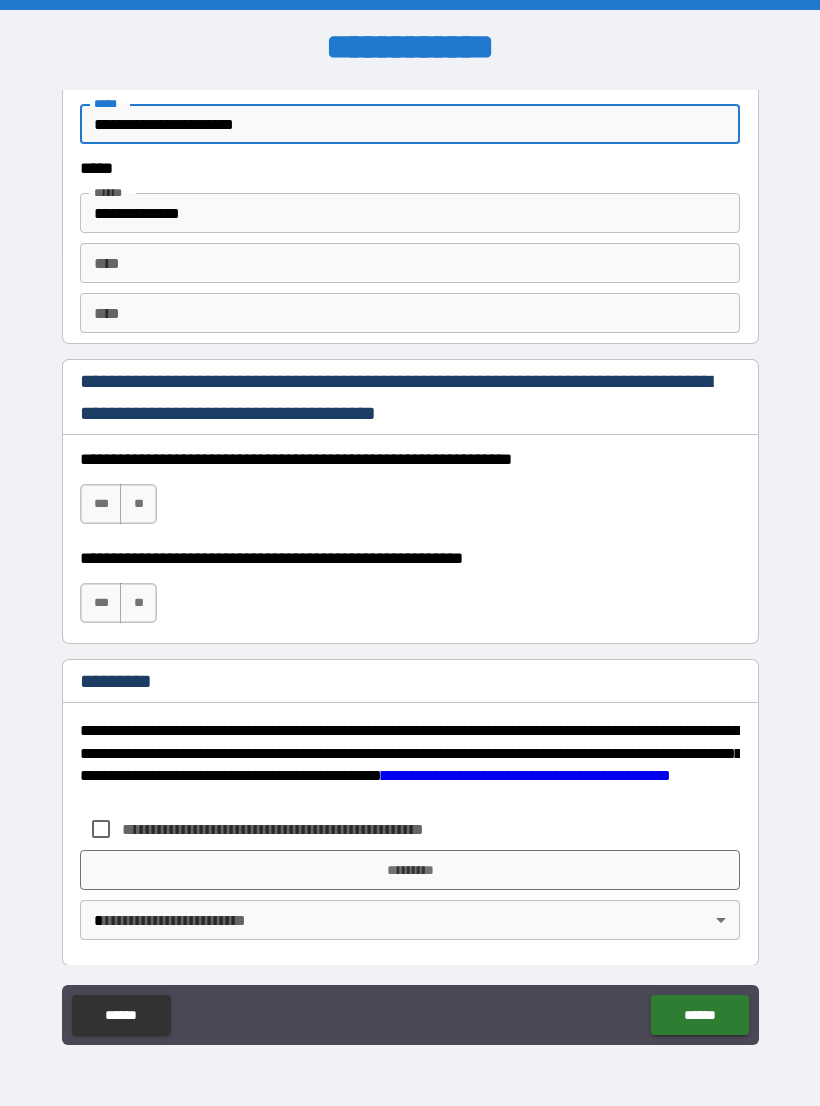 type on "**********" 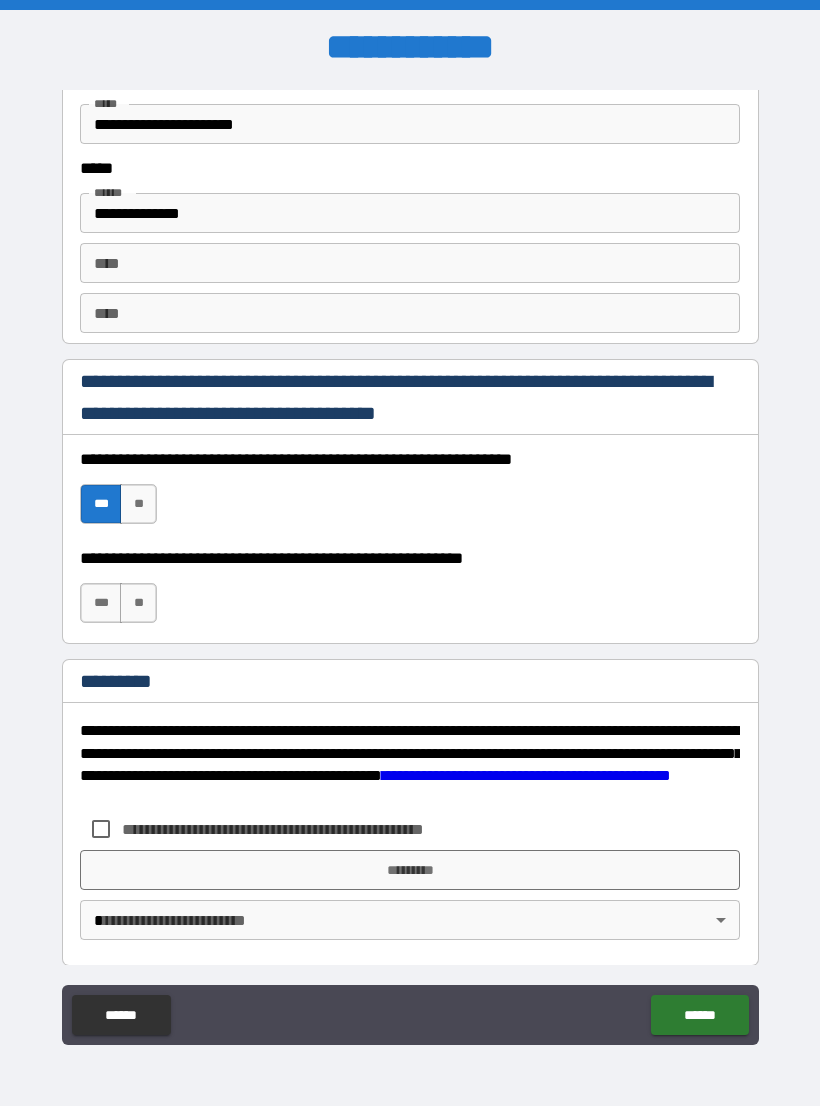click on "***" at bounding box center [101, 603] 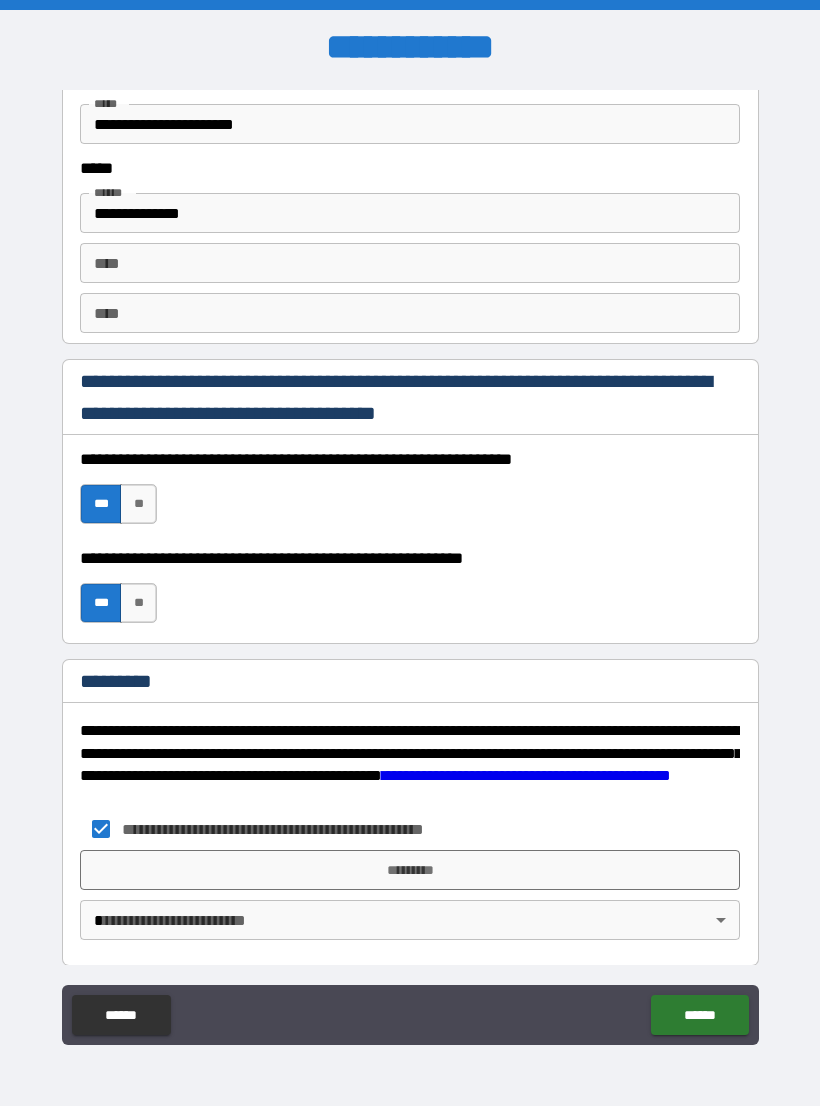 click on "*********" at bounding box center [410, 870] 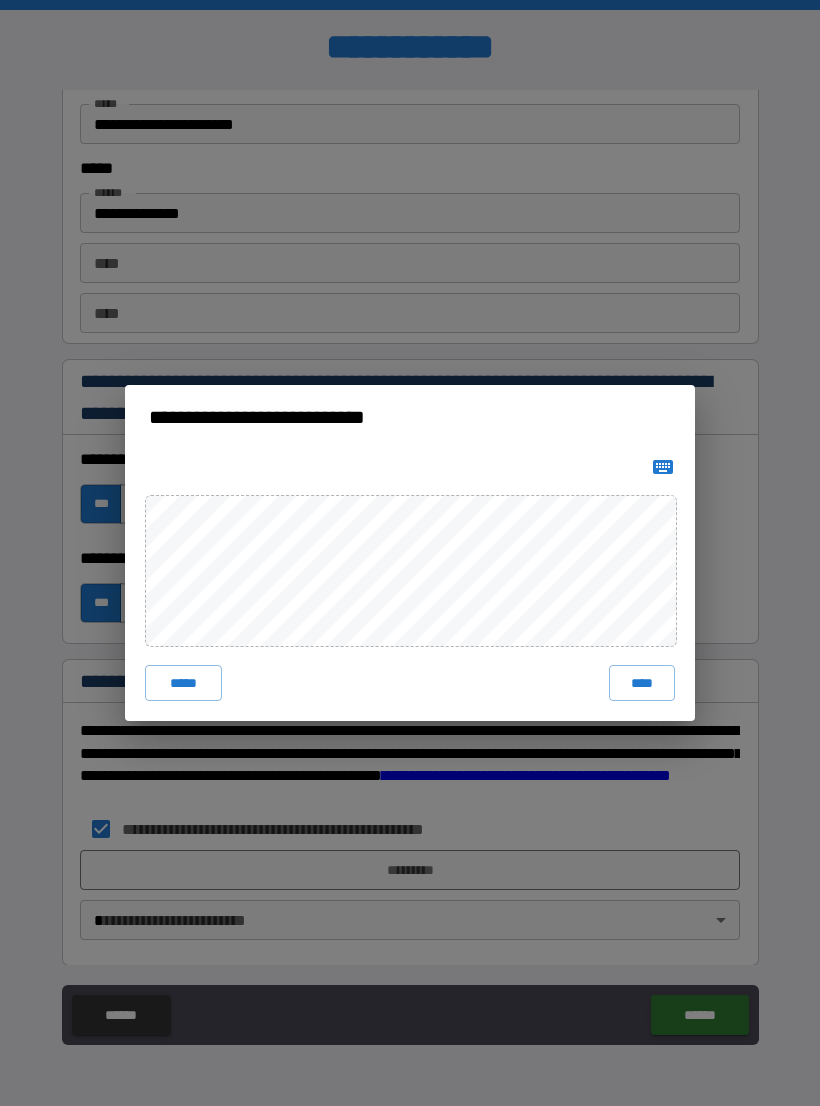 click on "****" at bounding box center [642, 683] 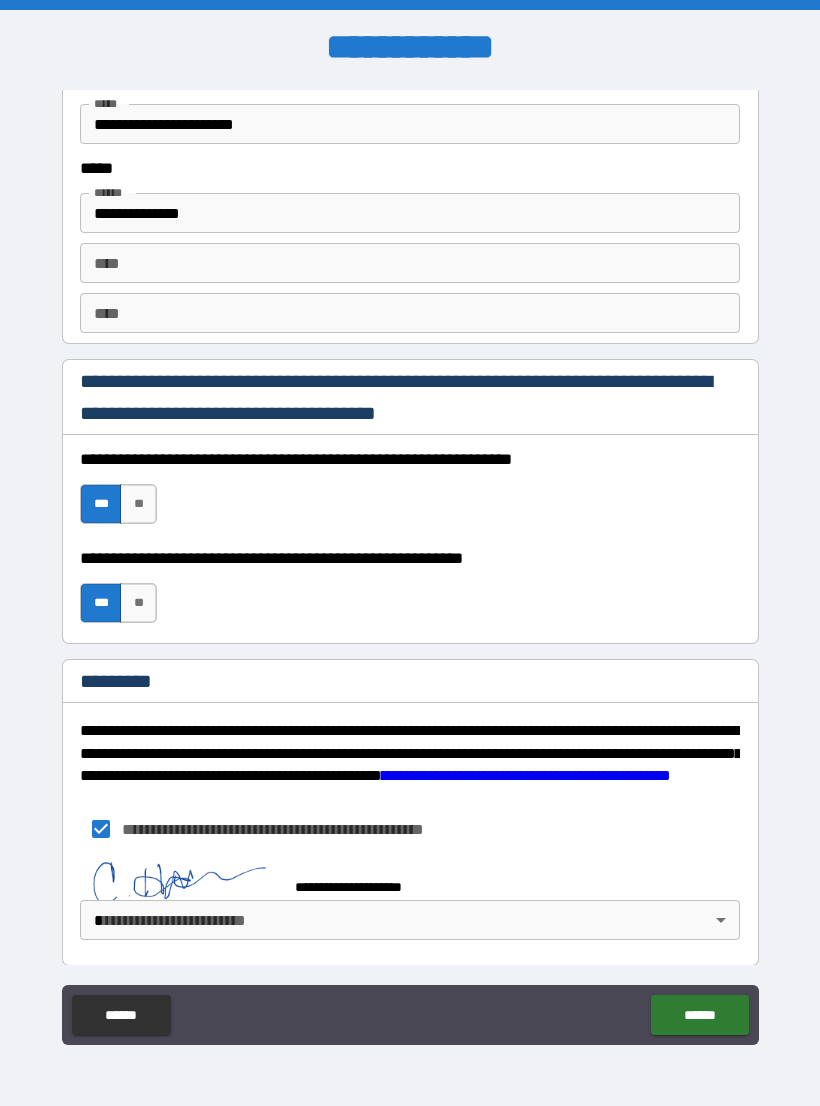 scroll, scrollTop: 2721, scrollLeft: 0, axis: vertical 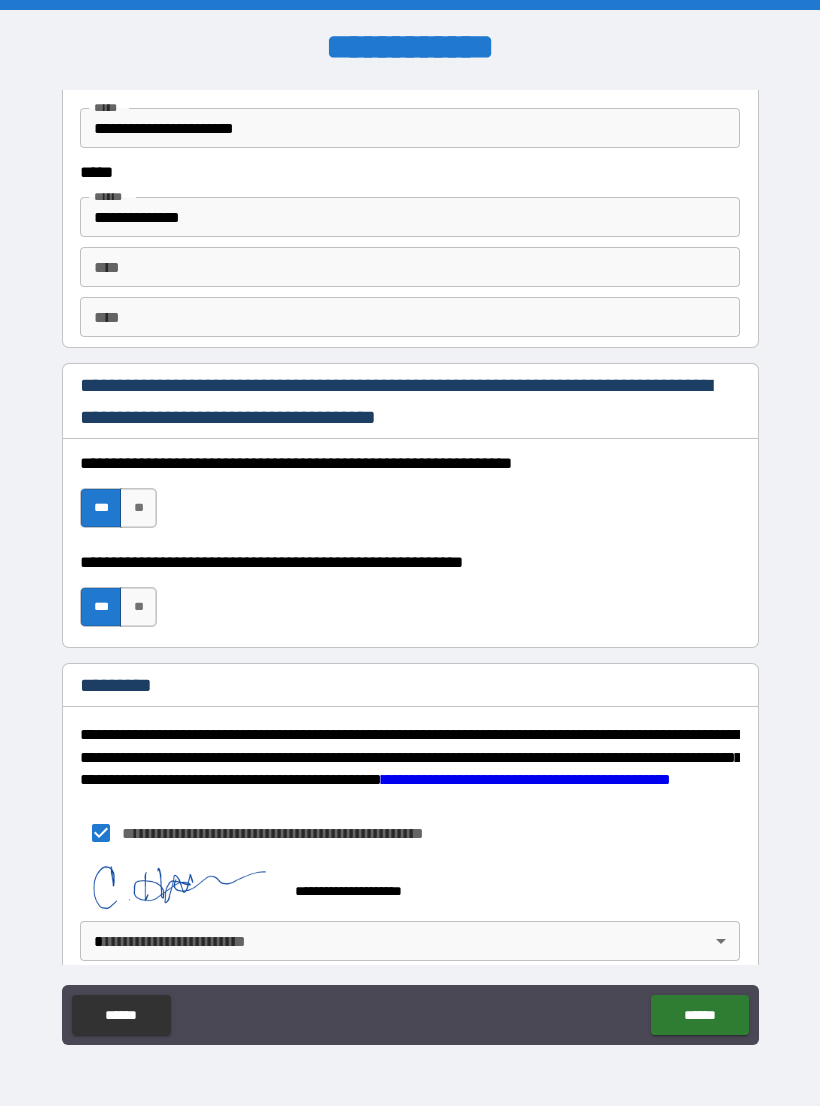 click on "******" at bounding box center (699, 1015) 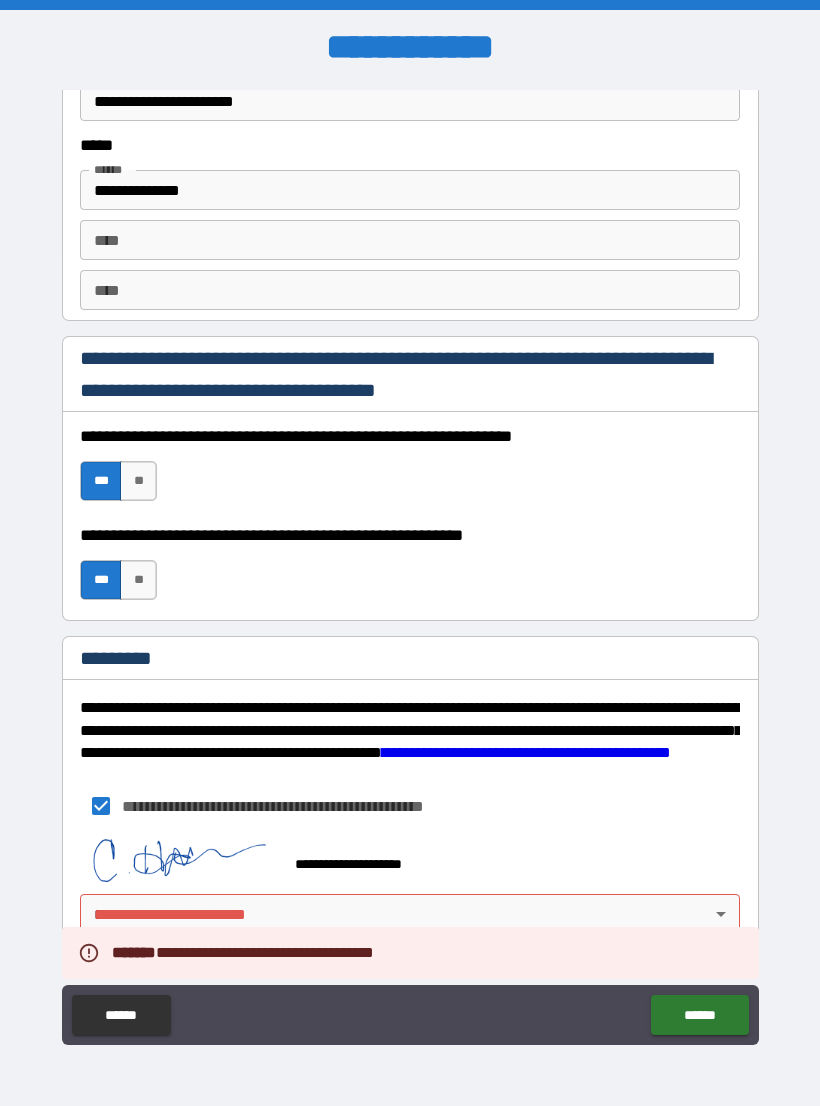 scroll, scrollTop: 2748, scrollLeft: 0, axis: vertical 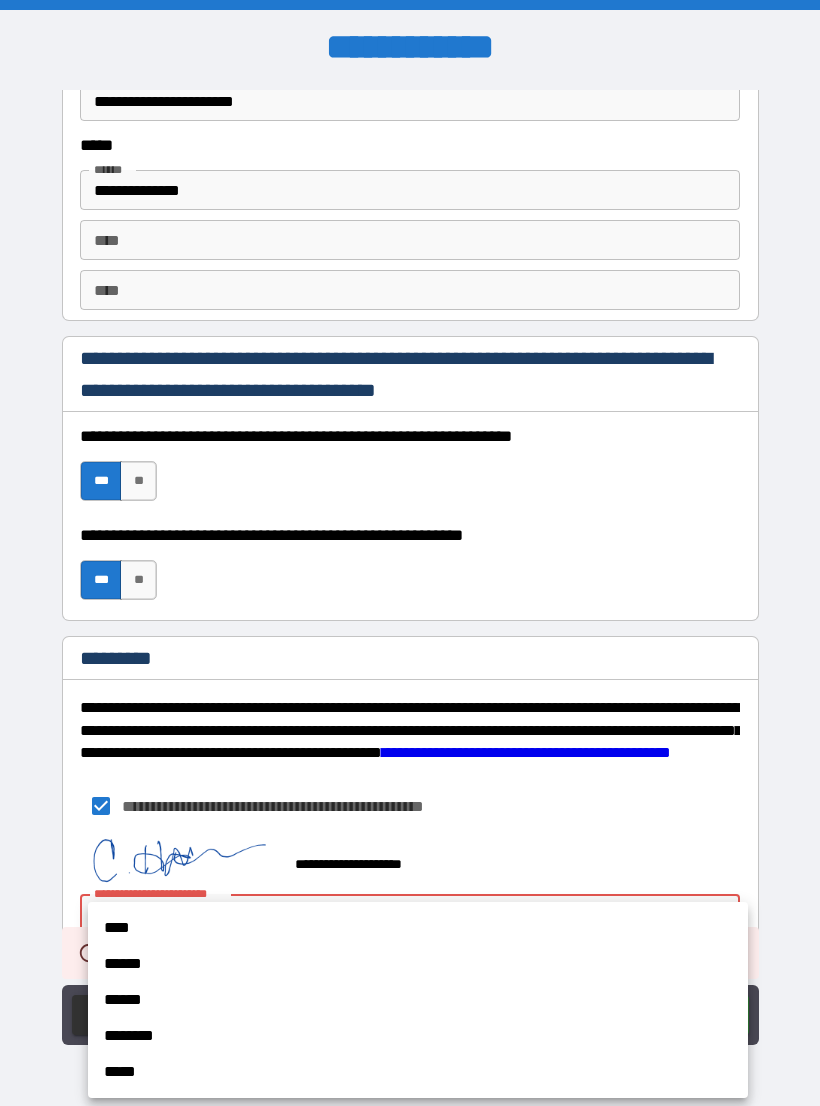 click on "****" at bounding box center [418, 928] 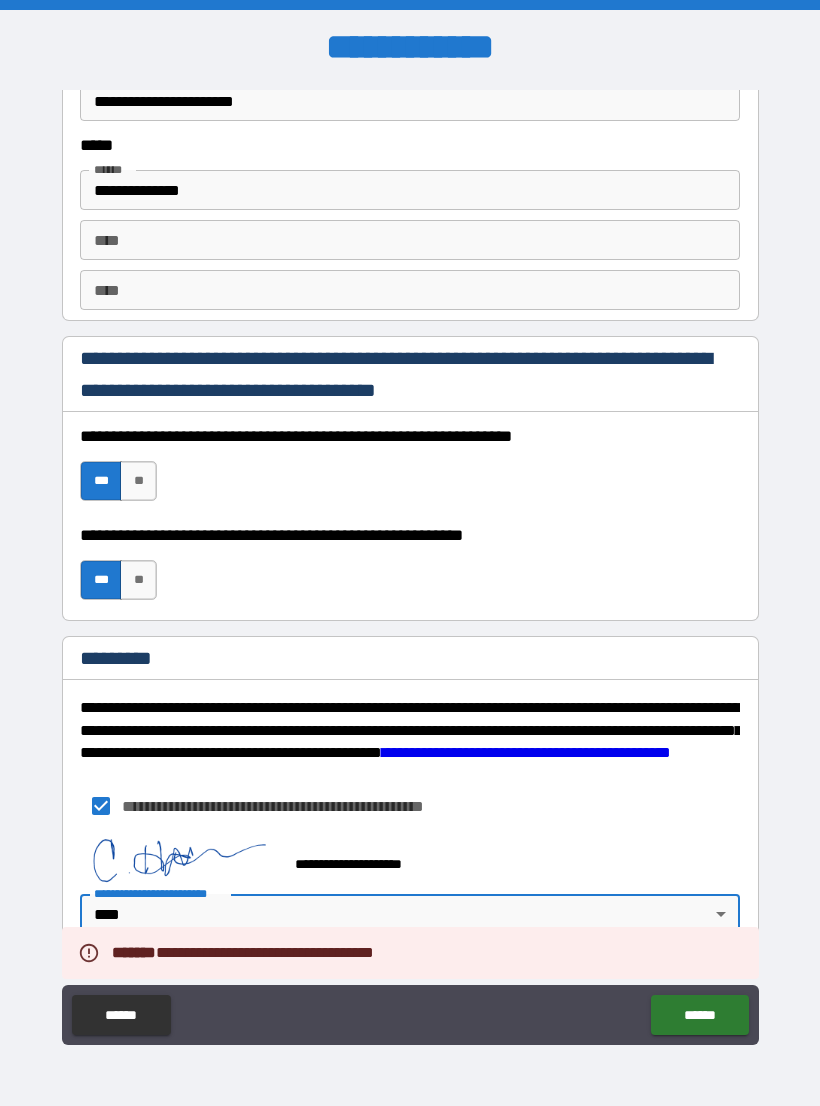 type on "*" 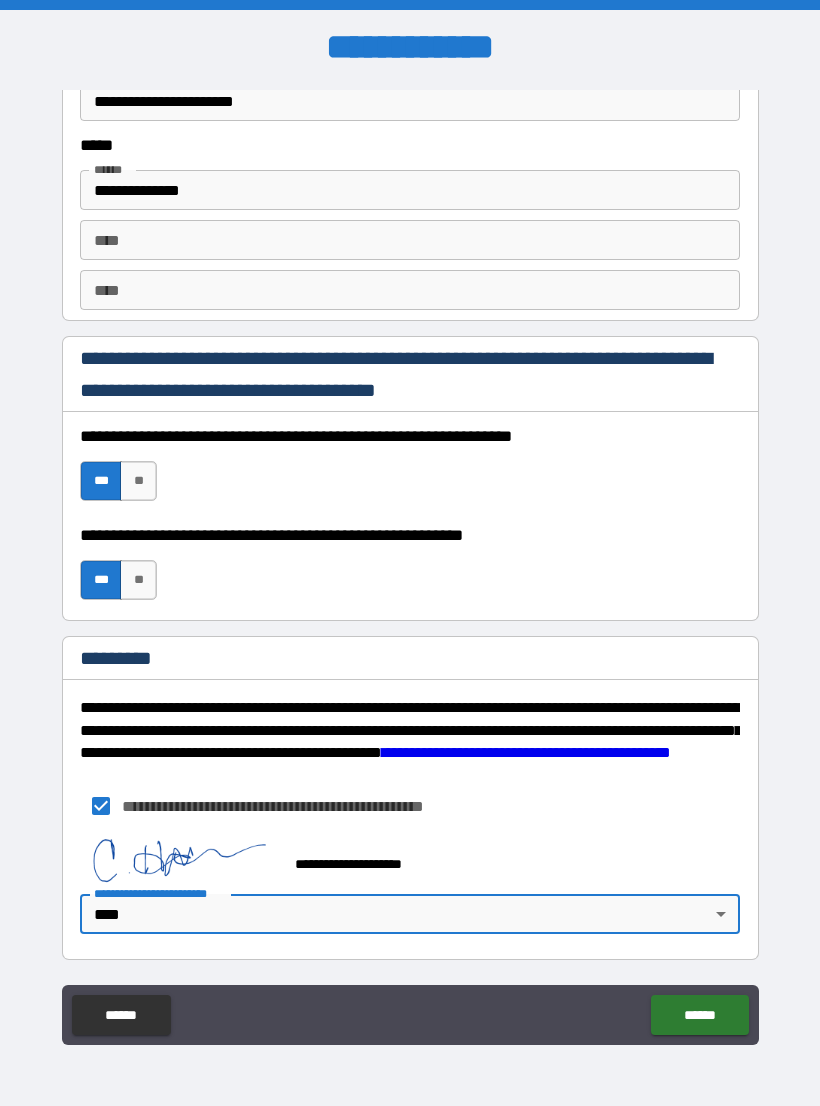 click on "******" at bounding box center (699, 1015) 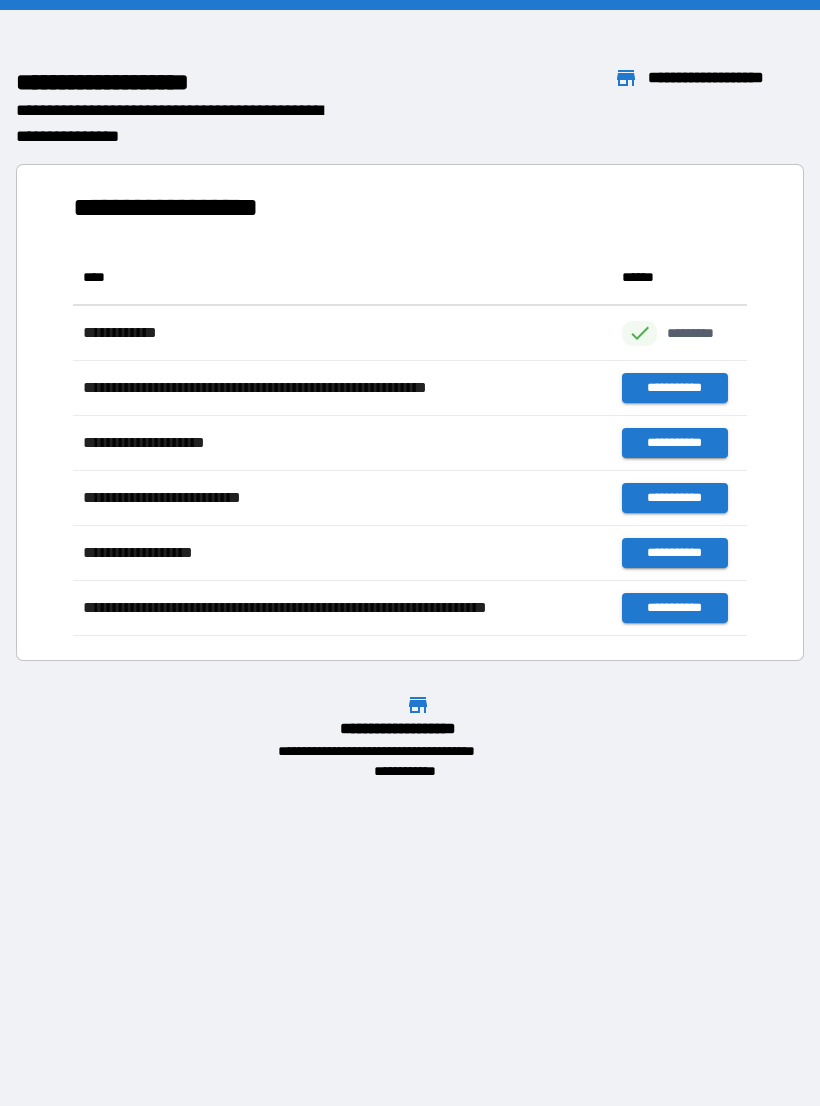 scroll, scrollTop: 1, scrollLeft: 1, axis: both 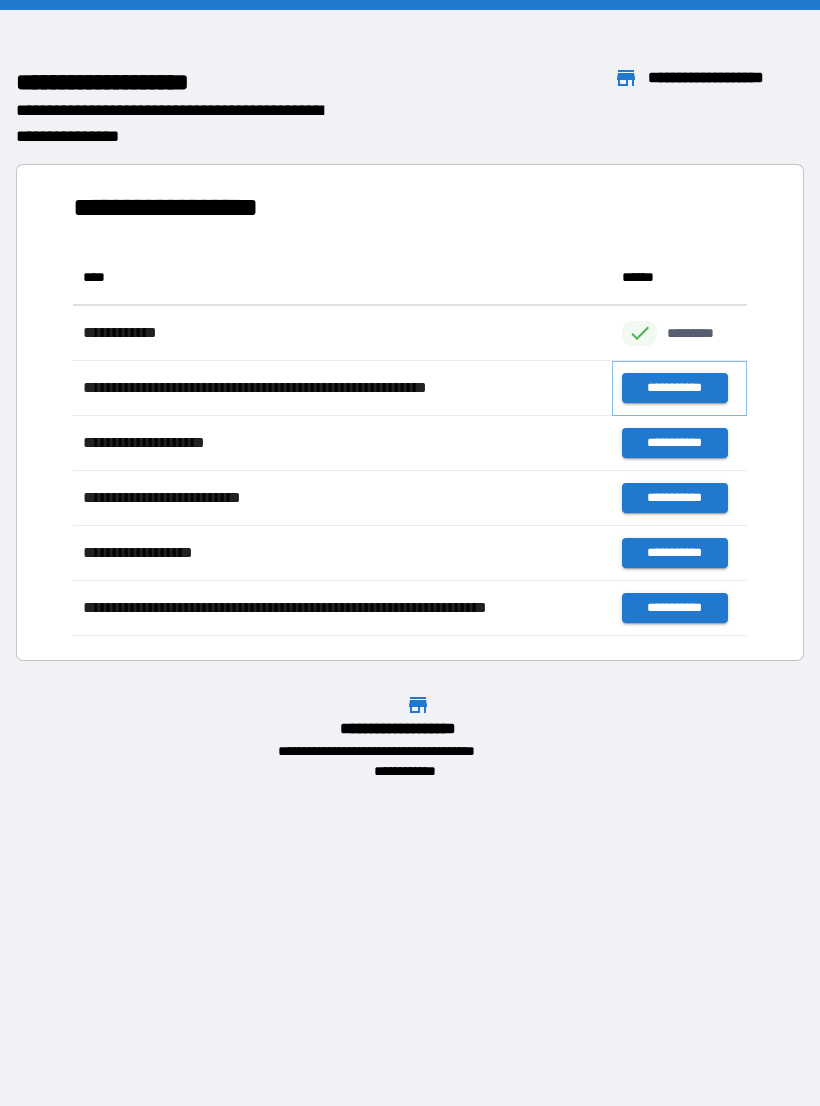 click on "**********" at bounding box center [674, 388] 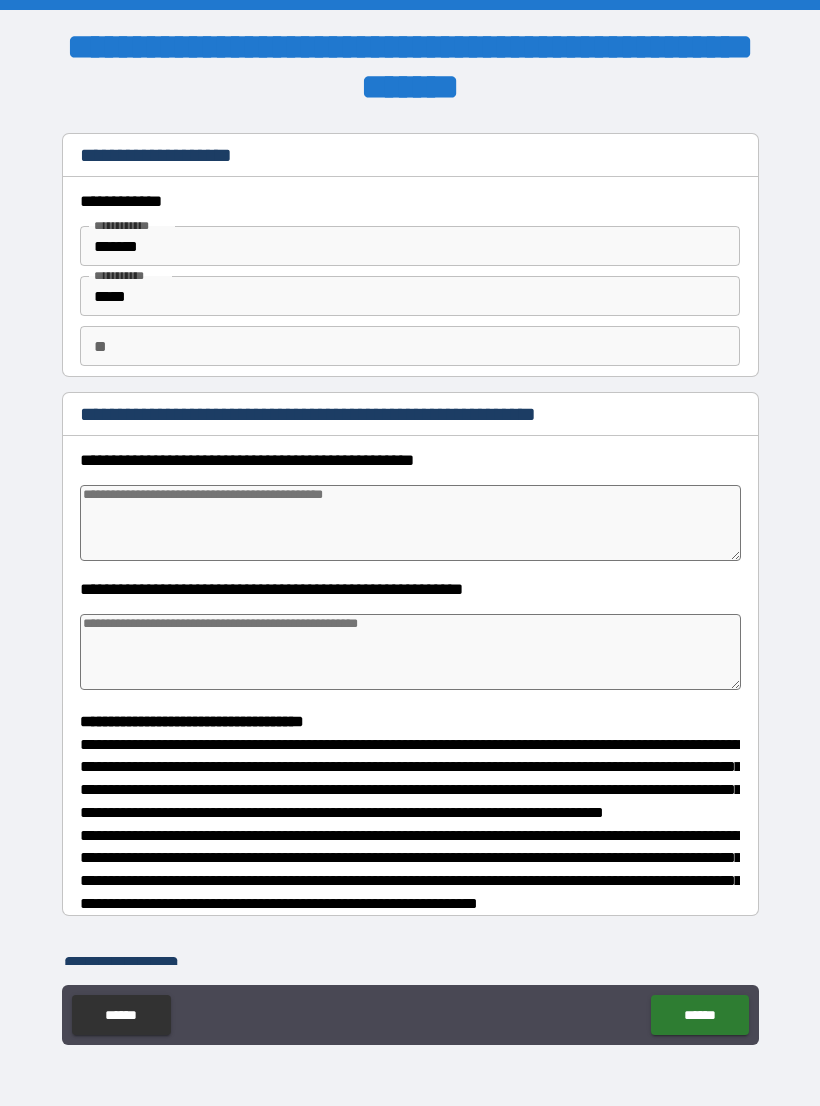type on "*" 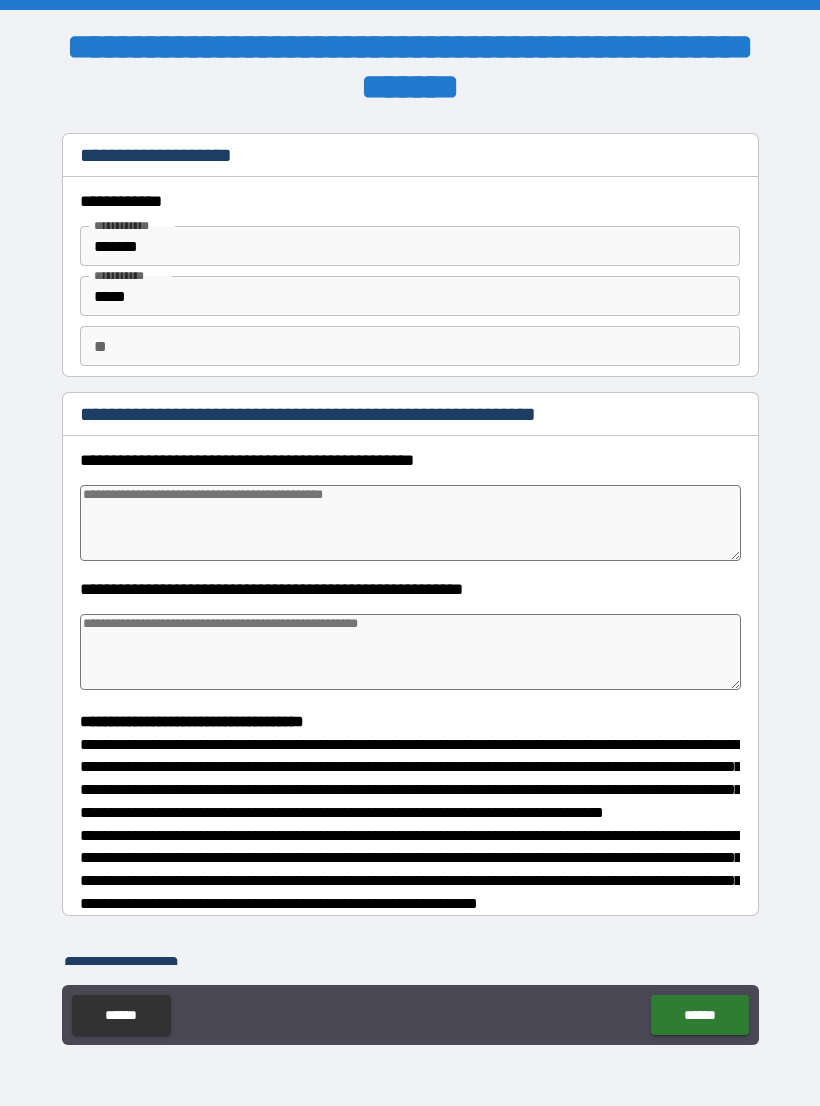 type on "*" 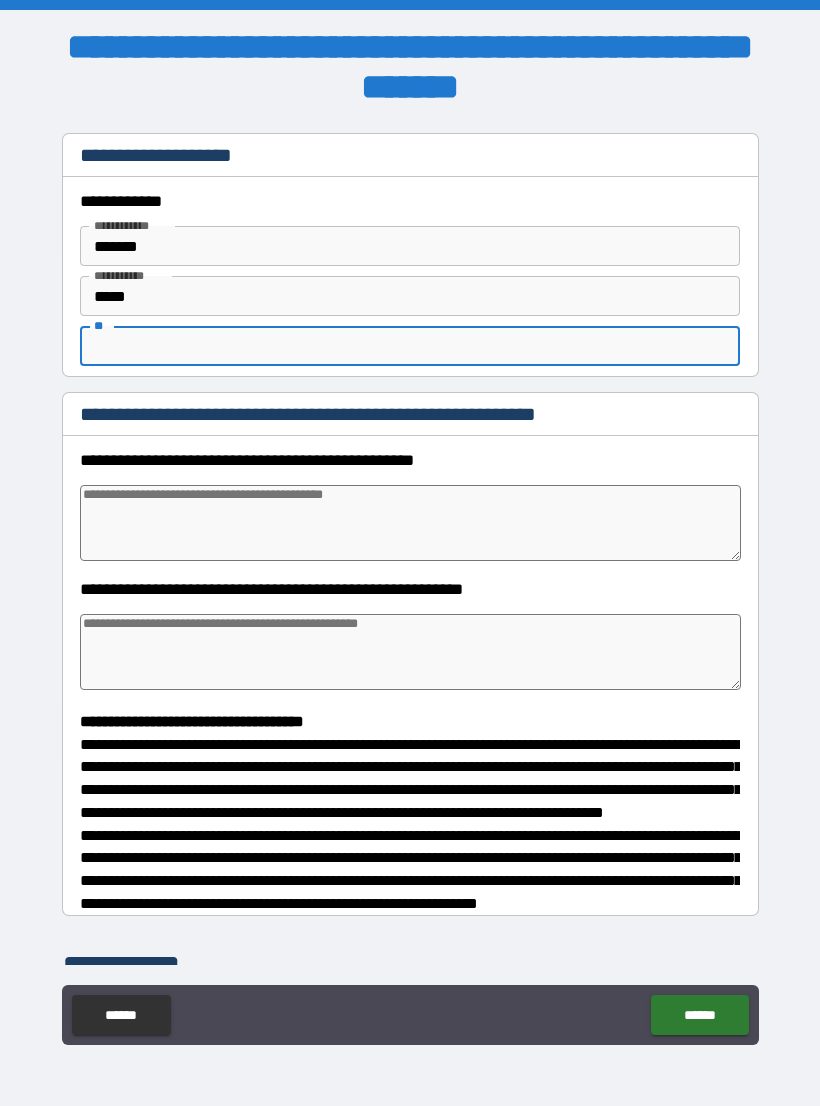type on "*" 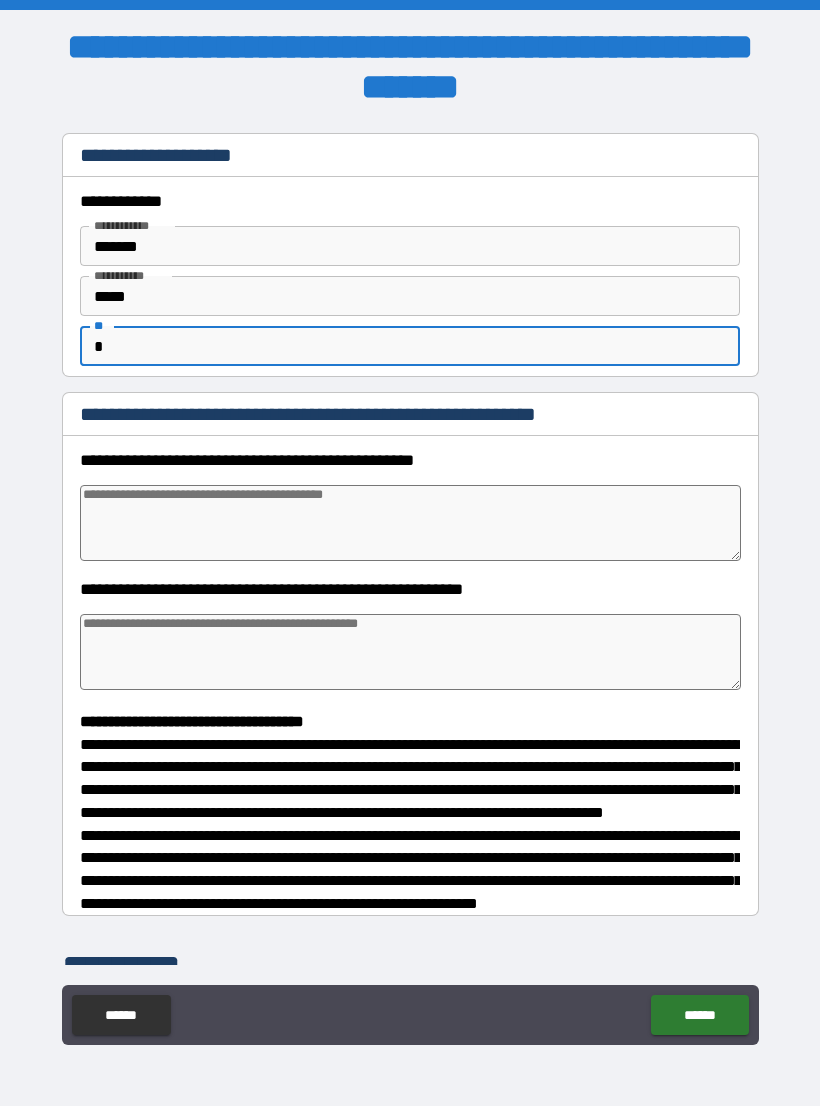 type on "*" 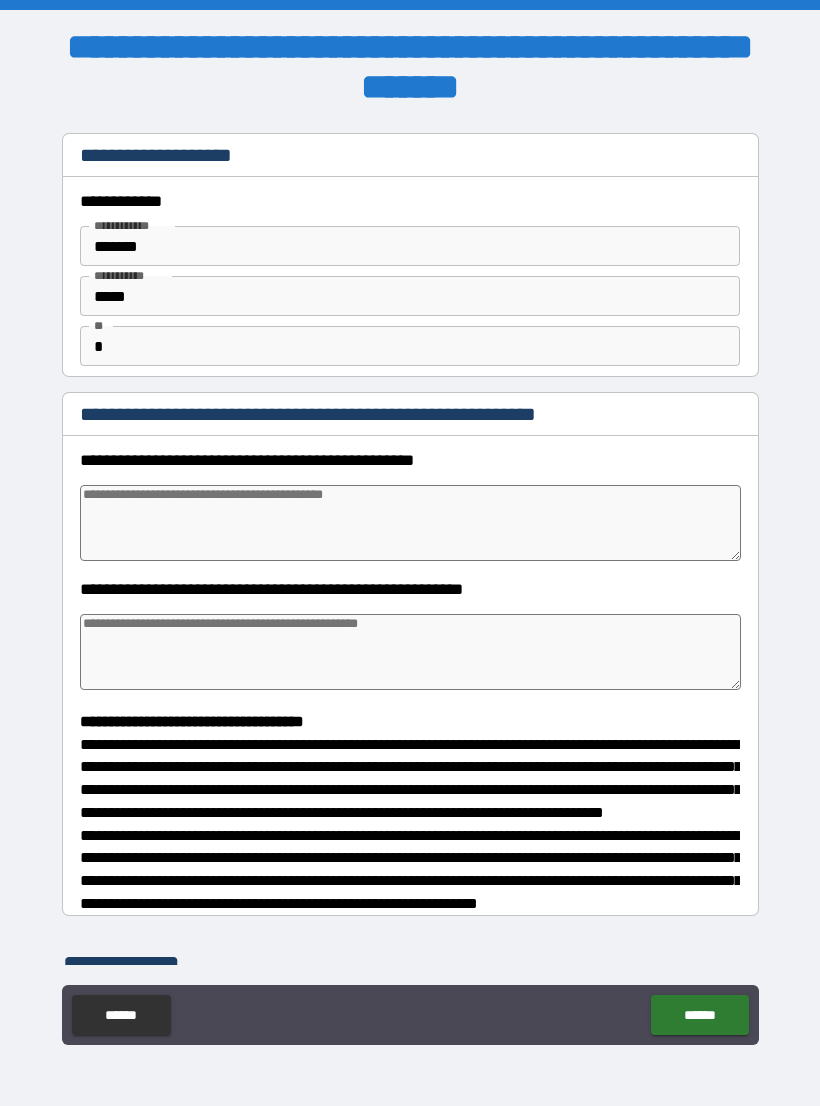 type on "*" 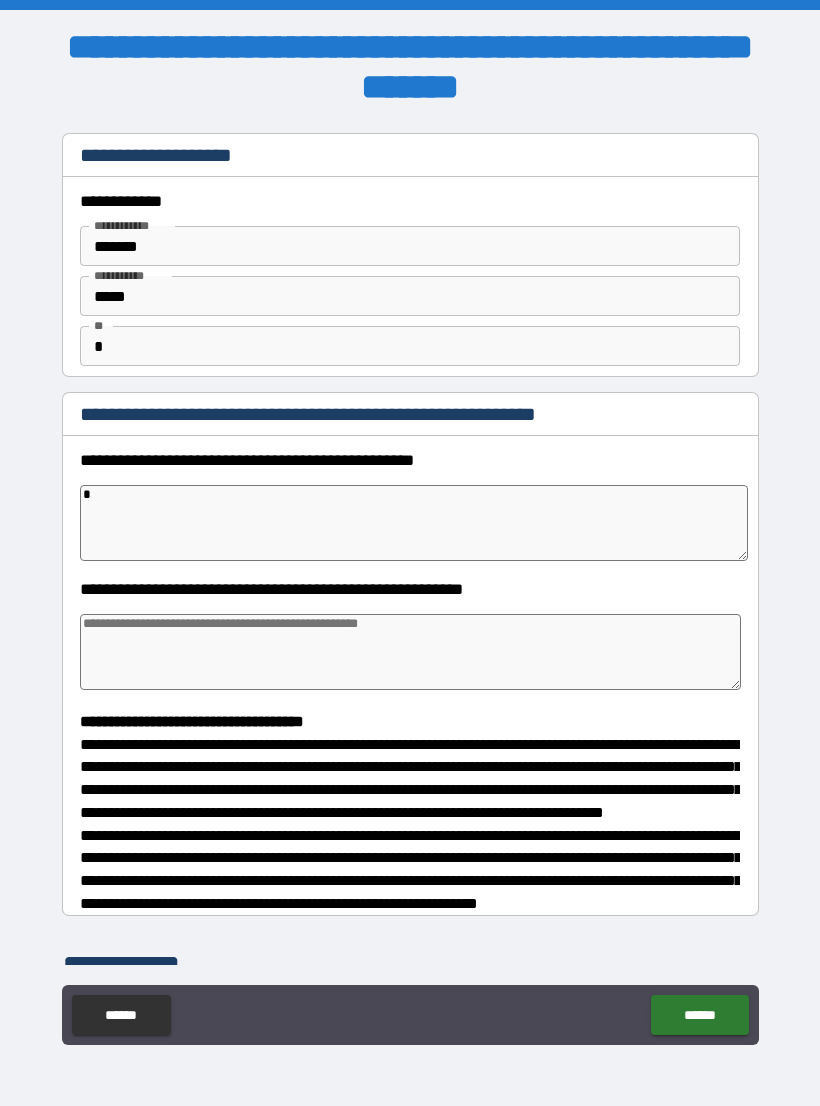 type on "*" 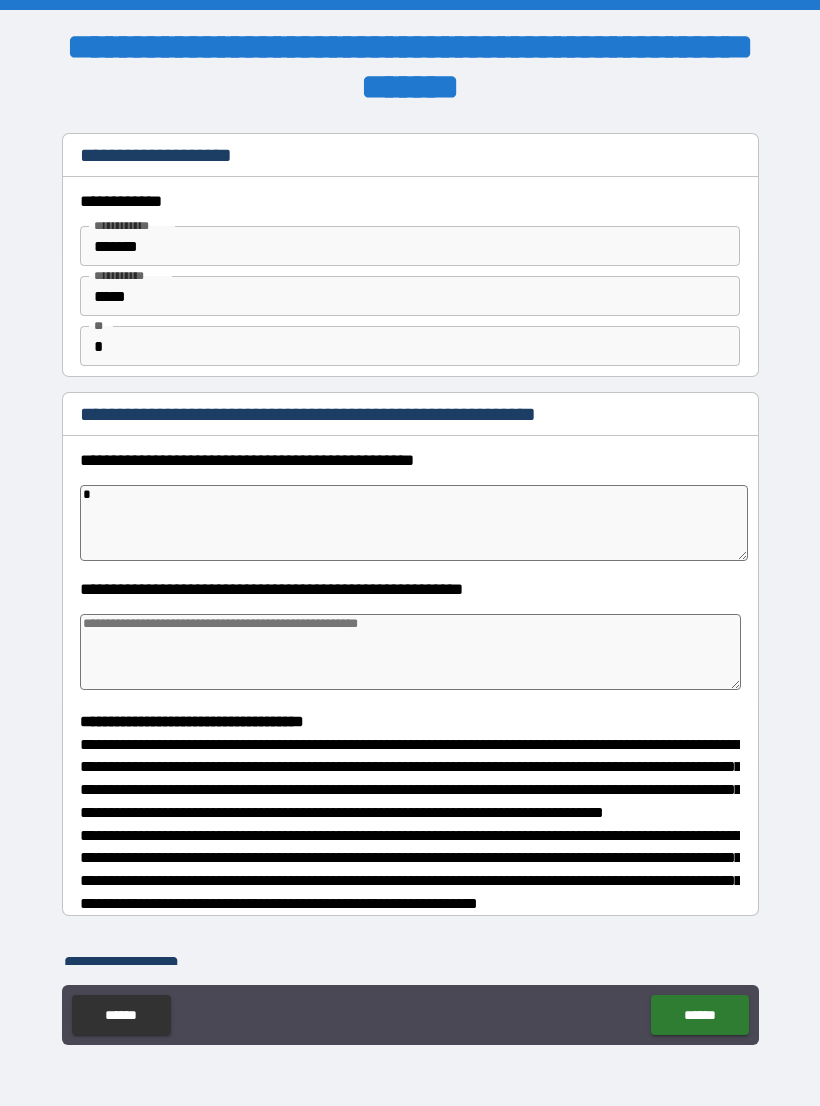 type on "*" 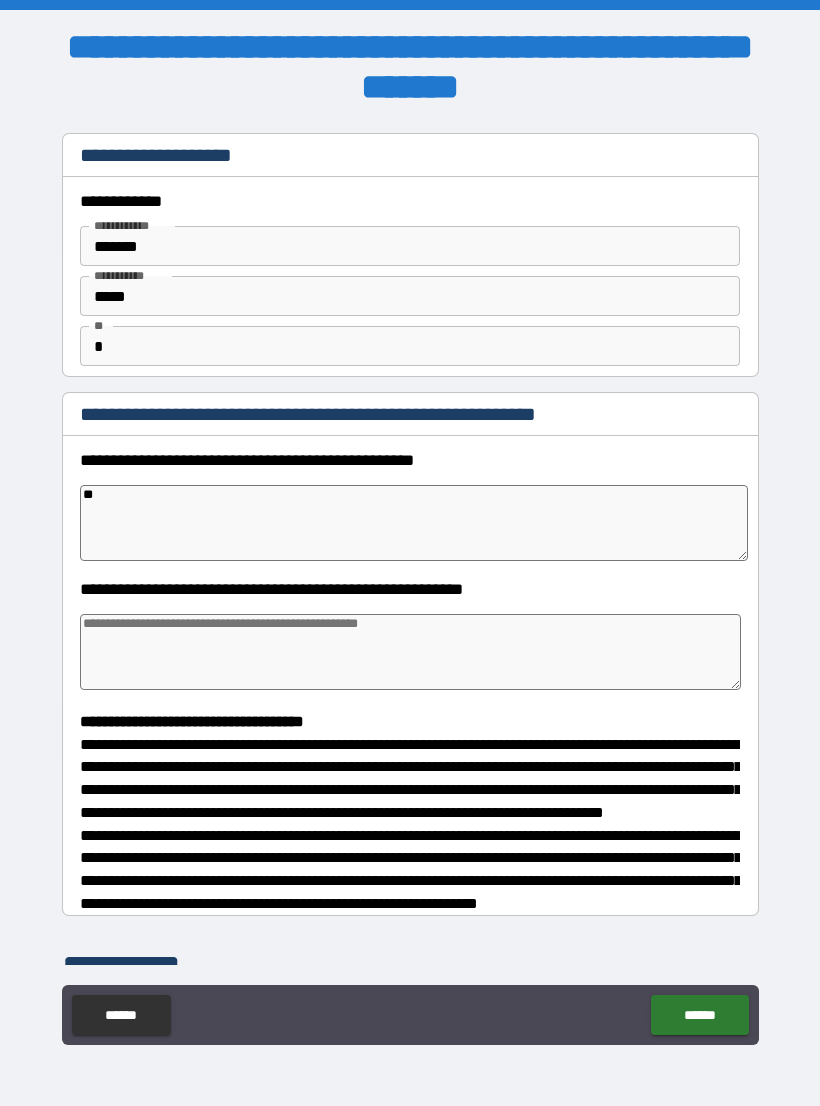 type on "*" 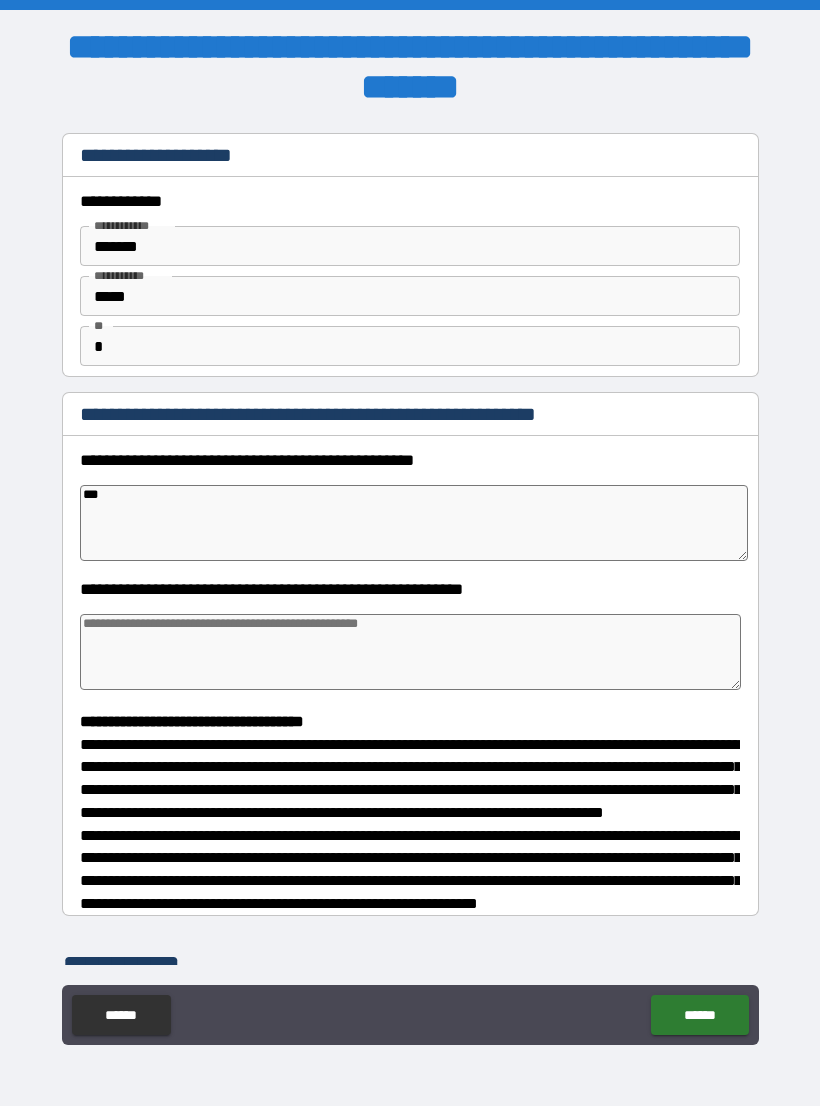 type on "*" 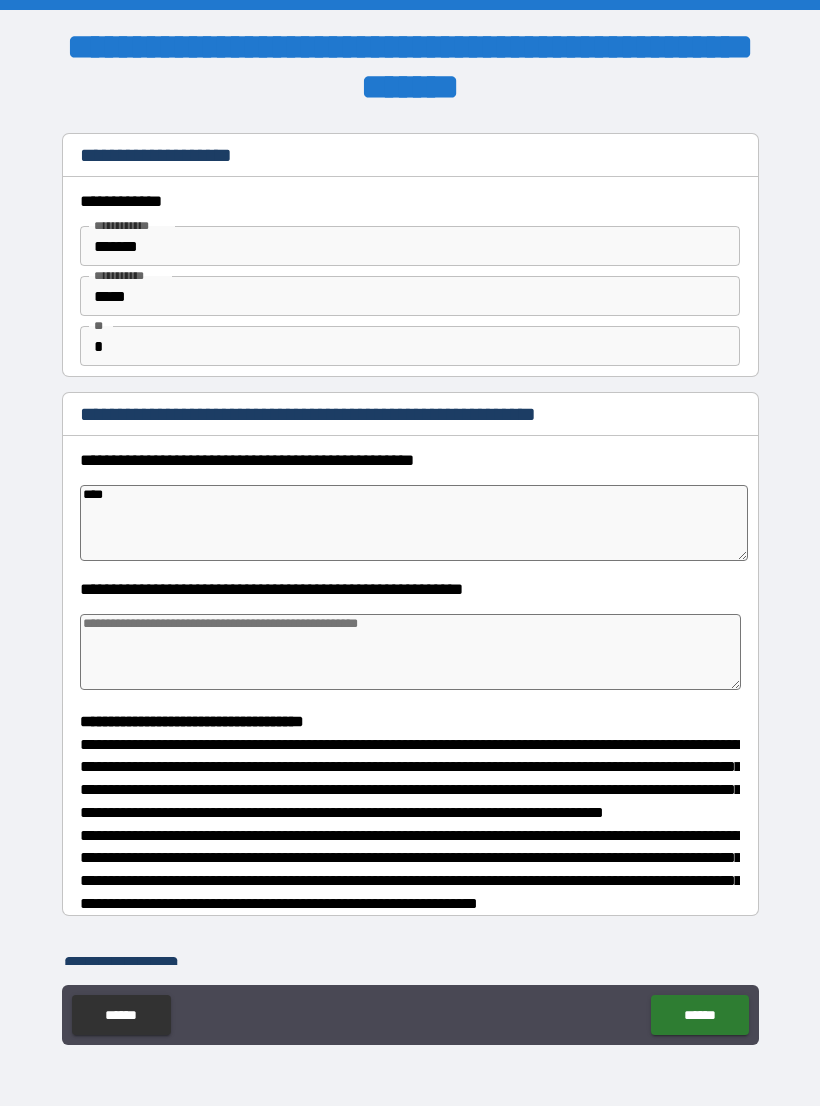 type on "*" 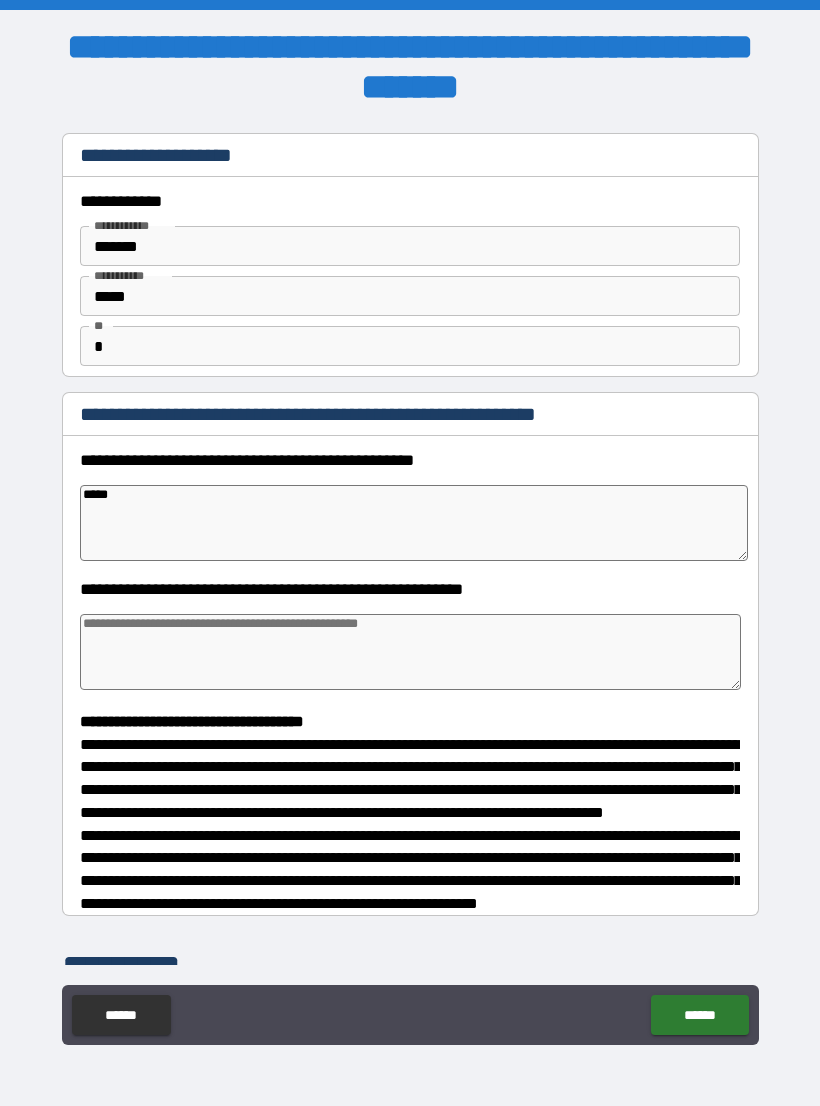 type on "*" 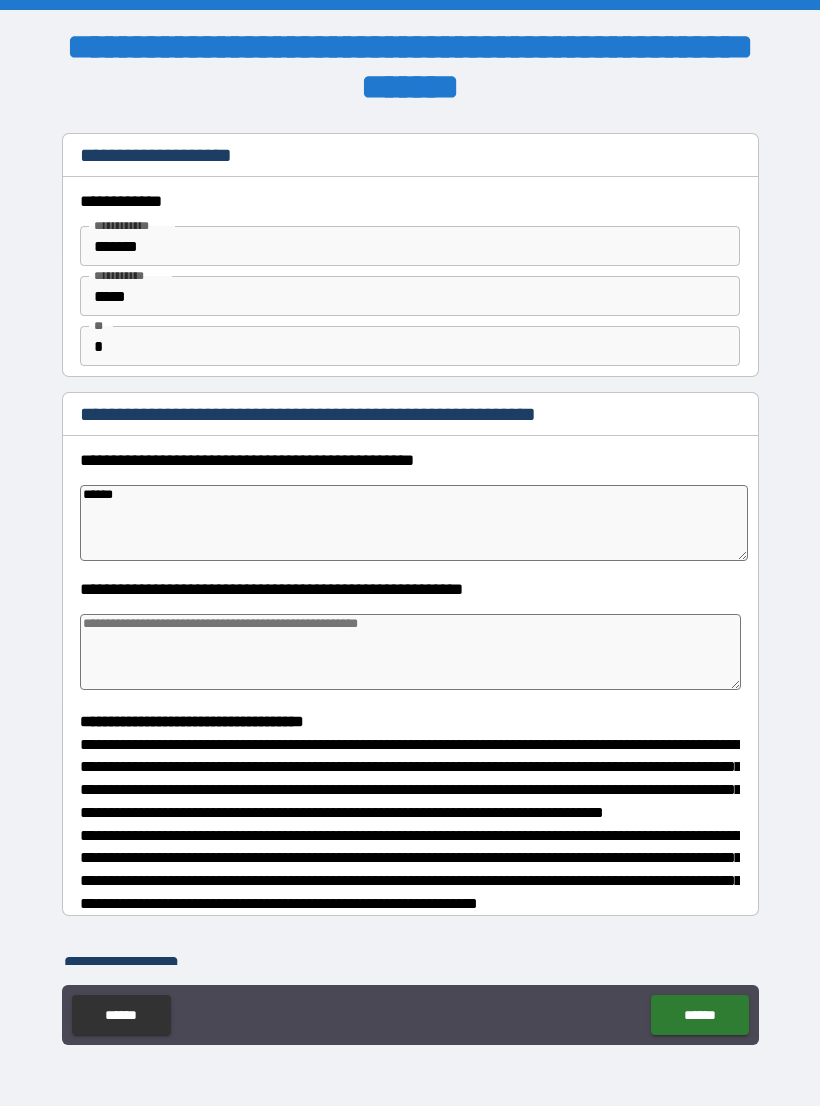 type on "*" 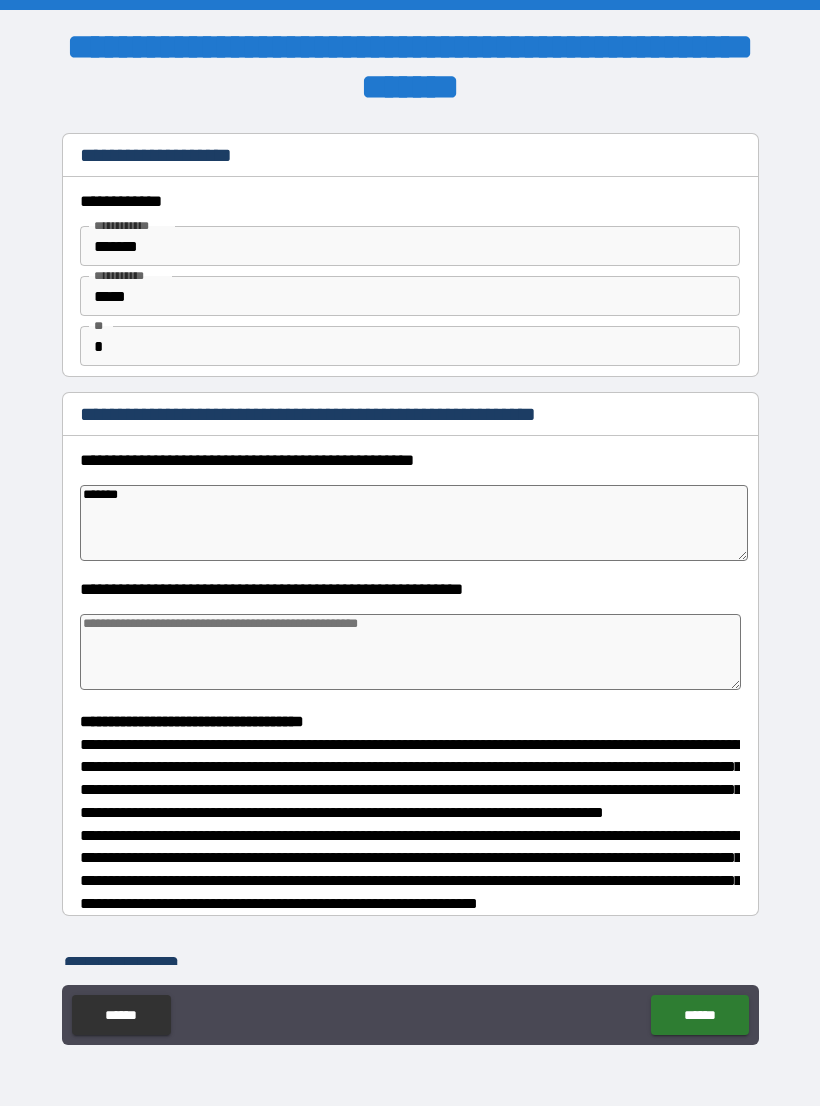 type on "*" 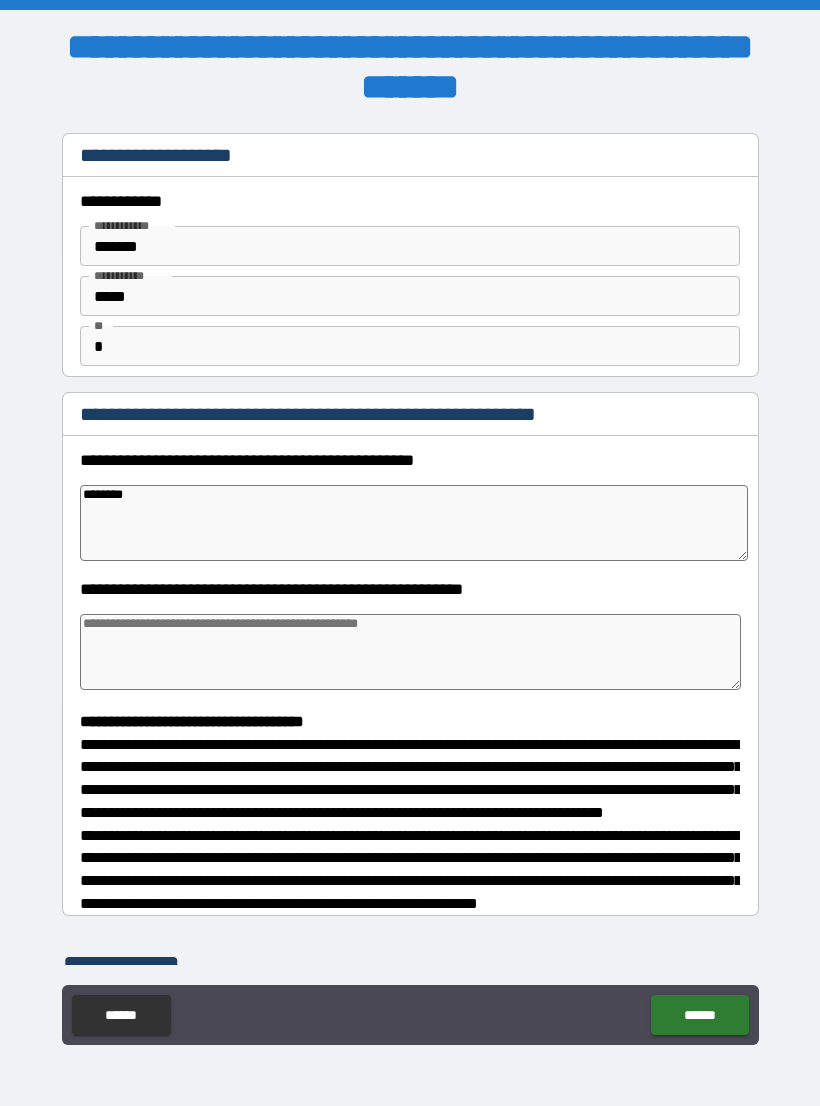 type on "*" 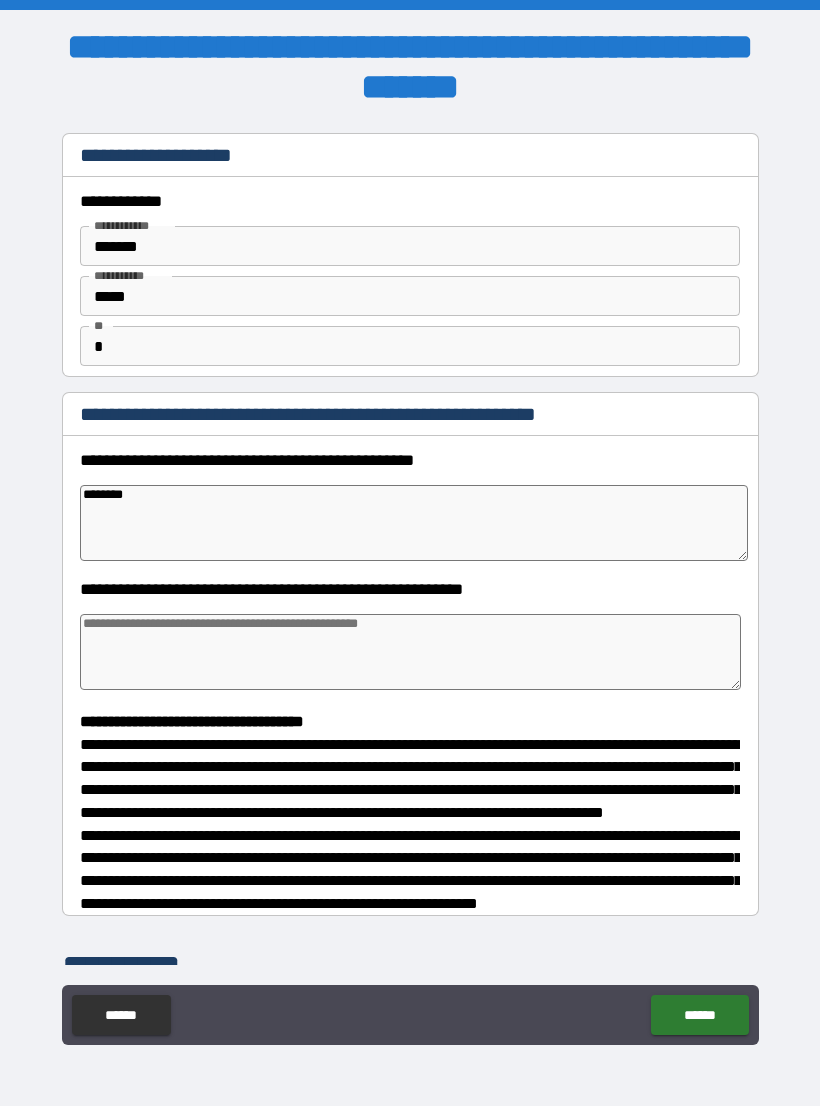type on "*********" 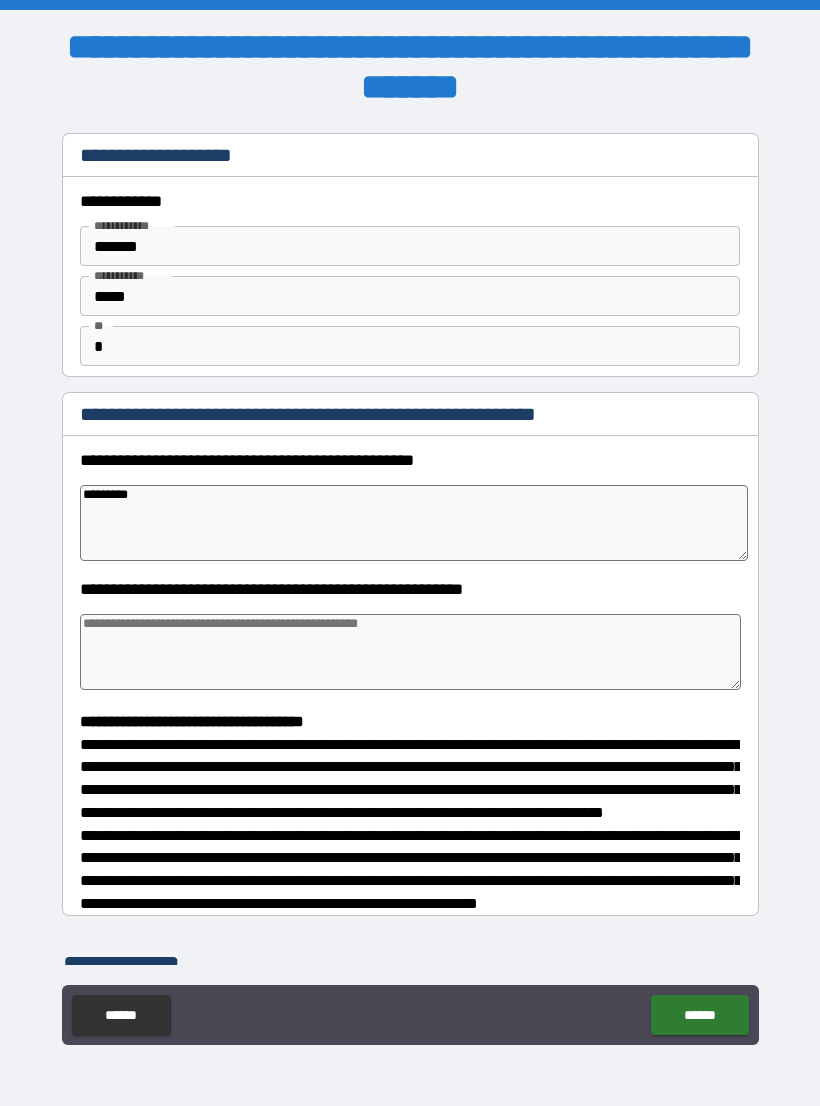 type on "*" 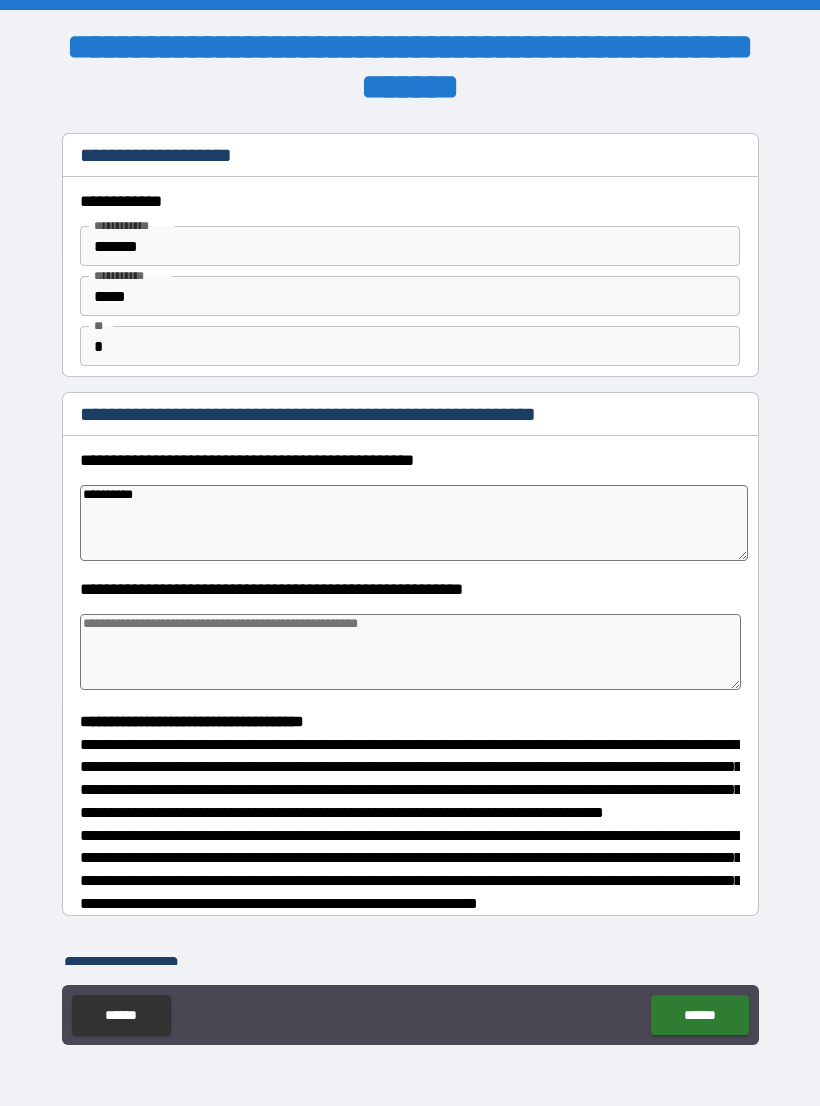 type on "*" 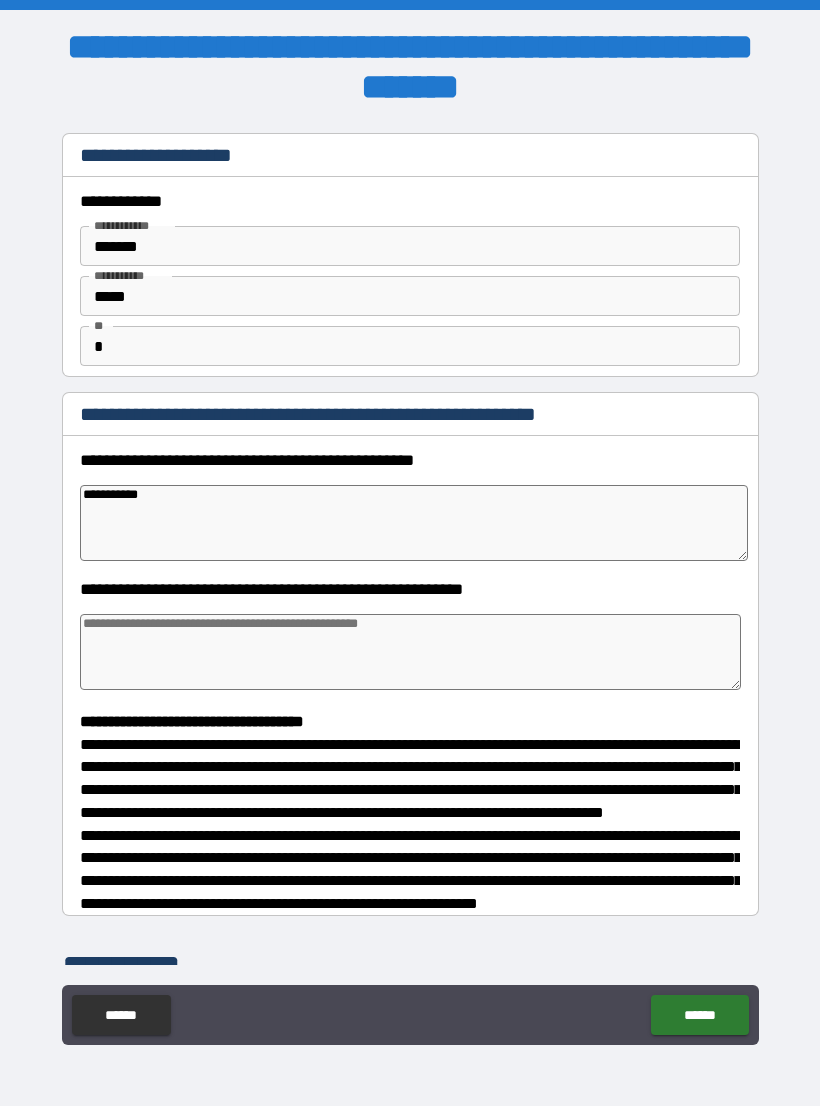 type on "*" 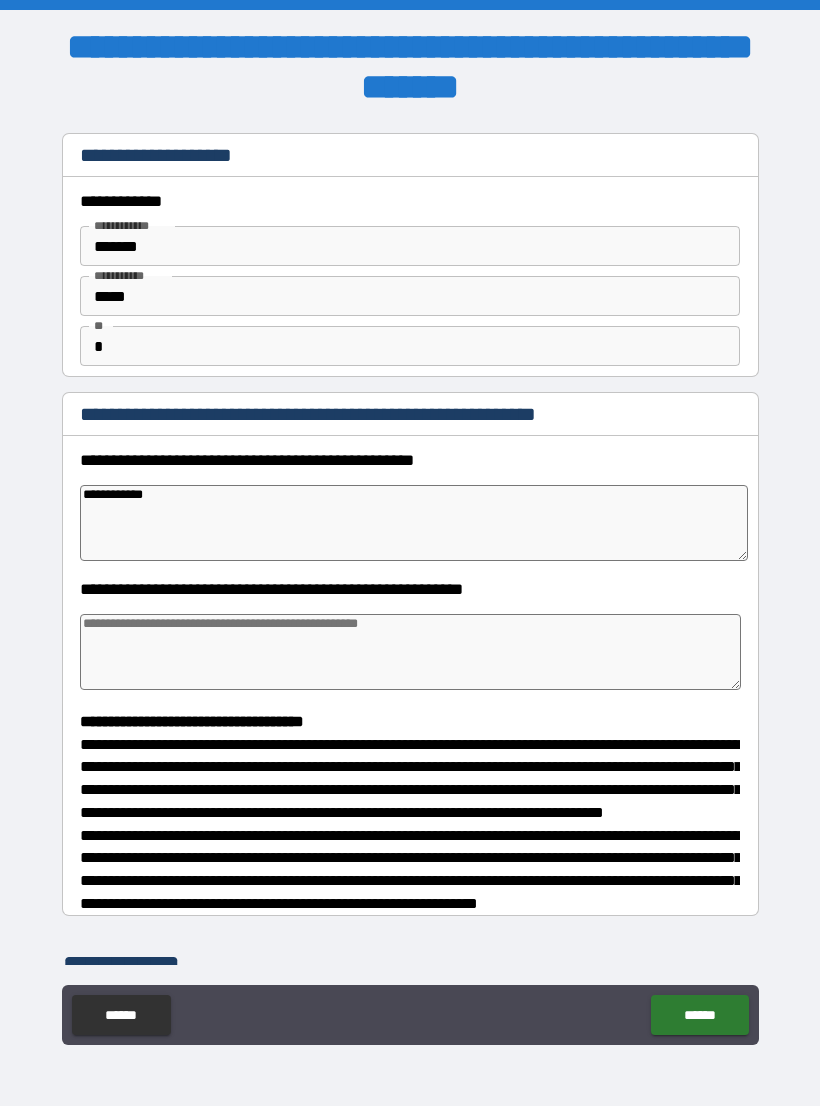 type on "*" 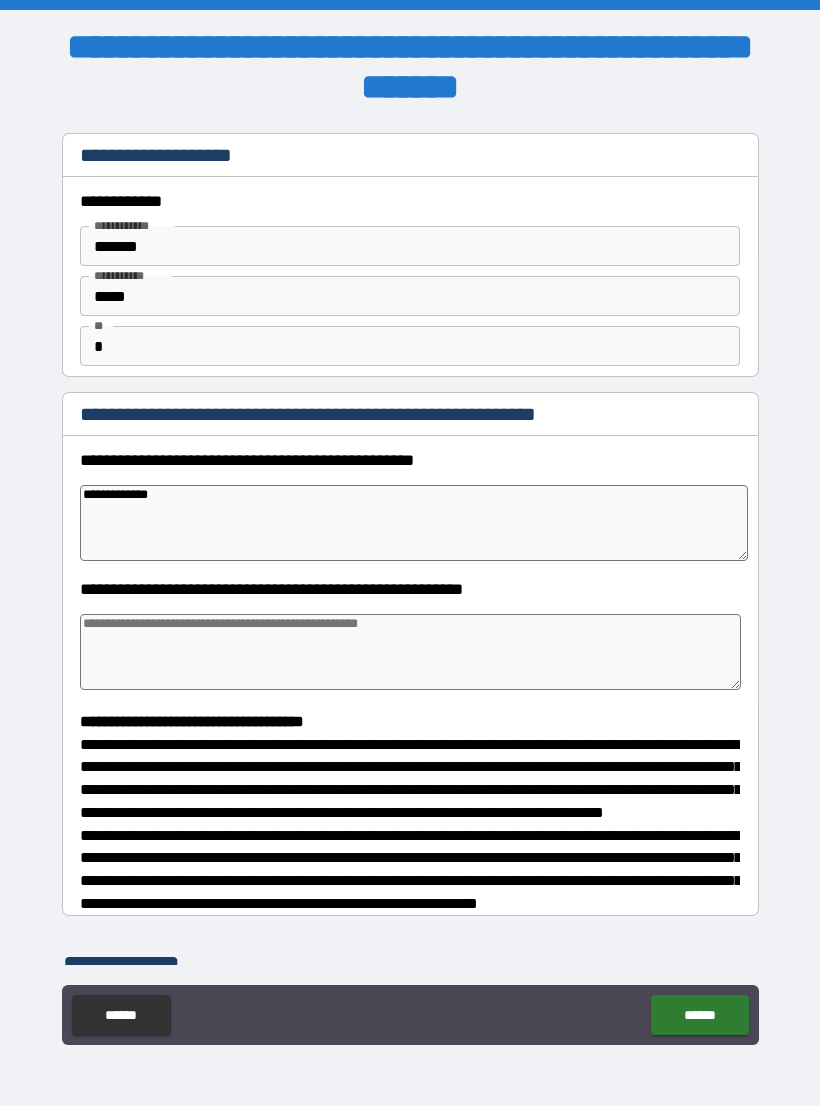 type on "*" 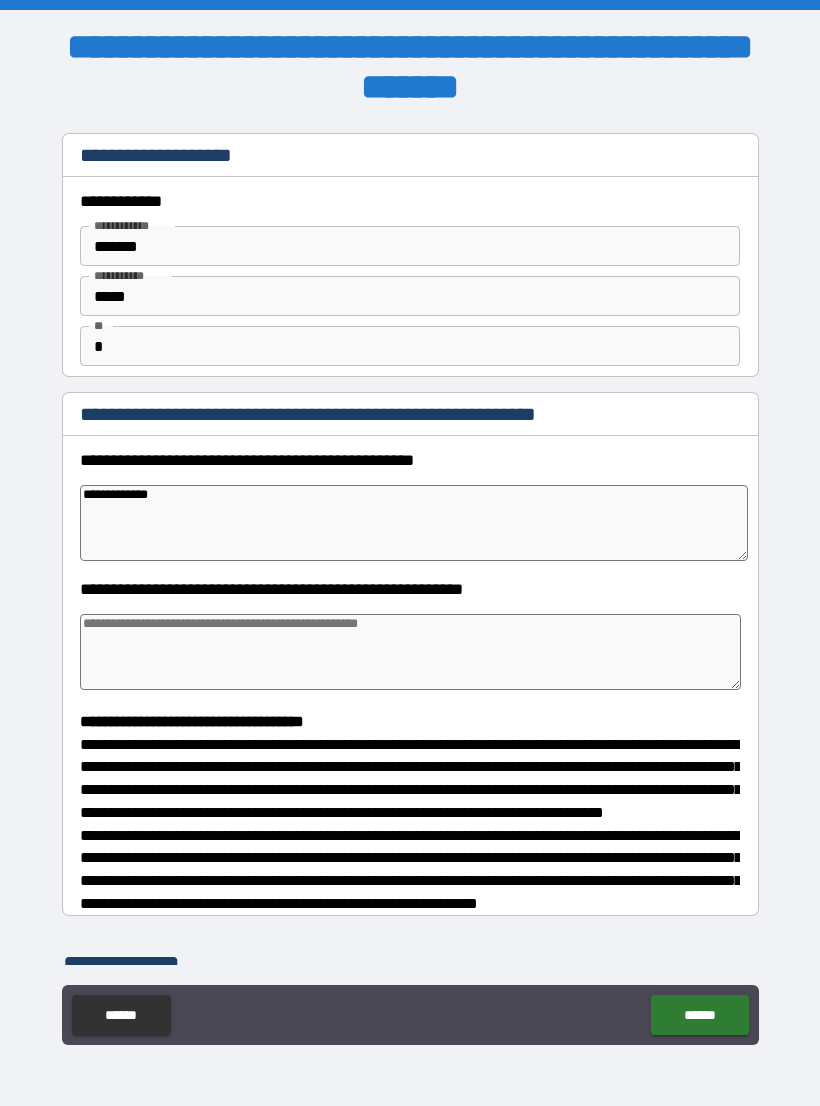 type on "**********" 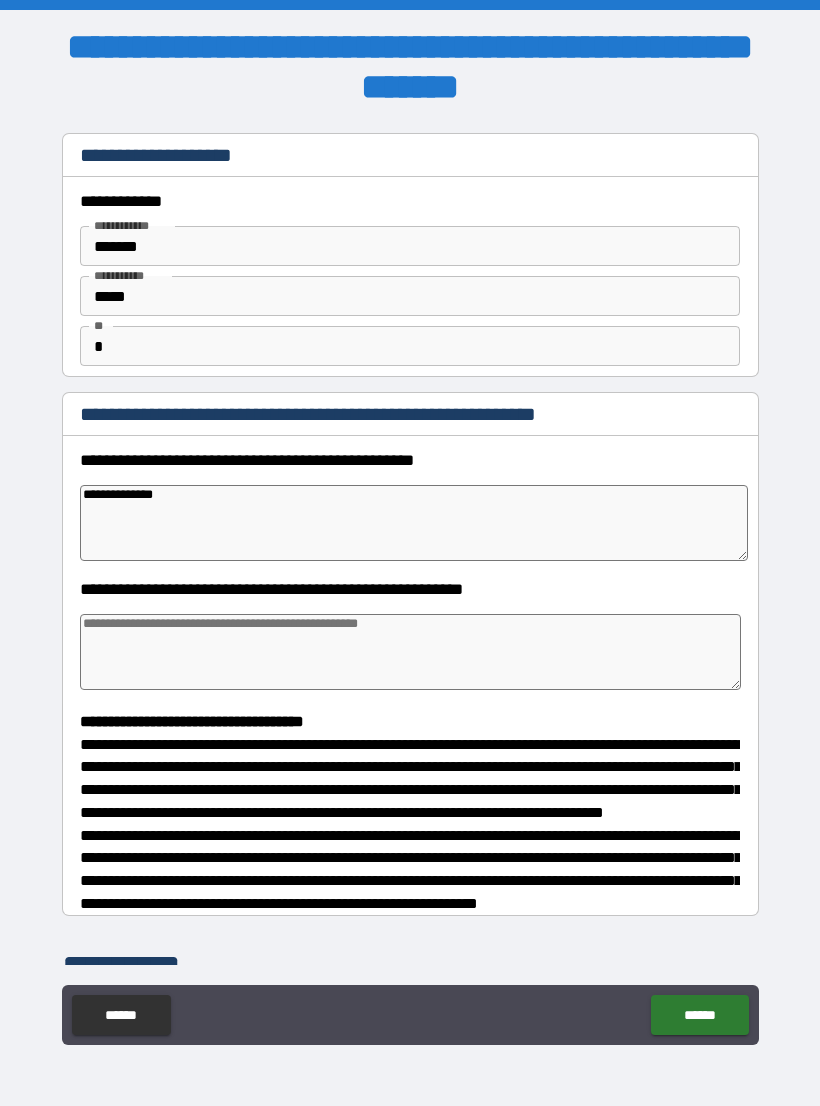 type on "*" 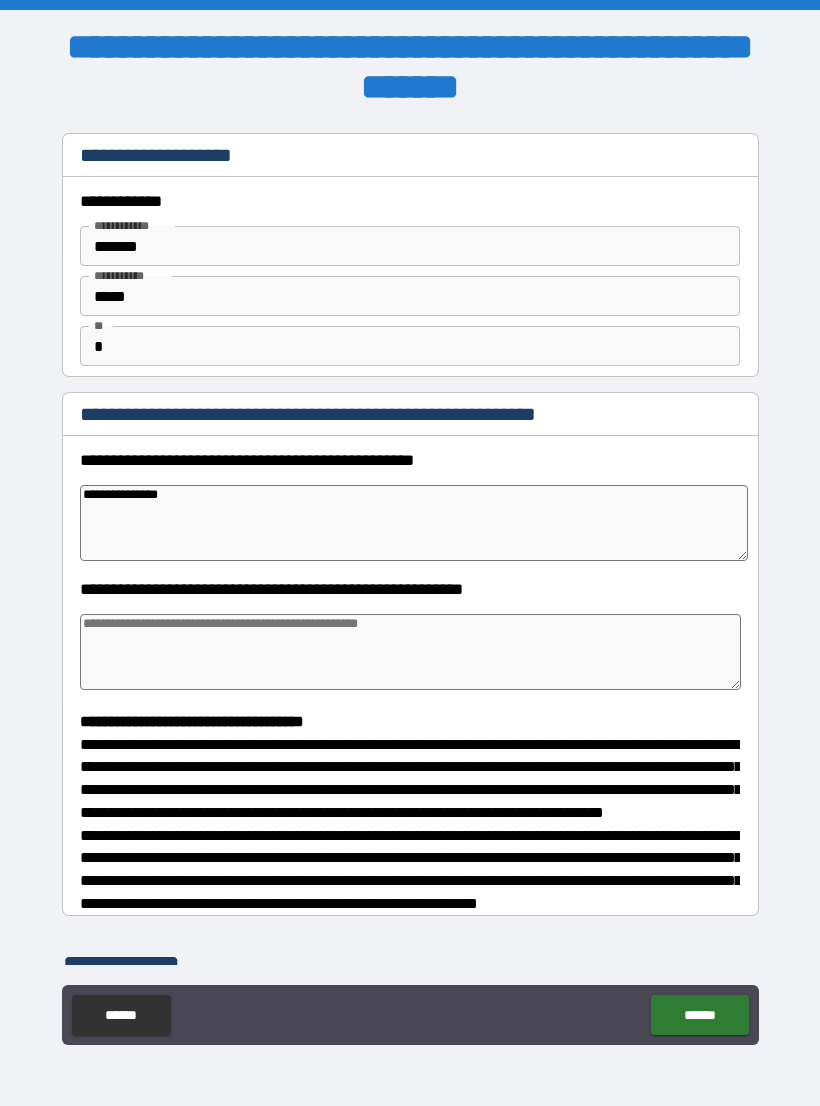 type on "*" 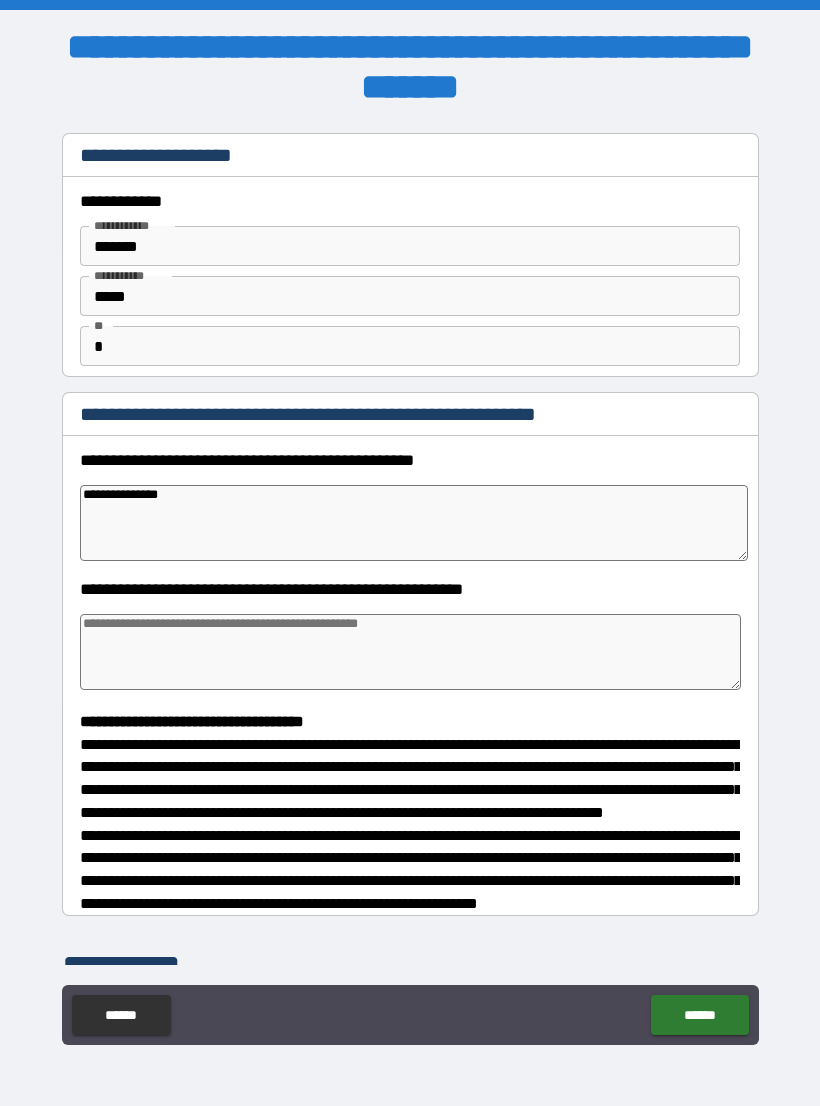 type on "**********" 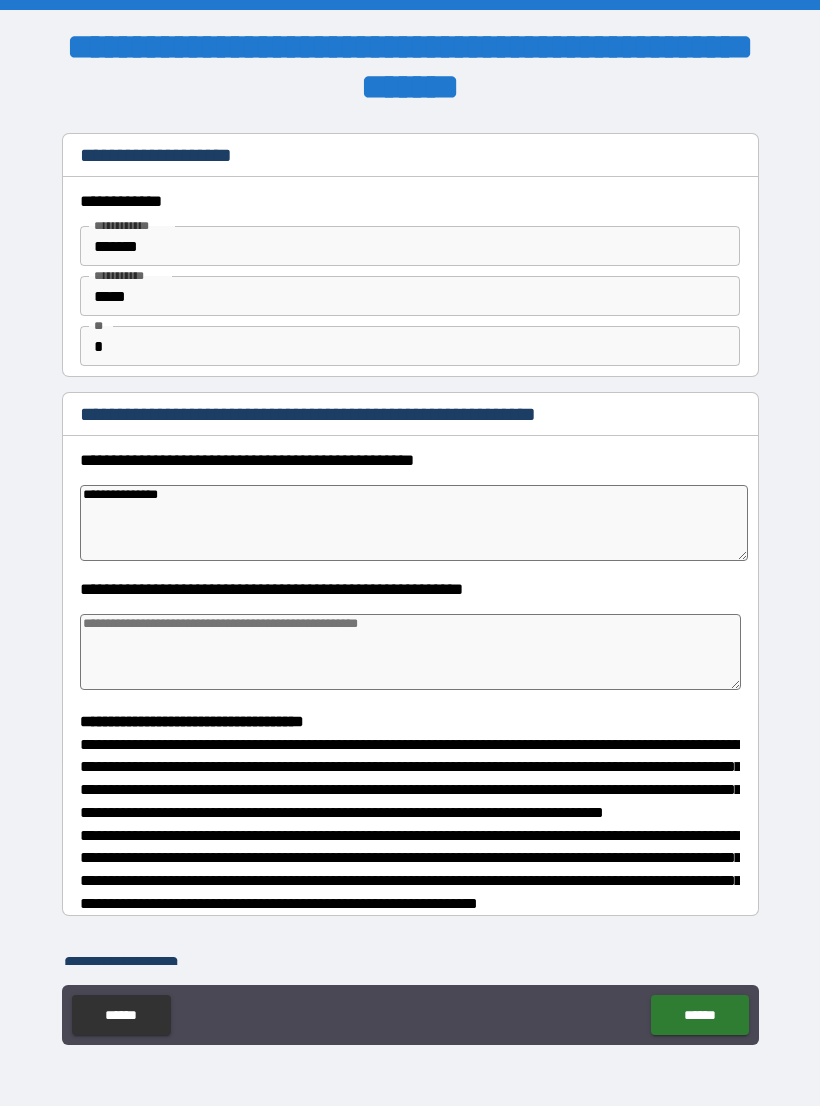 type on "*" 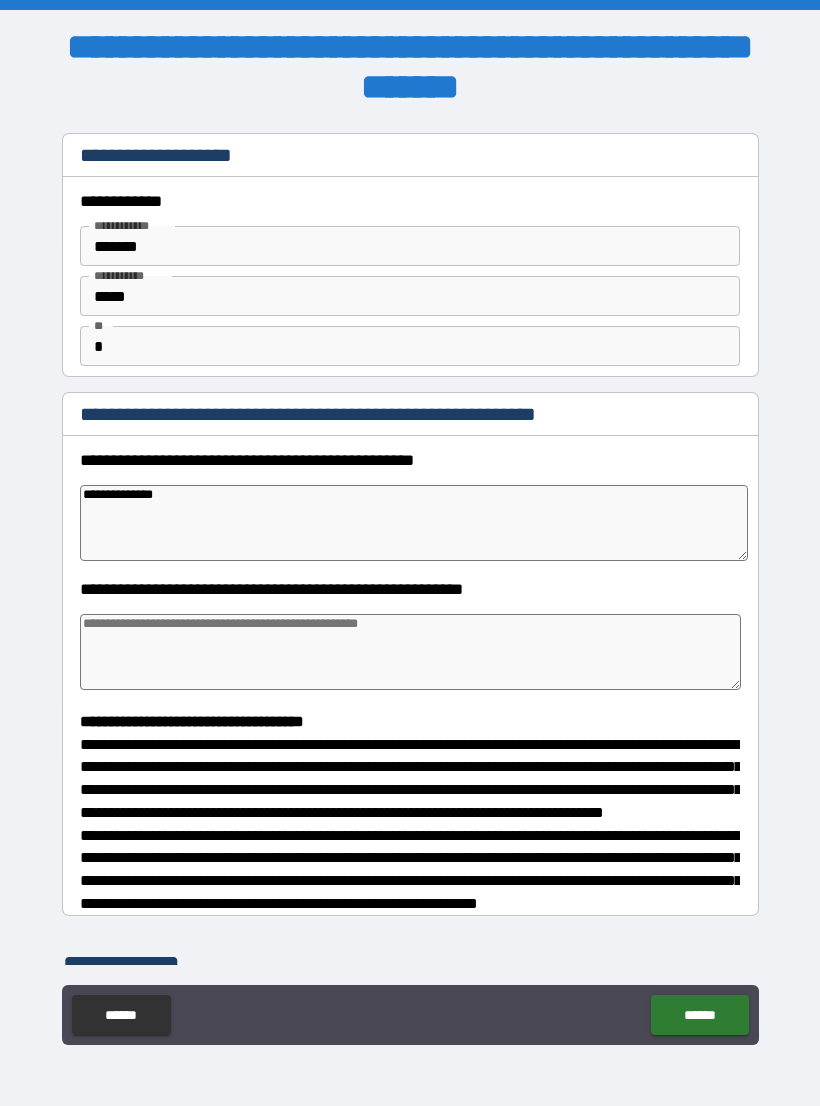 type on "*" 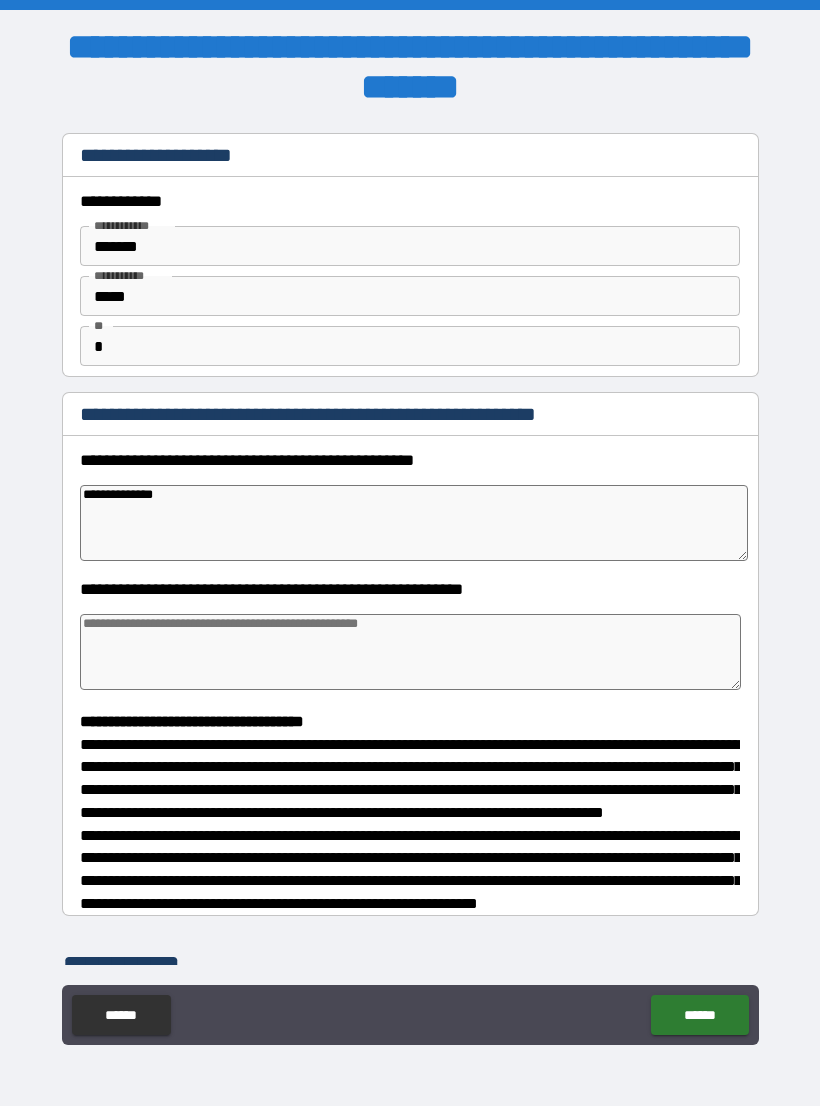 type on "**********" 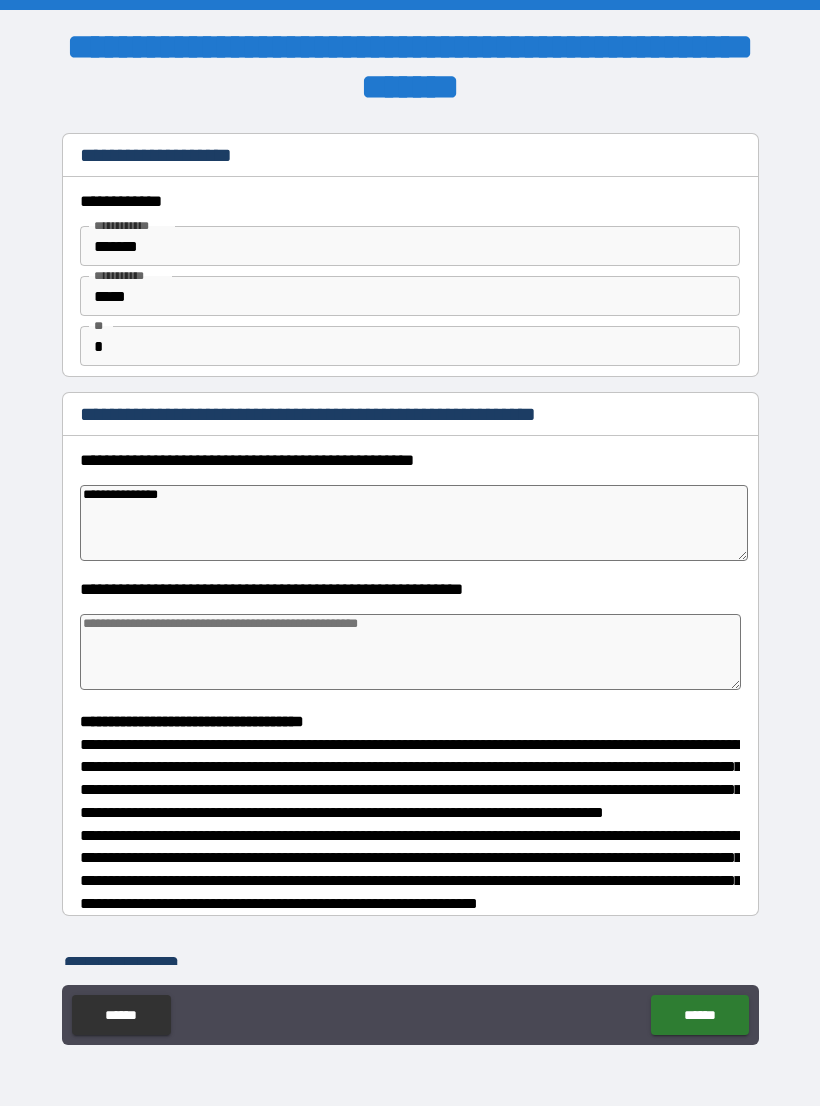 type on "*" 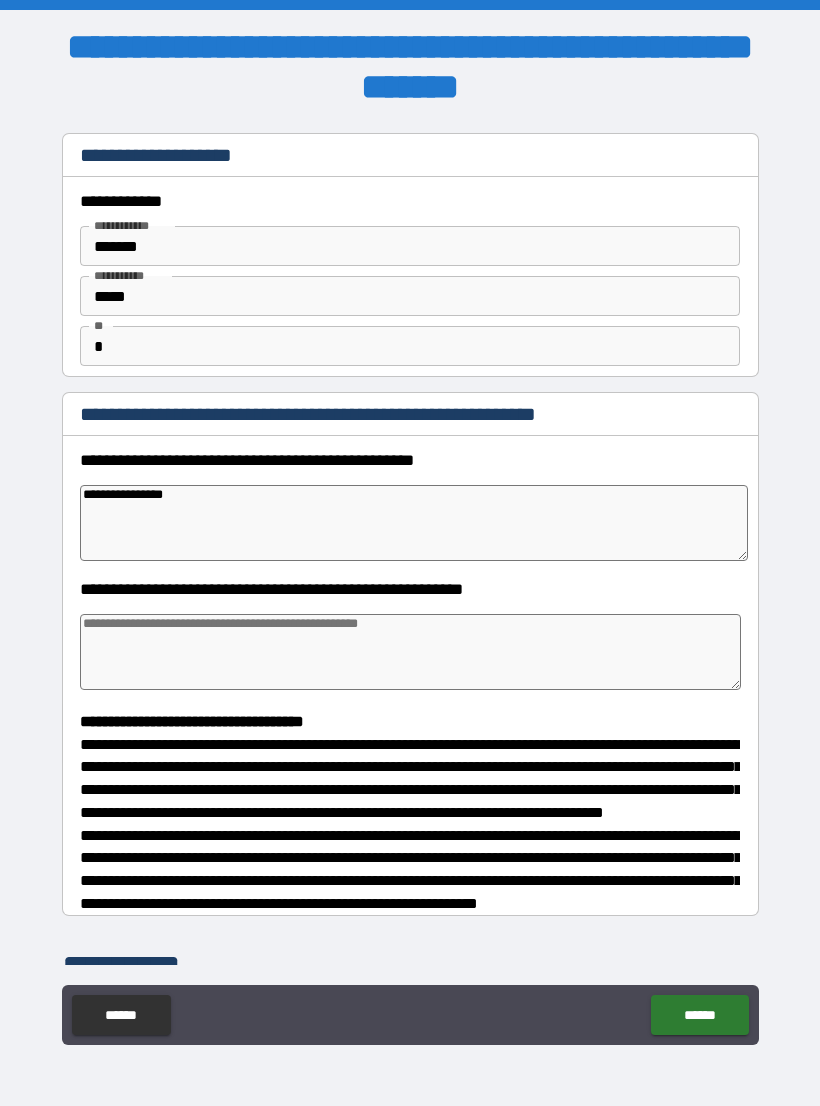 type on "*" 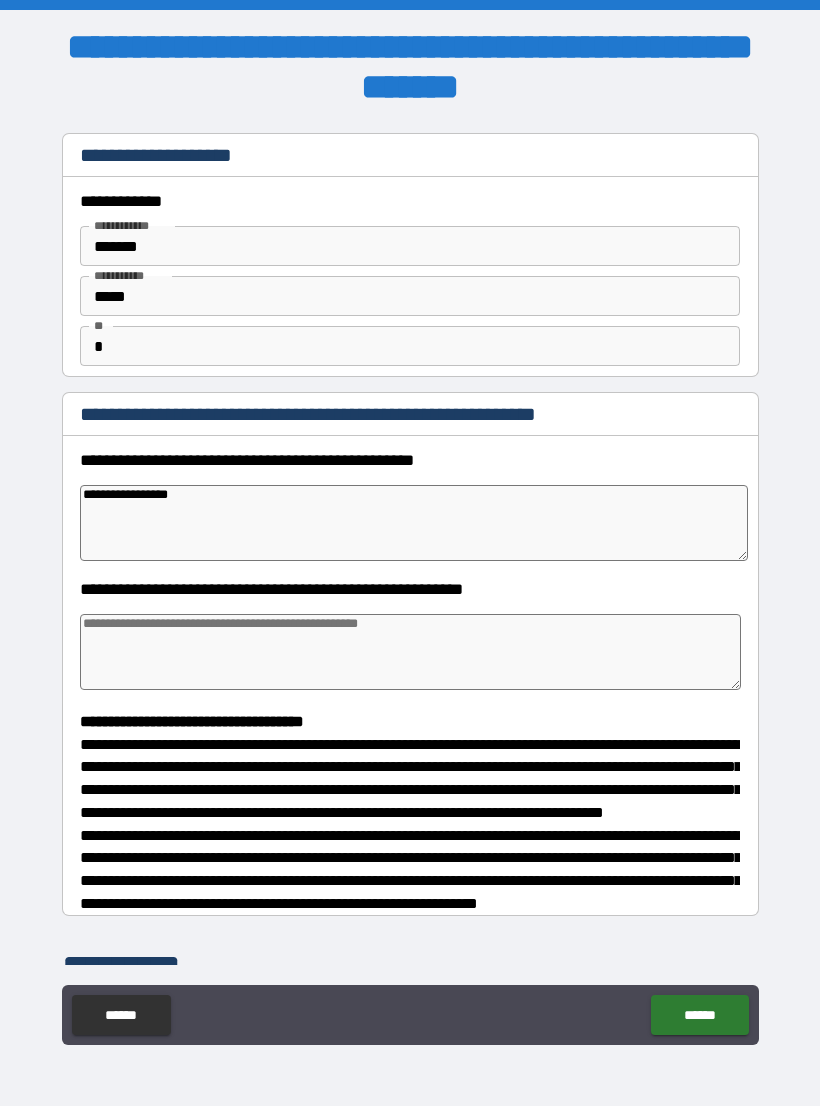 type on "*" 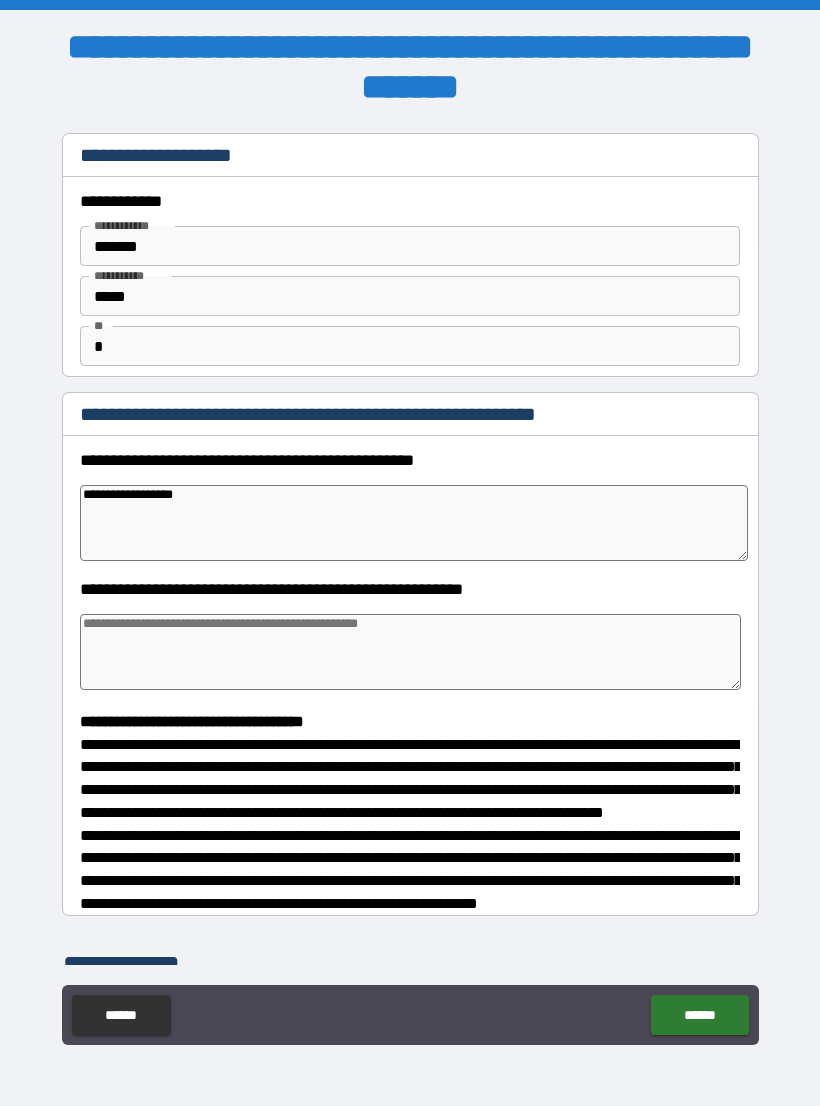 type on "*" 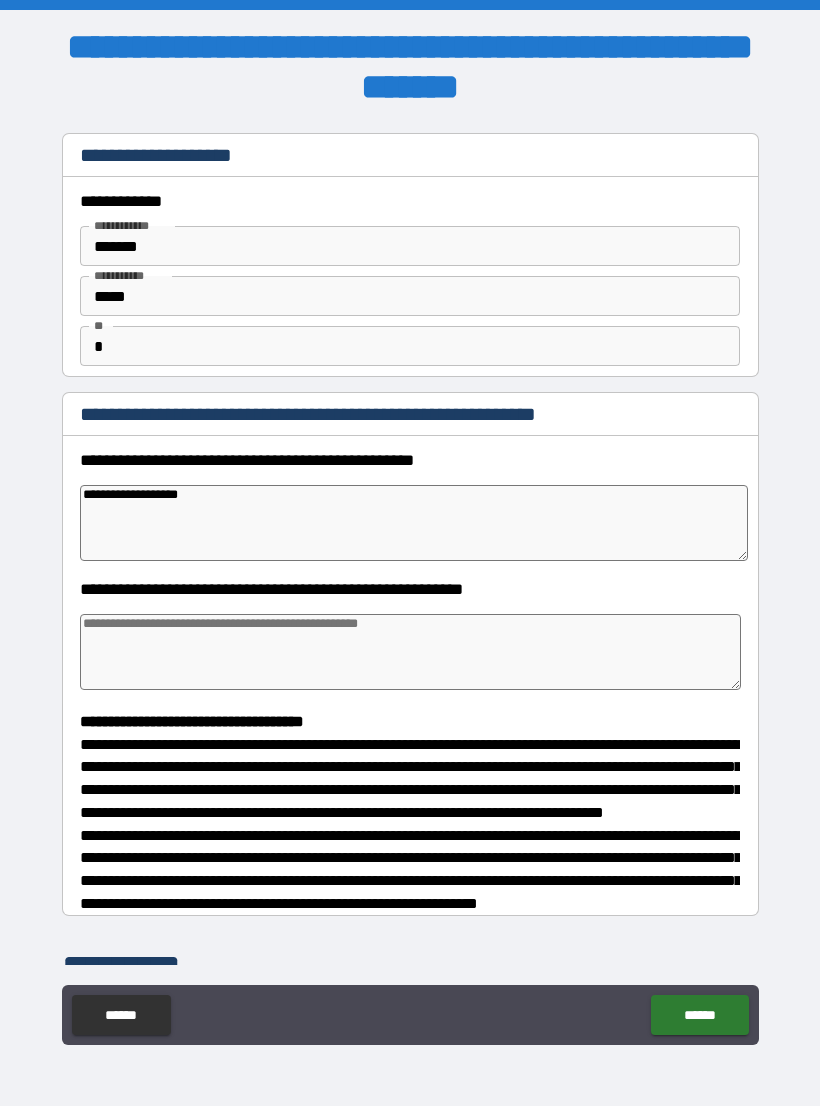 type on "*" 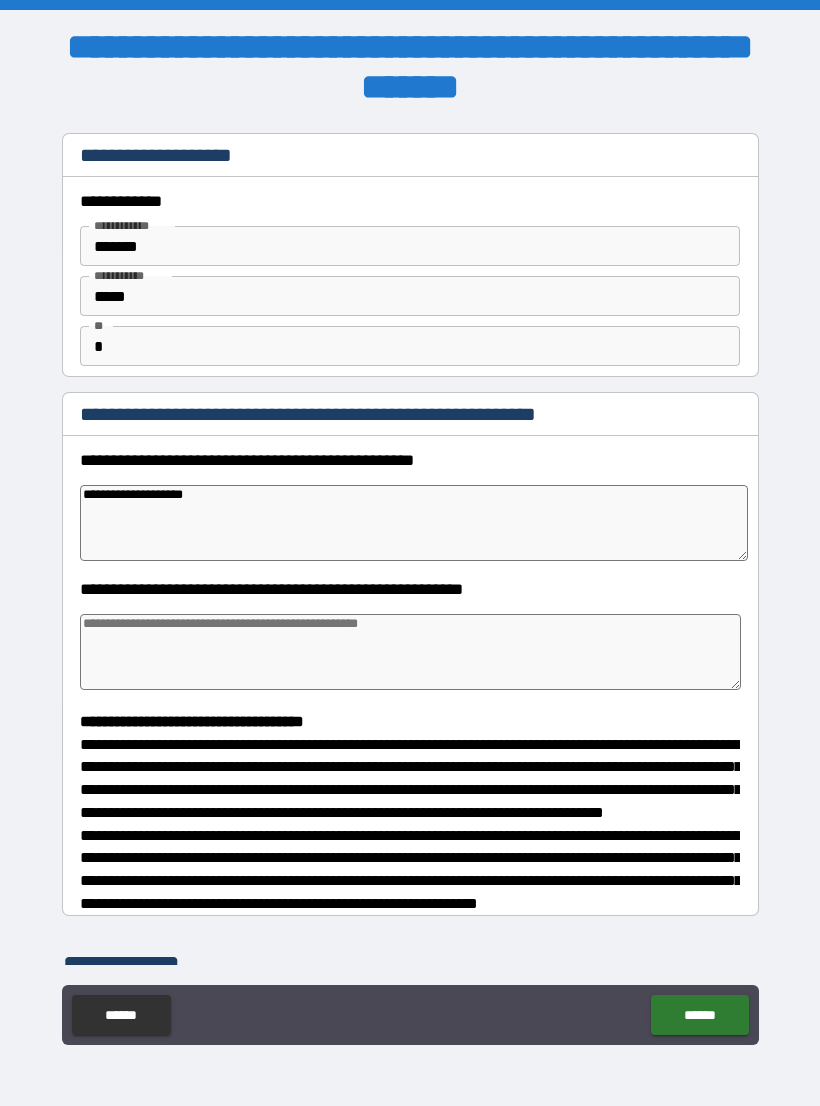type on "*" 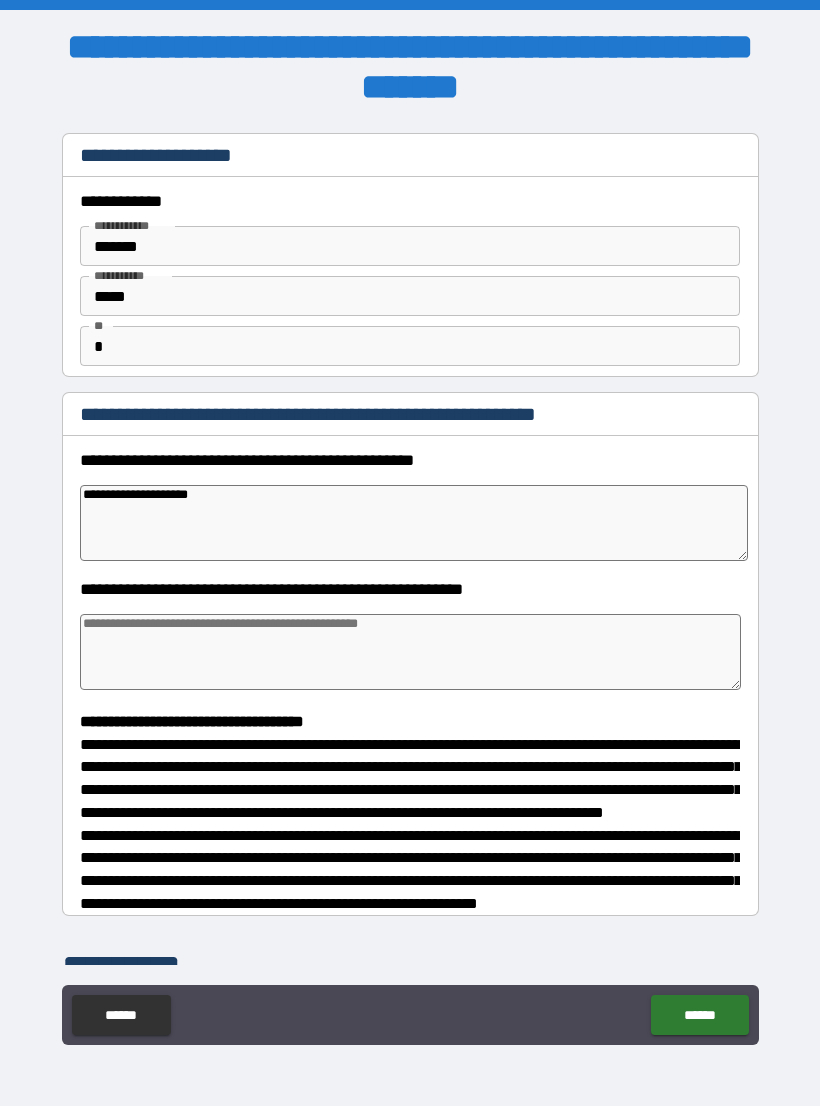 type on "*" 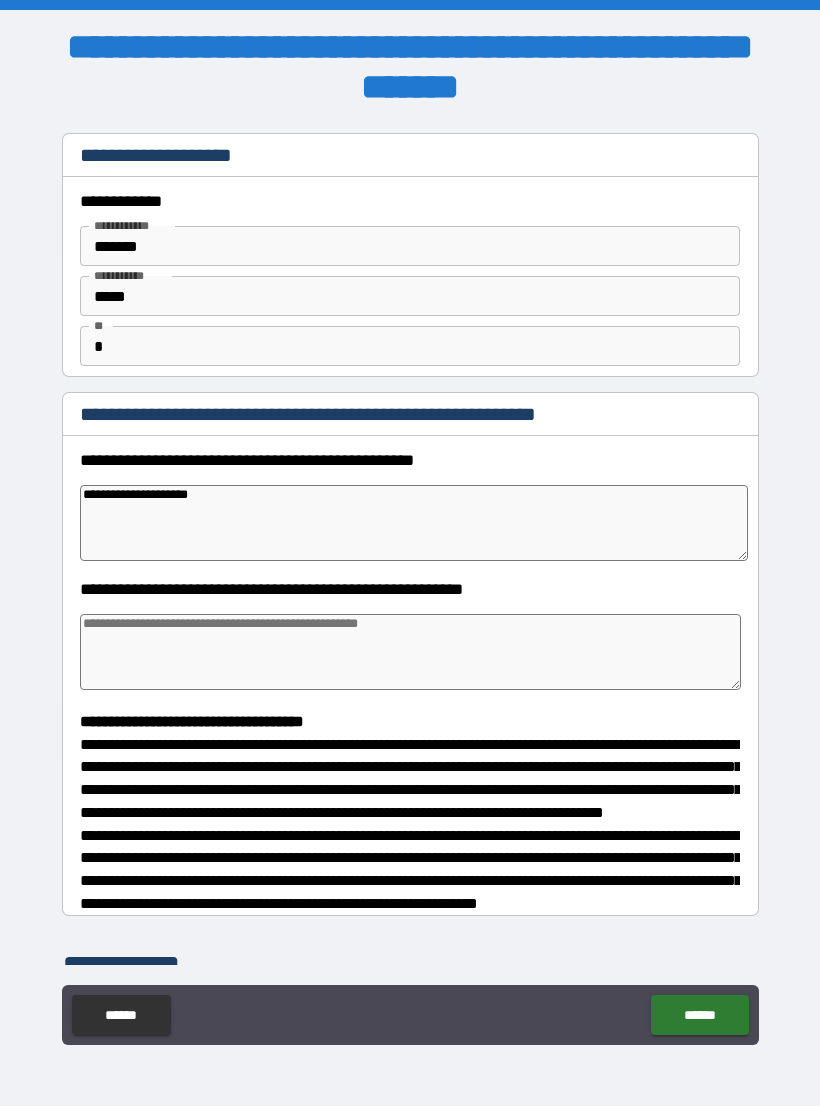 type on "**********" 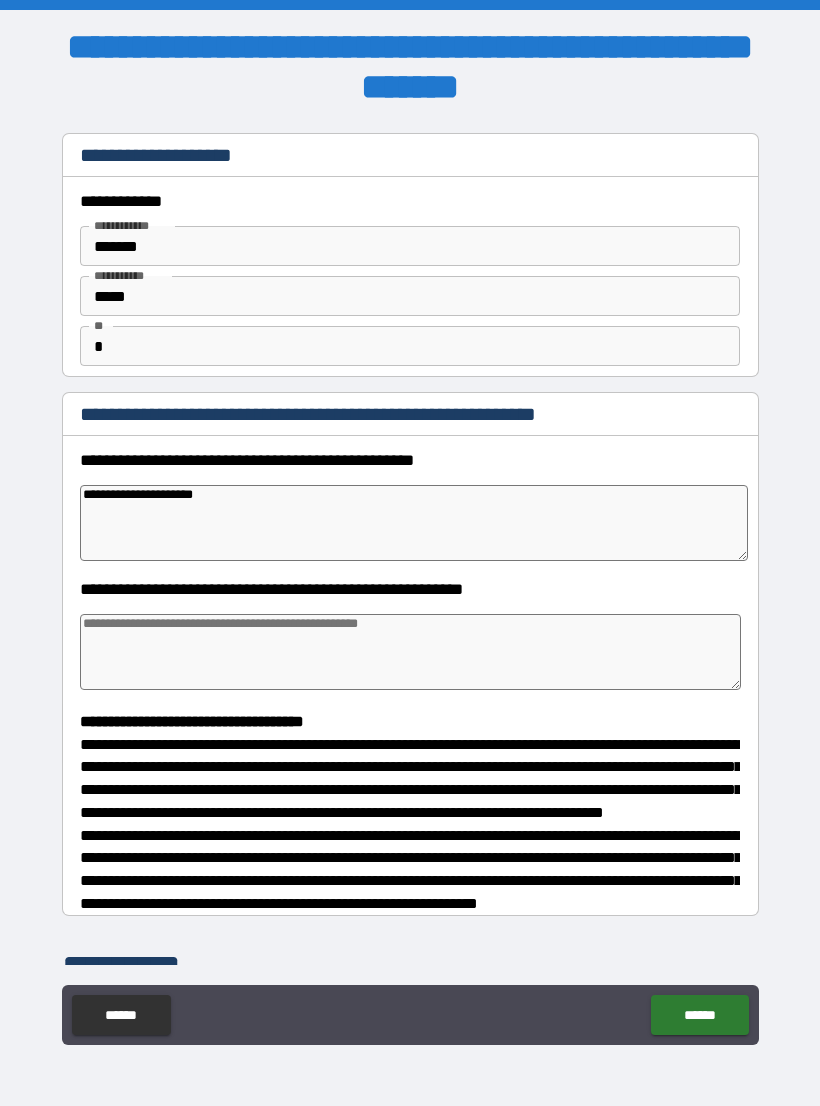 type on "*" 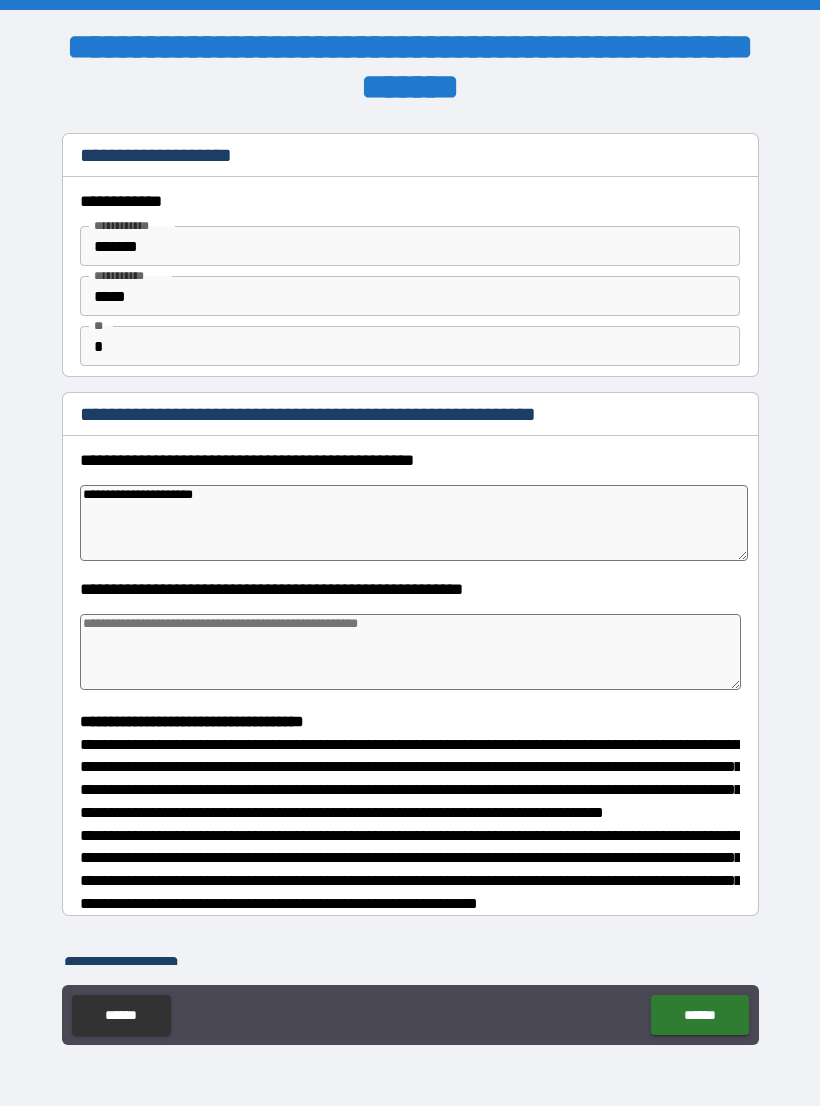 type on "**********" 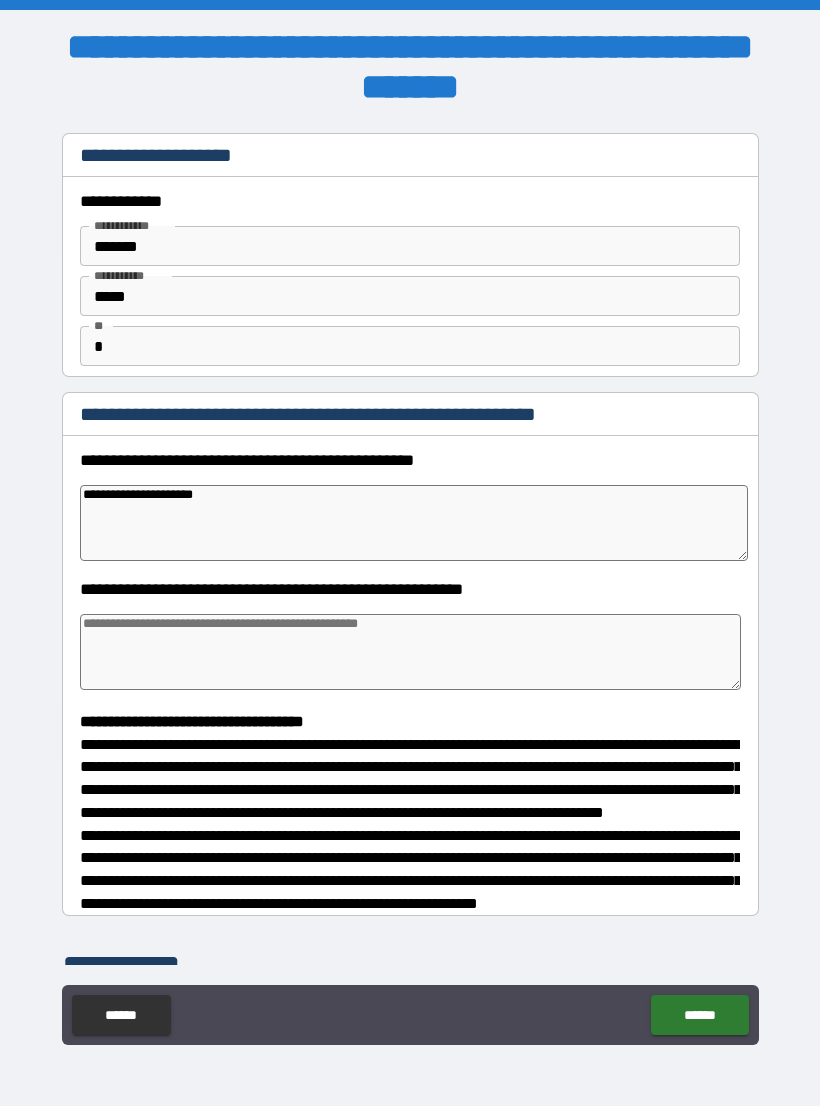 type on "*" 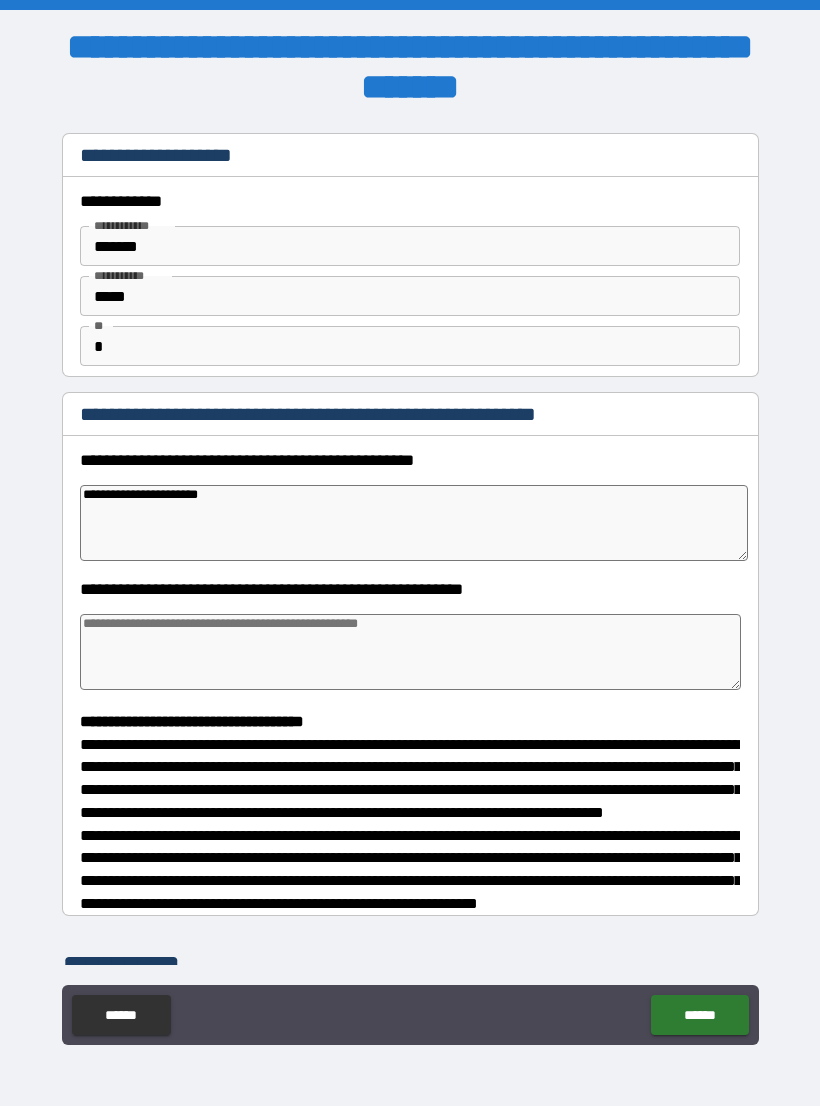 type on "*" 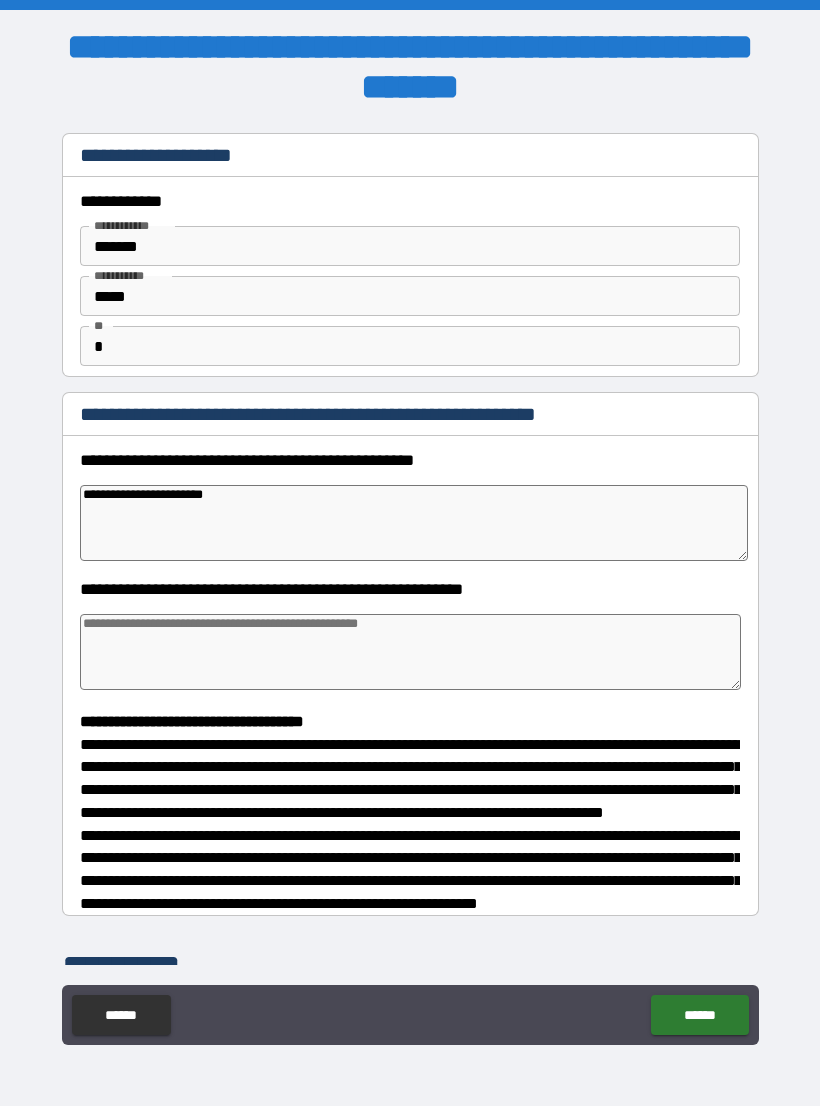 type on "*" 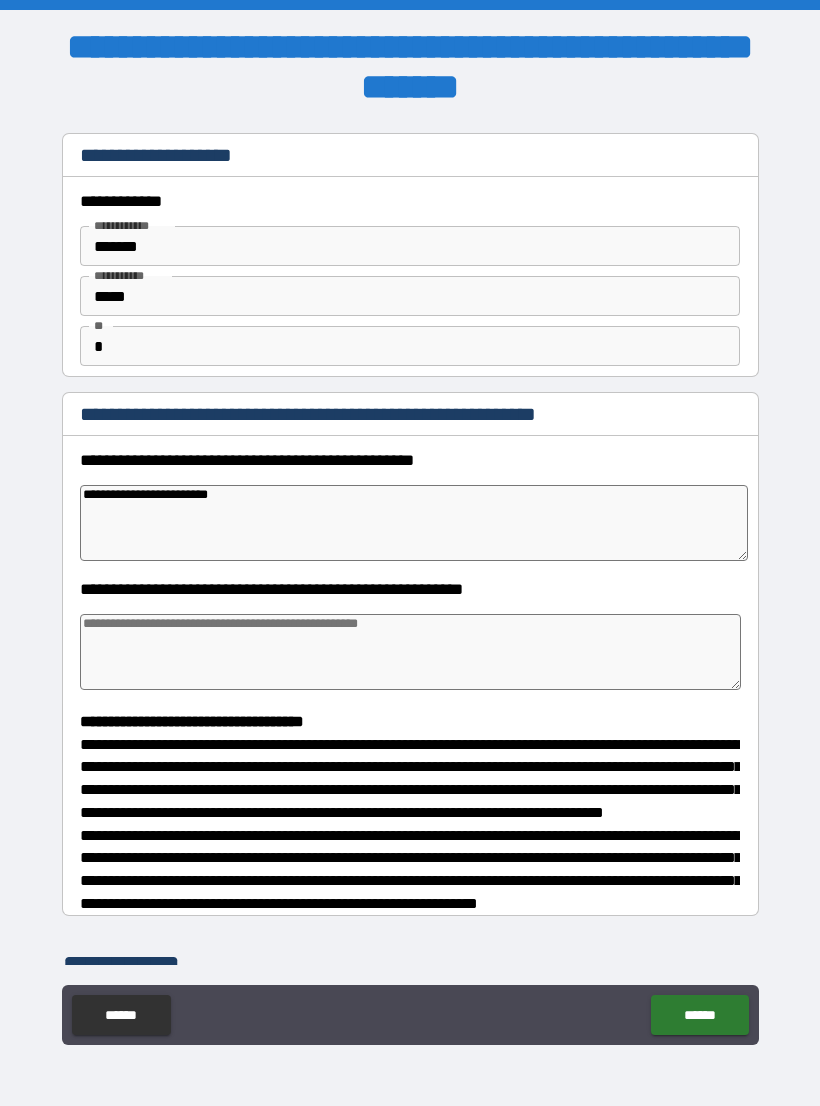 type on "*" 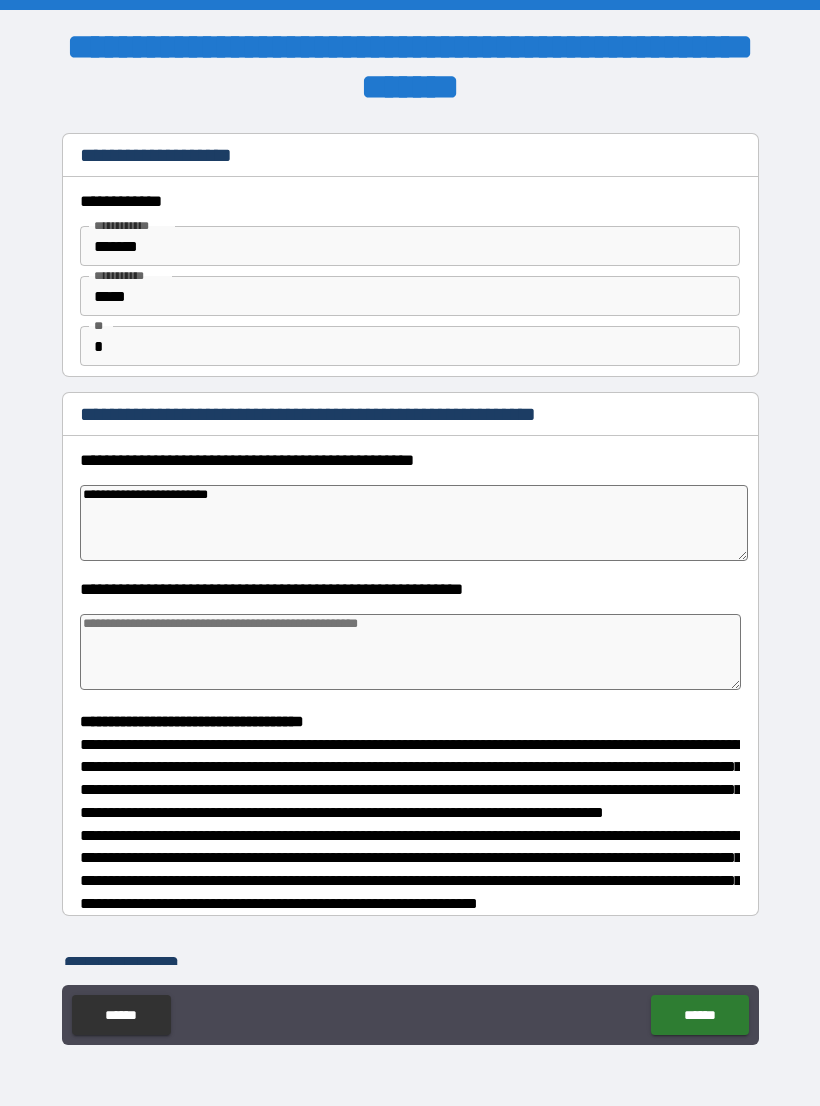 type on "**********" 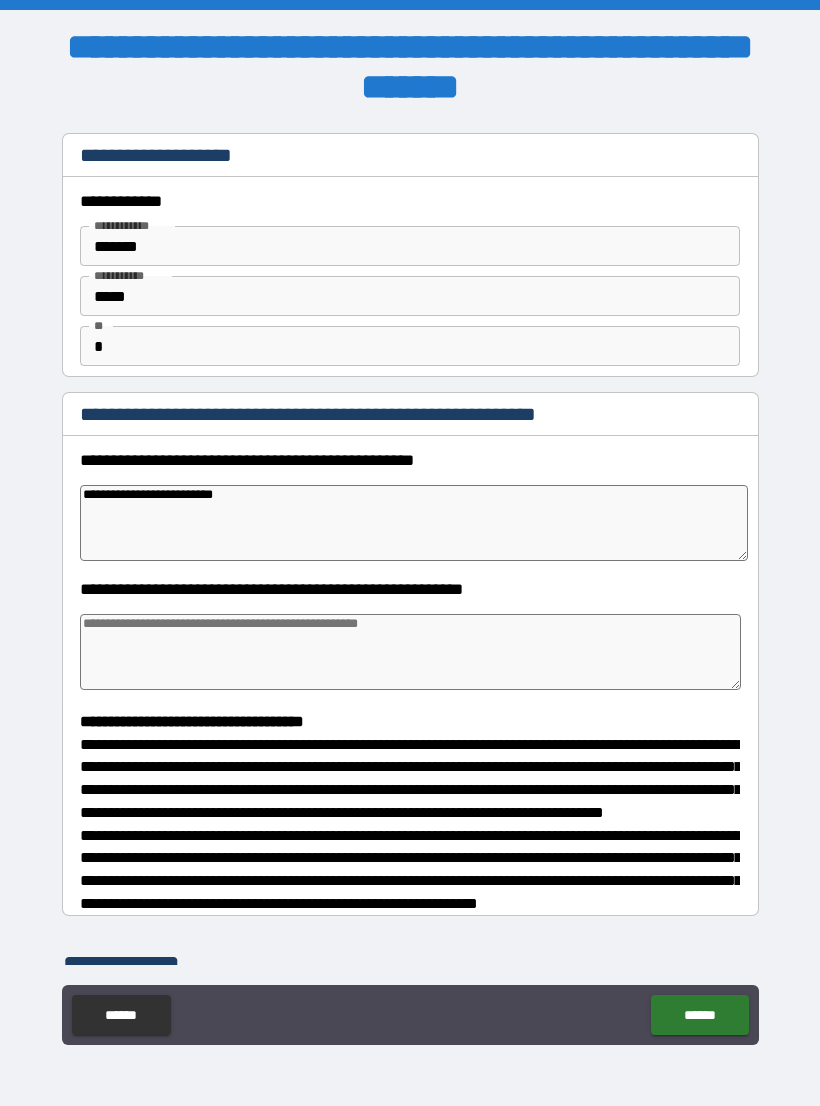 type on "*" 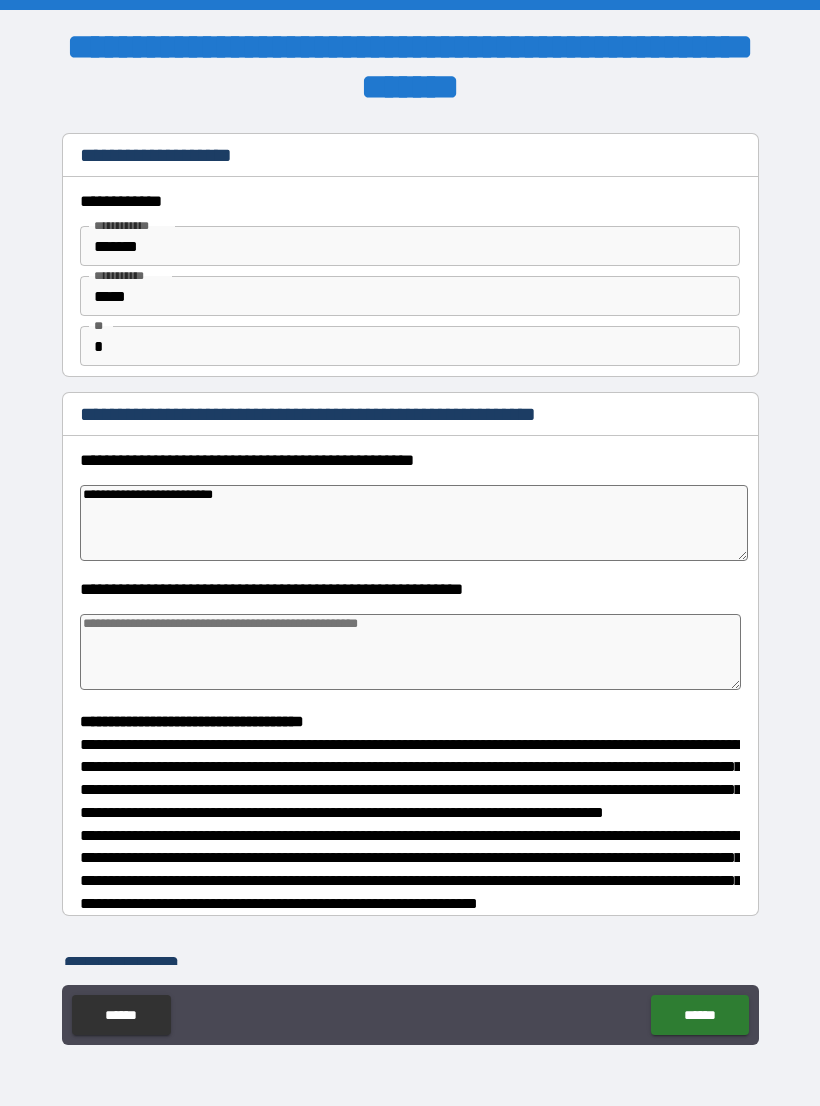type on "**********" 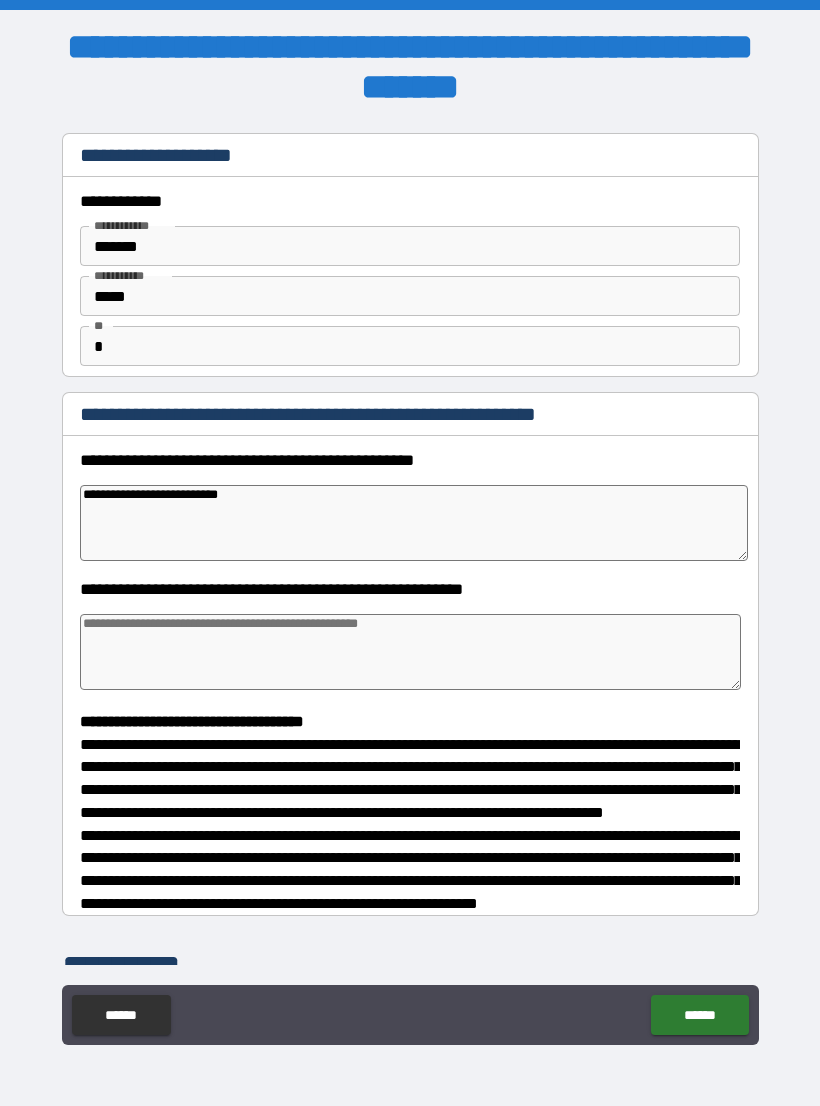 type on "*" 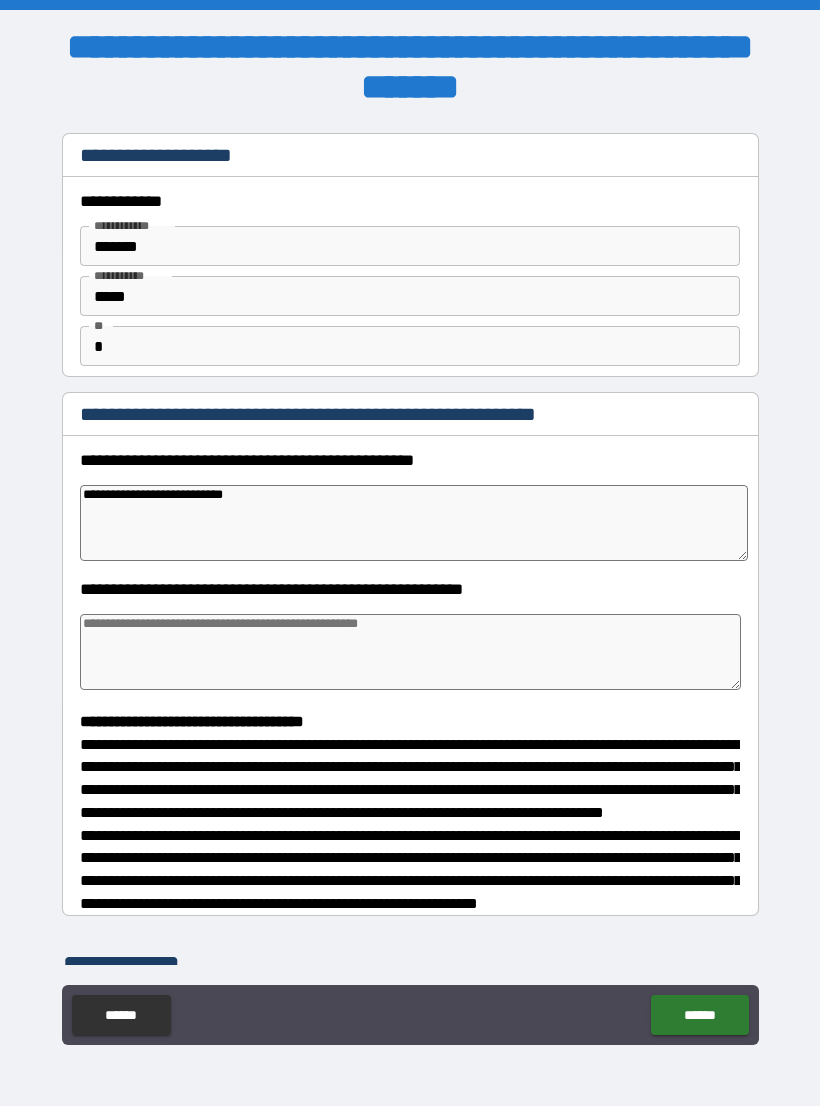 type on "*" 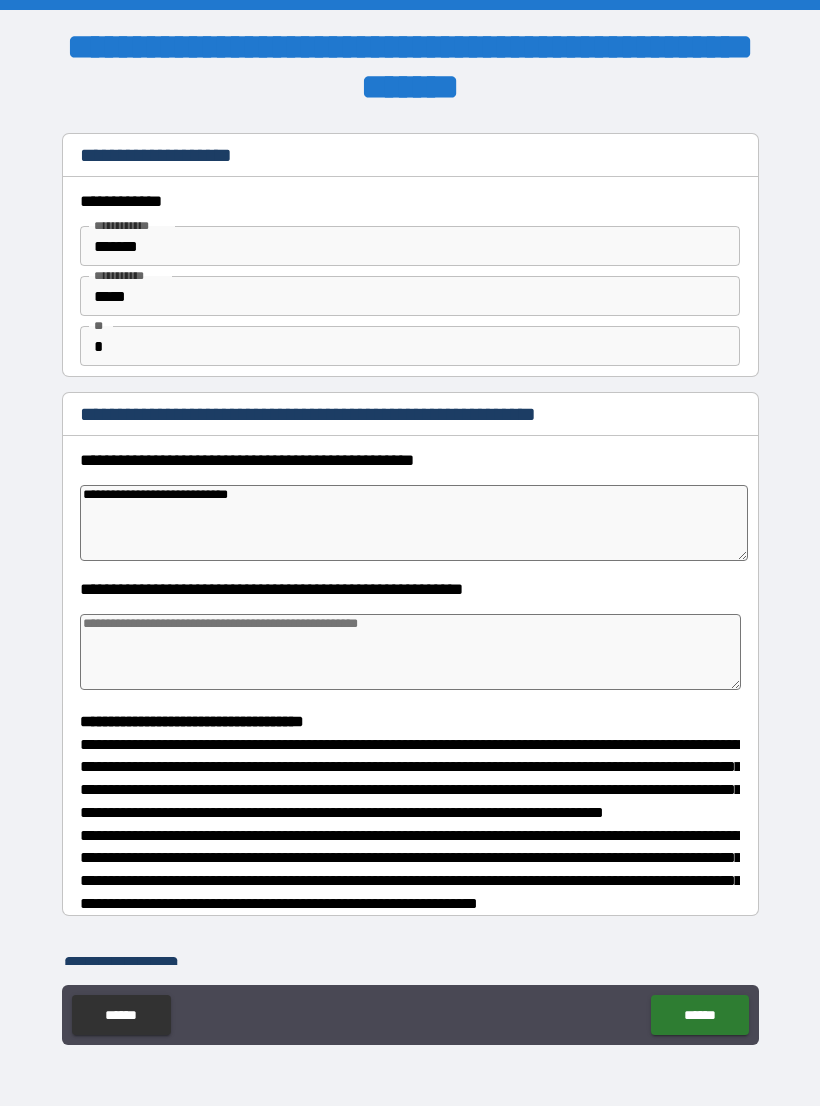 type on "*" 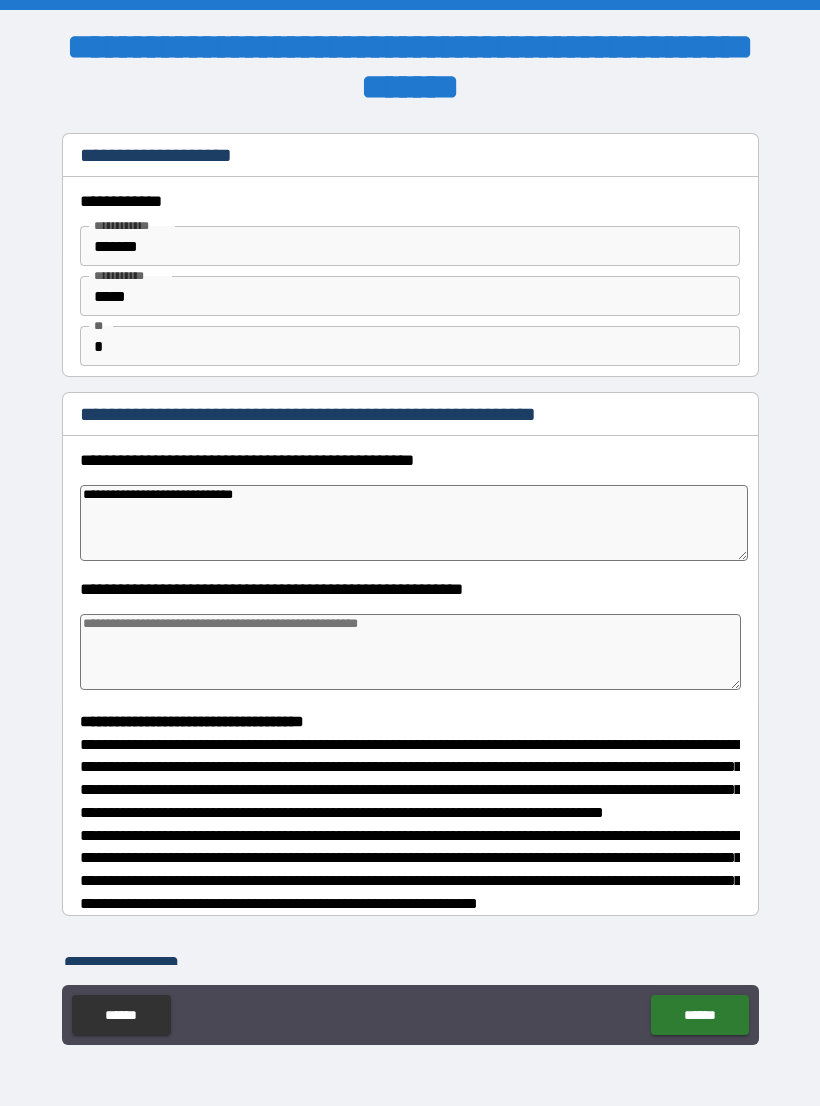 type on "*" 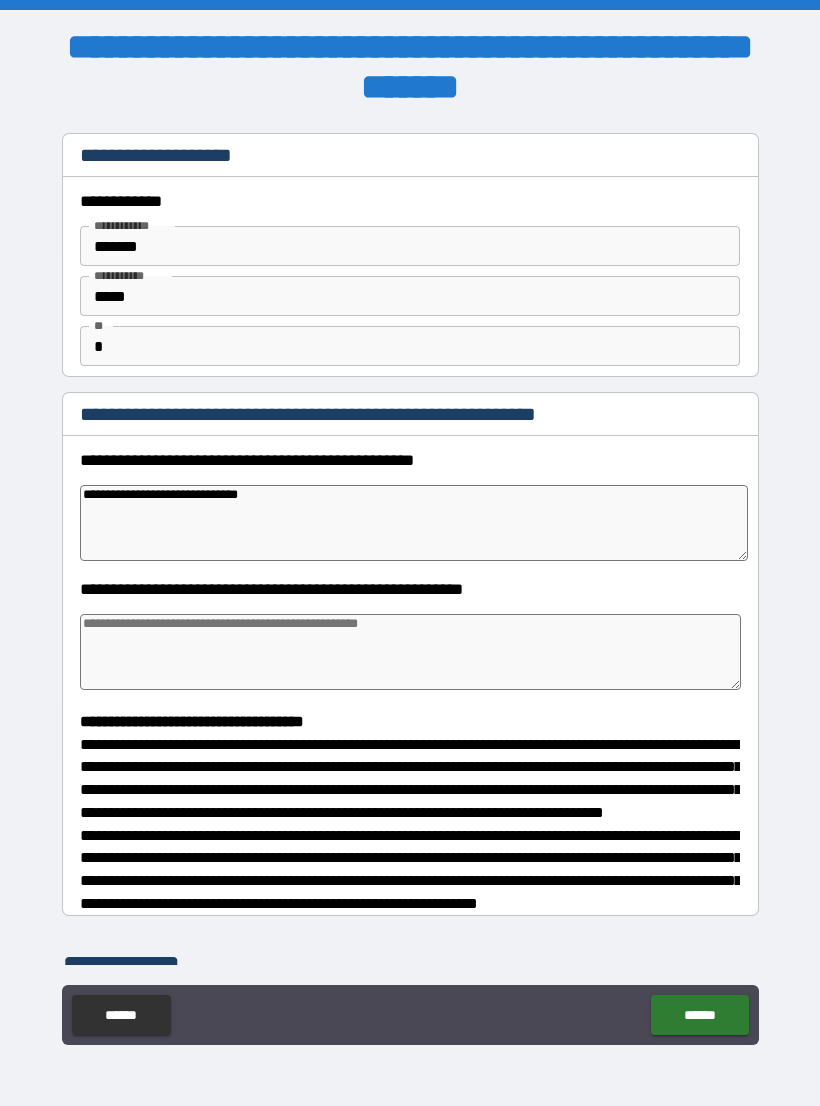 type on "*" 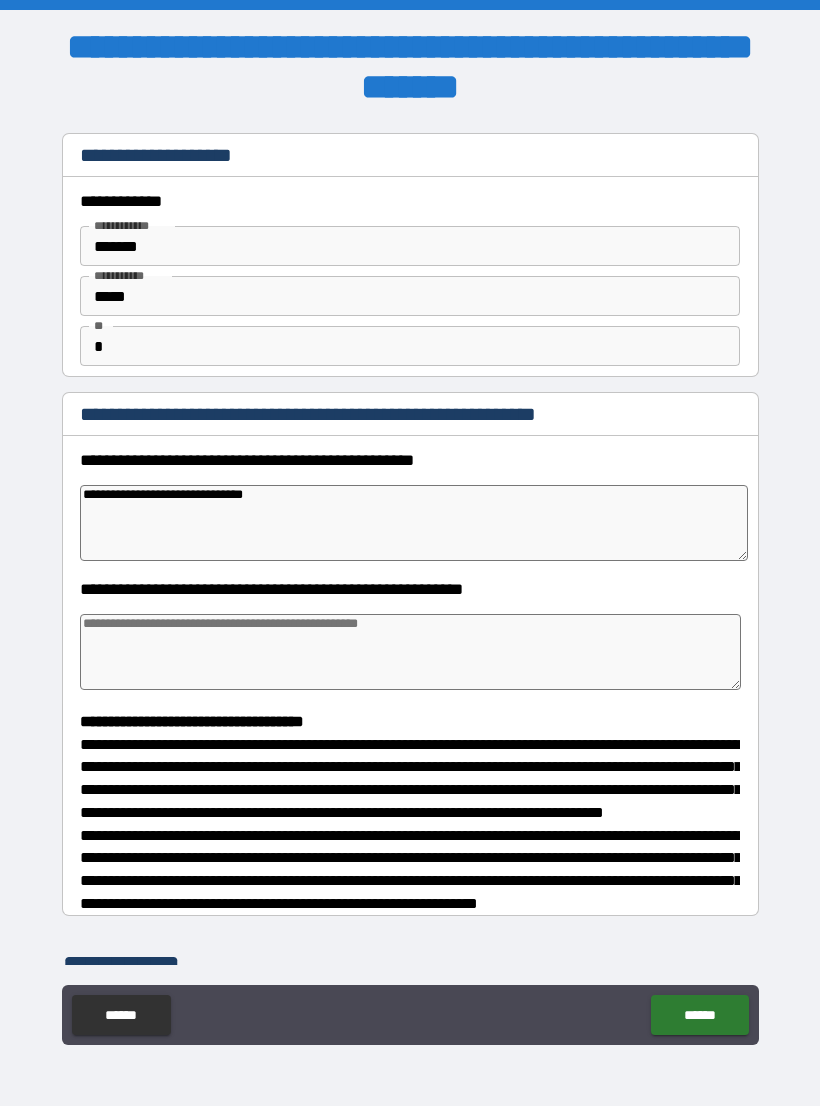 type on "*" 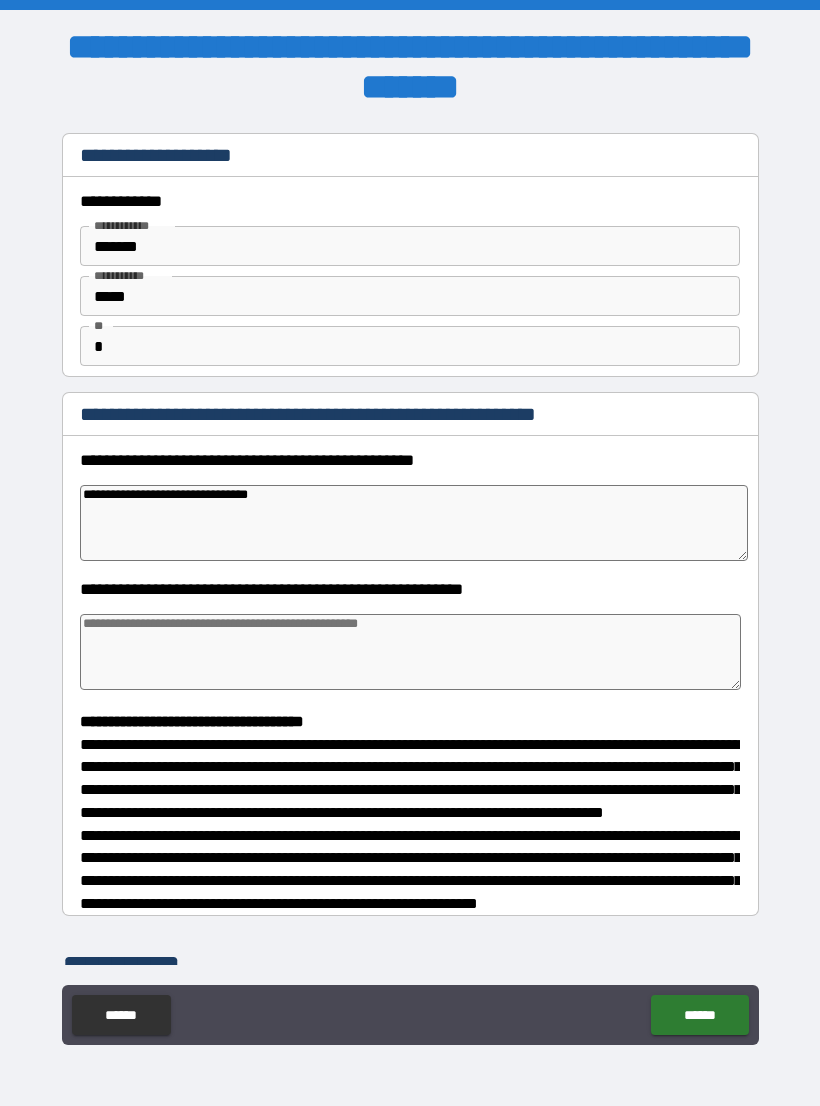 type on "**********" 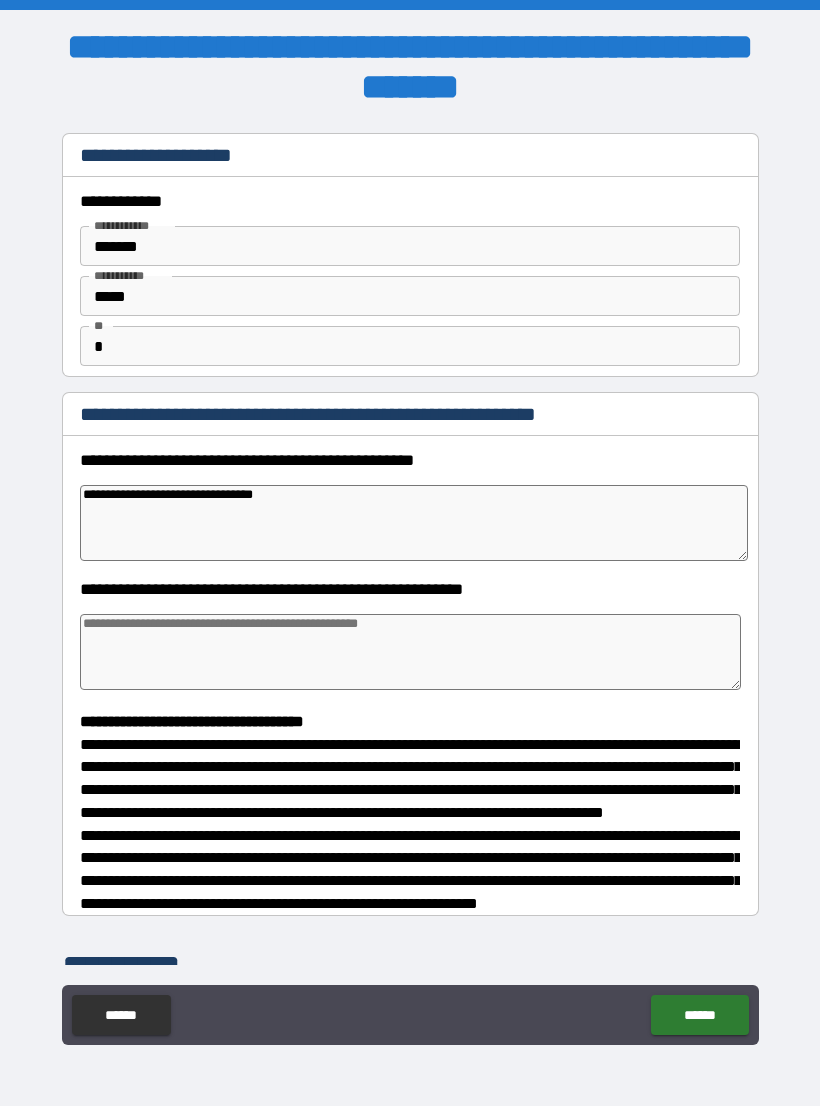 type on "*" 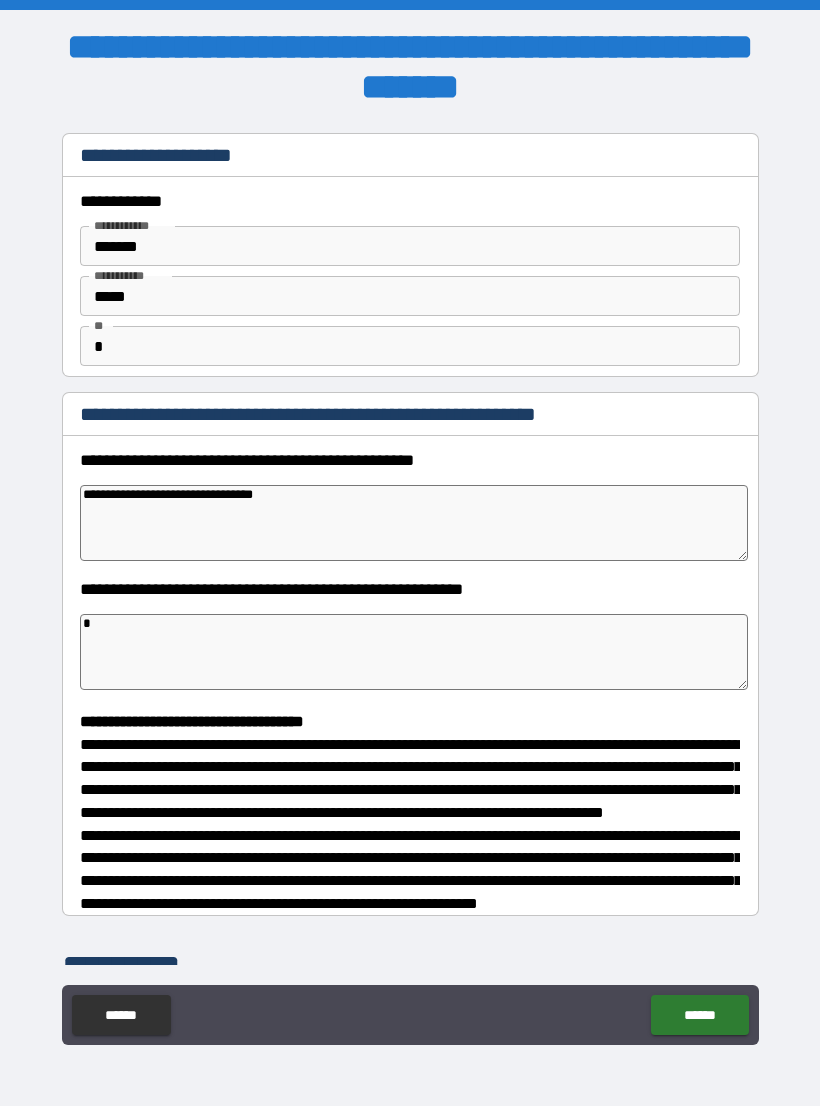 type on "*" 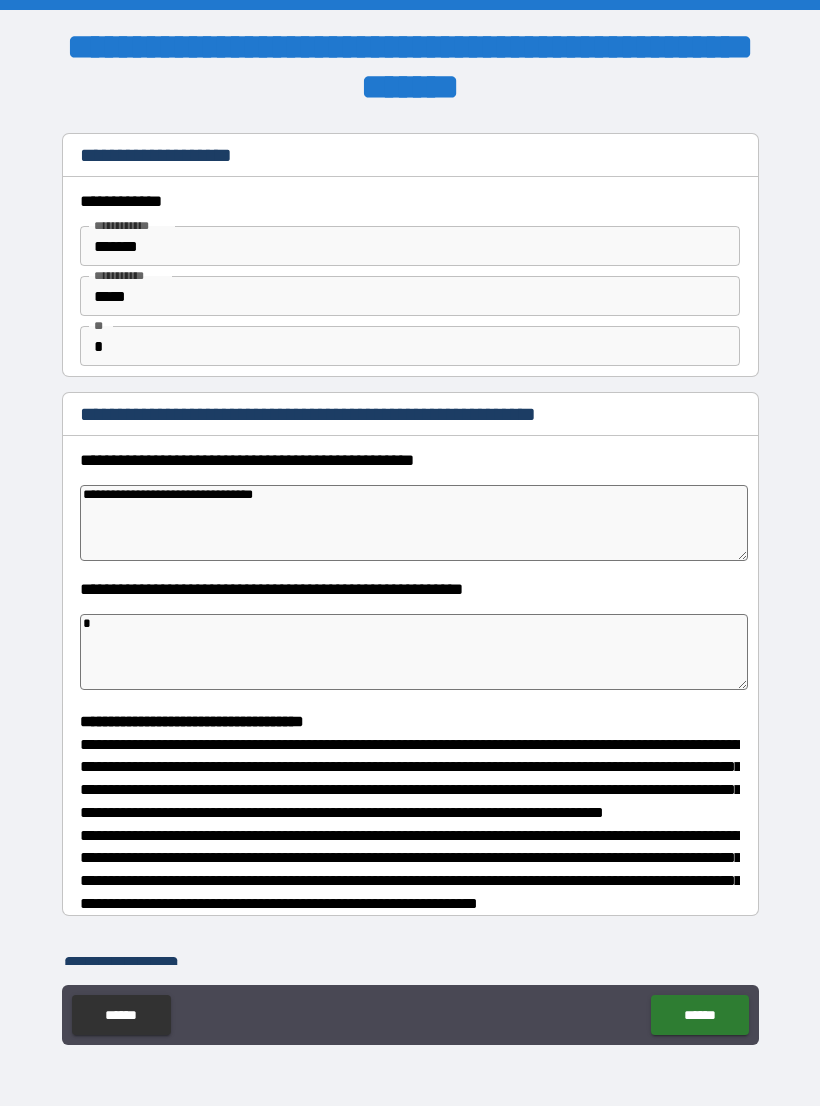 type on "*" 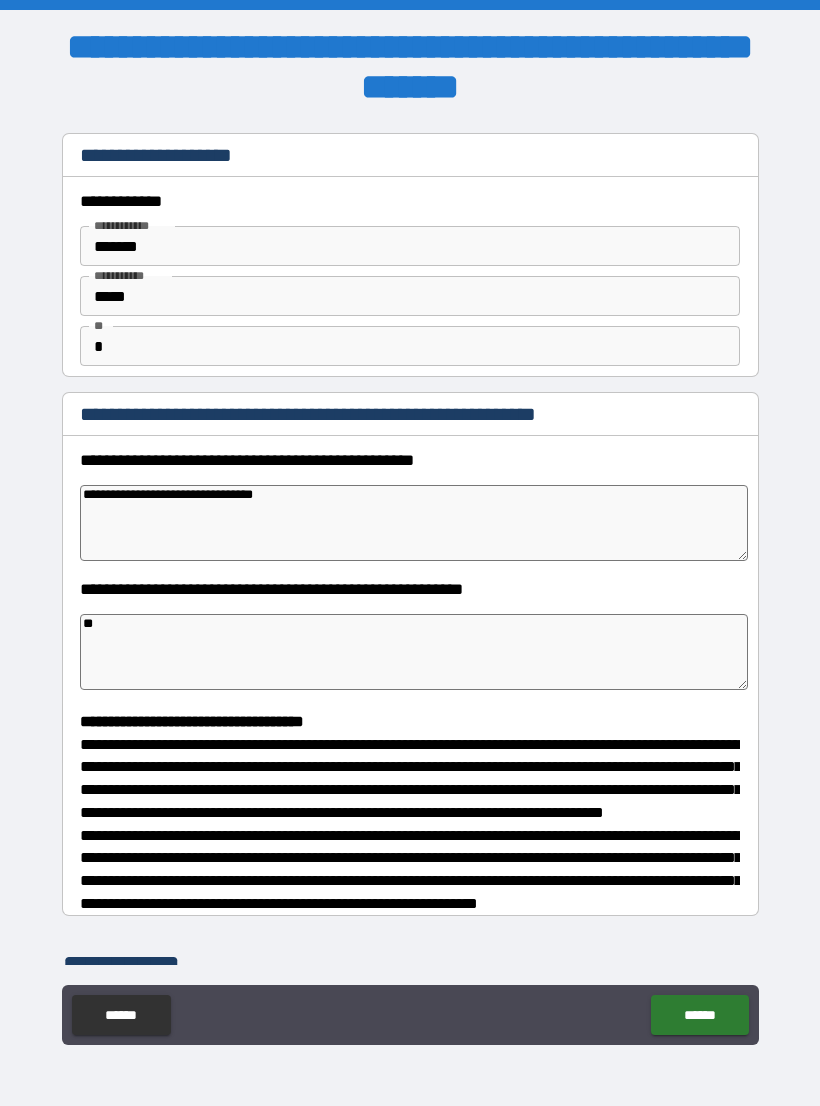 type on "*" 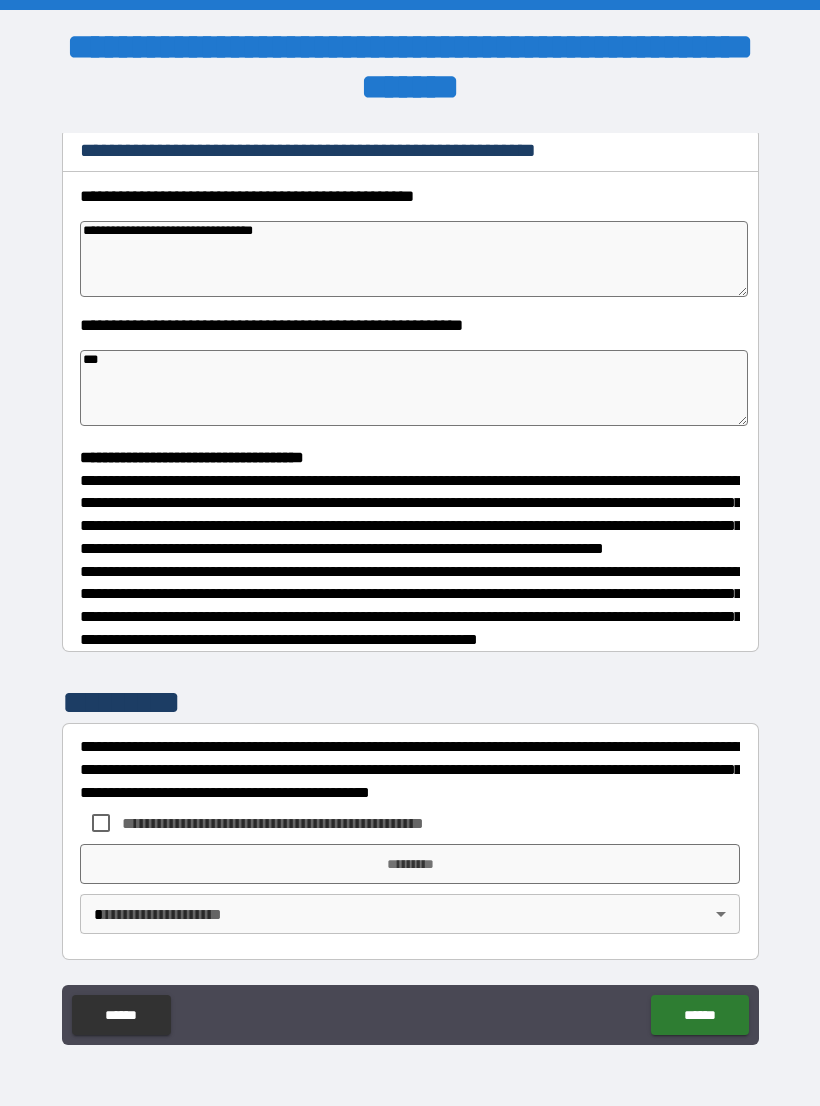 scroll, scrollTop: 302, scrollLeft: 0, axis: vertical 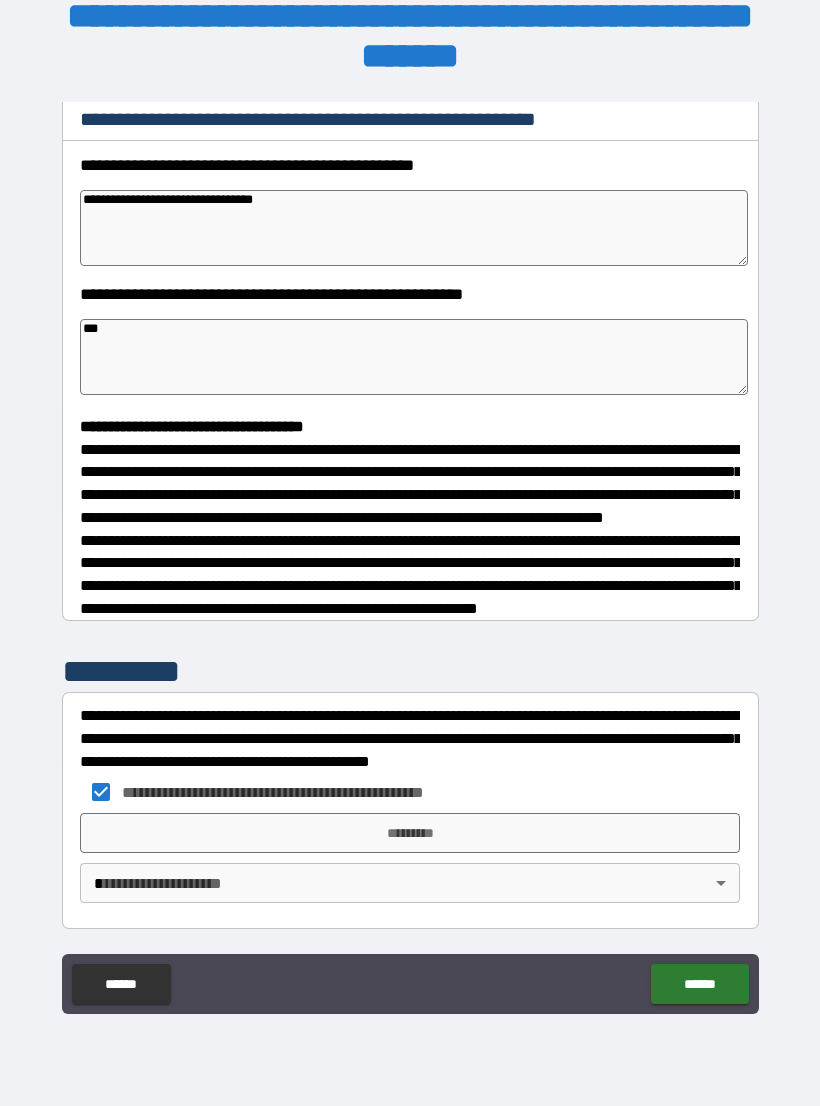 click on "*********" at bounding box center [410, 833] 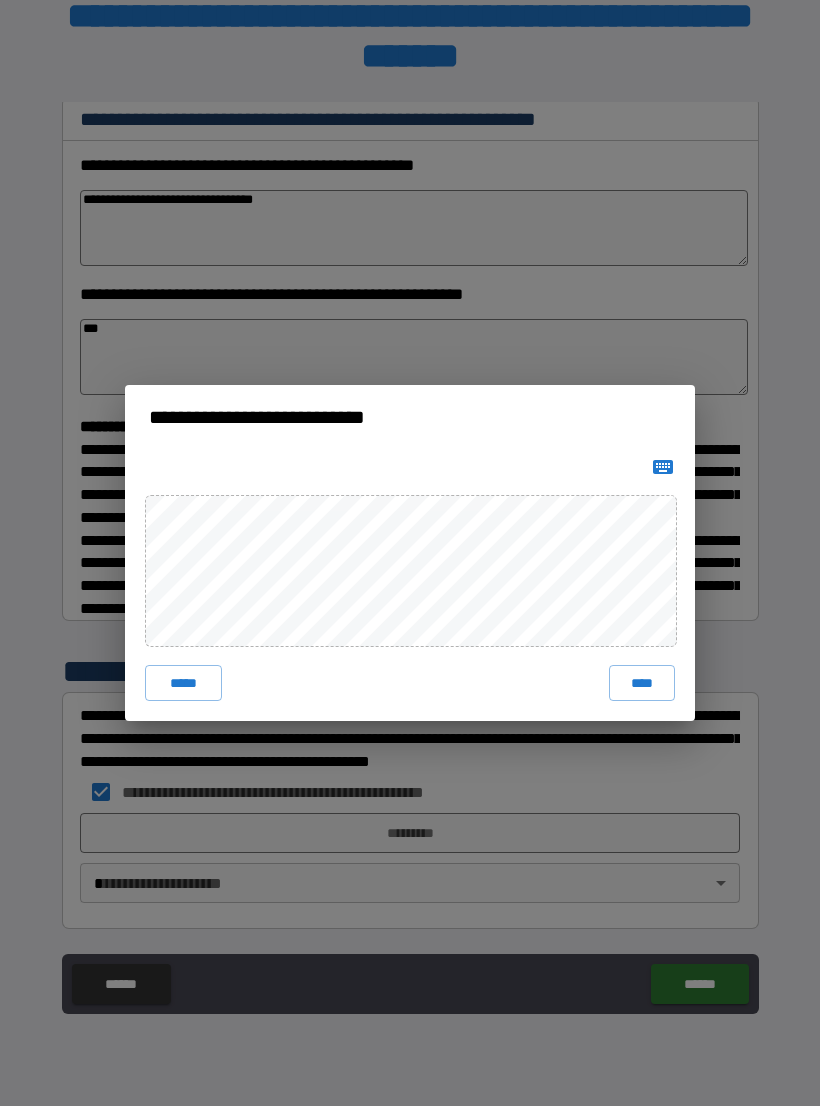 click on "****" at bounding box center [642, 683] 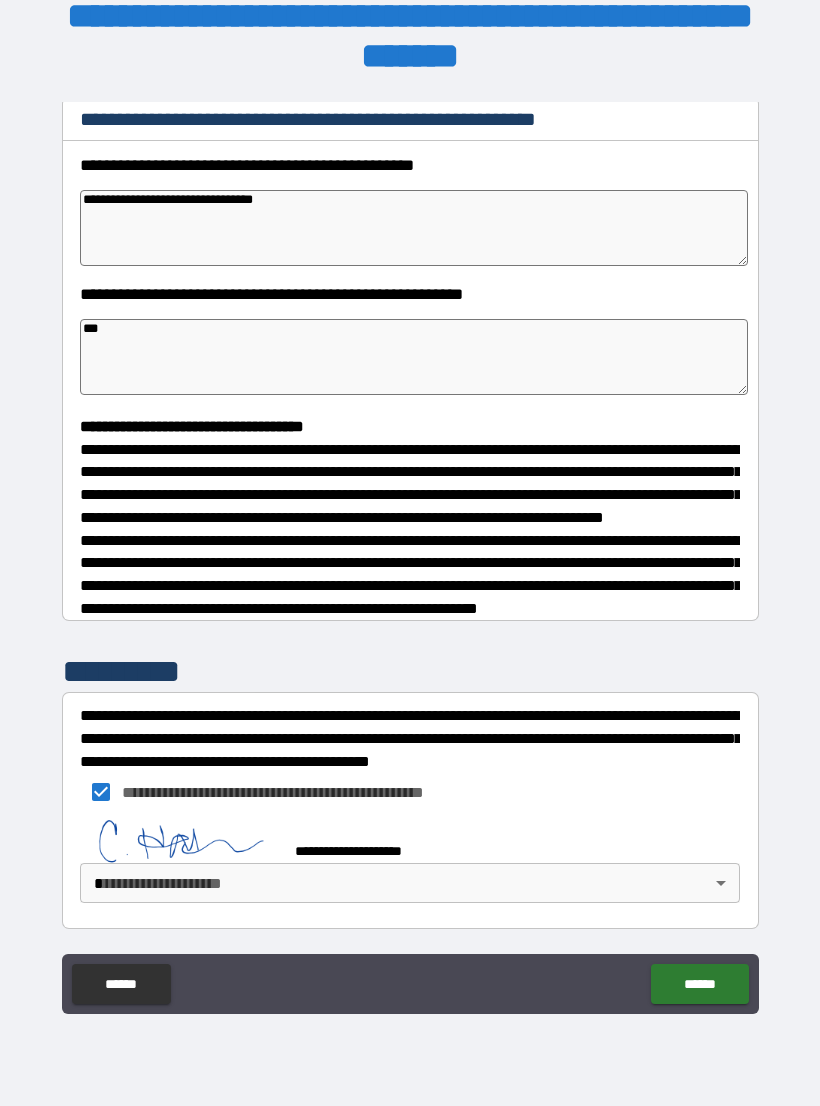 scroll, scrollTop: 292, scrollLeft: 0, axis: vertical 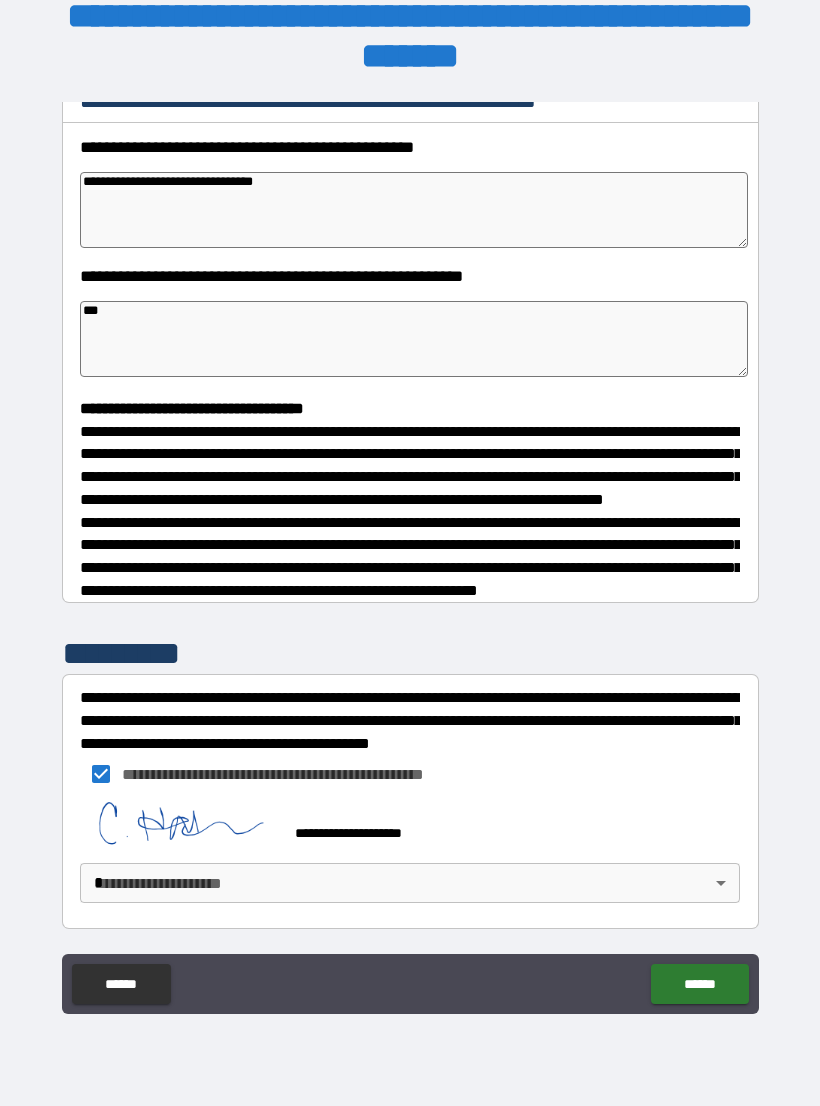 click on "**********" at bounding box center (410, 537) 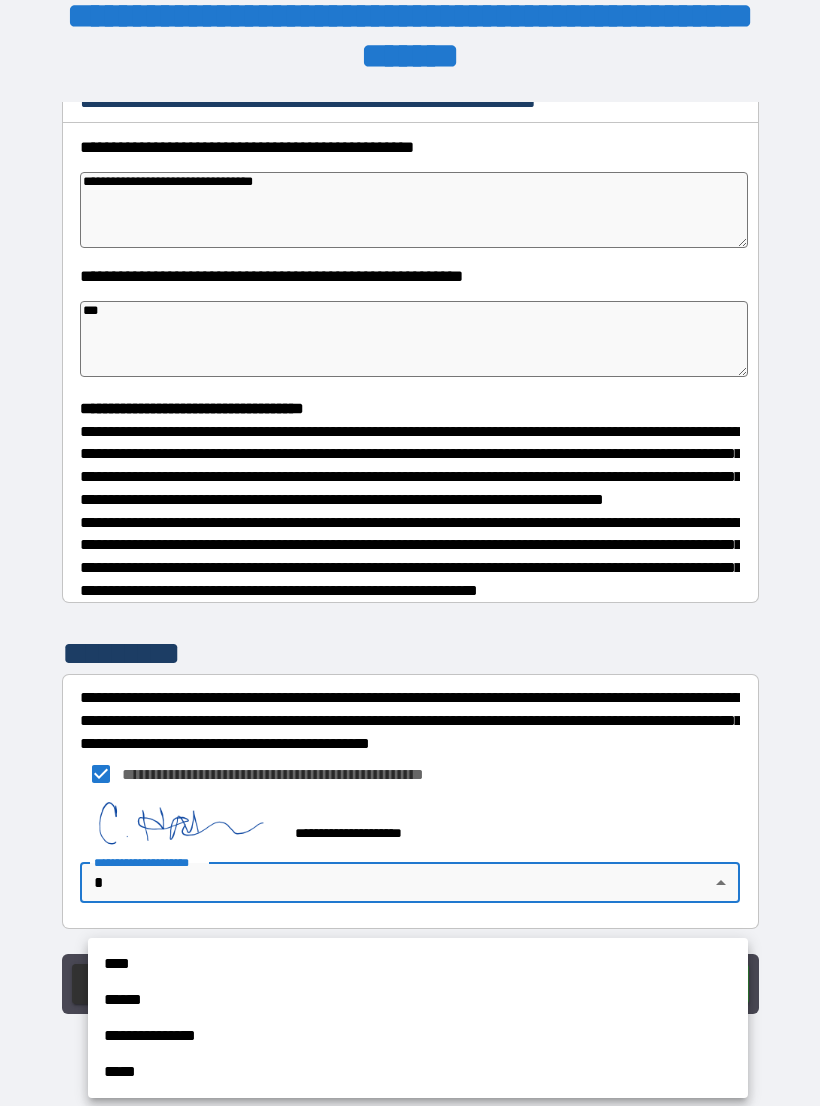 click on "****" at bounding box center [418, 964] 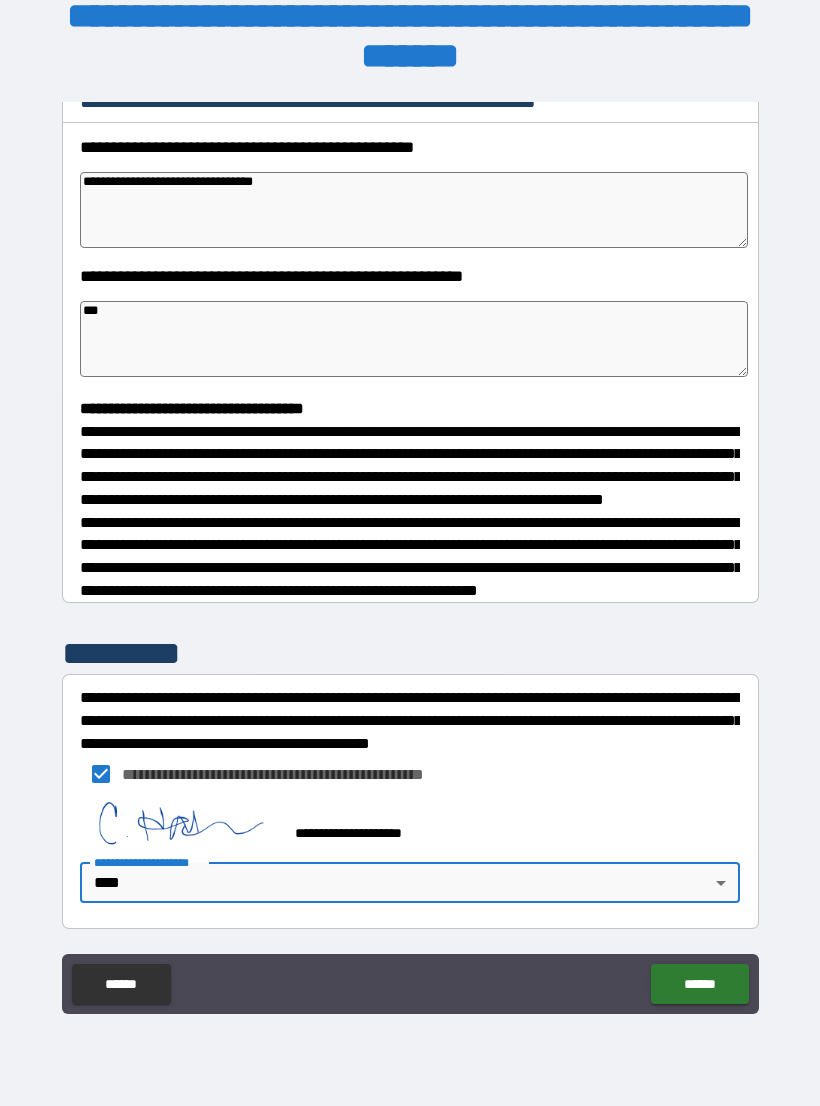 click on "******" at bounding box center (699, 984) 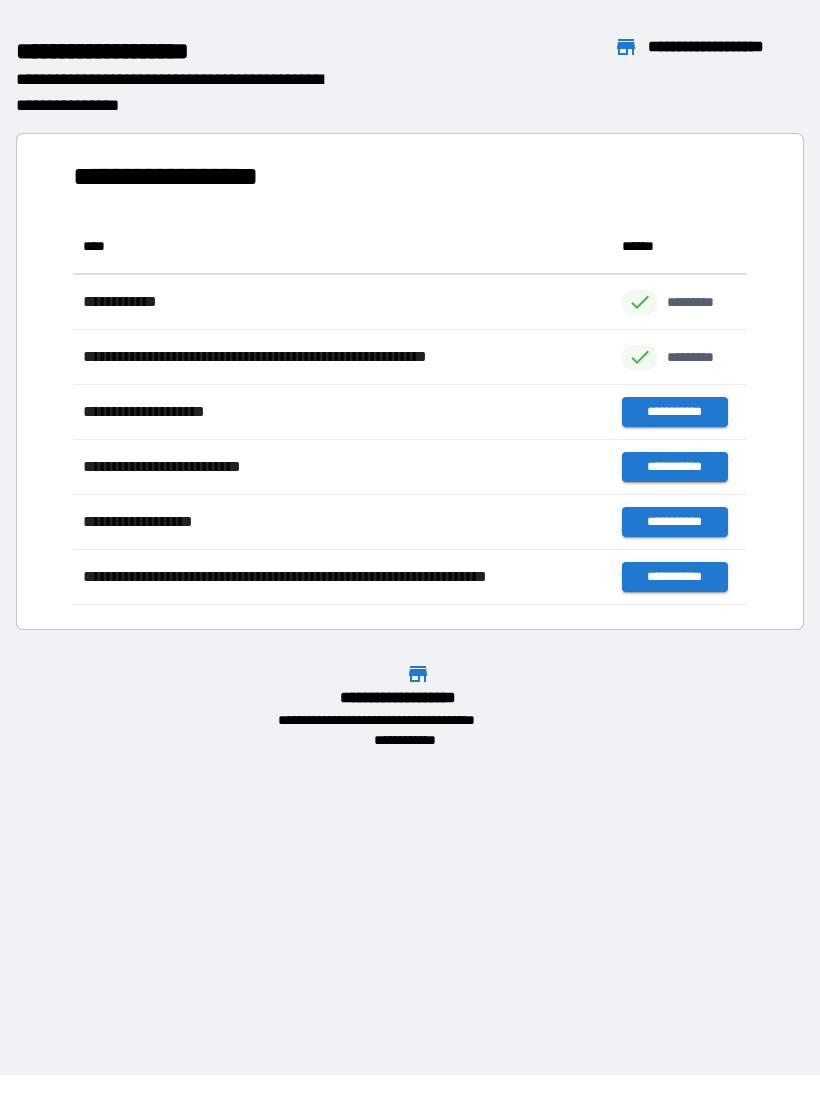 scroll, scrollTop: 1, scrollLeft: 1, axis: both 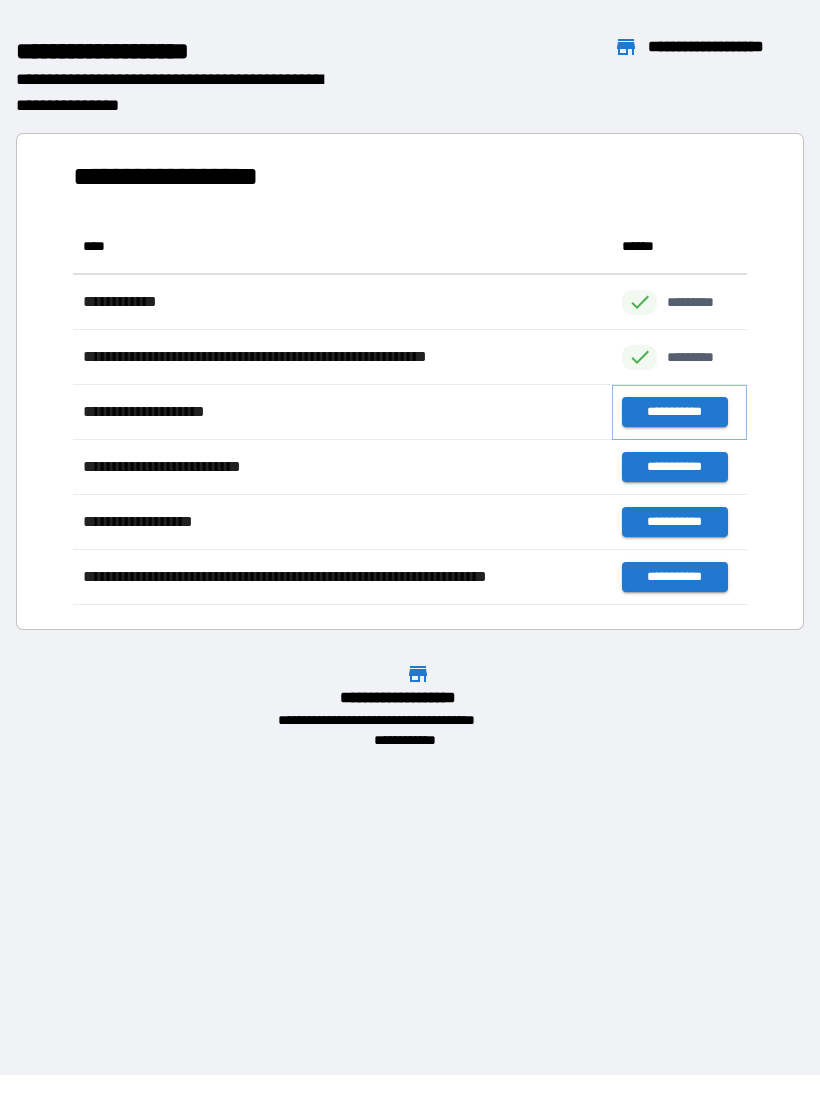click on "**********" at bounding box center (674, 412) 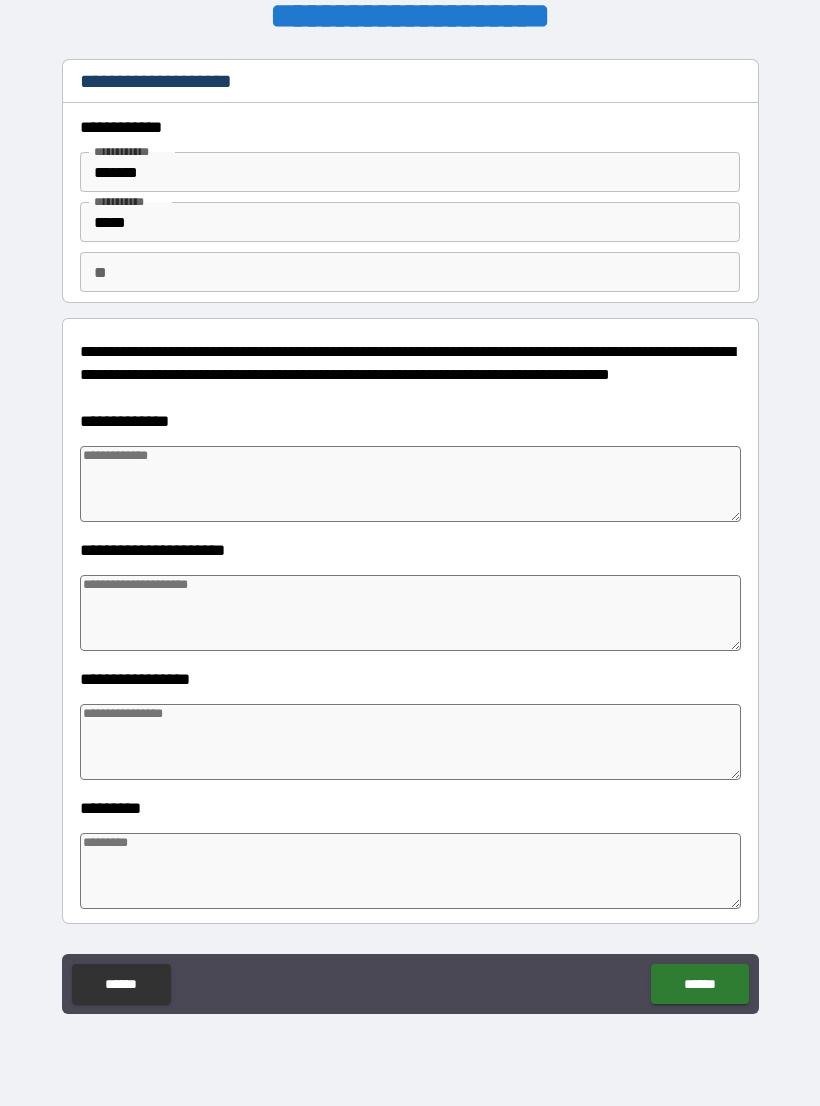 click at bounding box center [410, 484] 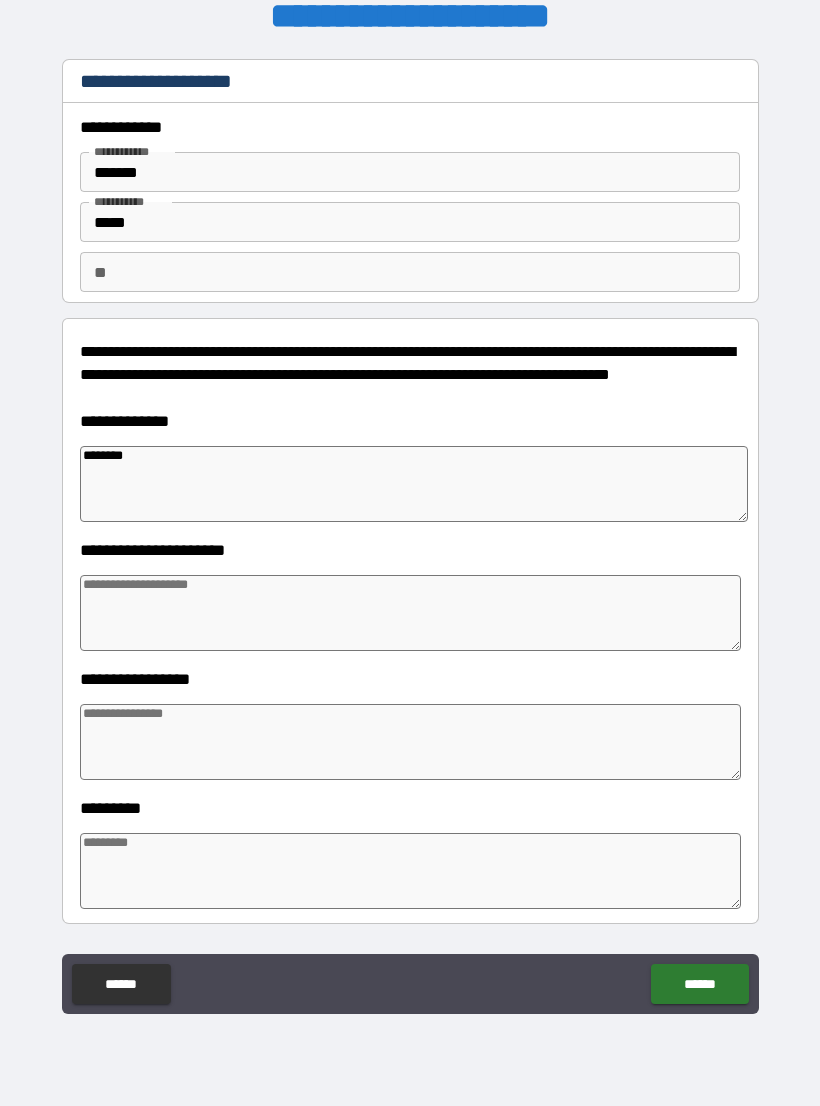 click at bounding box center [410, 613] 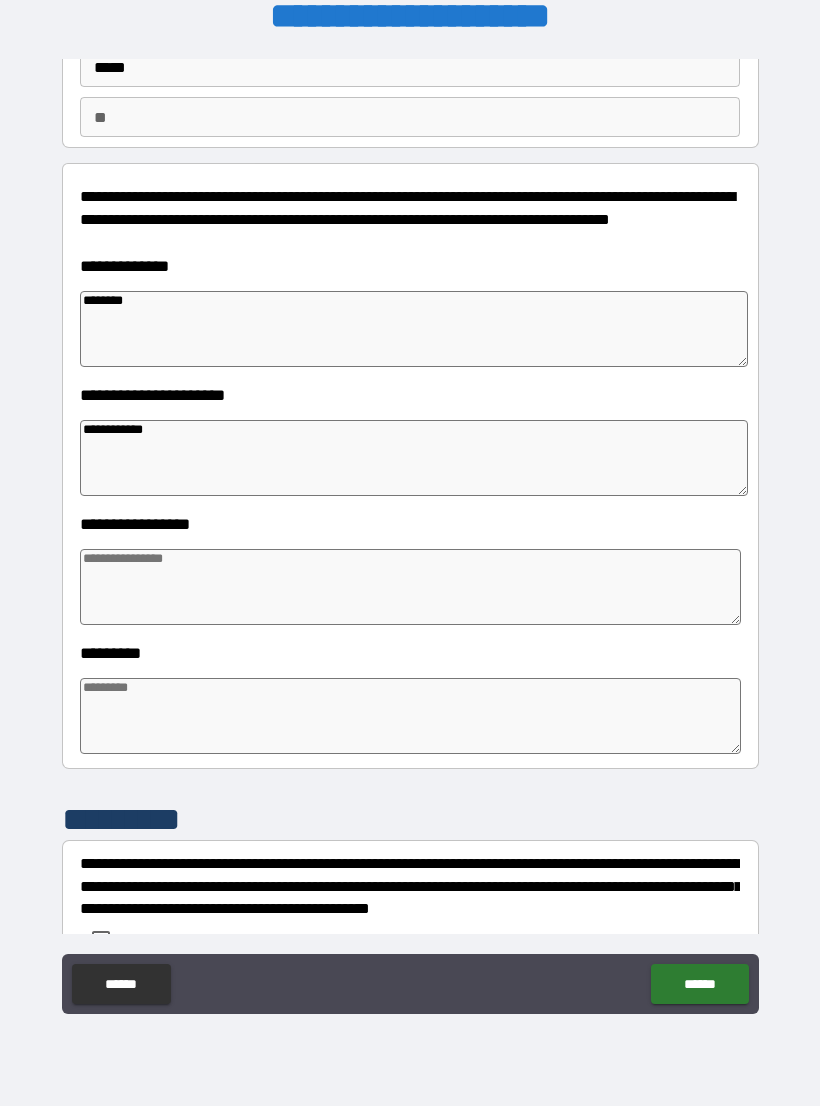 scroll, scrollTop: 158, scrollLeft: 0, axis: vertical 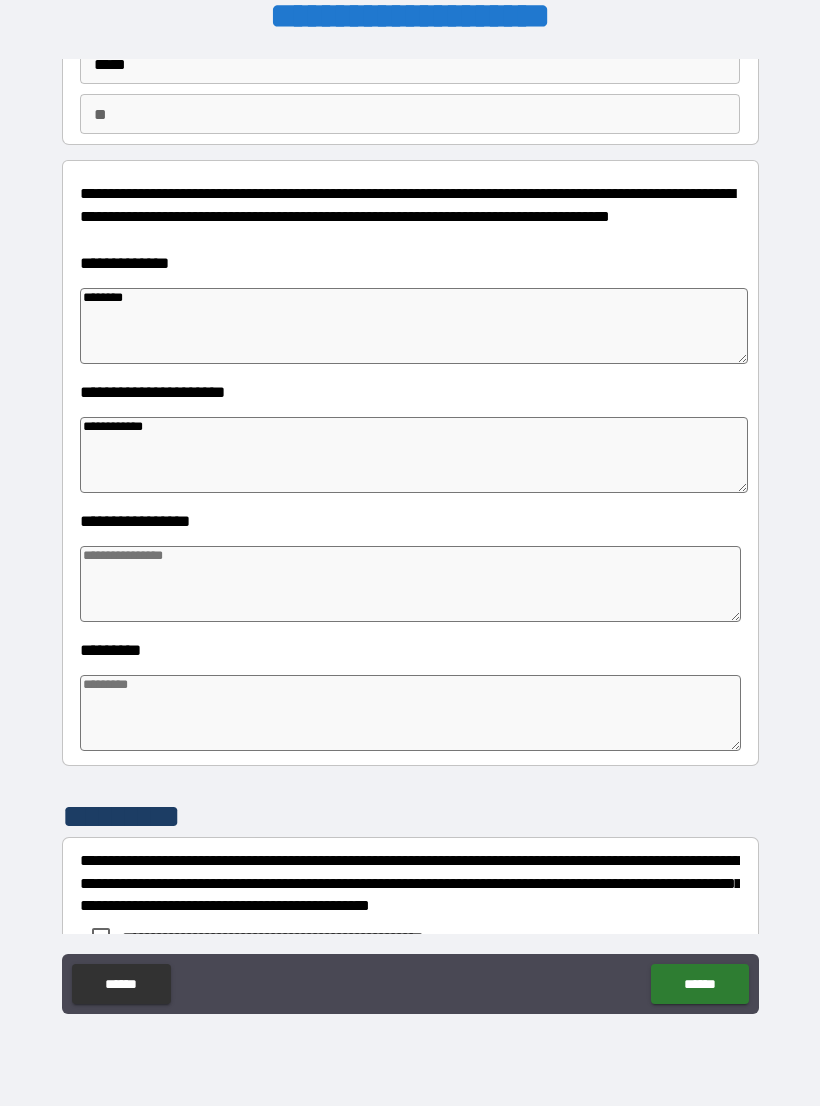 click at bounding box center (410, 584) 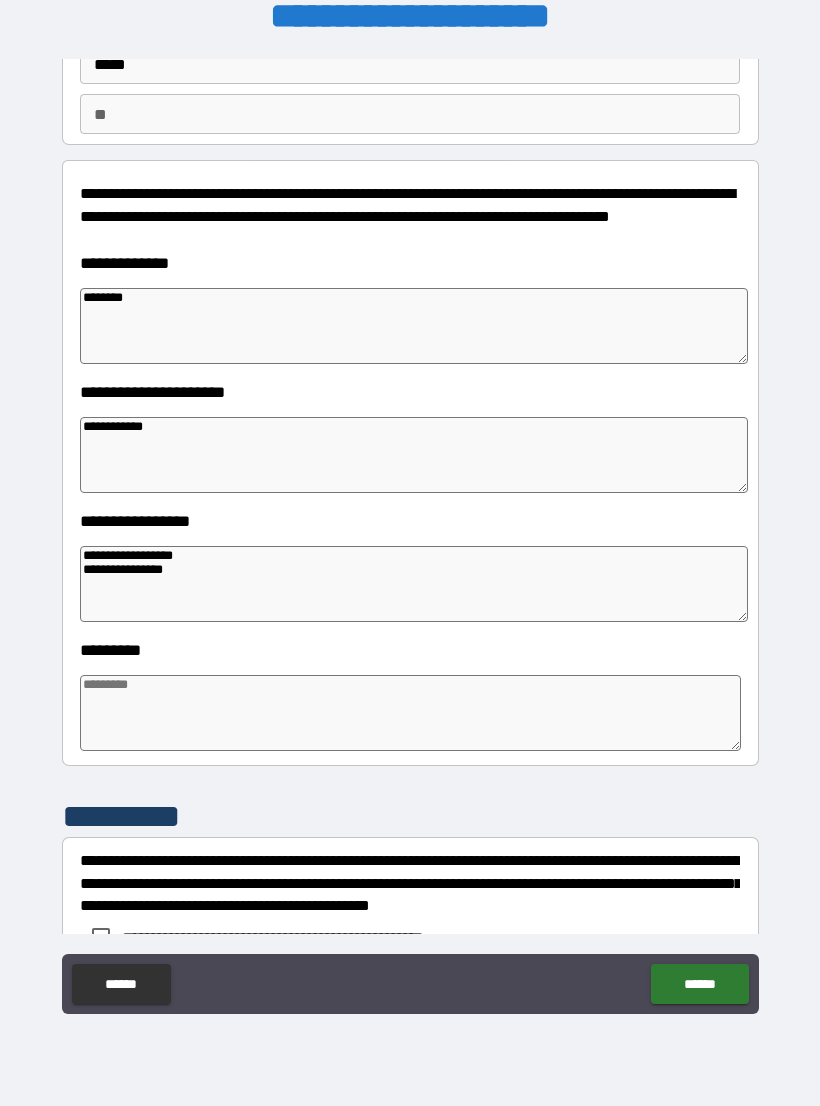 click at bounding box center (410, 713) 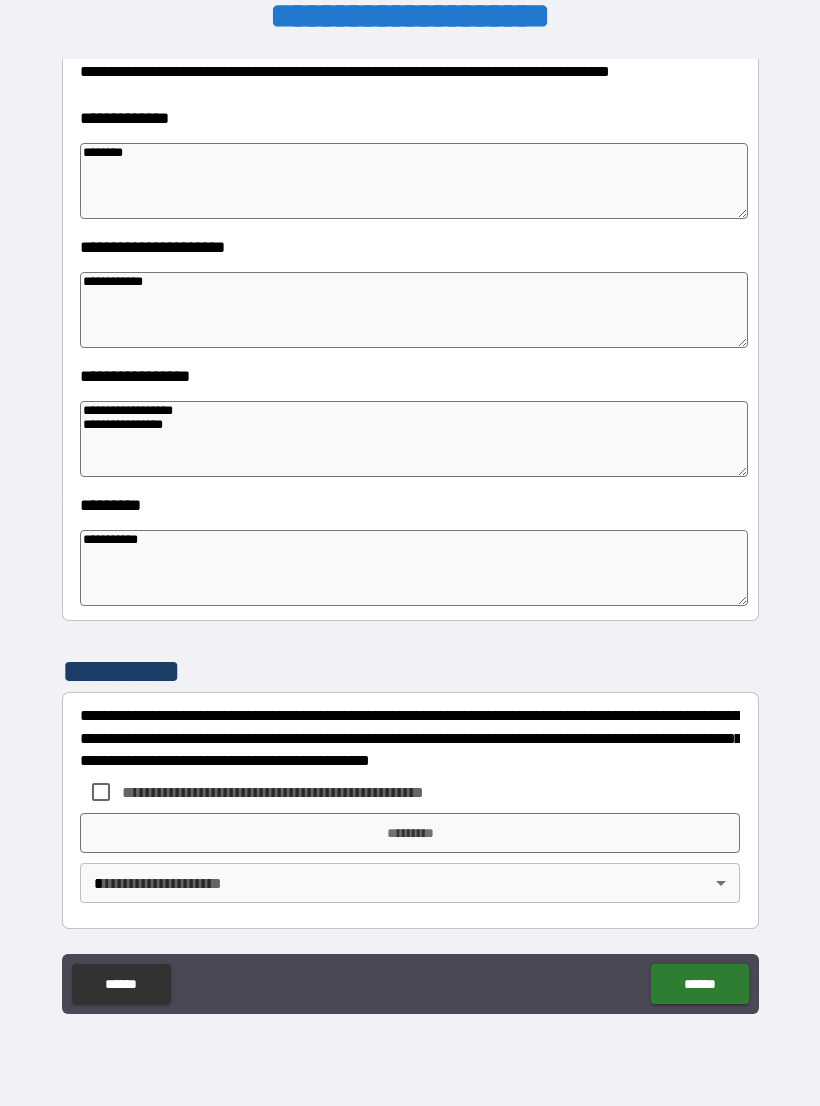 scroll, scrollTop: 303, scrollLeft: 0, axis: vertical 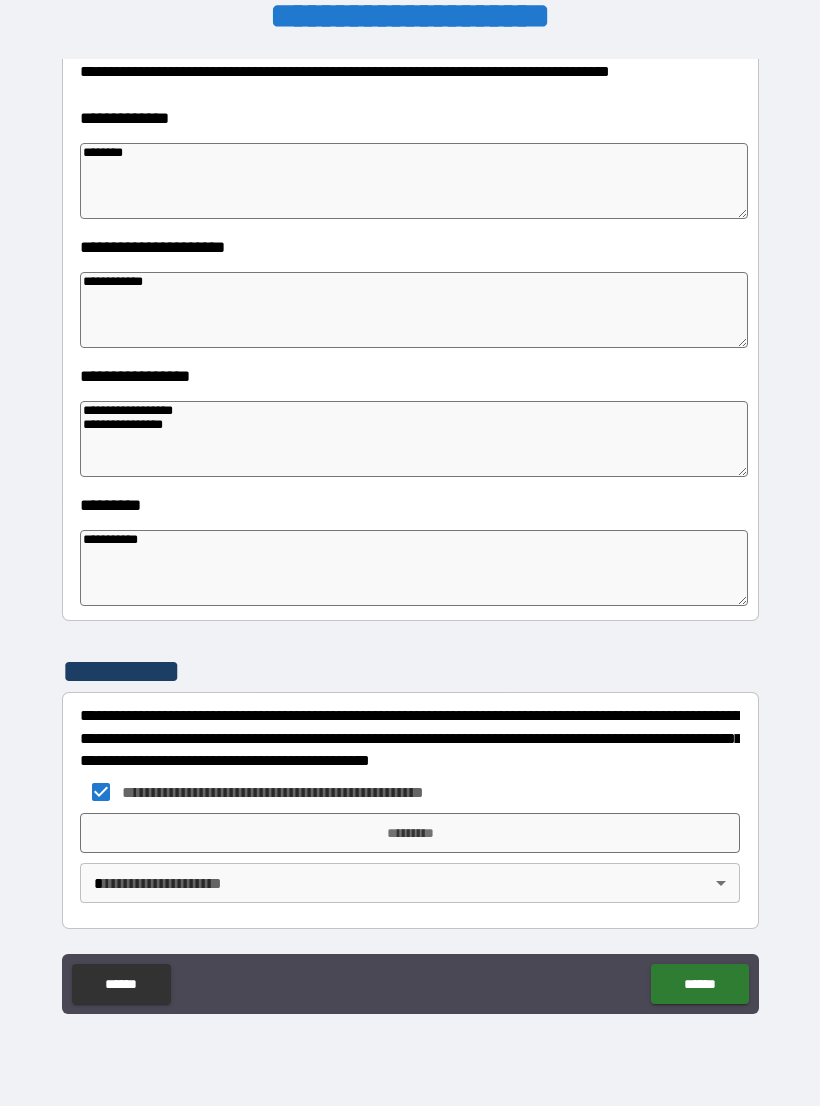 click on "*********" at bounding box center [410, 833] 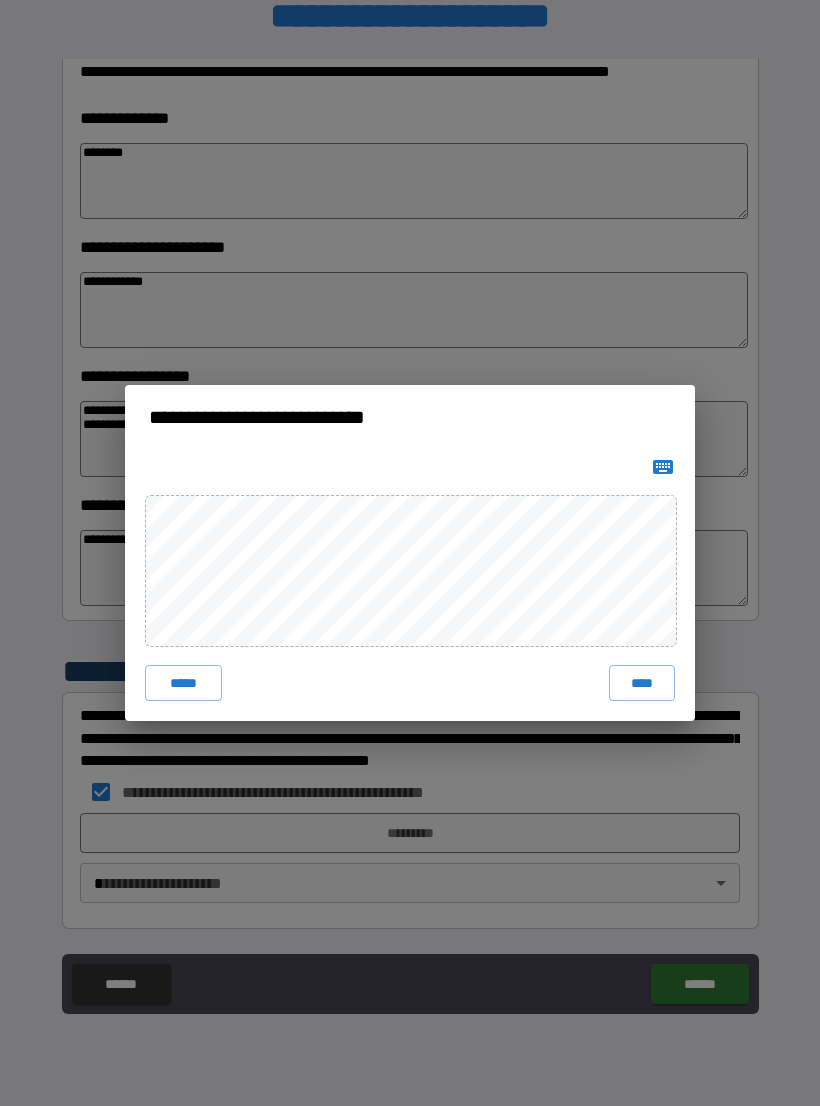 click on "****" at bounding box center (642, 683) 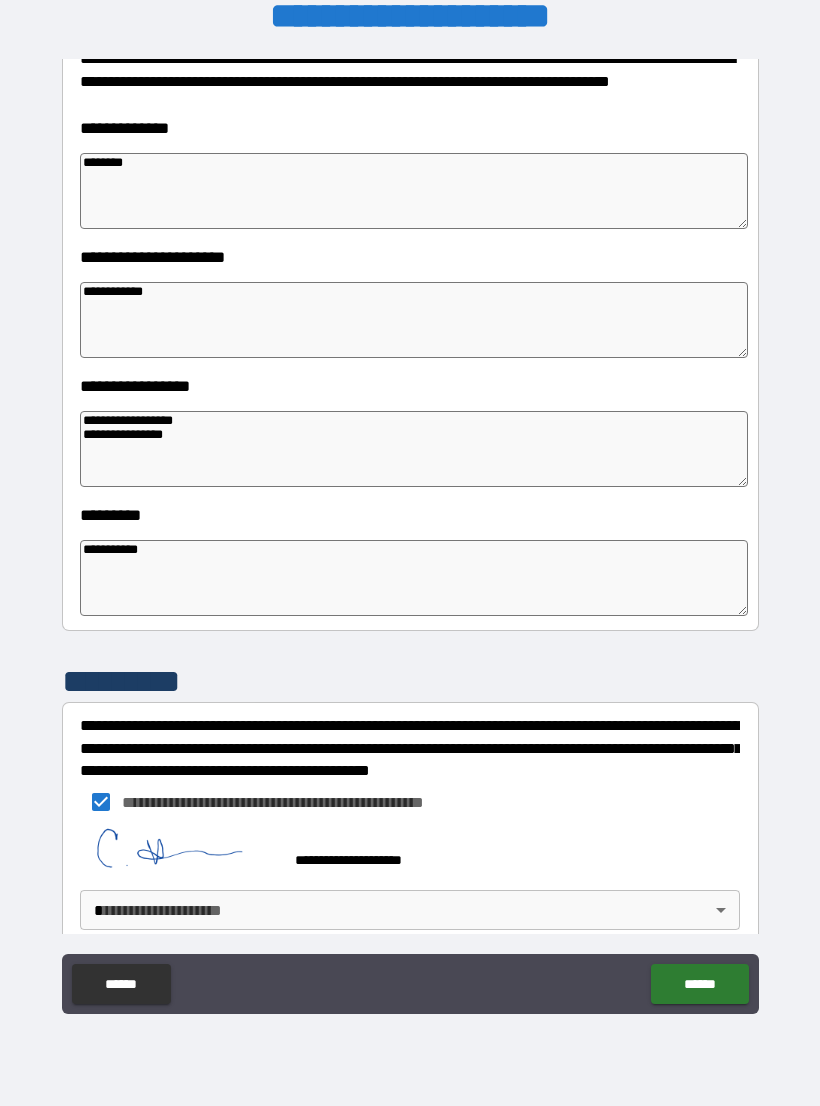 click on "**********" at bounding box center [410, 537] 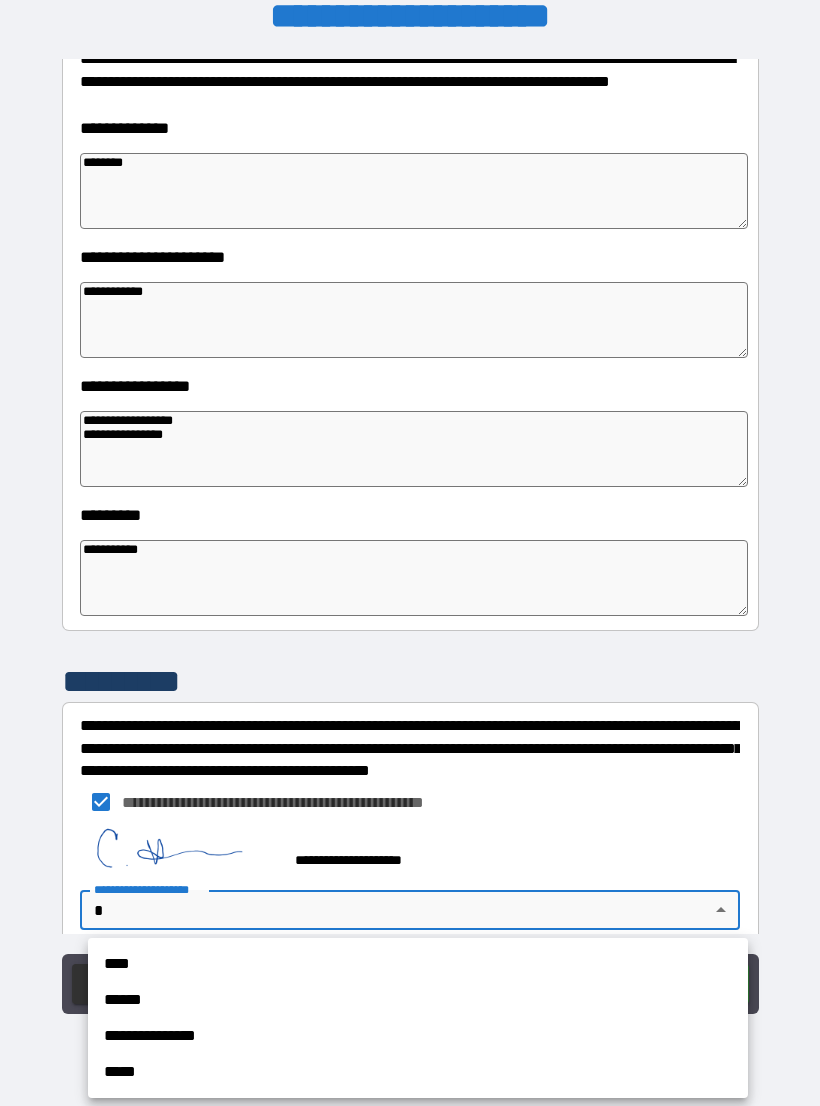 click on "****" at bounding box center (418, 964) 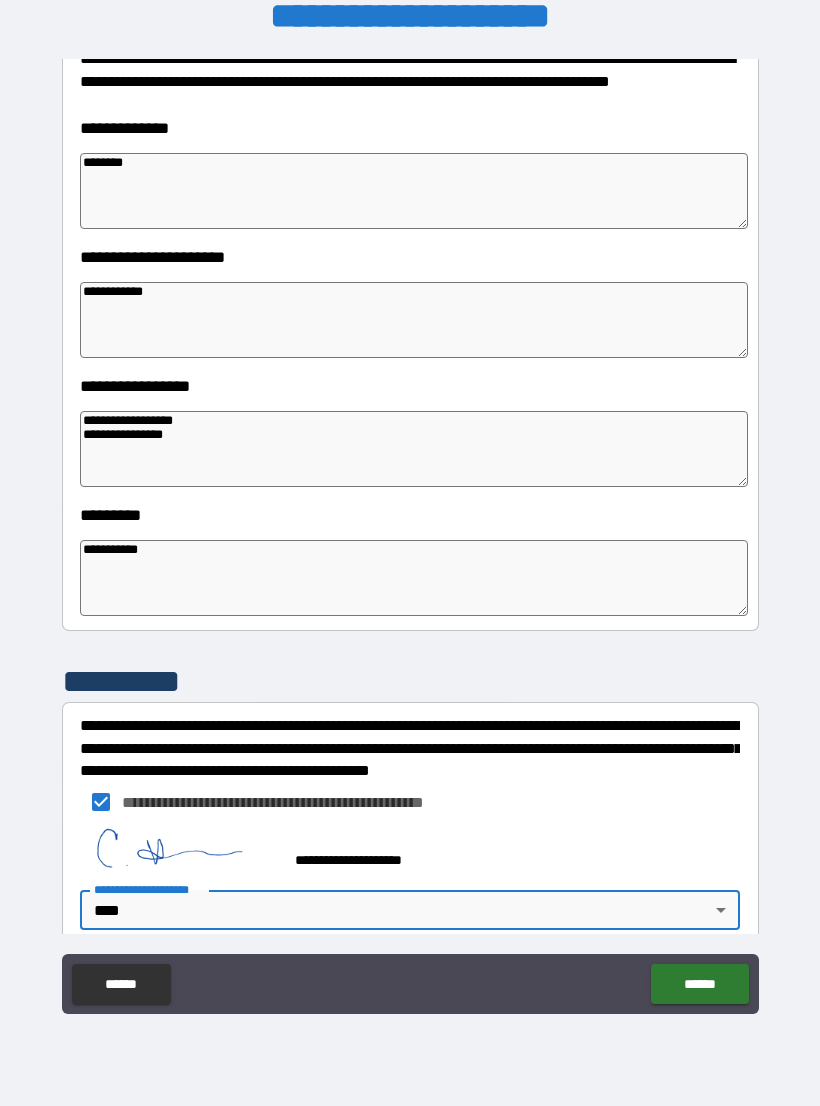 click on "******" at bounding box center [699, 984] 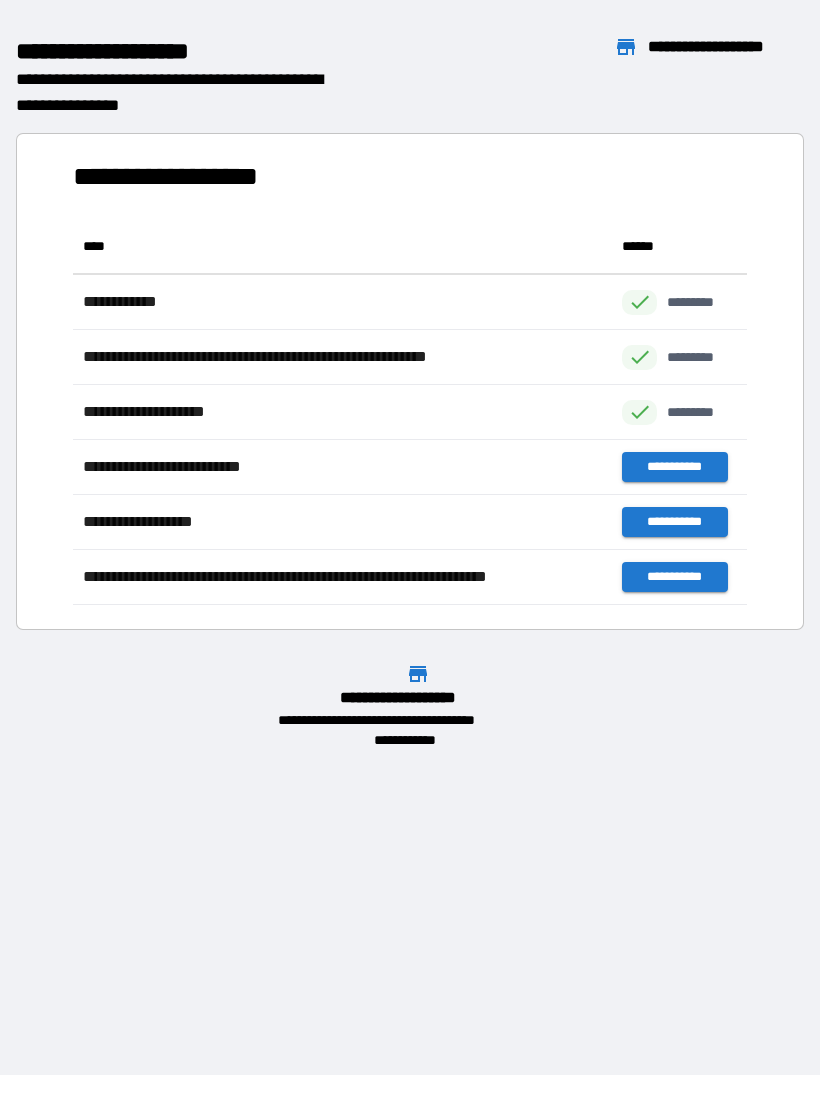 scroll, scrollTop: 1, scrollLeft: 1, axis: both 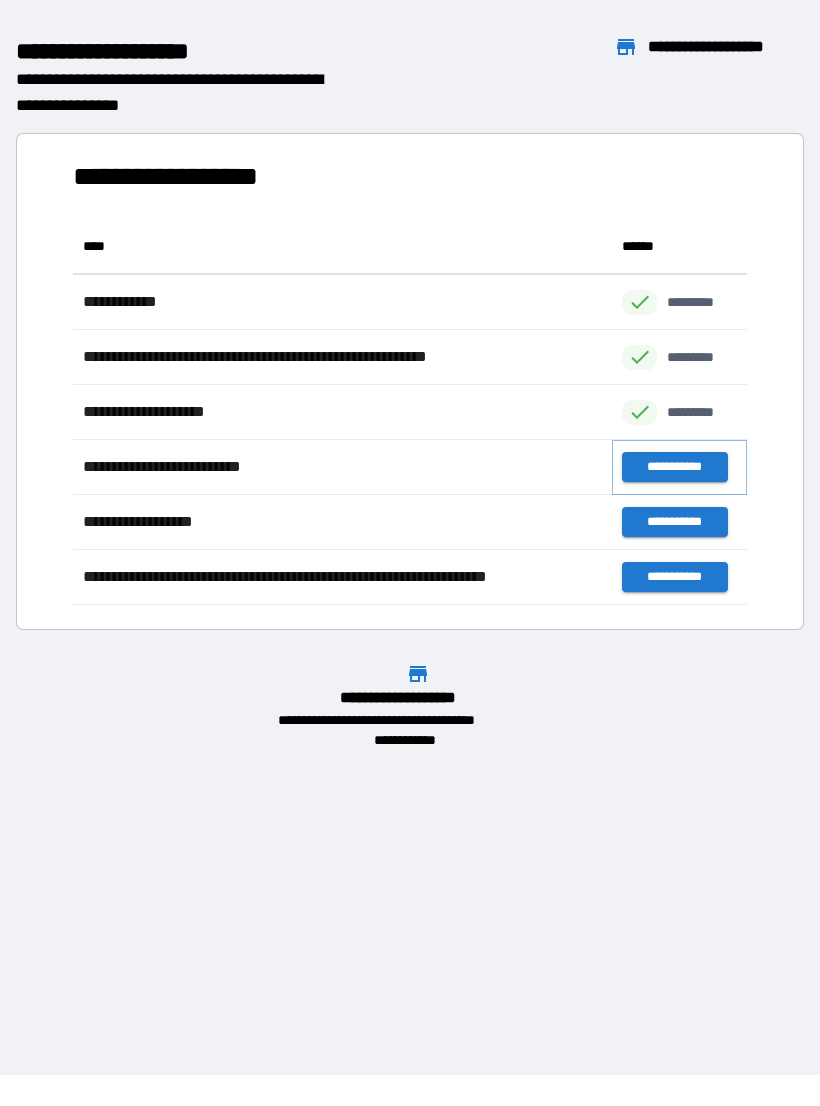 click on "**********" at bounding box center [674, 467] 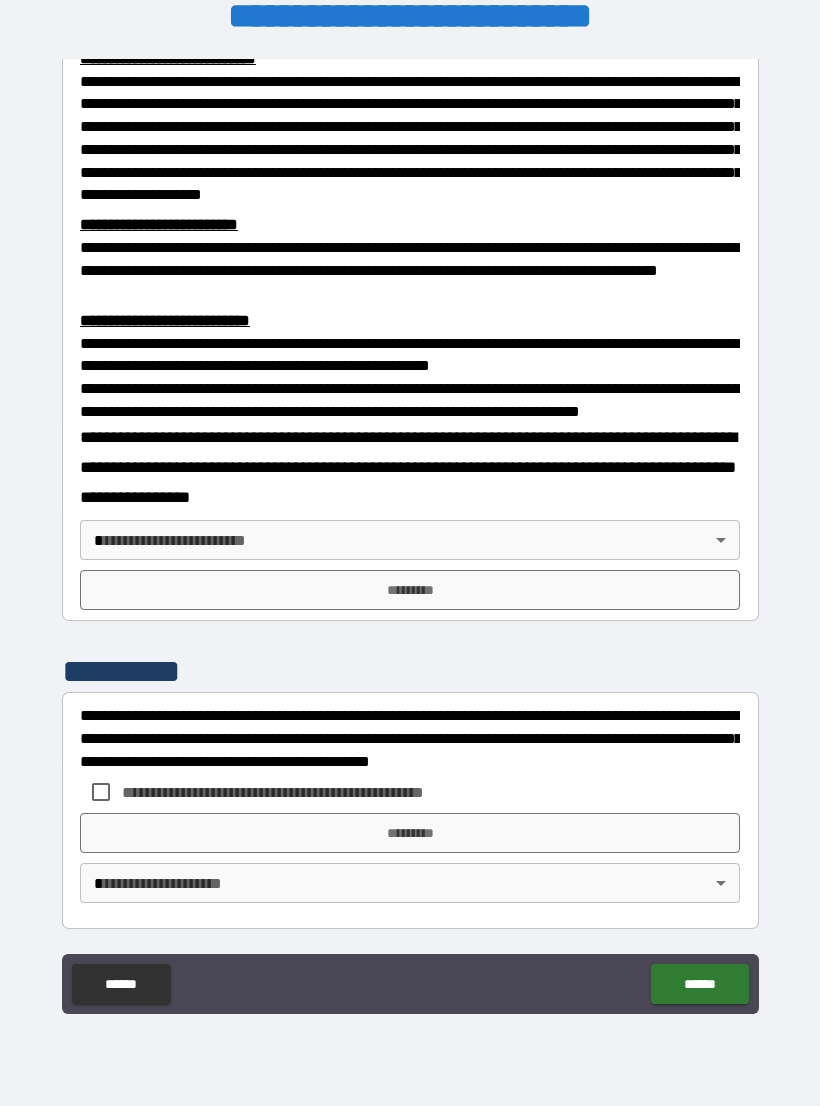 scroll, scrollTop: 539, scrollLeft: 0, axis: vertical 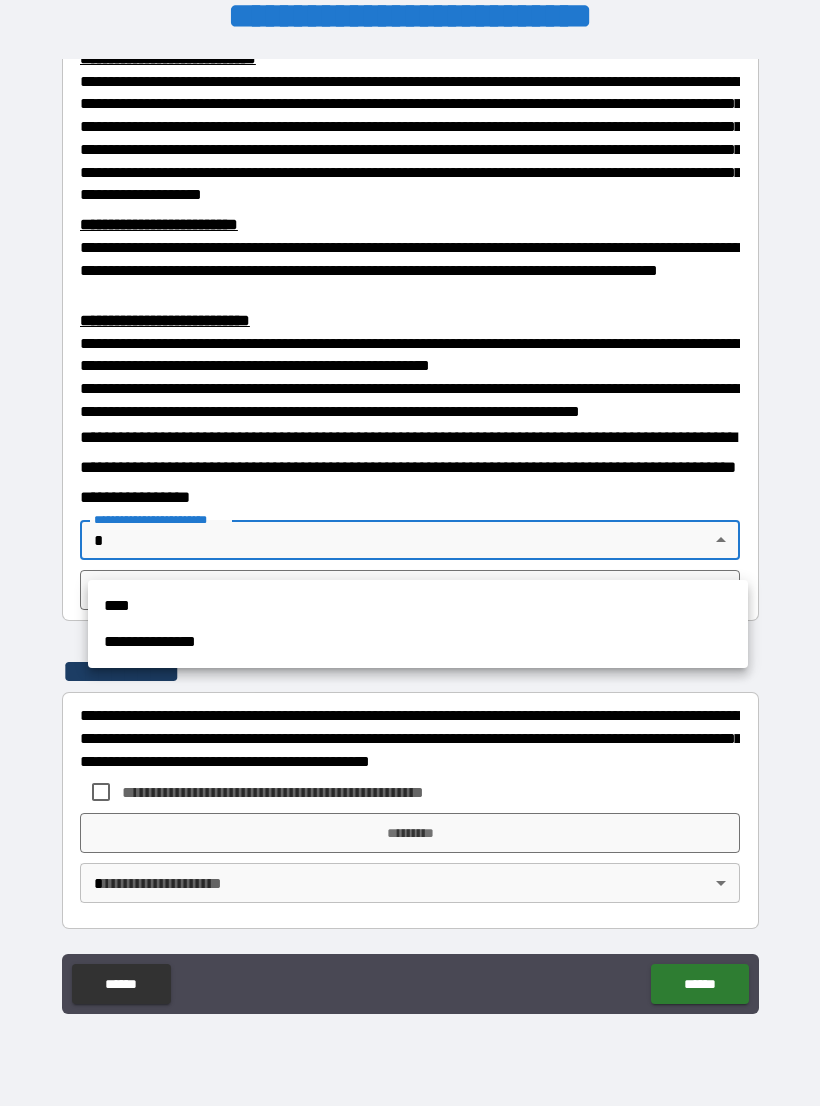click on "****" at bounding box center [418, 606] 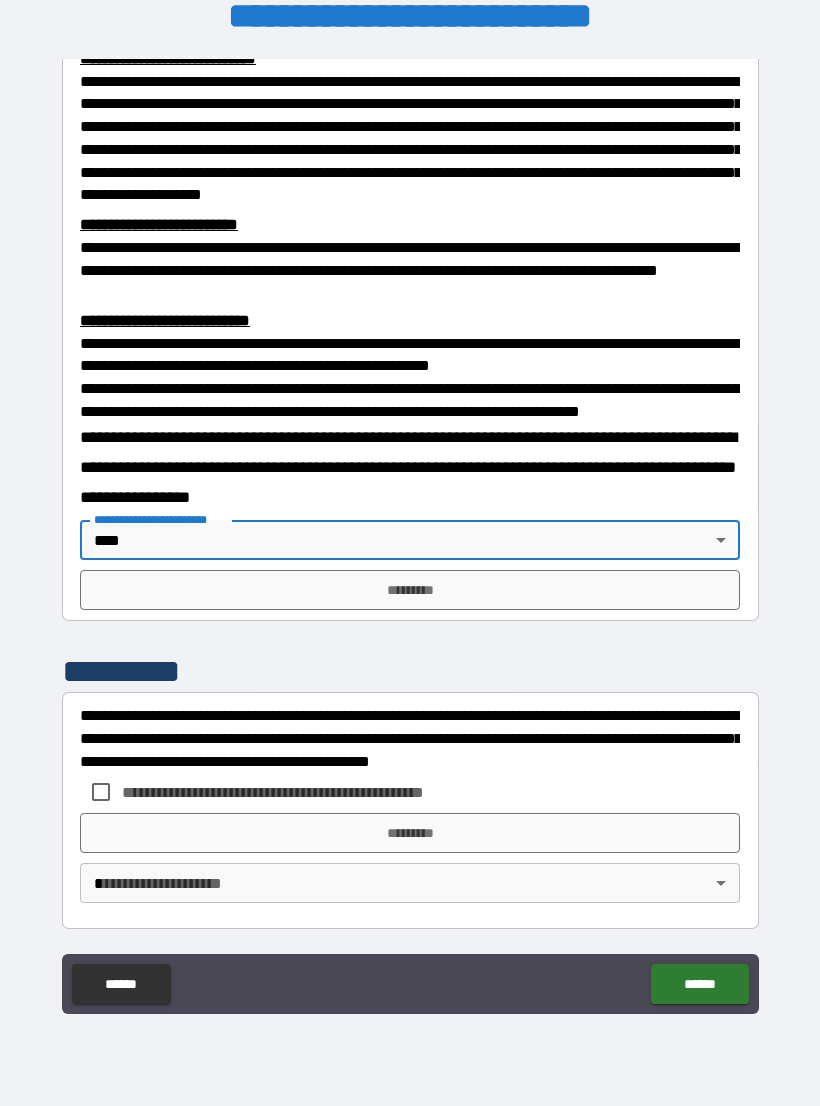 click on "*********" at bounding box center [410, 590] 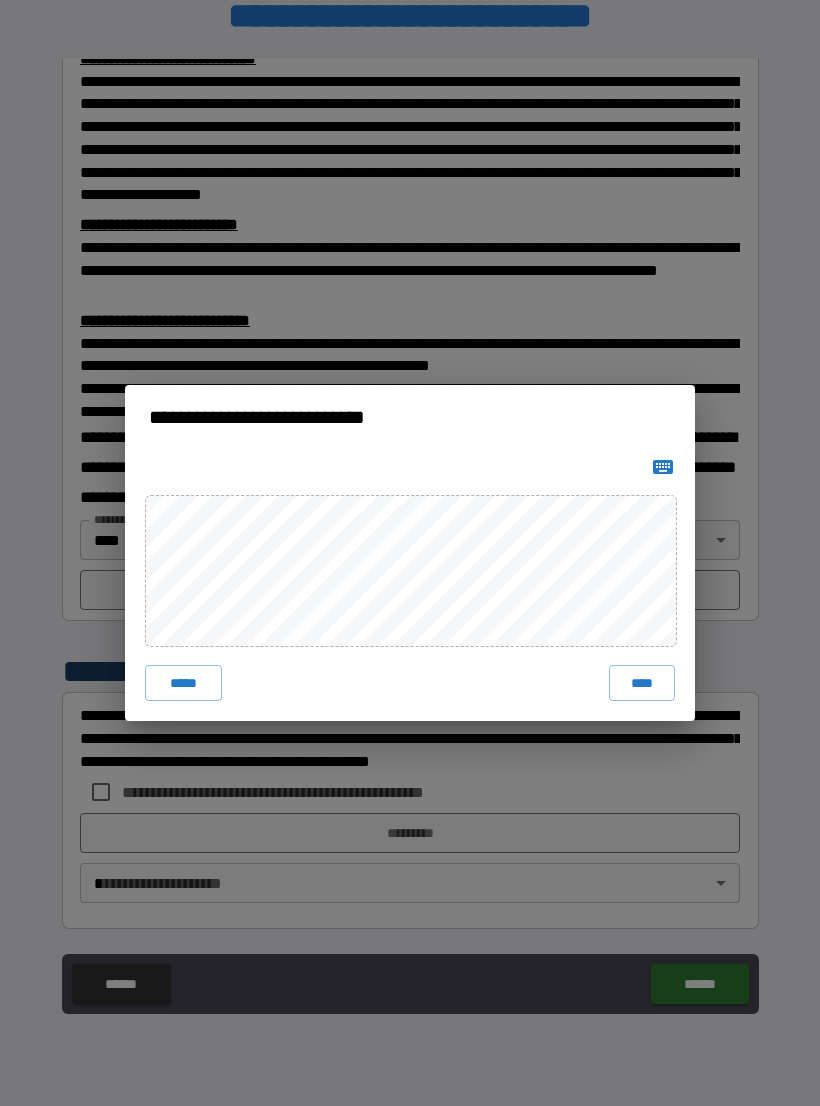 click on "****" at bounding box center [642, 683] 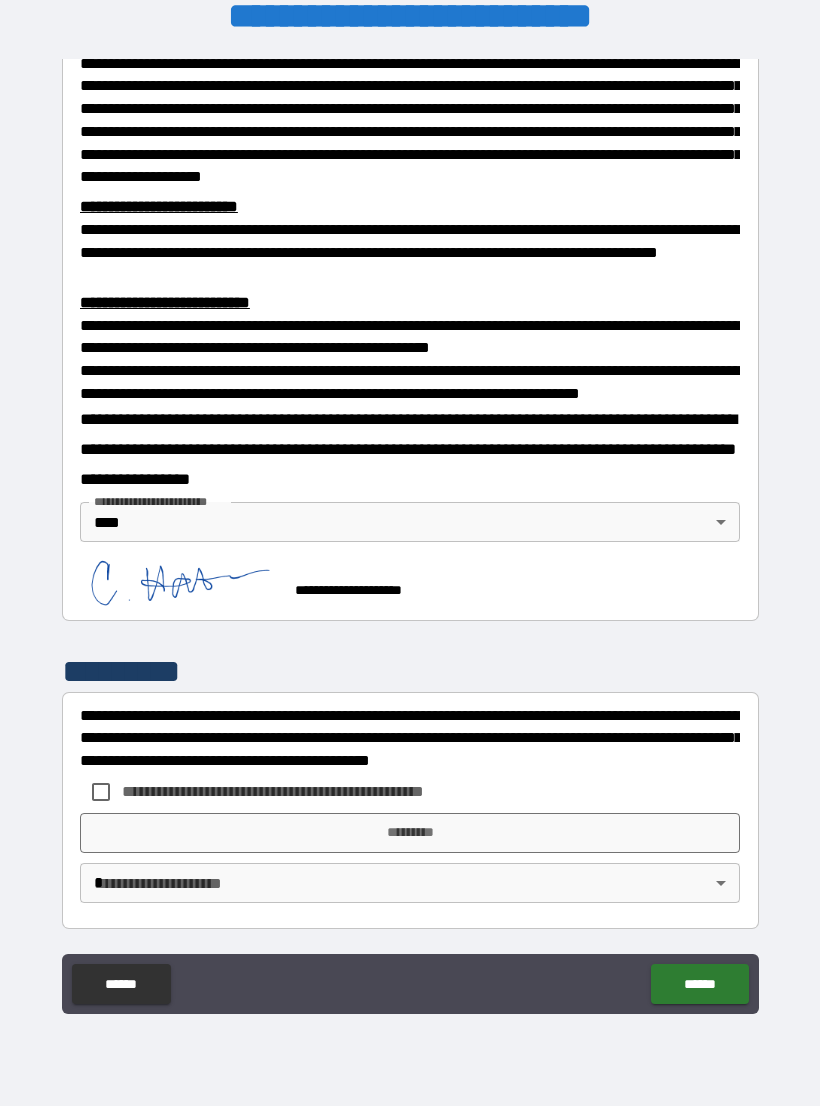 scroll, scrollTop: 566, scrollLeft: 0, axis: vertical 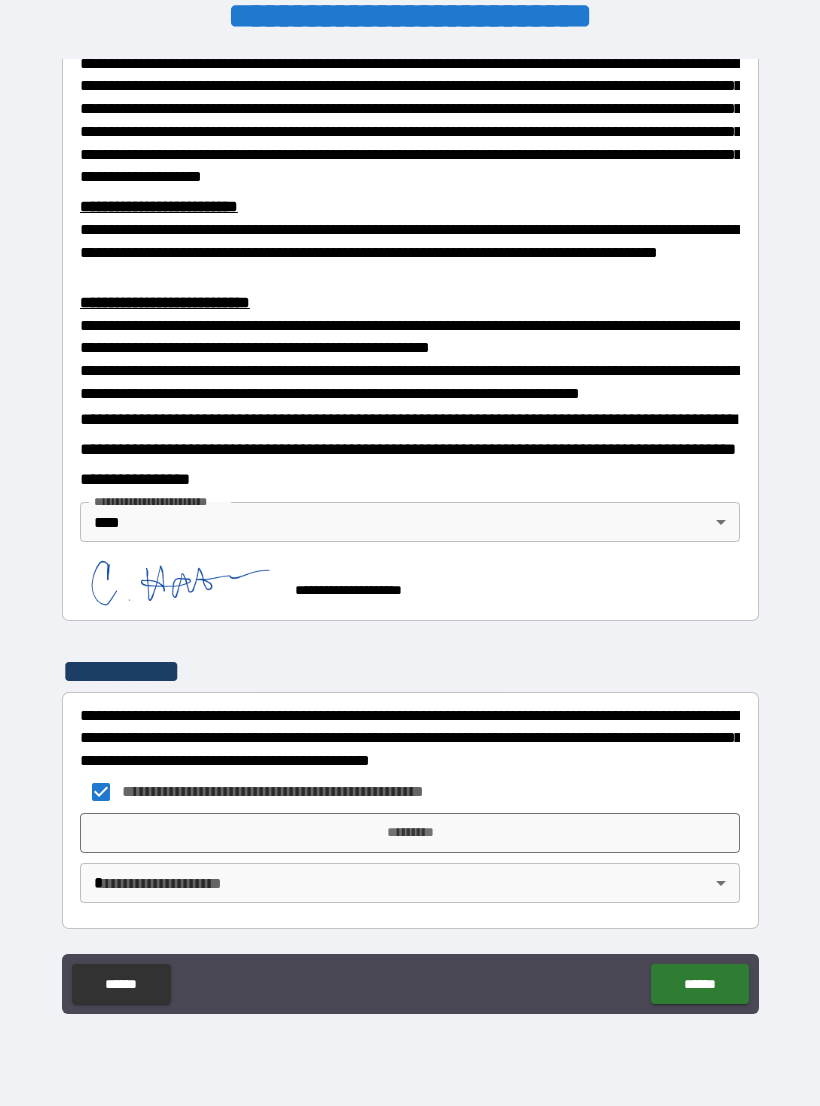 click on "*********" at bounding box center [410, 833] 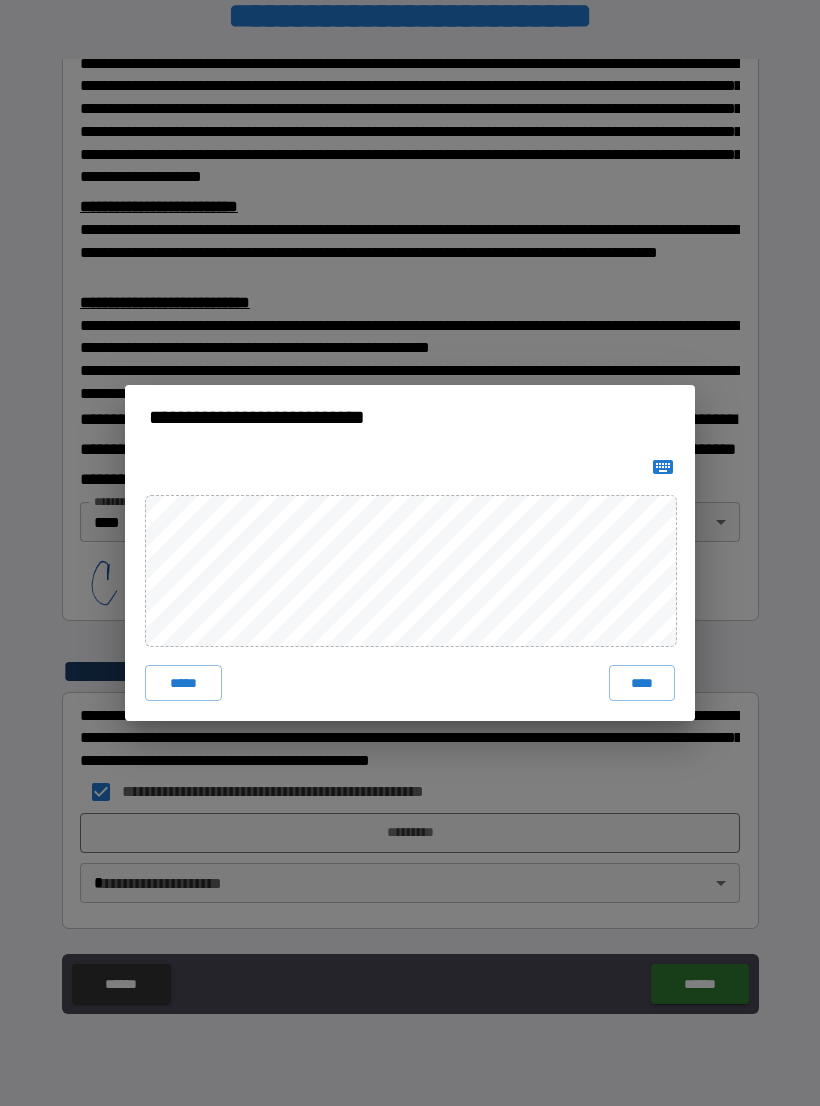 click on "****" at bounding box center (642, 683) 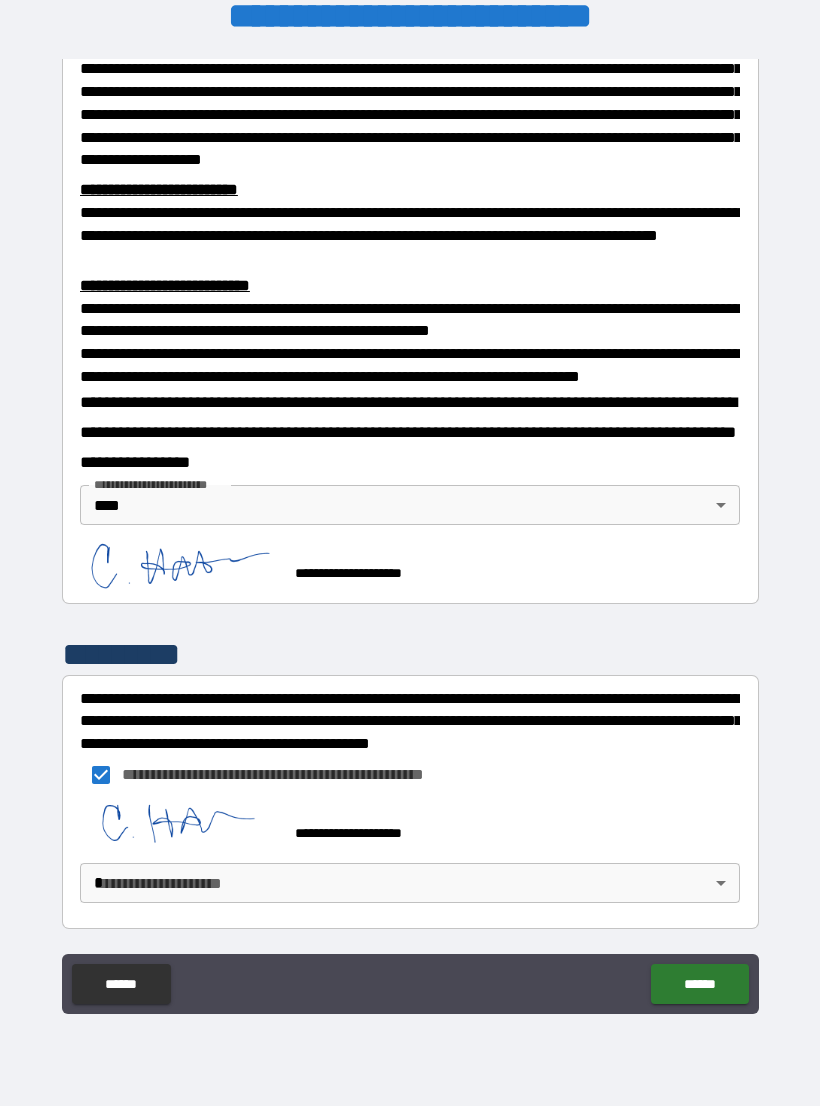 scroll, scrollTop: 556, scrollLeft: 0, axis: vertical 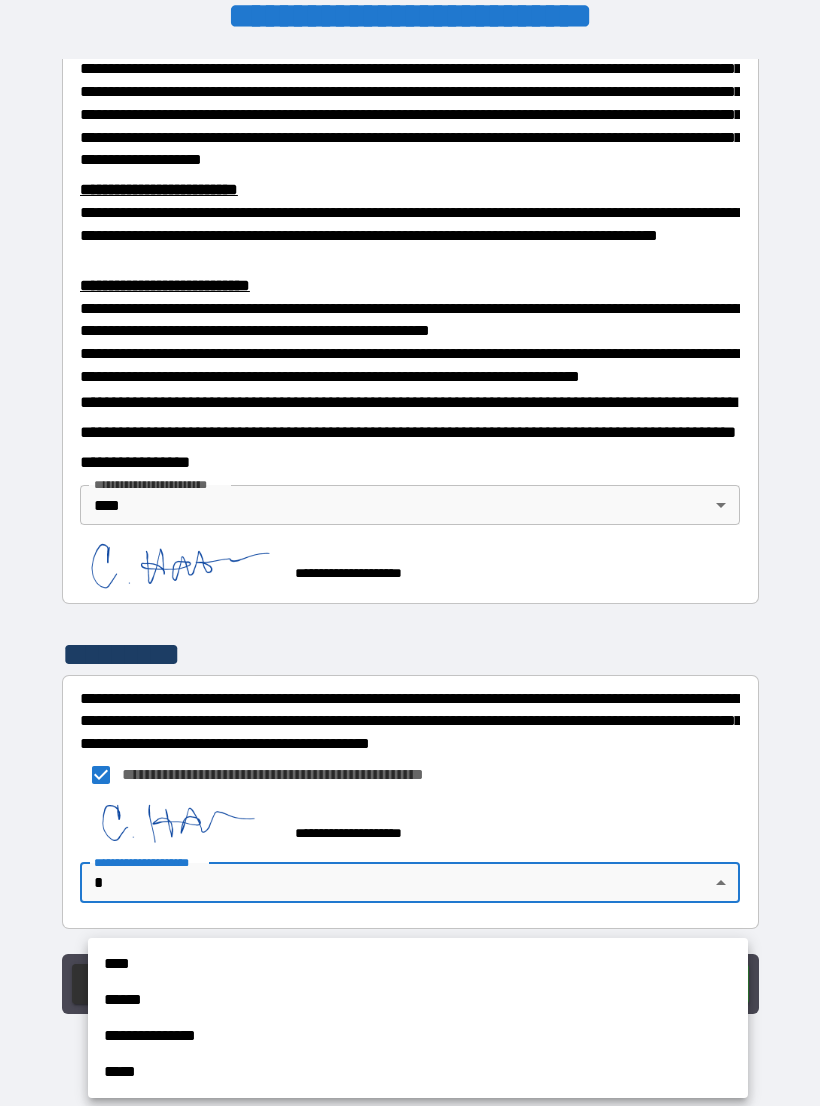 click on "****" at bounding box center (418, 964) 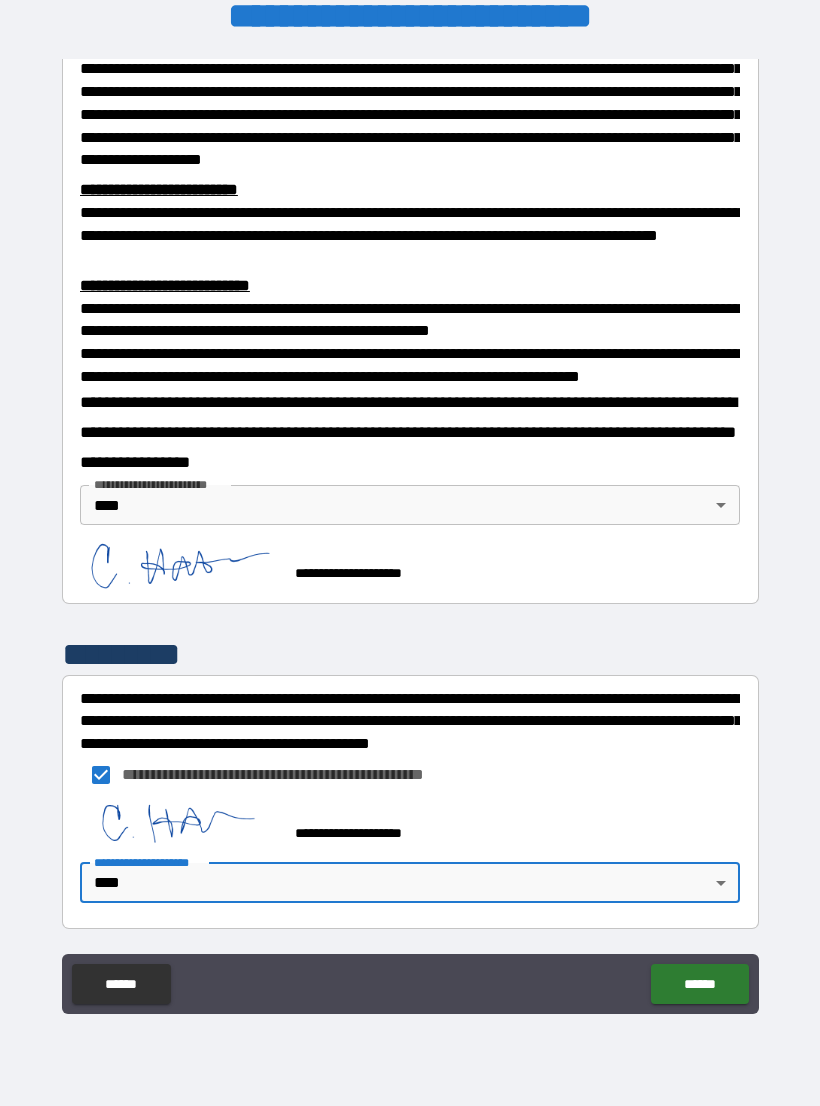 click on "******" at bounding box center [699, 984] 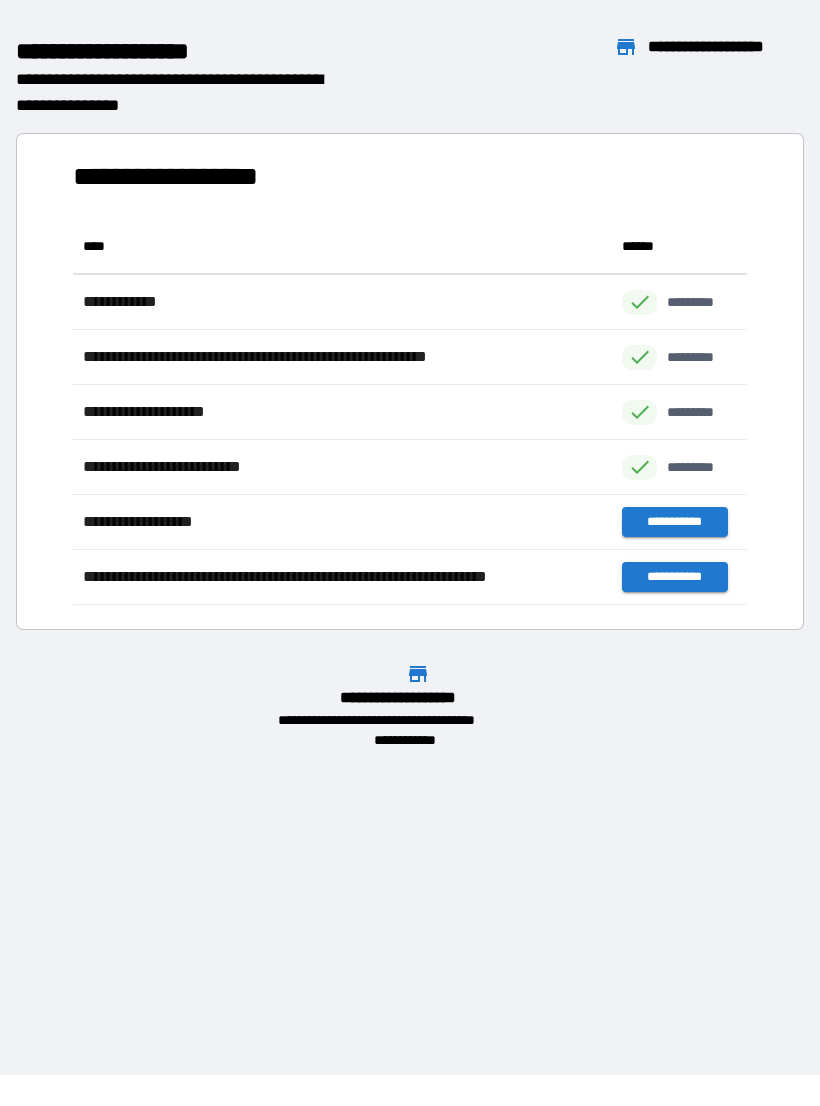 scroll, scrollTop: 1, scrollLeft: 1, axis: both 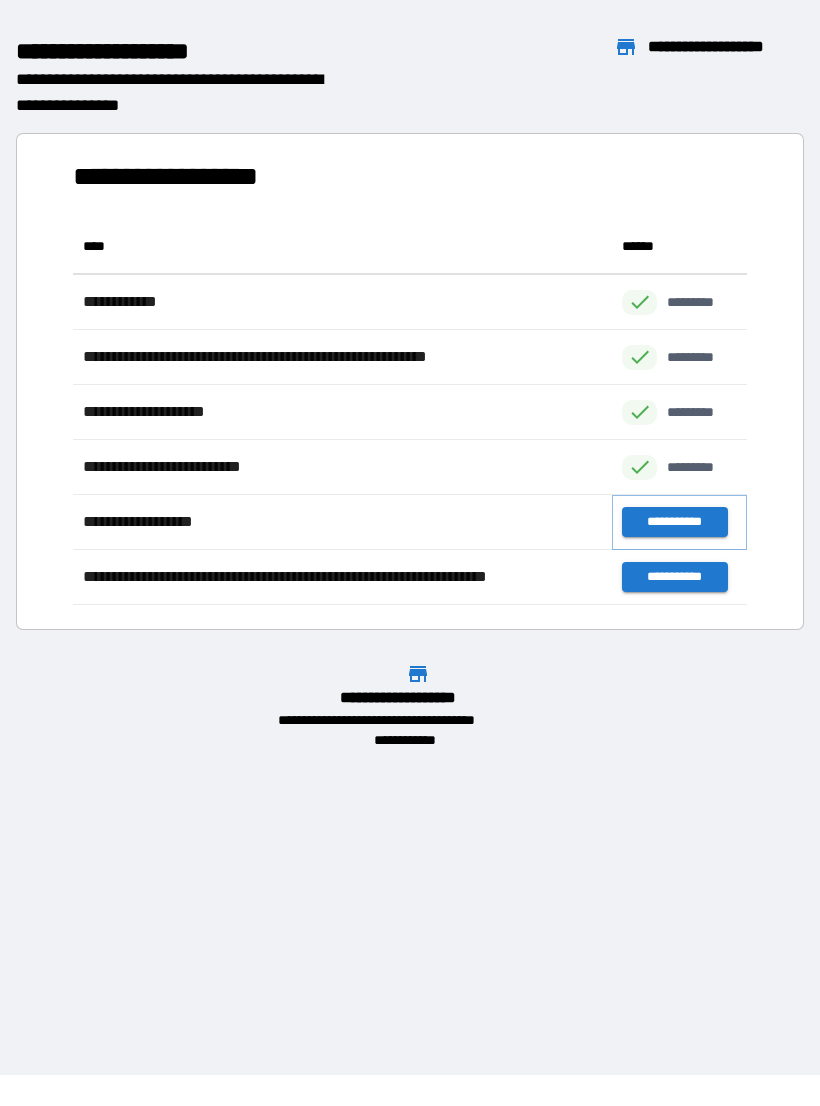 click on "**********" at bounding box center [674, 522] 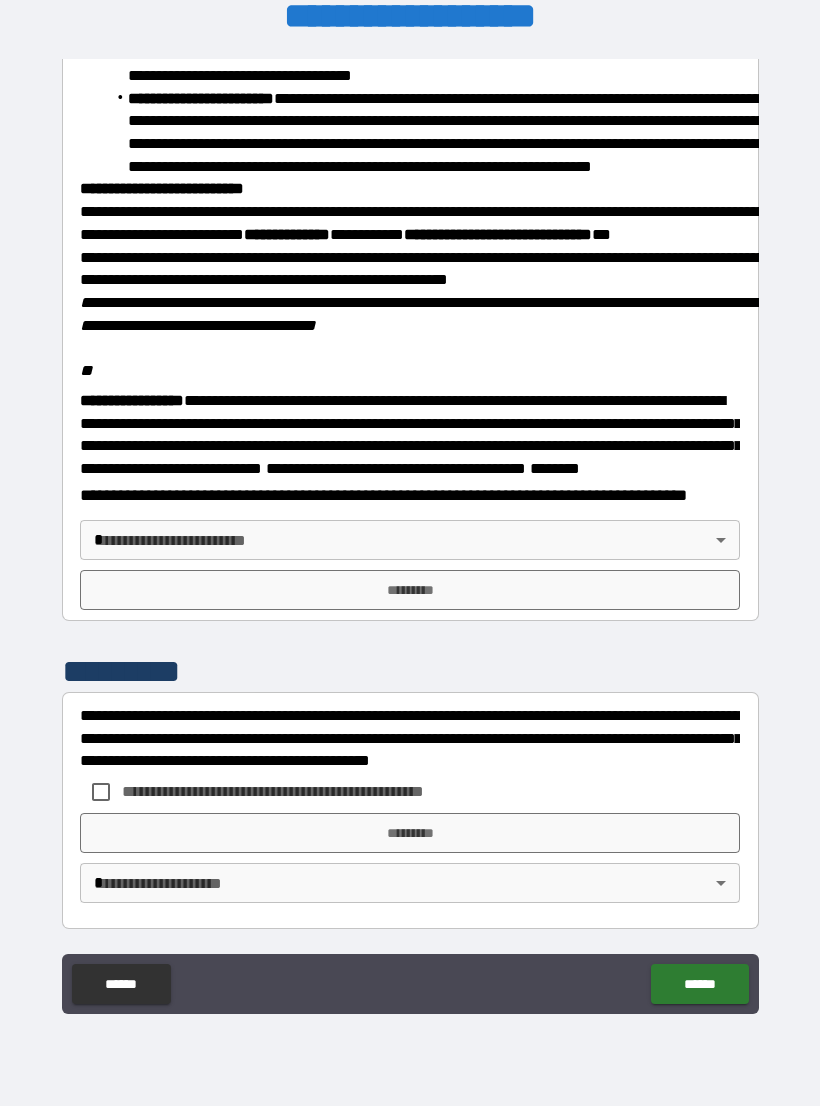 scroll, scrollTop: 2234, scrollLeft: 0, axis: vertical 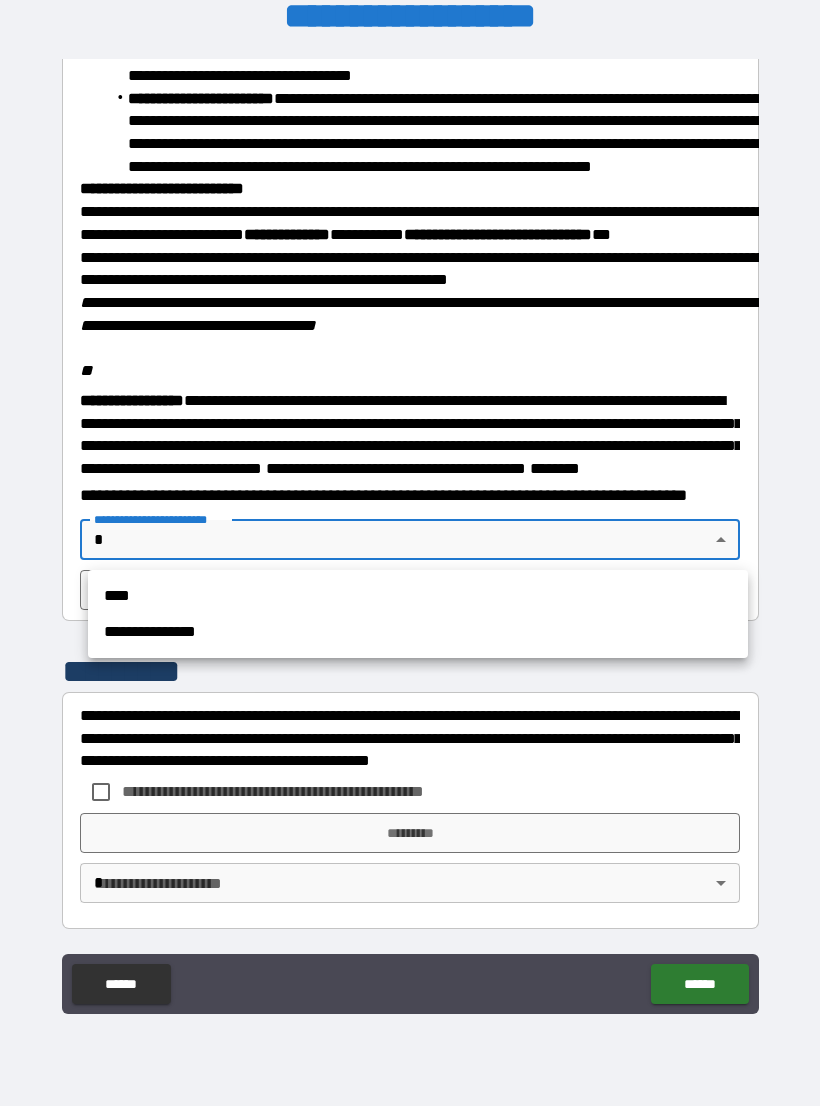 click on "****" at bounding box center [418, 596] 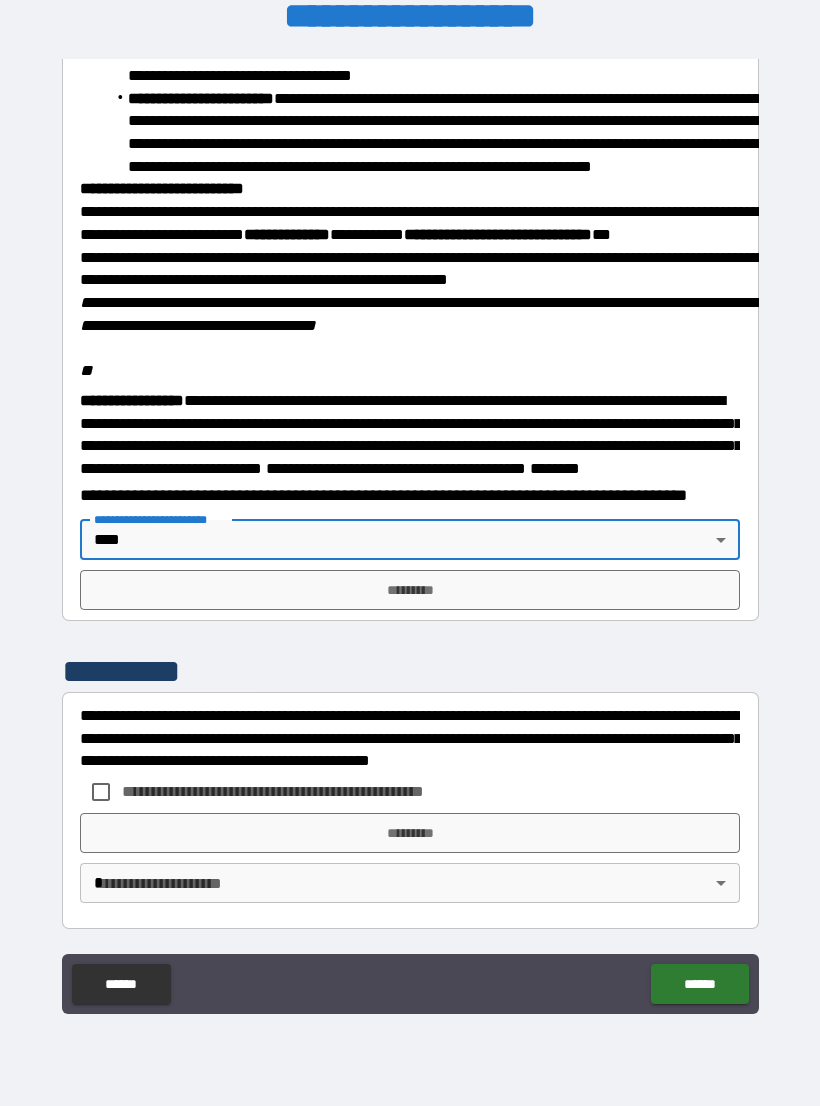 click on "*********" at bounding box center [410, 590] 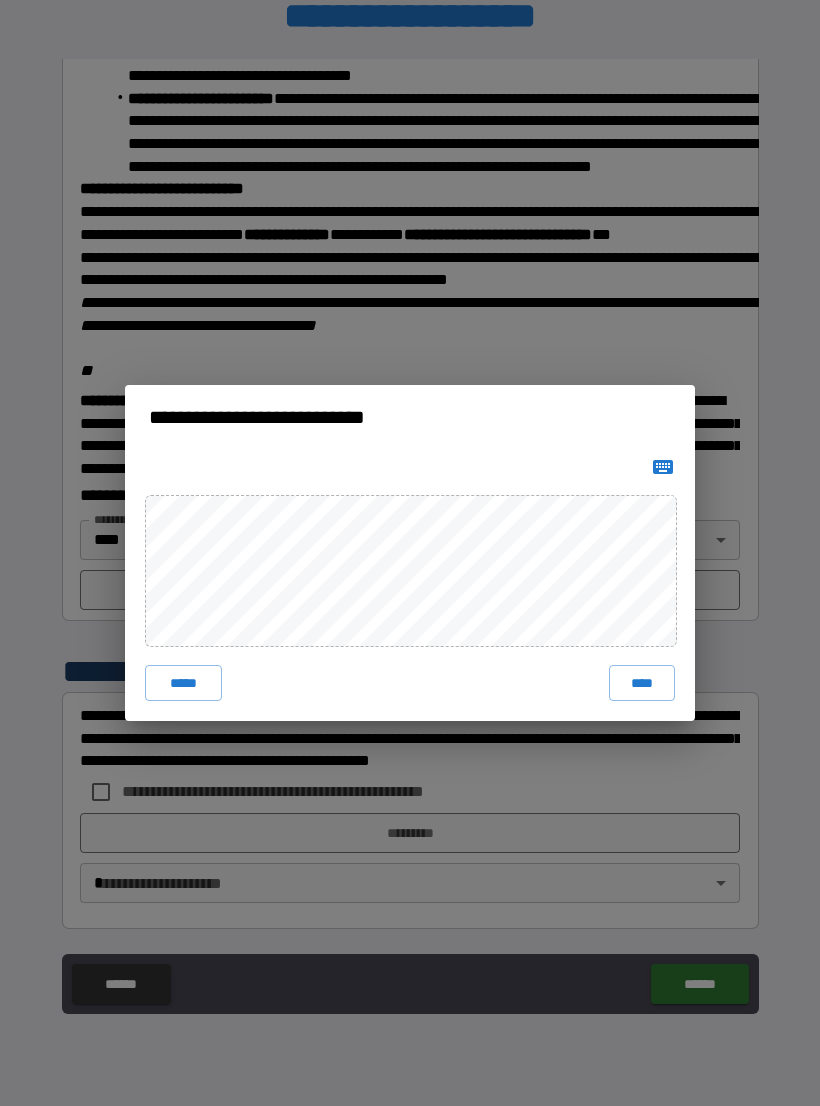 click on "****" at bounding box center (642, 683) 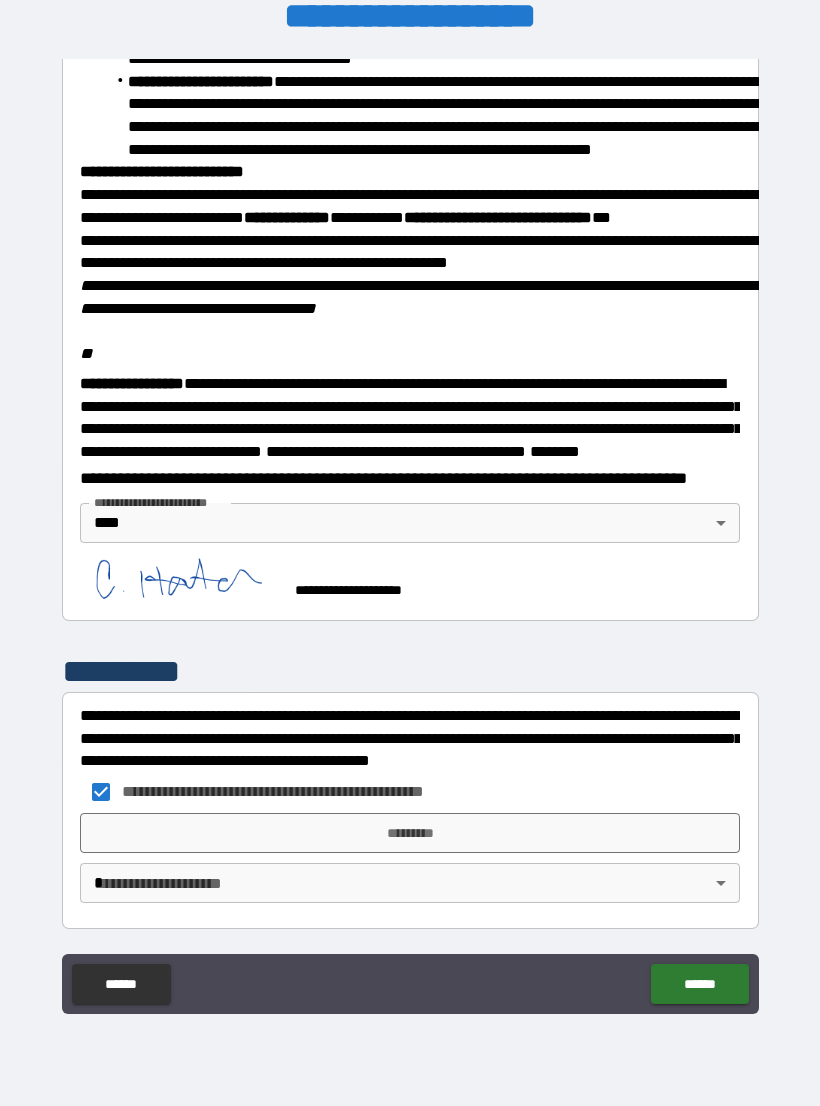 scroll, scrollTop: 2251, scrollLeft: 0, axis: vertical 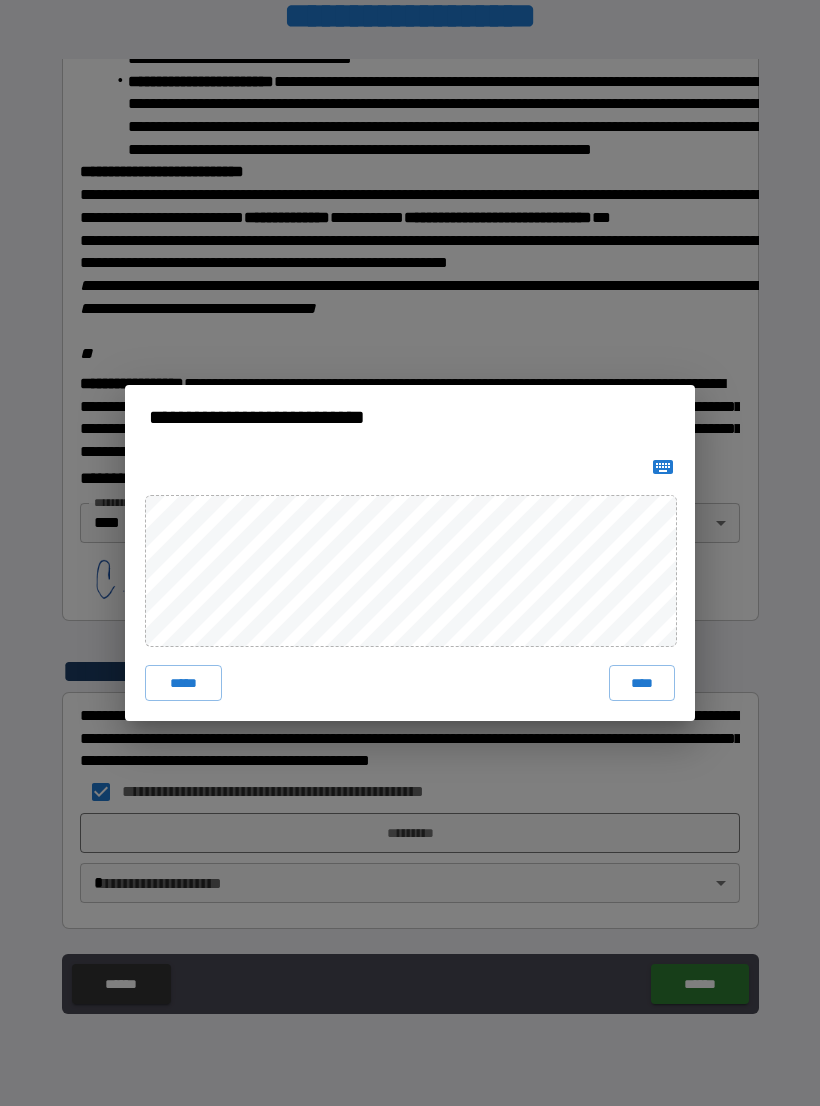 click on "****" at bounding box center [642, 683] 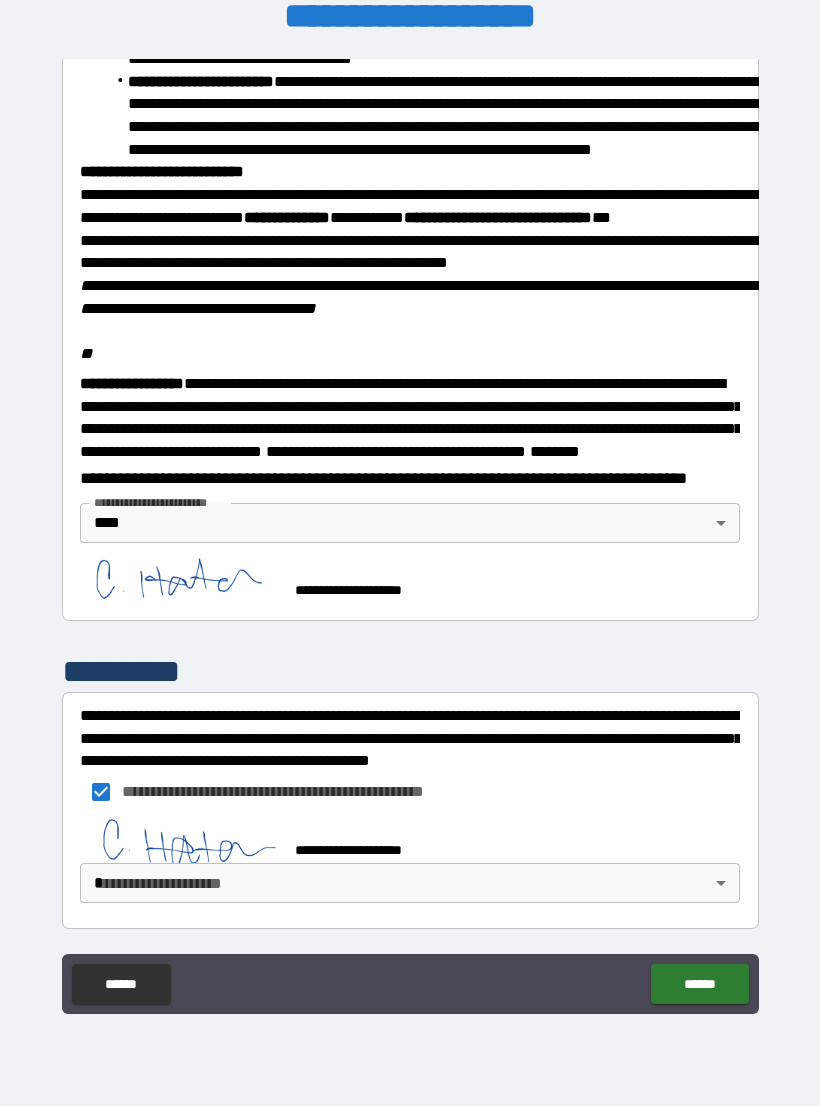 scroll, scrollTop: 2241, scrollLeft: 0, axis: vertical 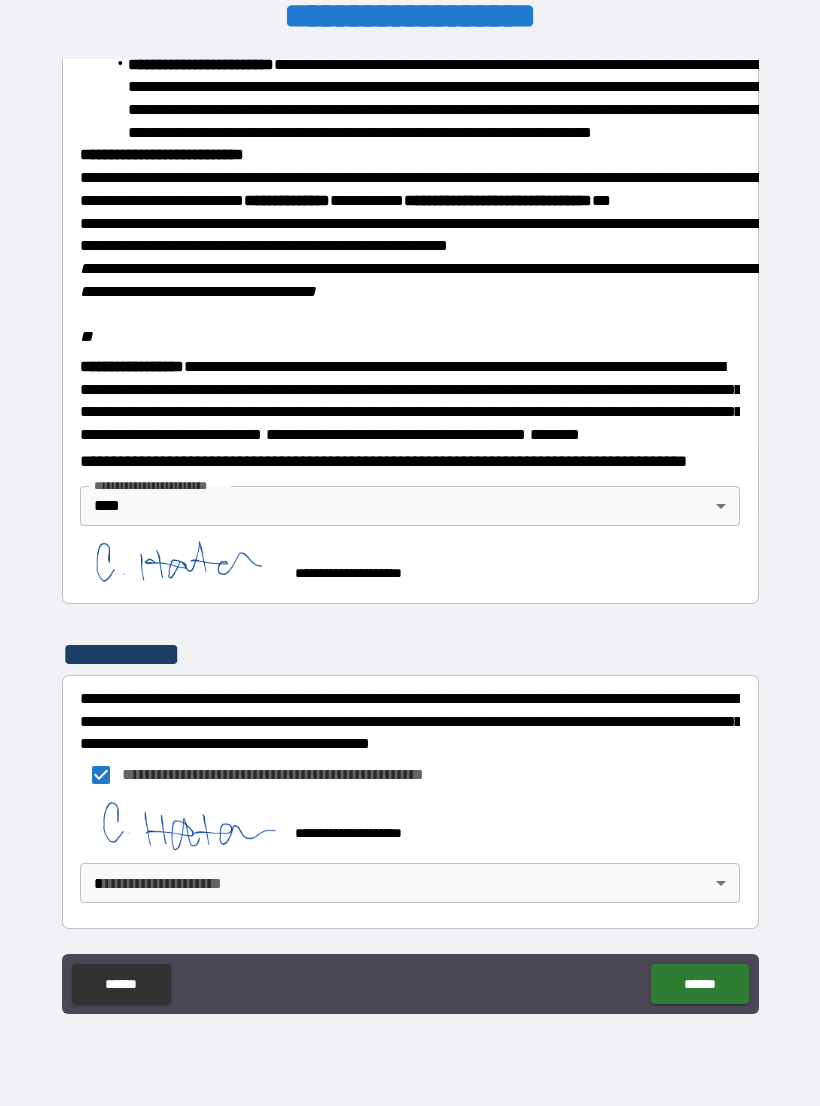 click on "**********" at bounding box center [410, 537] 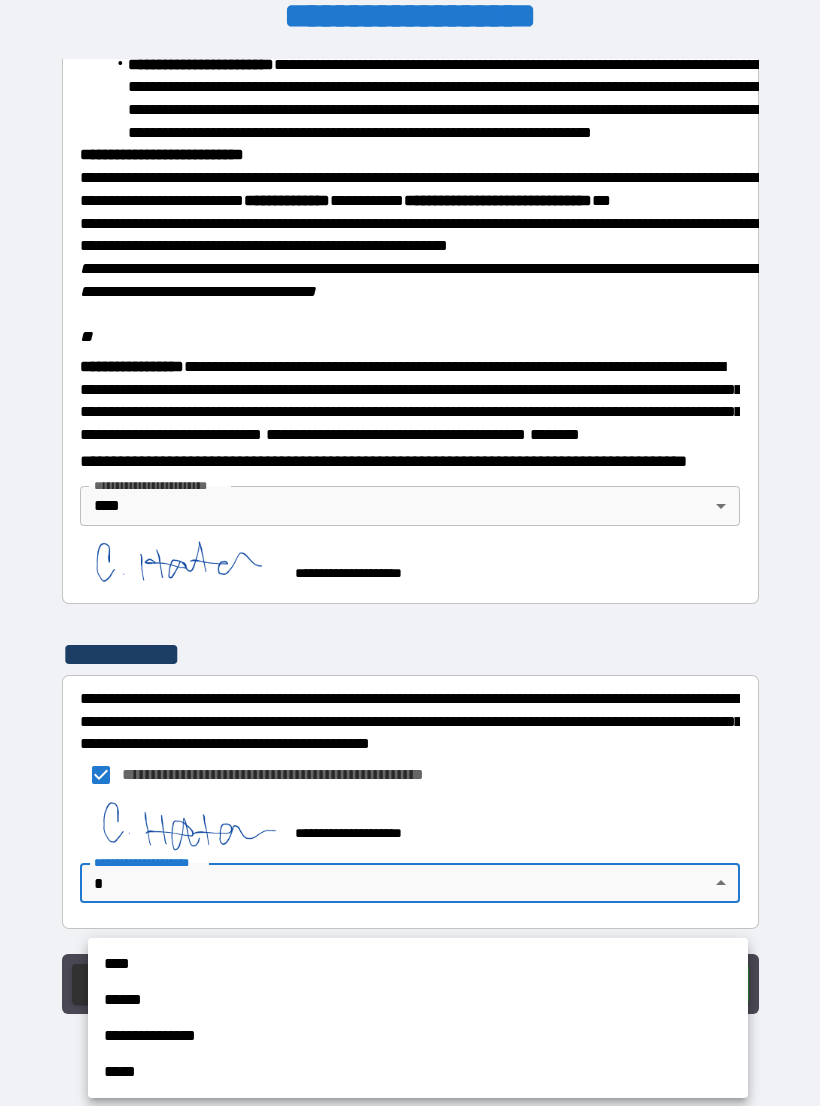 click on "****" at bounding box center (418, 964) 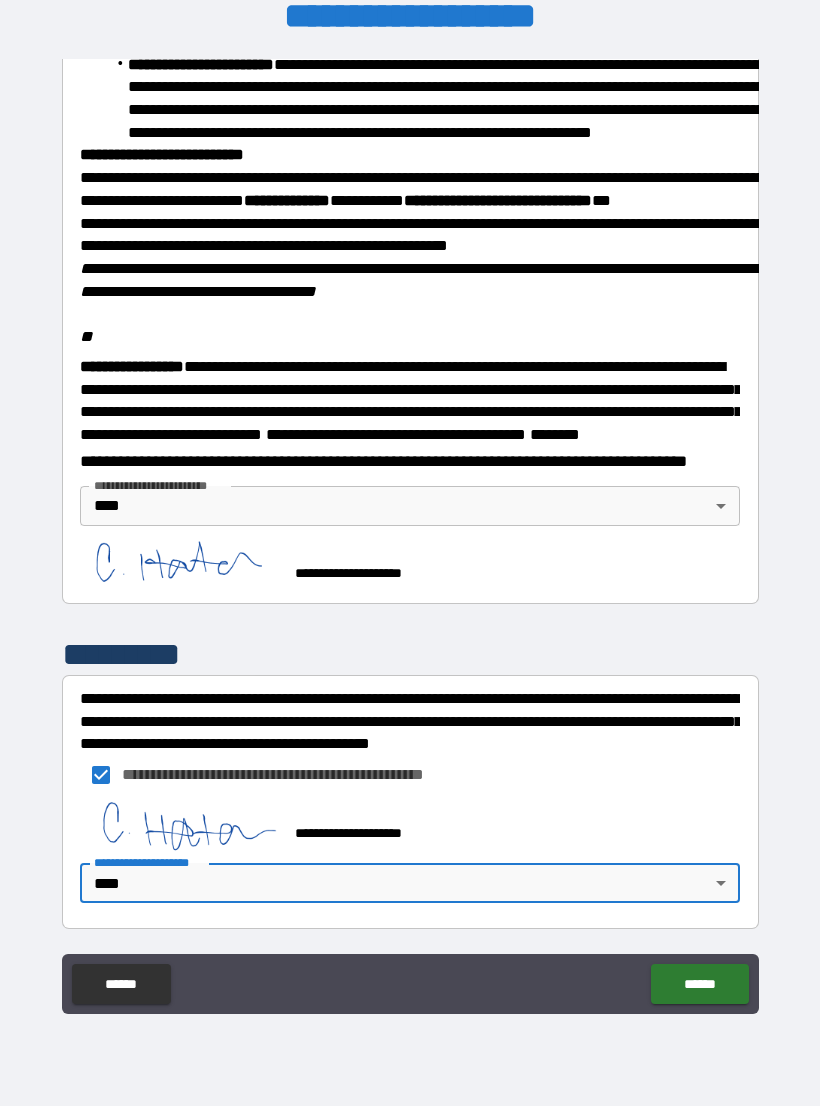 click on "******" at bounding box center (699, 984) 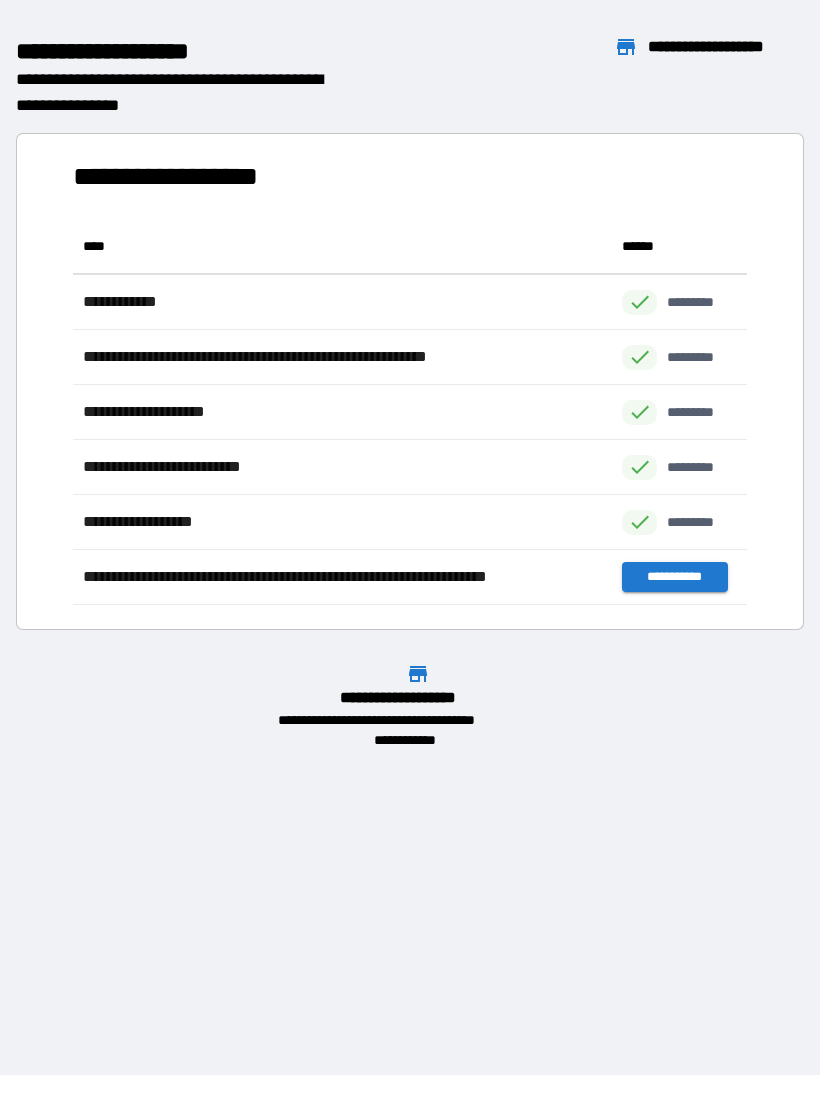 scroll, scrollTop: 1, scrollLeft: 1, axis: both 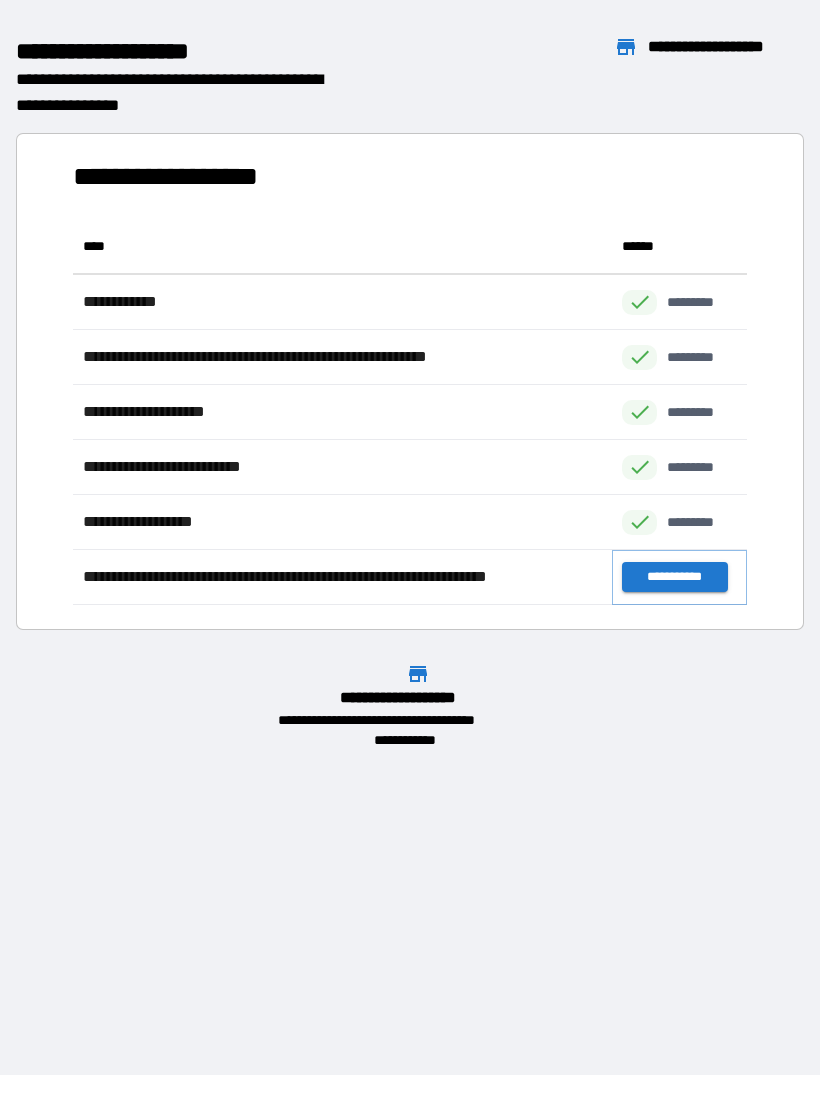 click on "**********" at bounding box center (674, 577) 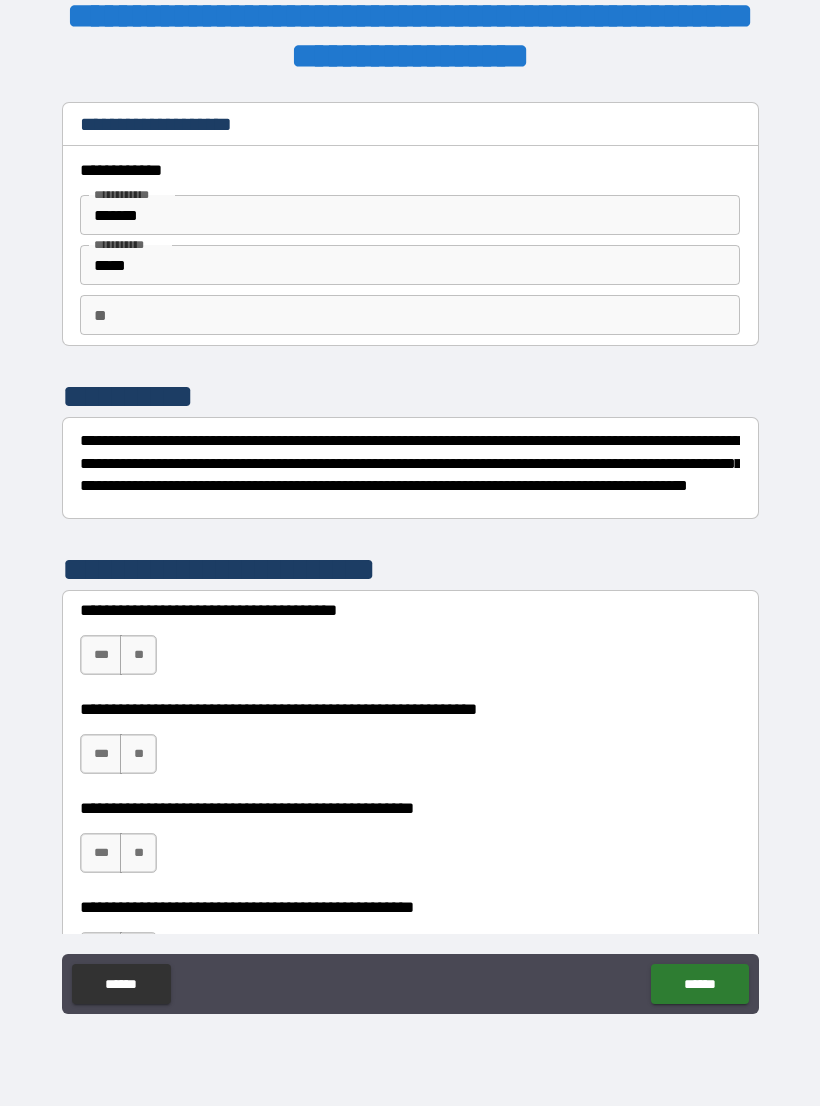 click on "**" at bounding box center [138, 655] 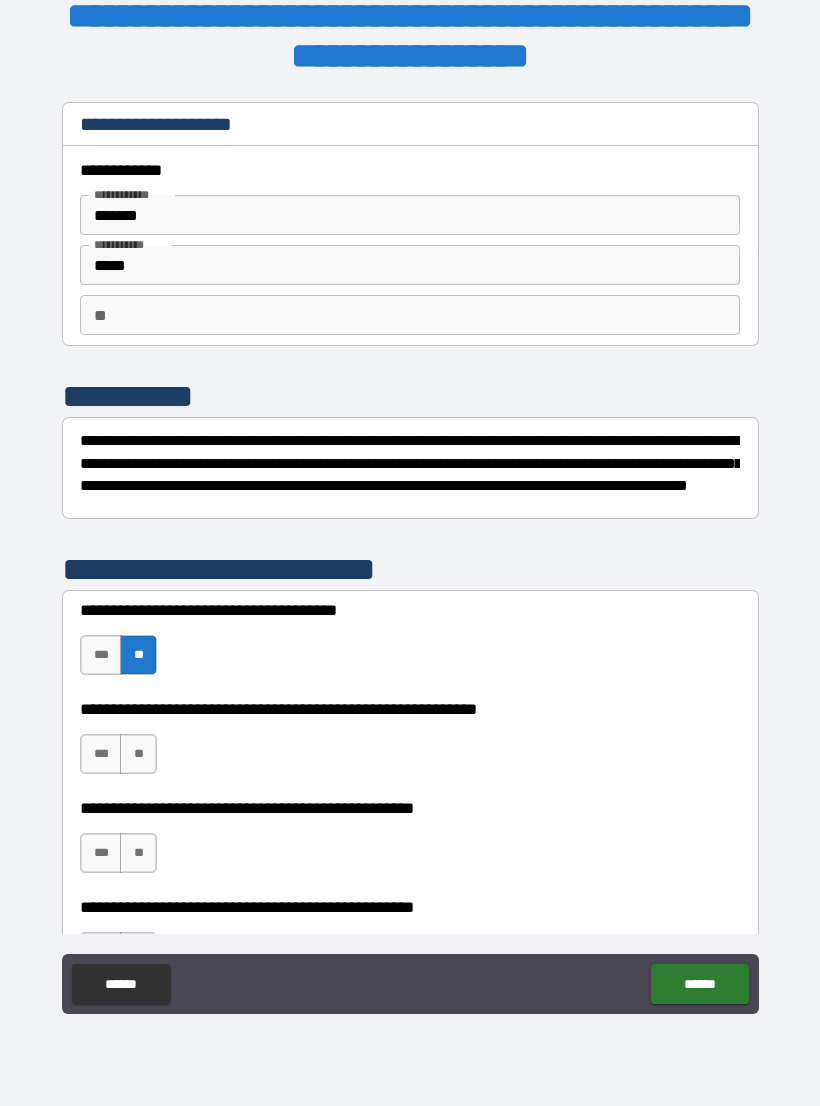 click on "***" at bounding box center (101, 754) 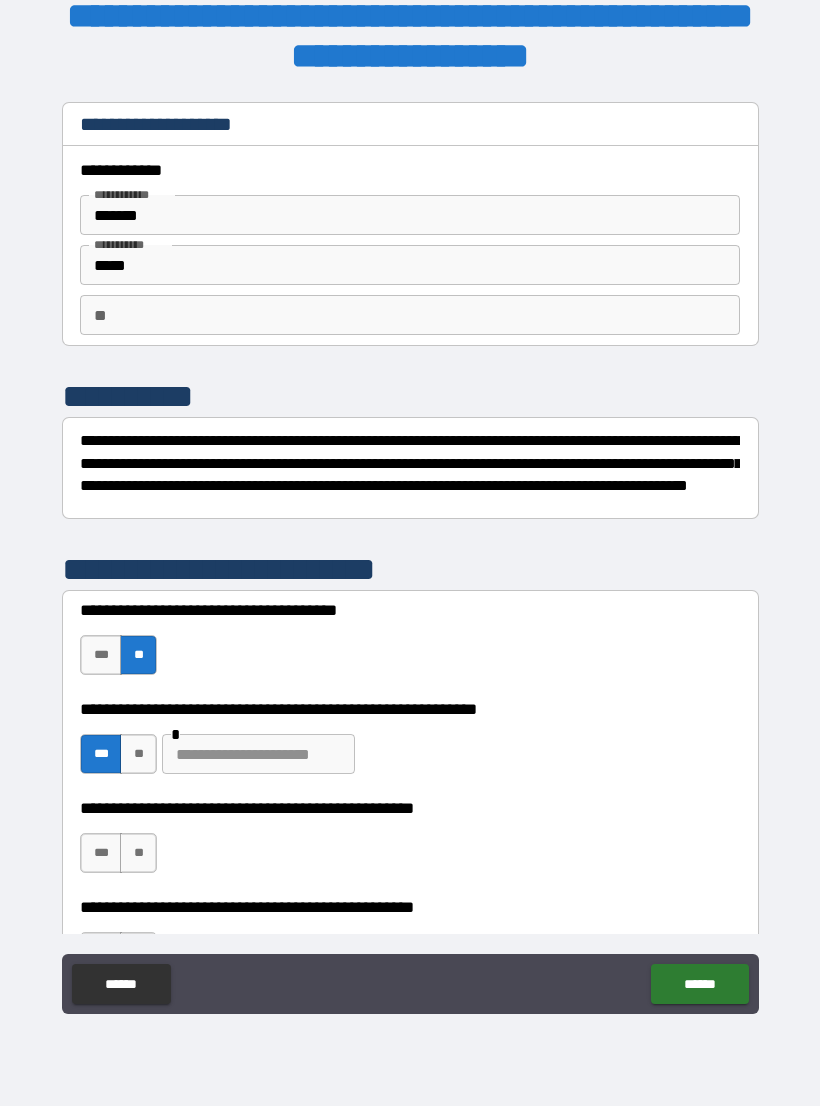 click at bounding box center (258, 754) 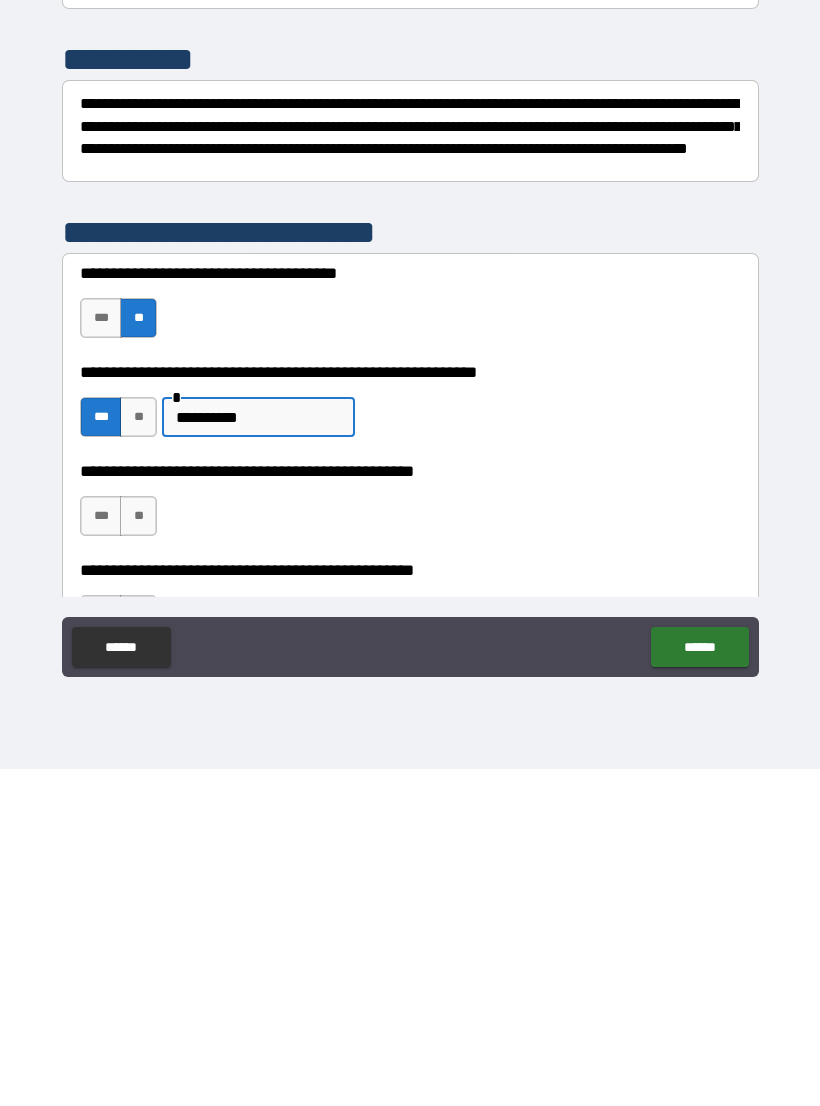 click on "***" at bounding box center (101, 853) 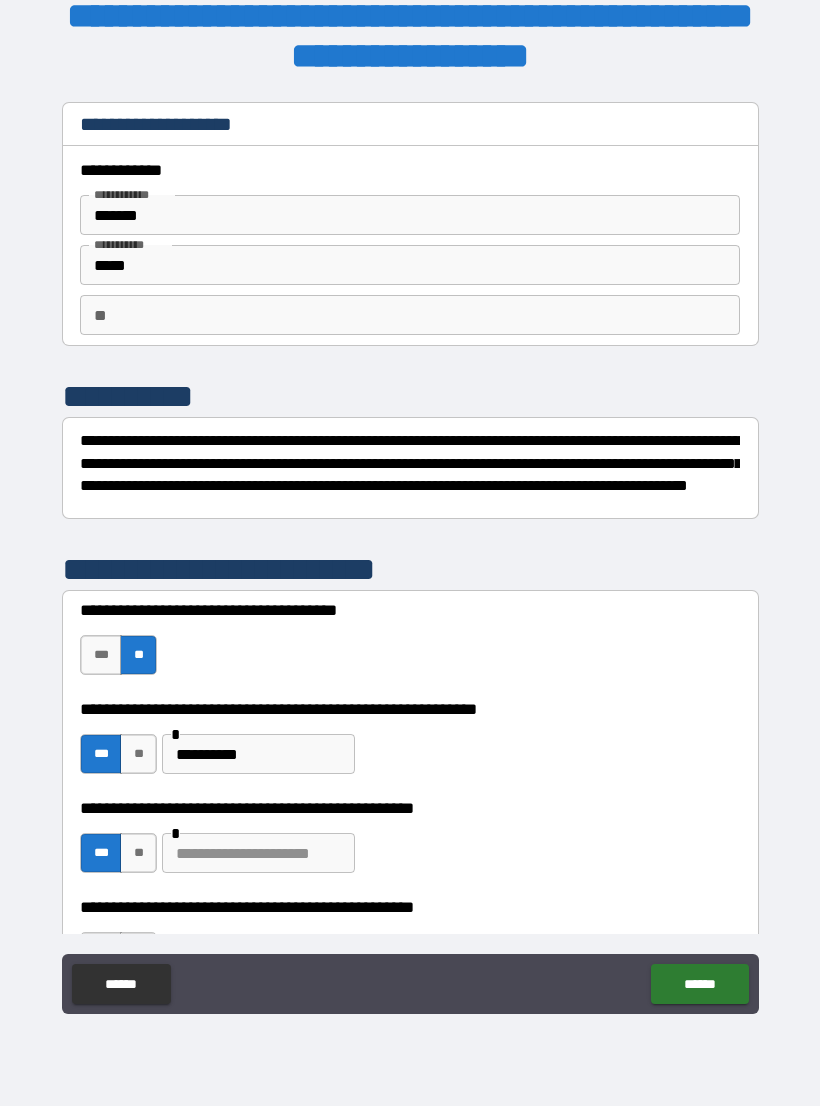 click at bounding box center (258, 853) 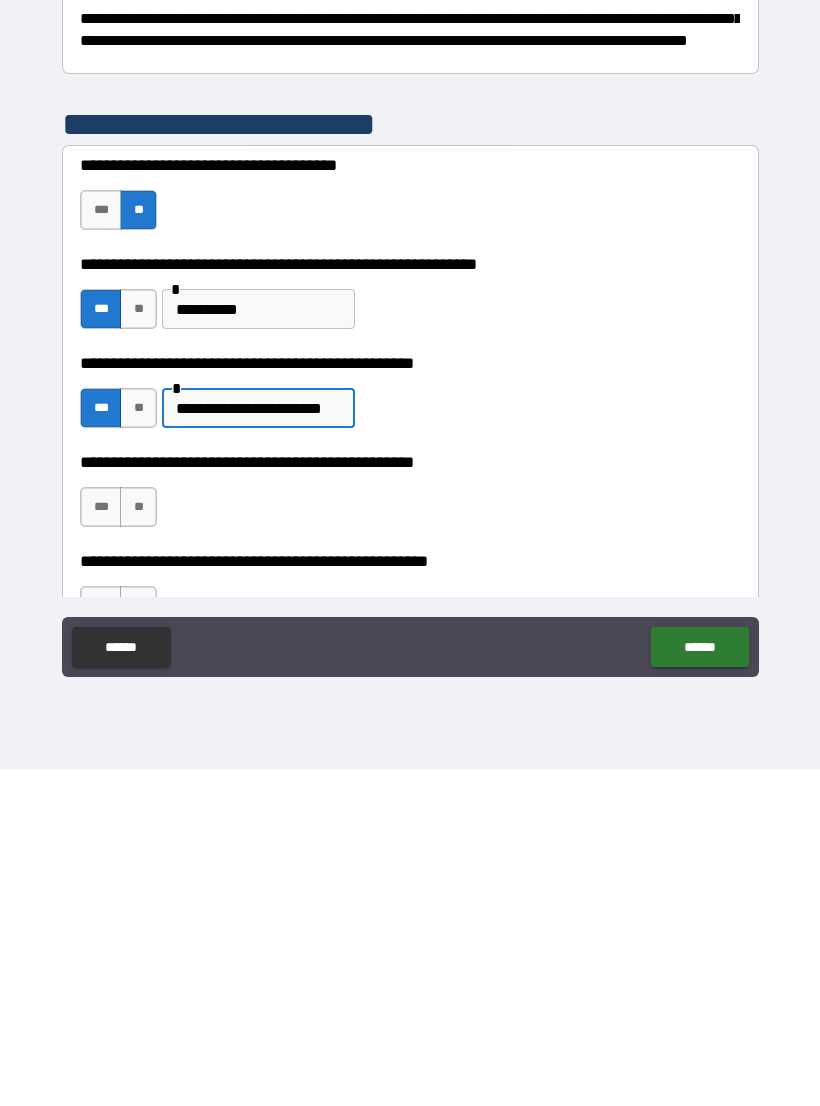 scroll, scrollTop: 169, scrollLeft: 0, axis: vertical 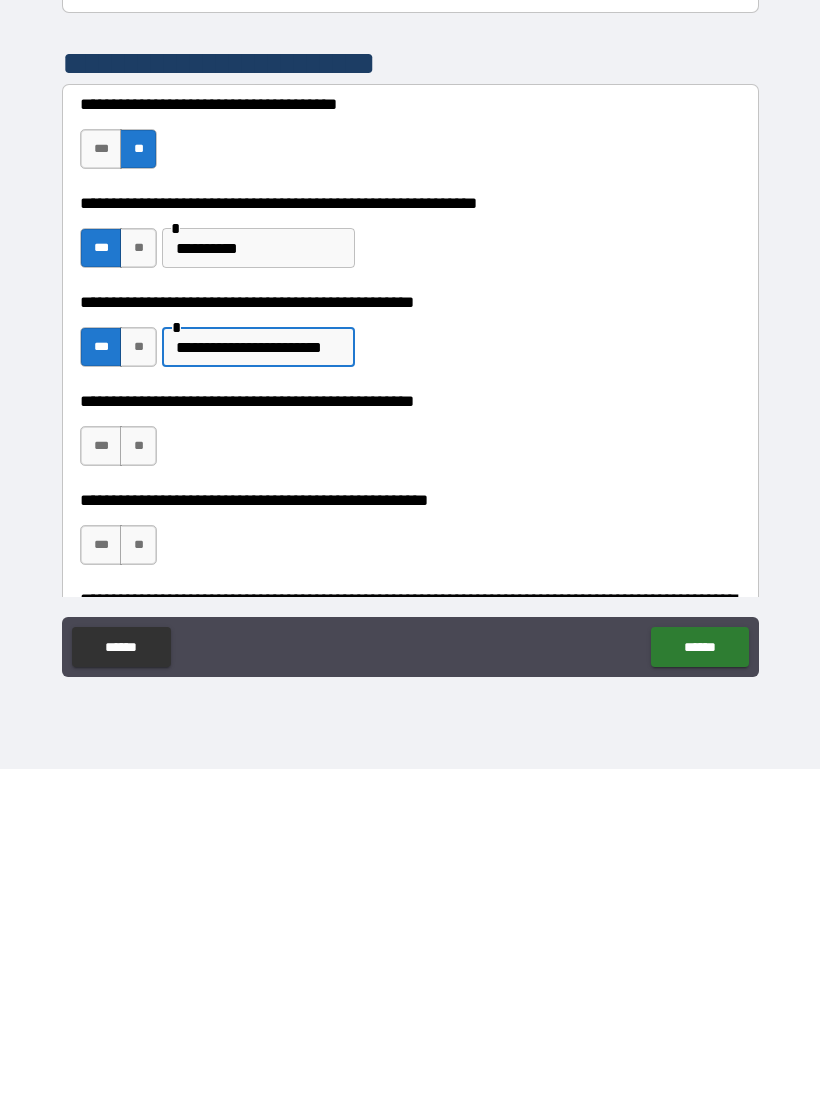 click on "**" at bounding box center [138, 783] 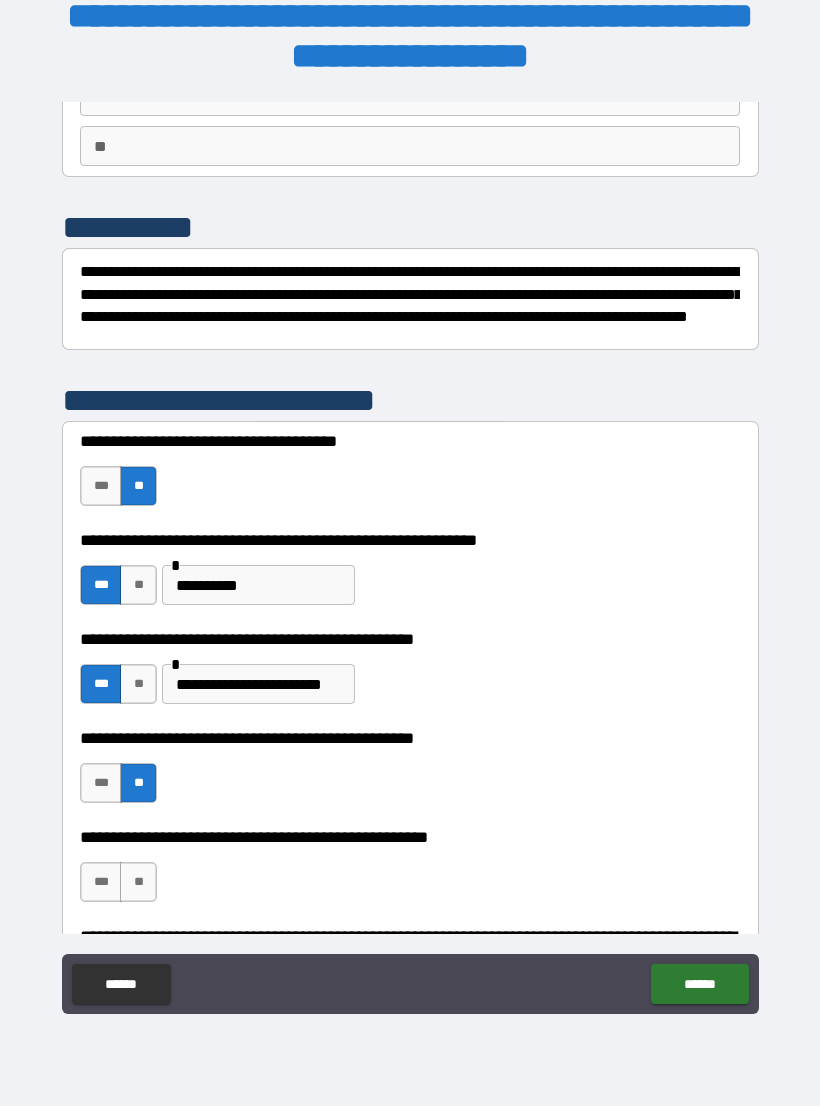click on "**" at bounding box center [138, 882] 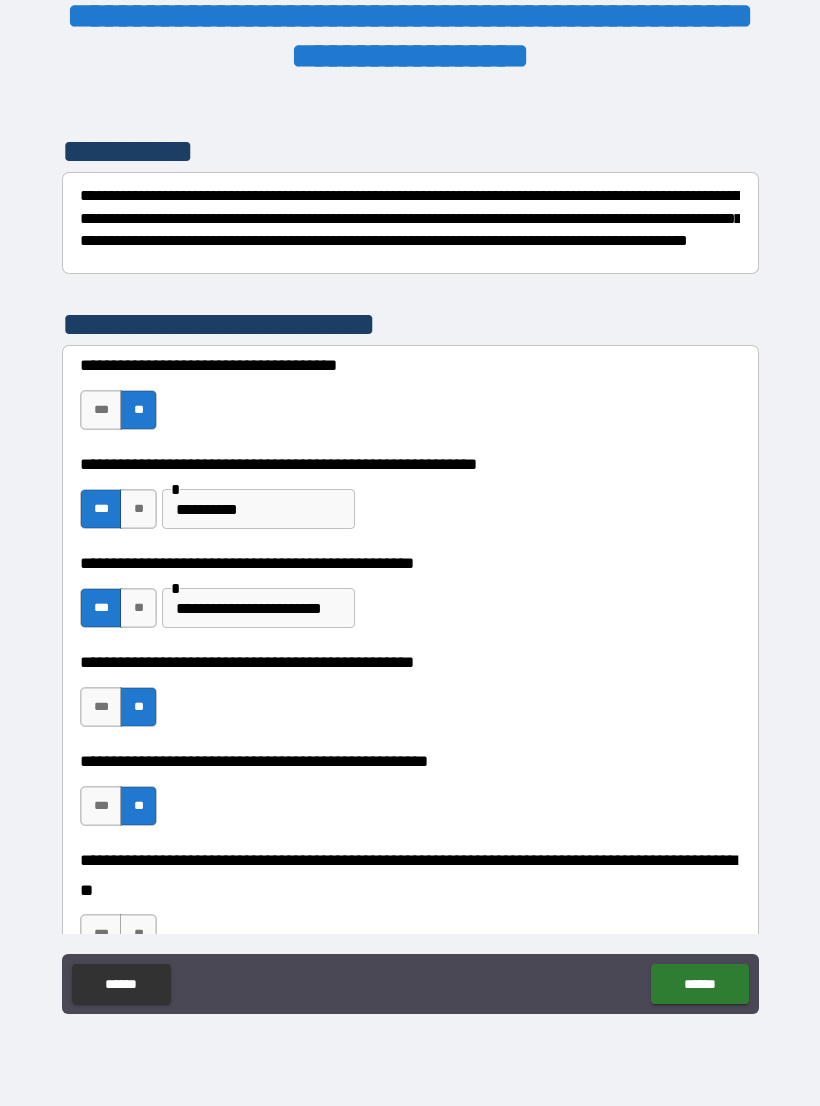 scroll, scrollTop: 344, scrollLeft: 0, axis: vertical 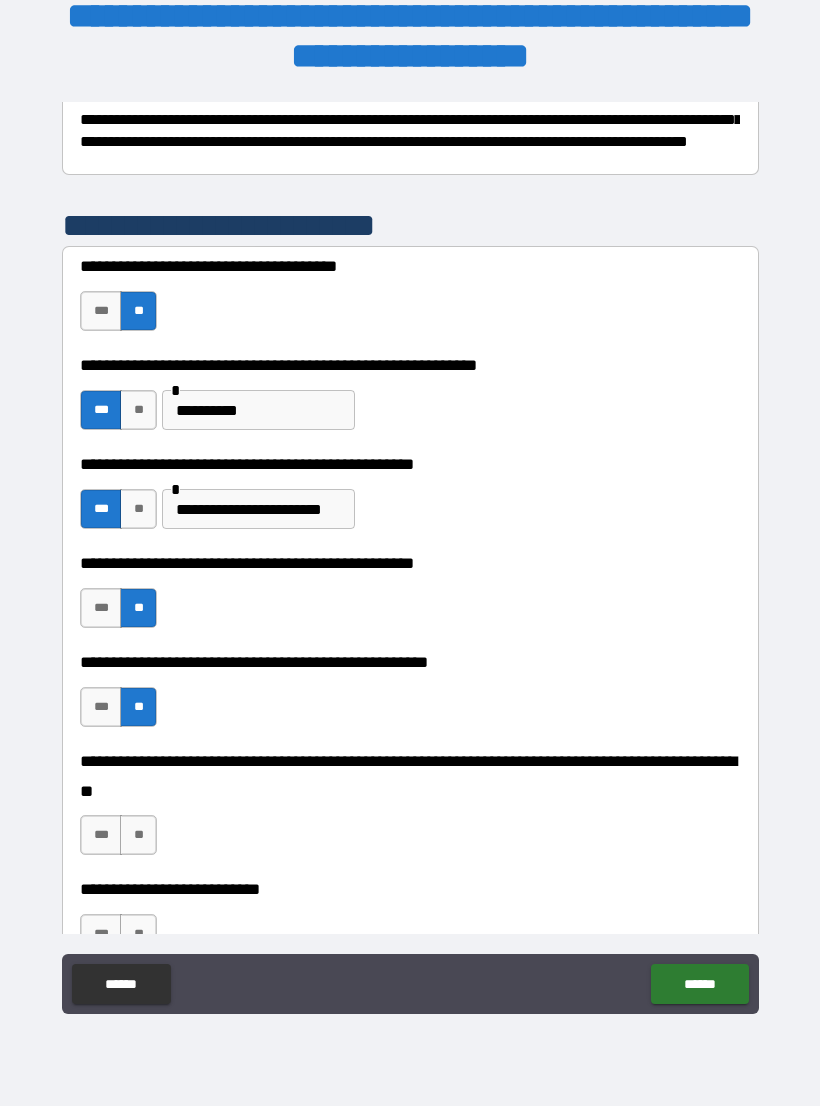 click on "**" at bounding box center (138, 835) 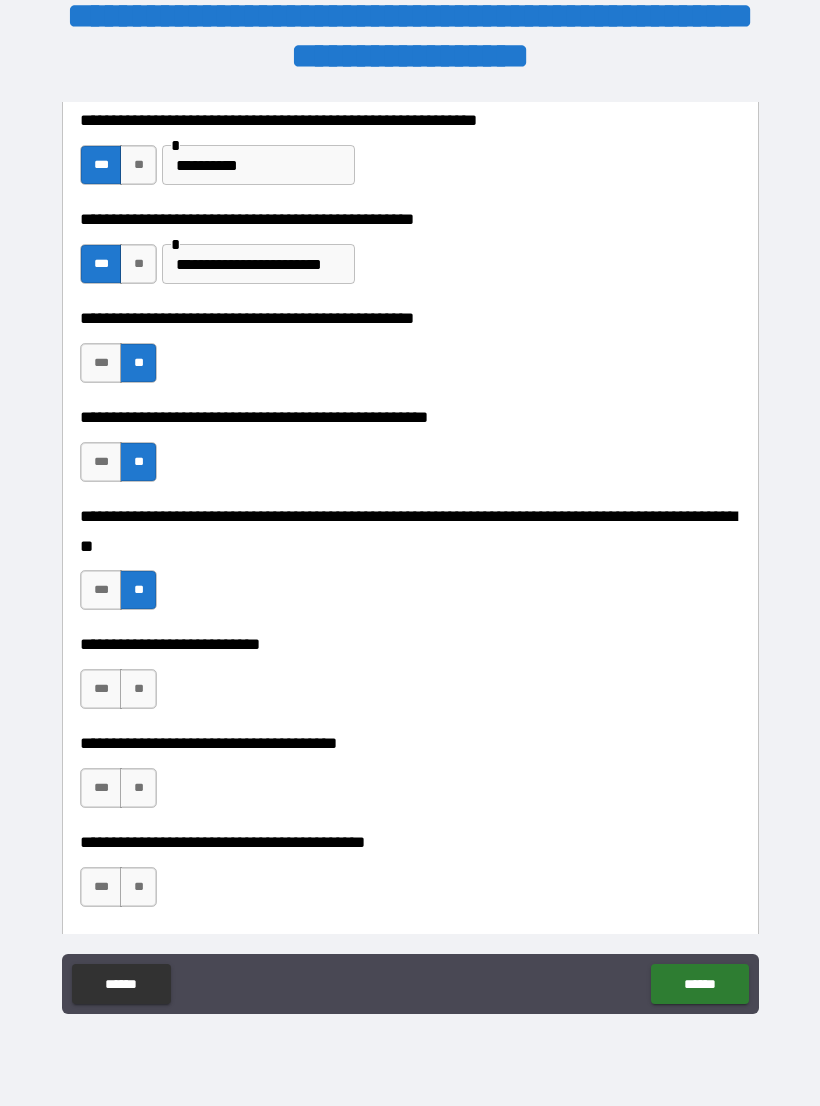 scroll, scrollTop: 590, scrollLeft: 0, axis: vertical 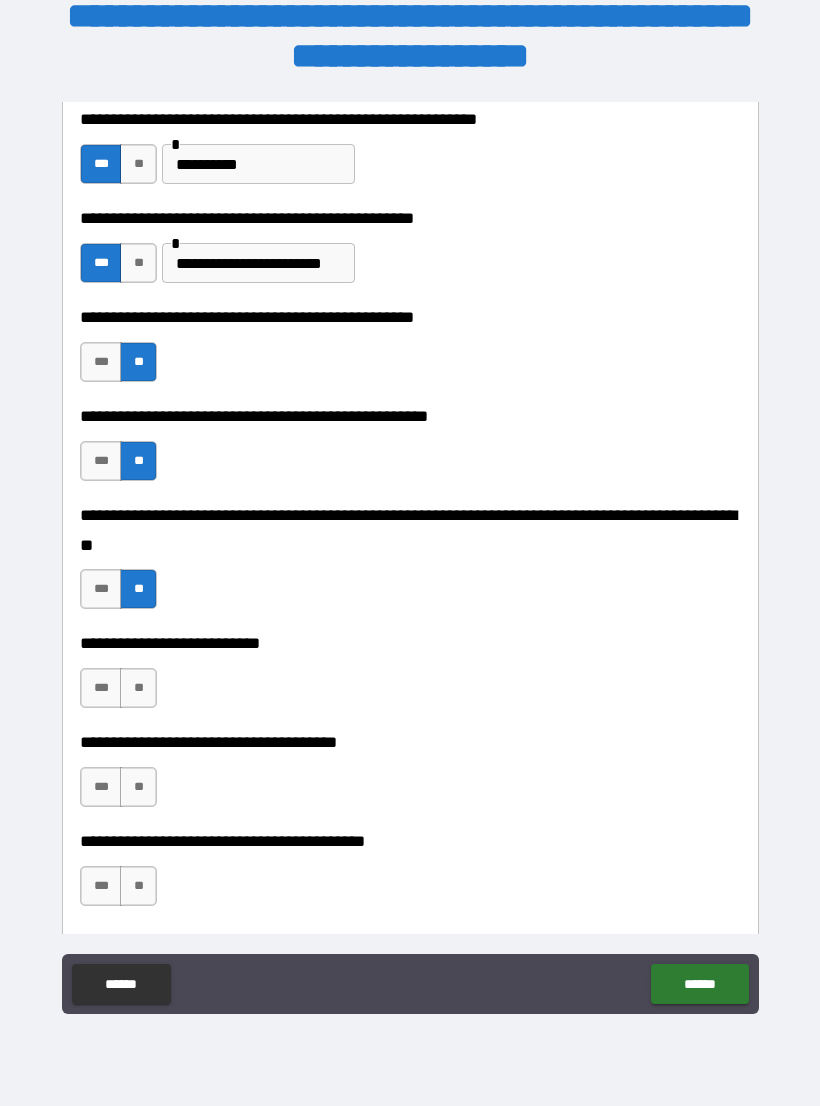 click on "**" at bounding box center (138, 688) 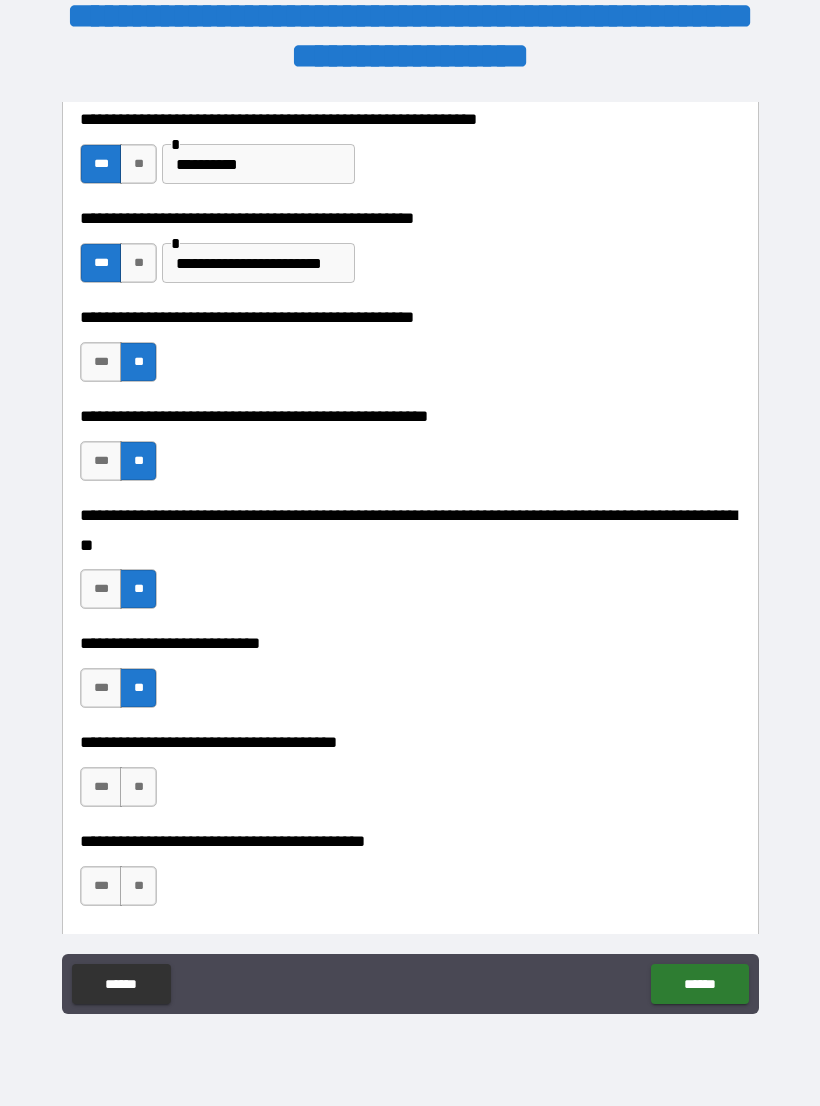 click on "**" at bounding box center (138, 787) 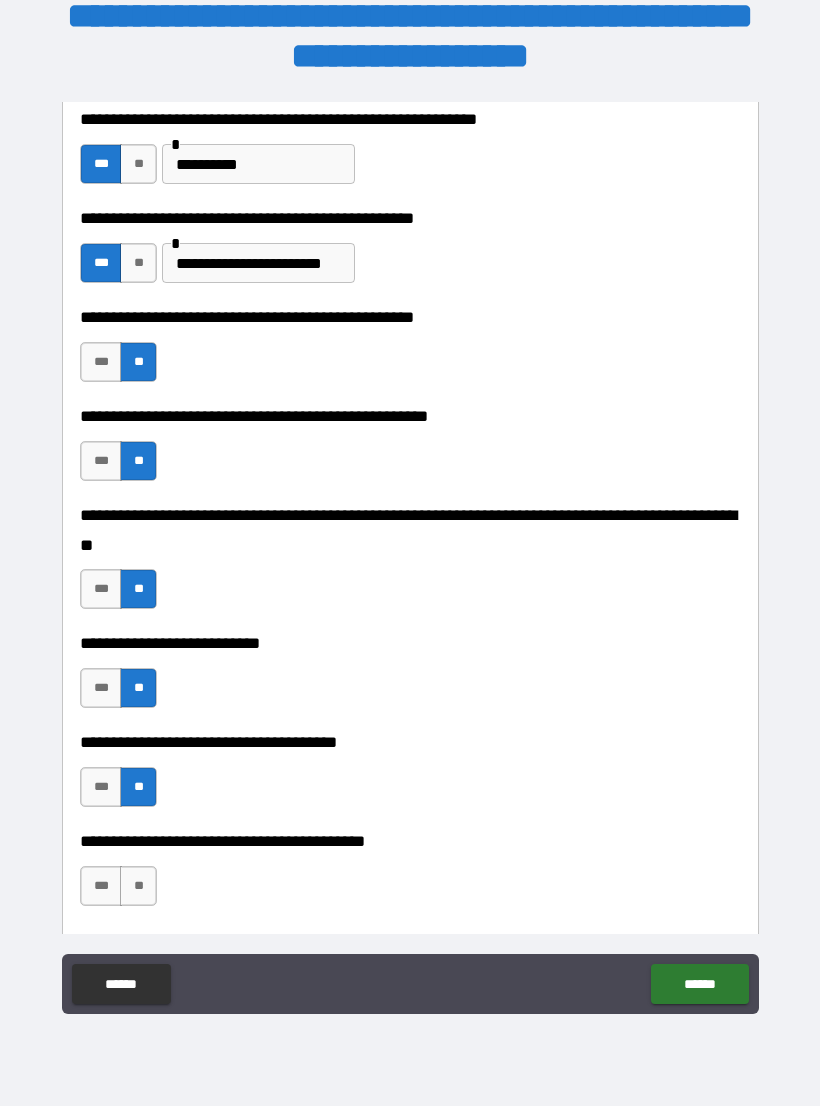 click on "**" at bounding box center (138, 886) 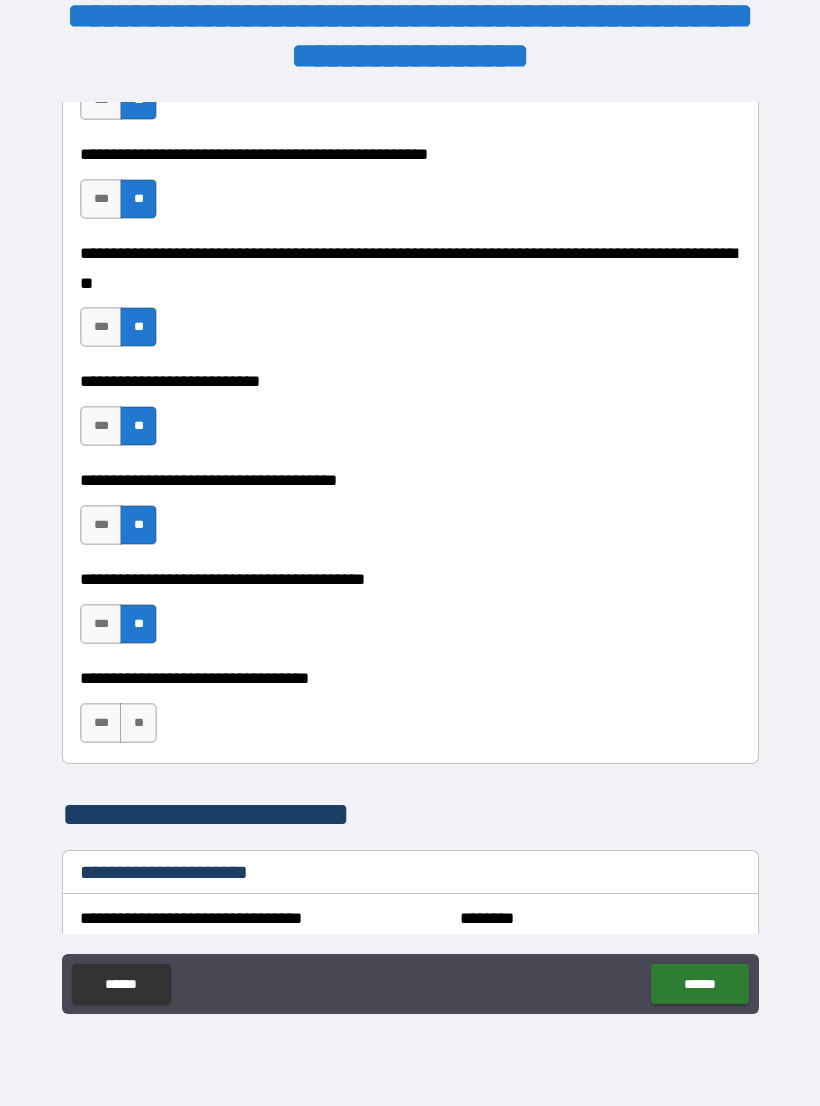scroll, scrollTop: 849, scrollLeft: 0, axis: vertical 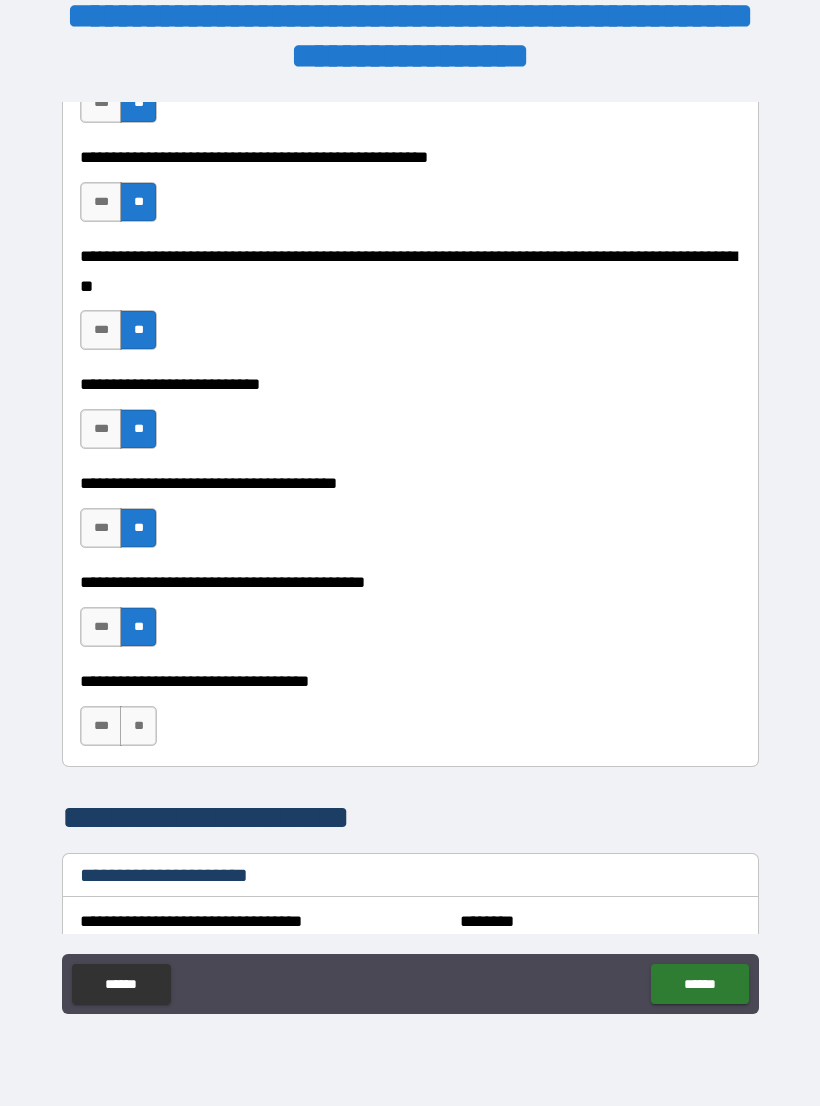 click on "**" at bounding box center [138, 726] 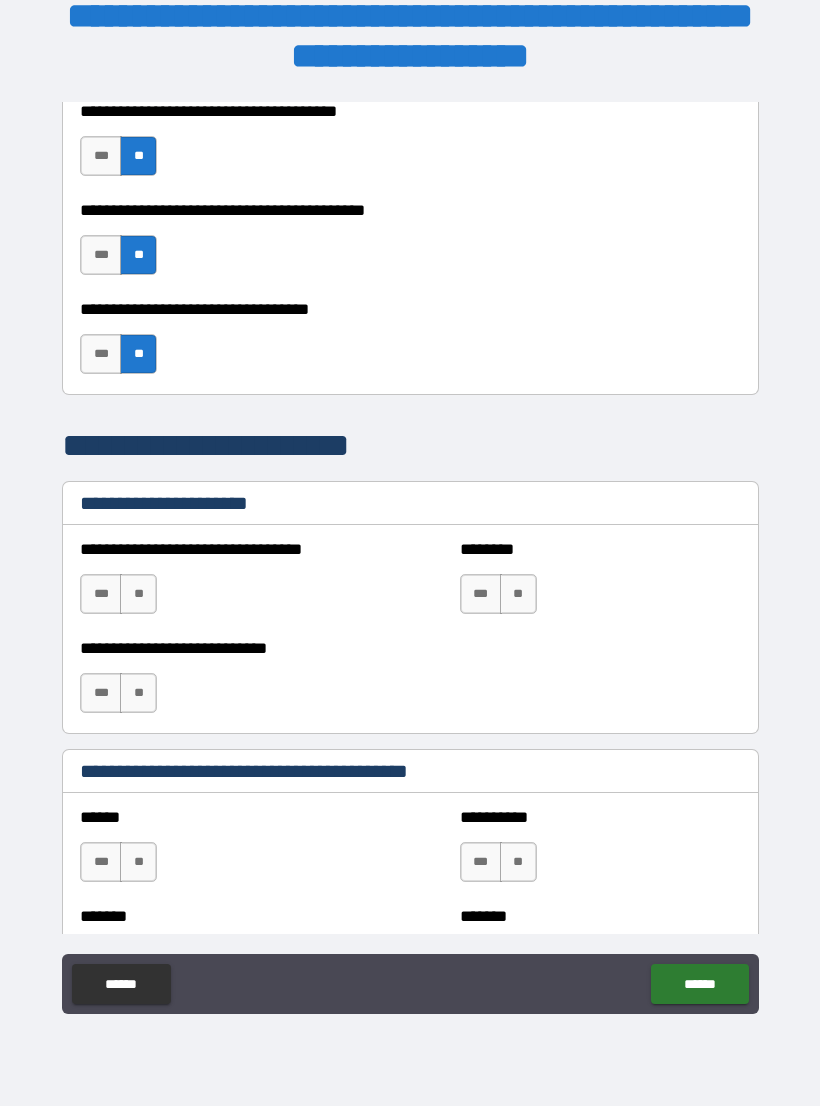 scroll, scrollTop: 1232, scrollLeft: 0, axis: vertical 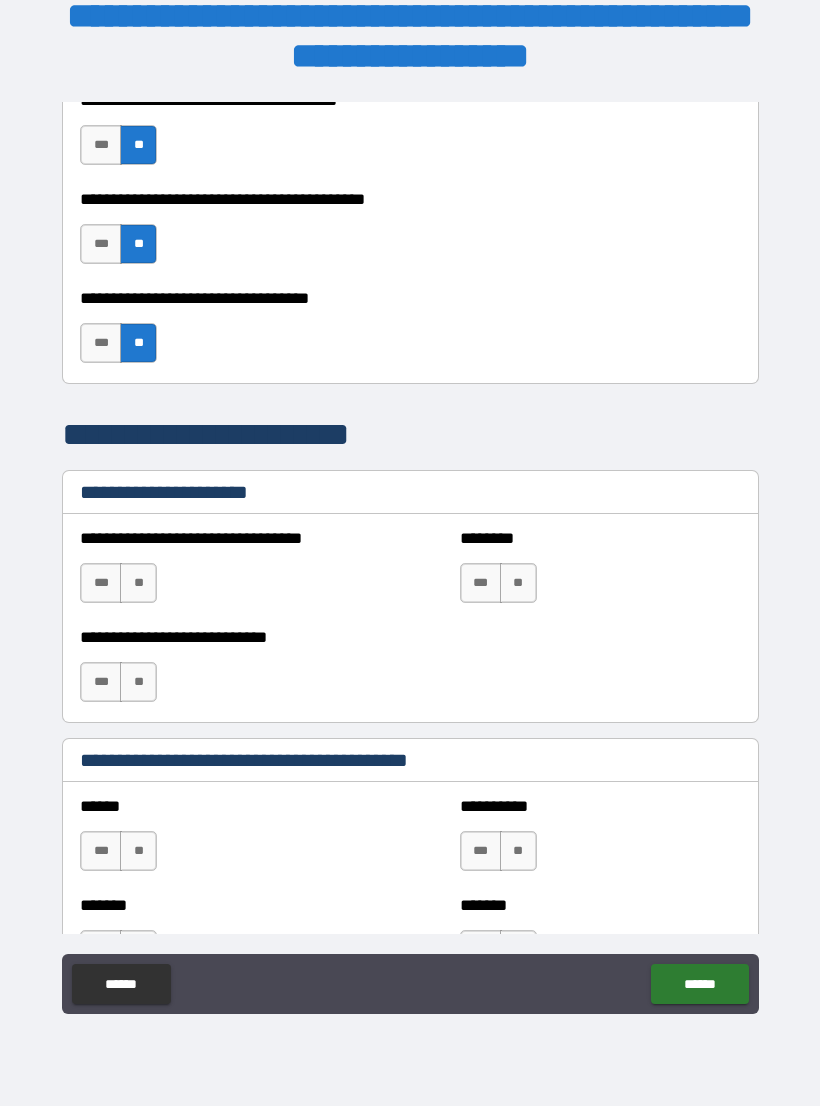 click on "**" at bounding box center (138, 583) 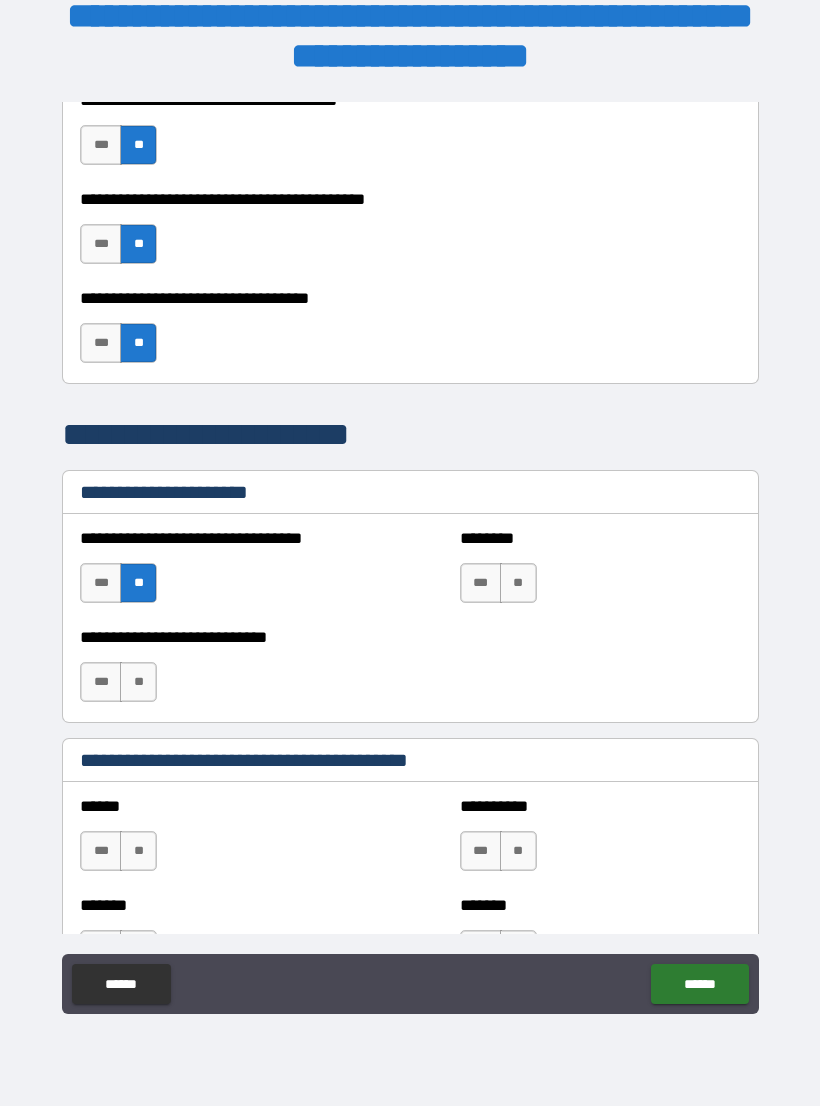 click on "**" at bounding box center [518, 583] 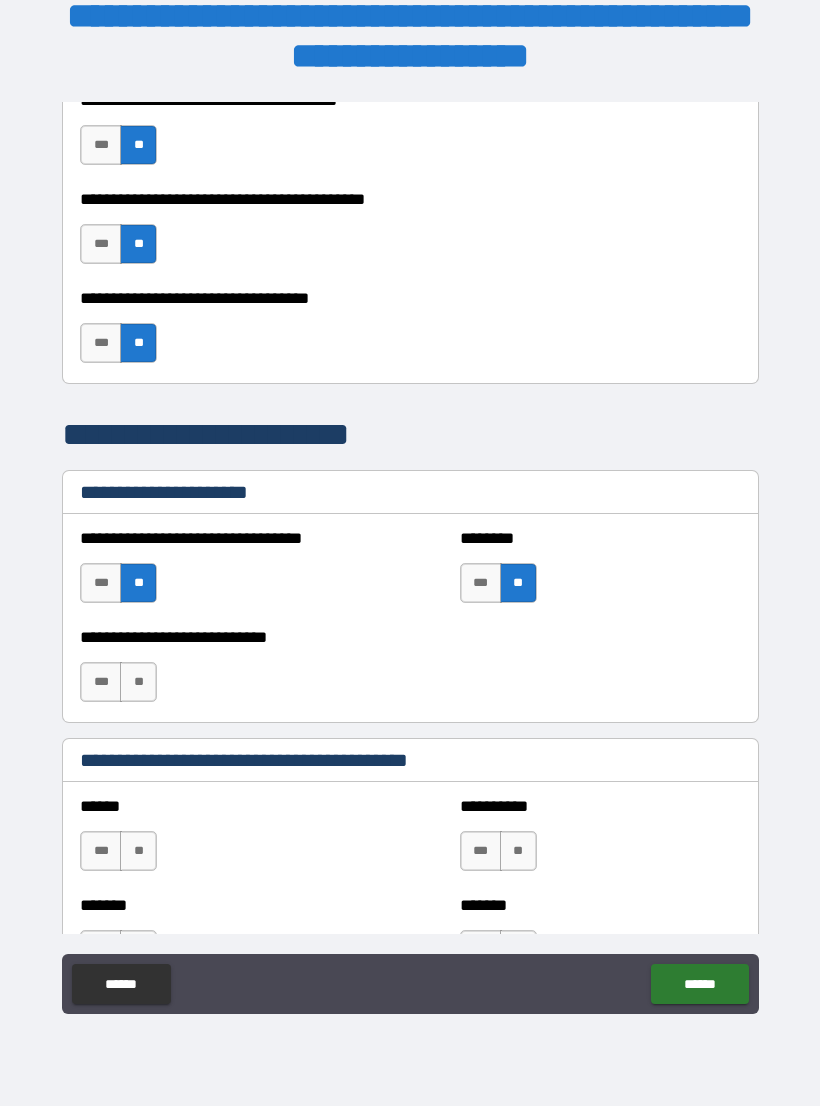 click on "**" at bounding box center (138, 682) 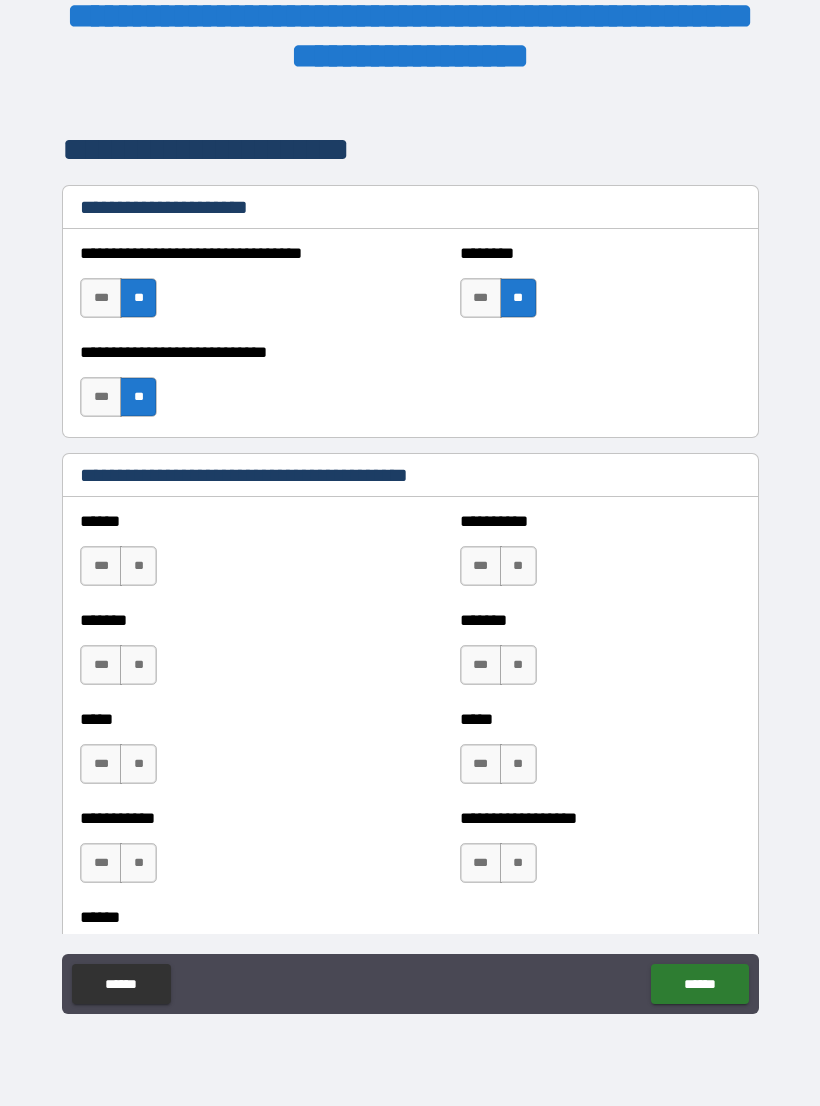 scroll, scrollTop: 1522, scrollLeft: 0, axis: vertical 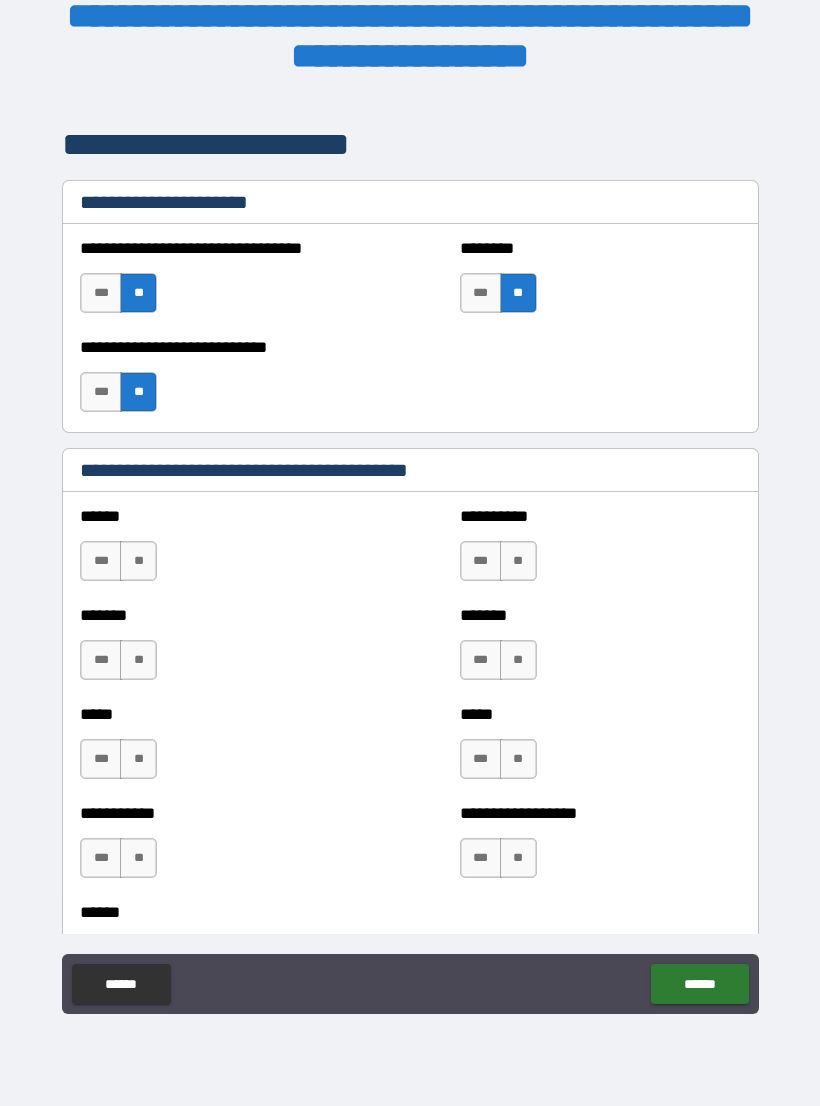 click on "**" at bounding box center [138, 561] 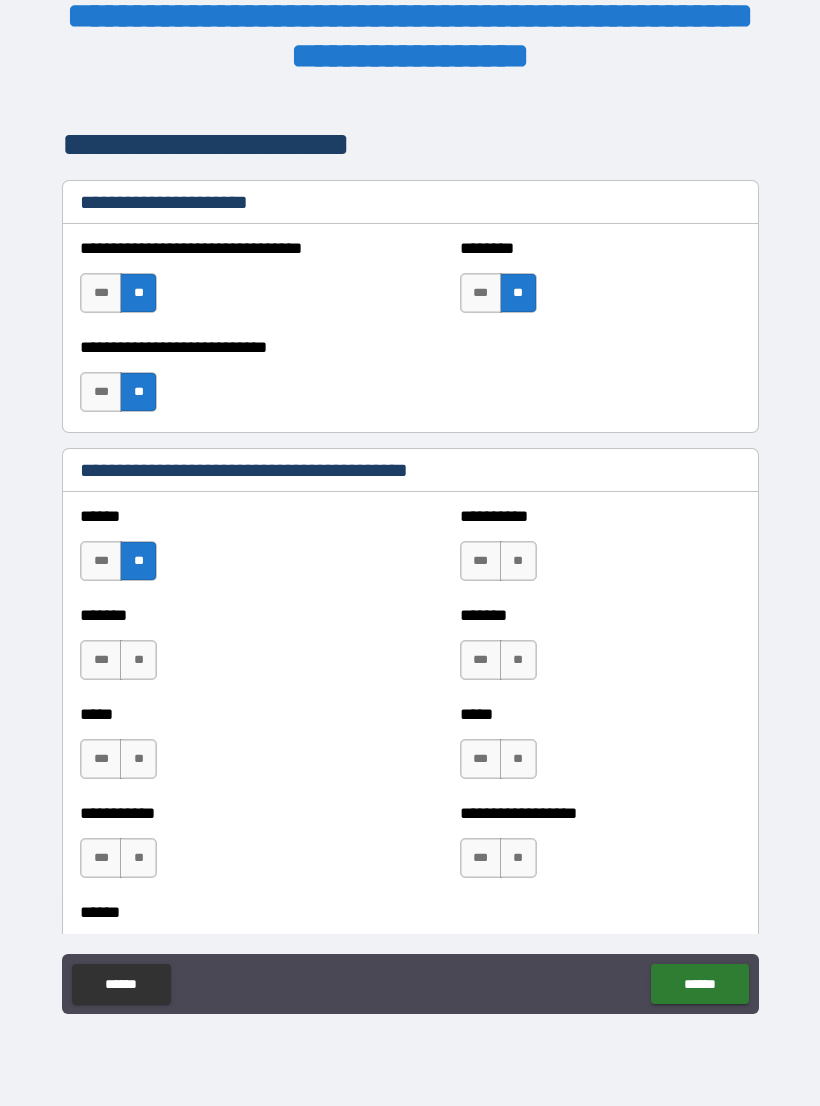 click on "**" at bounding box center [138, 660] 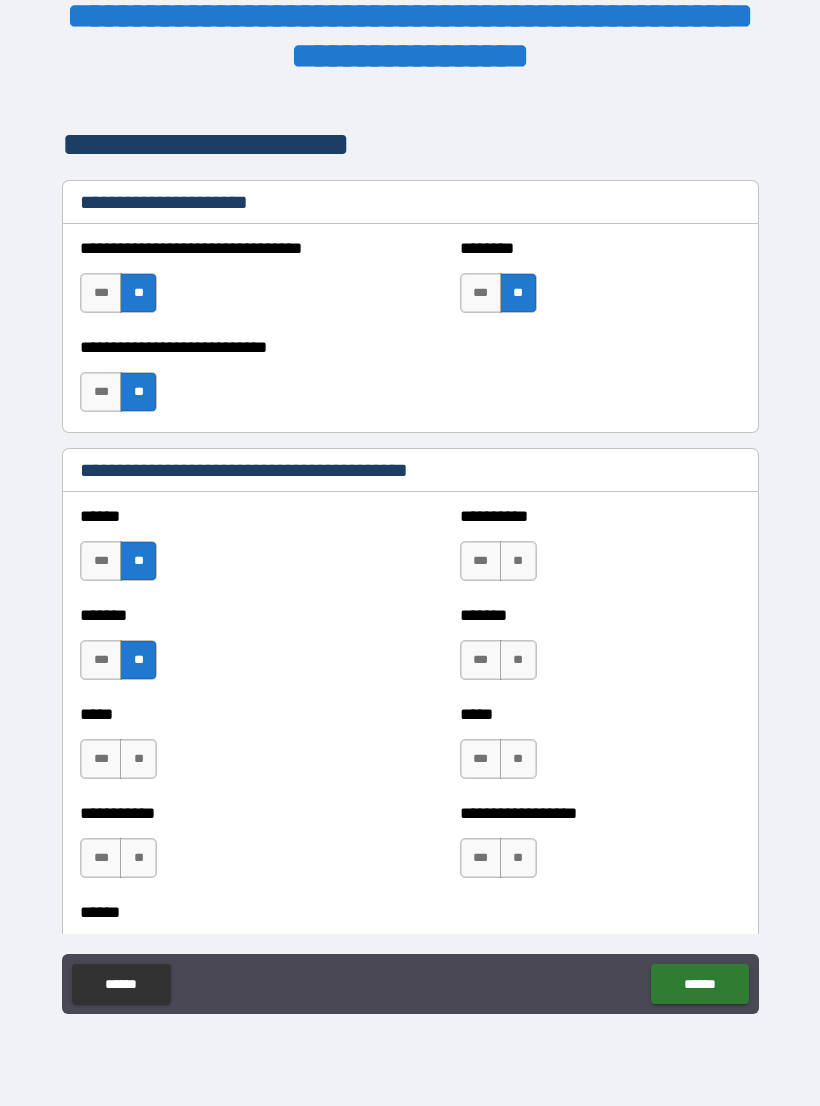 click on "**" at bounding box center [138, 759] 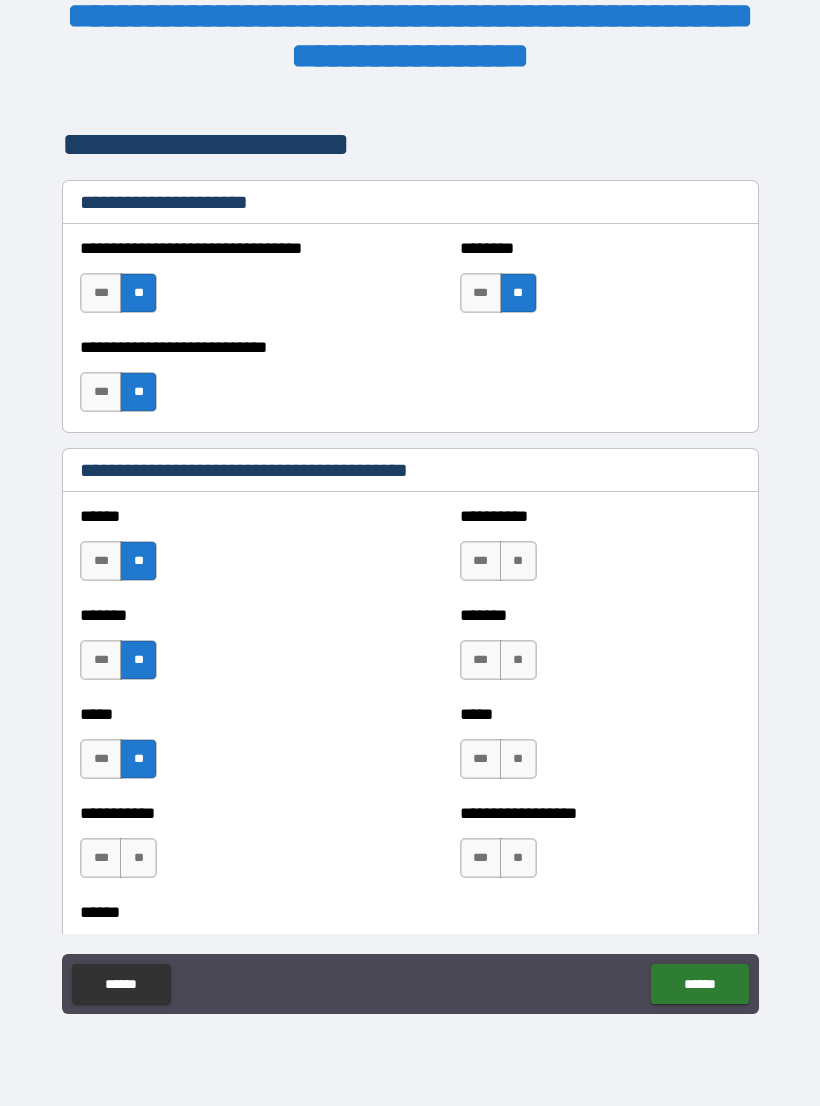 click on "**" at bounding box center [138, 858] 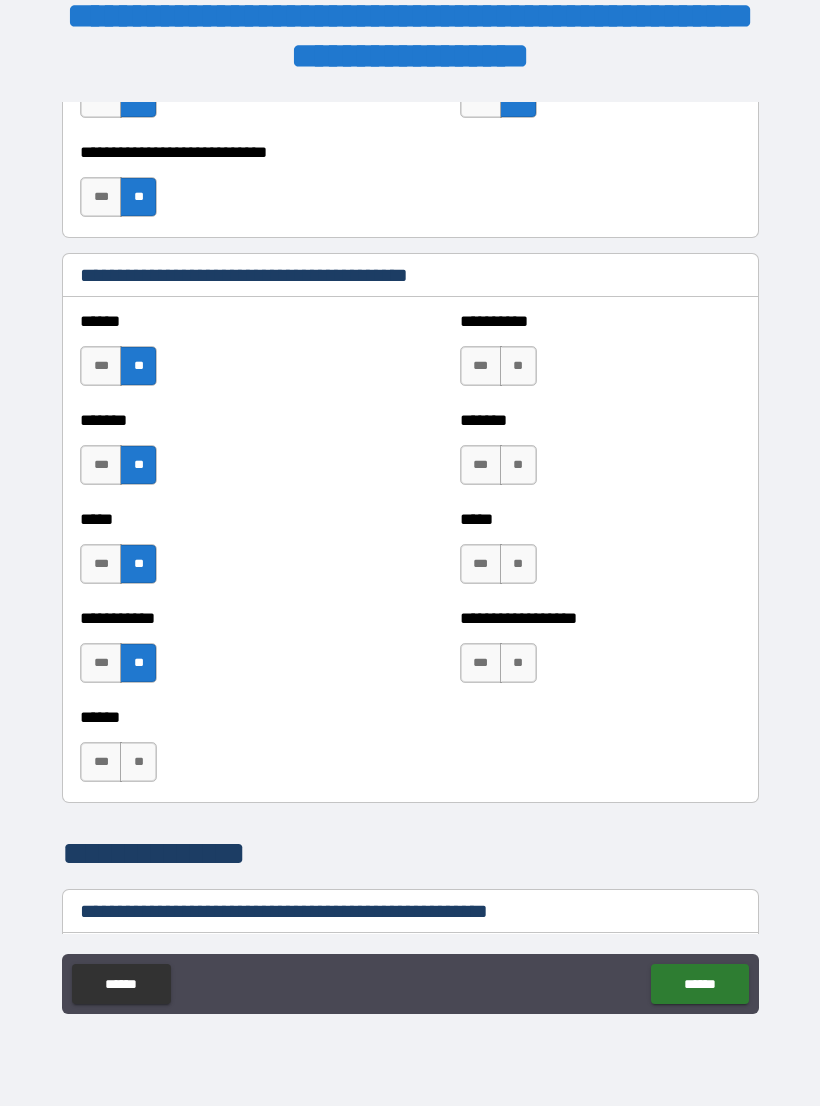 scroll, scrollTop: 1724, scrollLeft: 0, axis: vertical 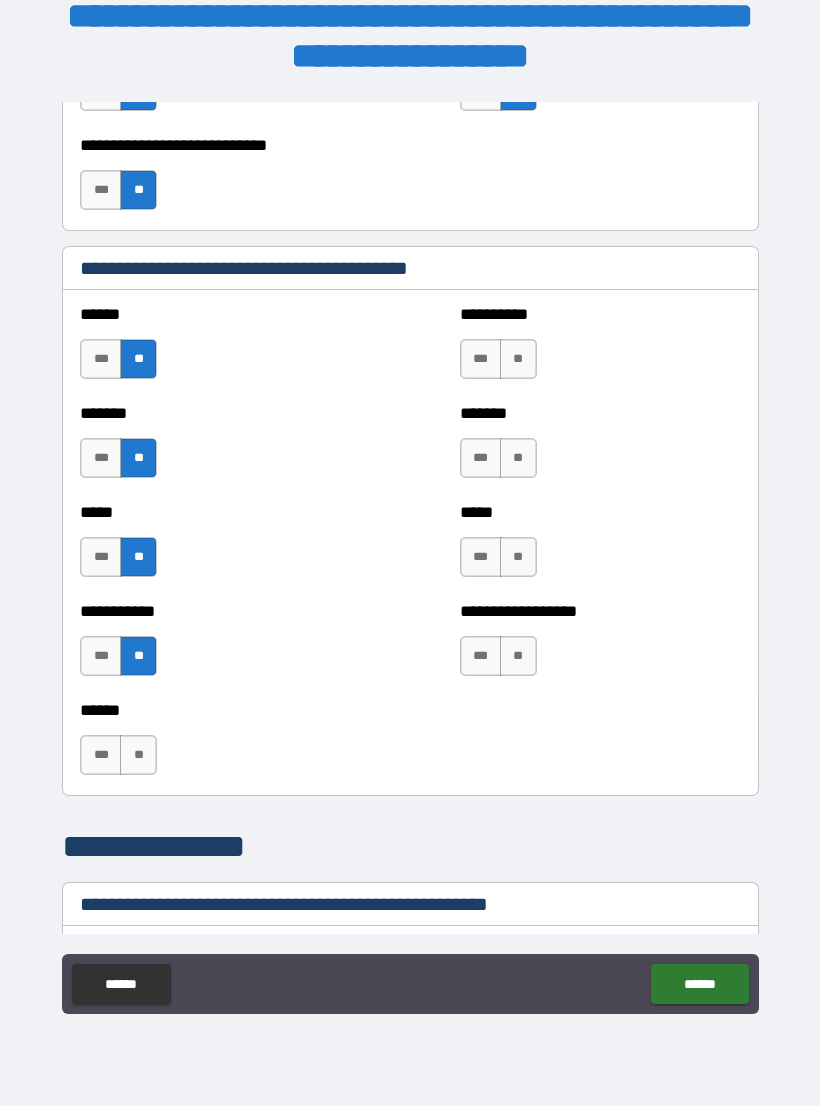 click on "***" at bounding box center (481, 359) 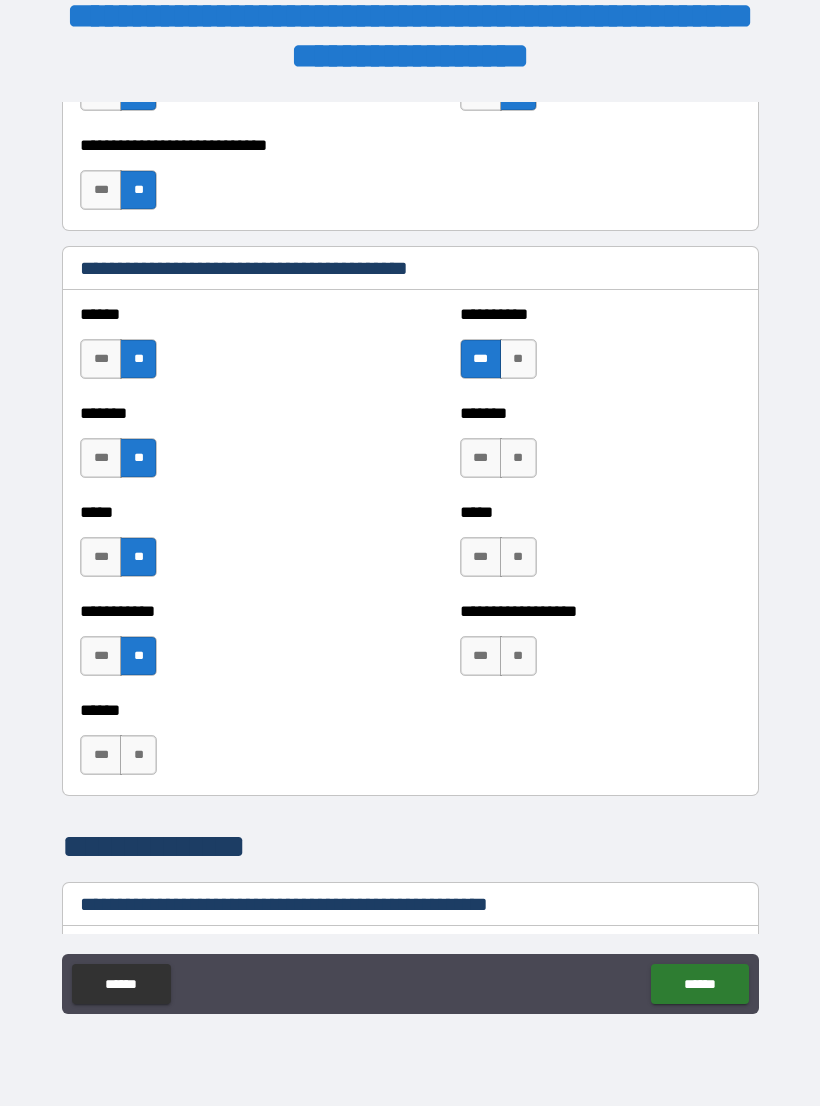 click on "**" at bounding box center (518, 458) 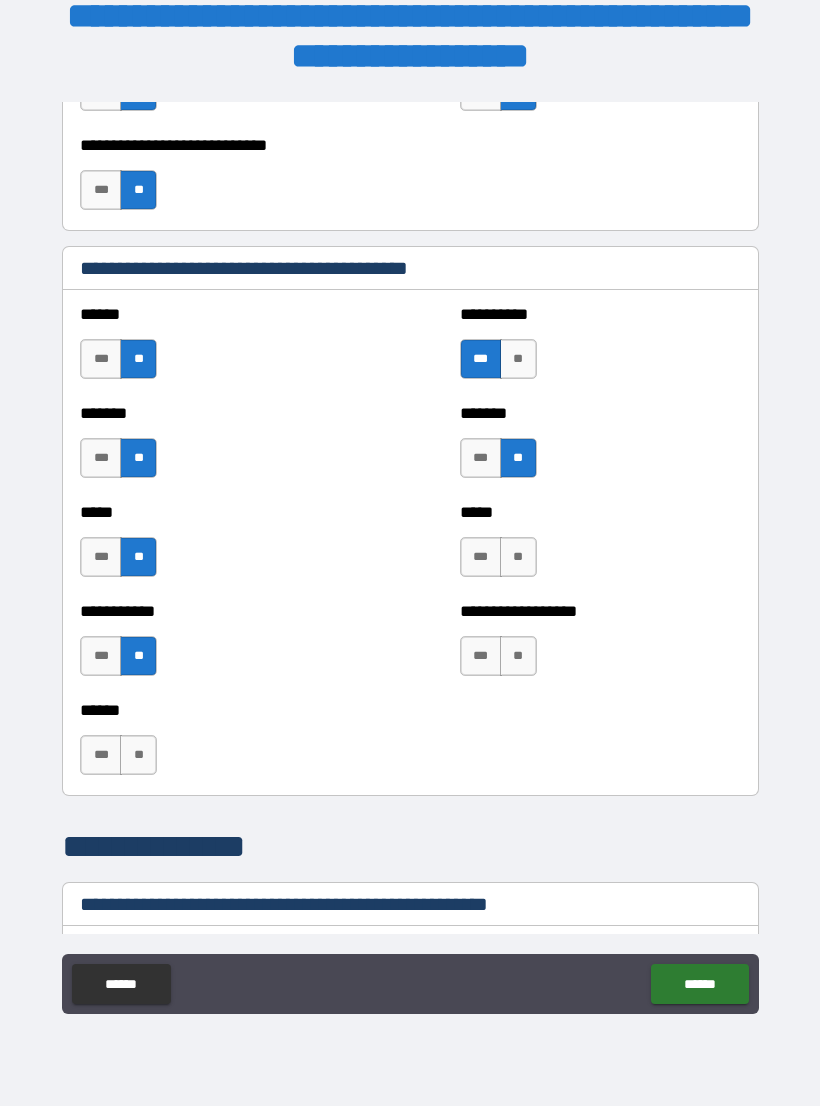 click on "**" at bounding box center (518, 557) 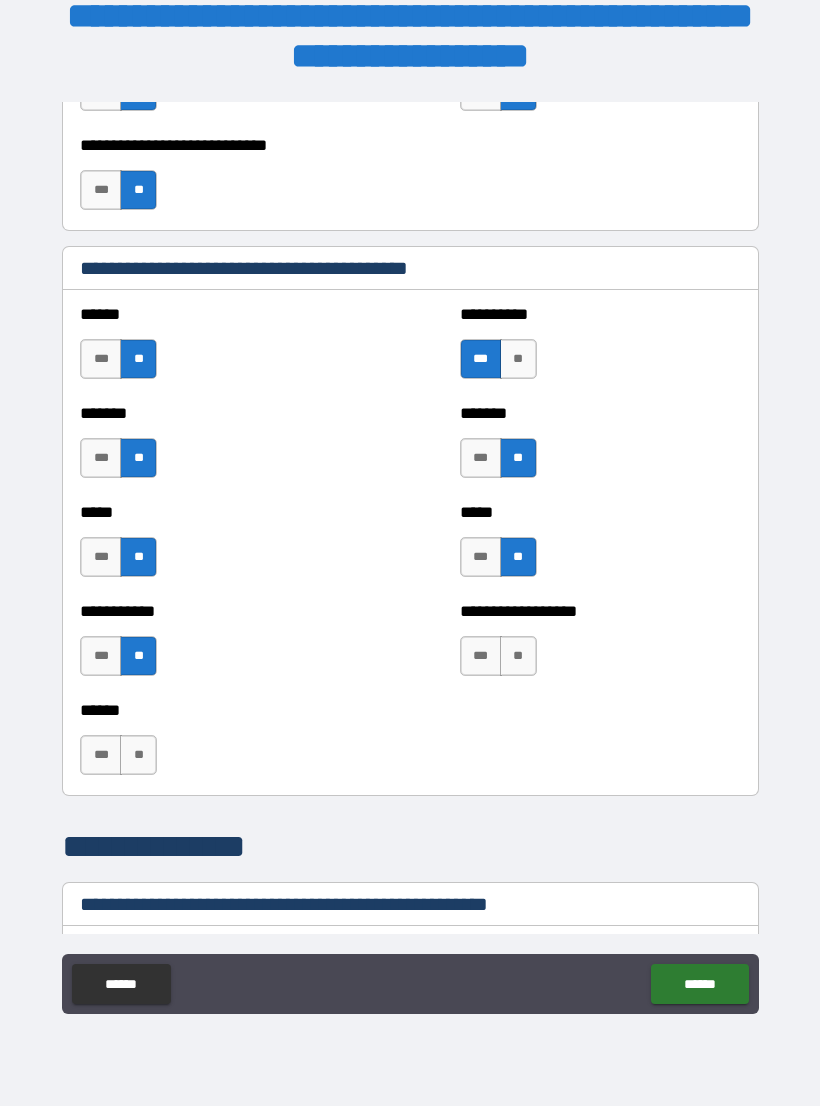click on "**" at bounding box center (518, 656) 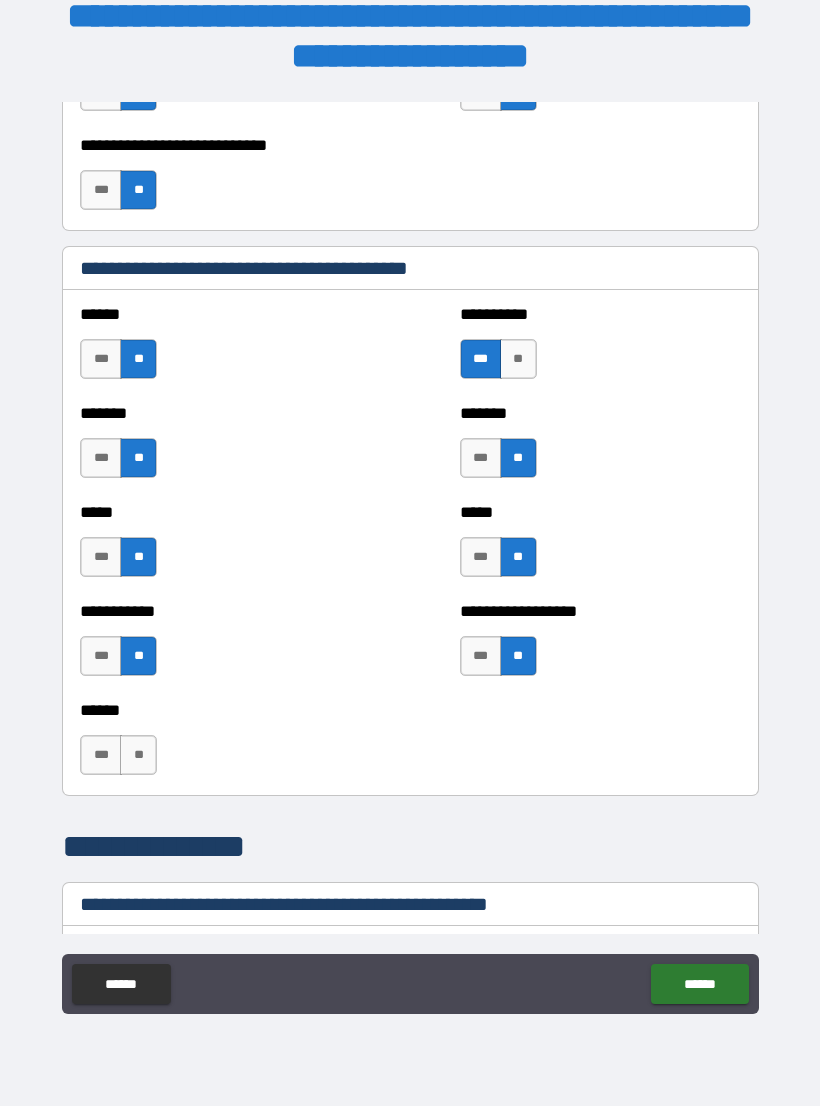 click on "**" at bounding box center (138, 755) 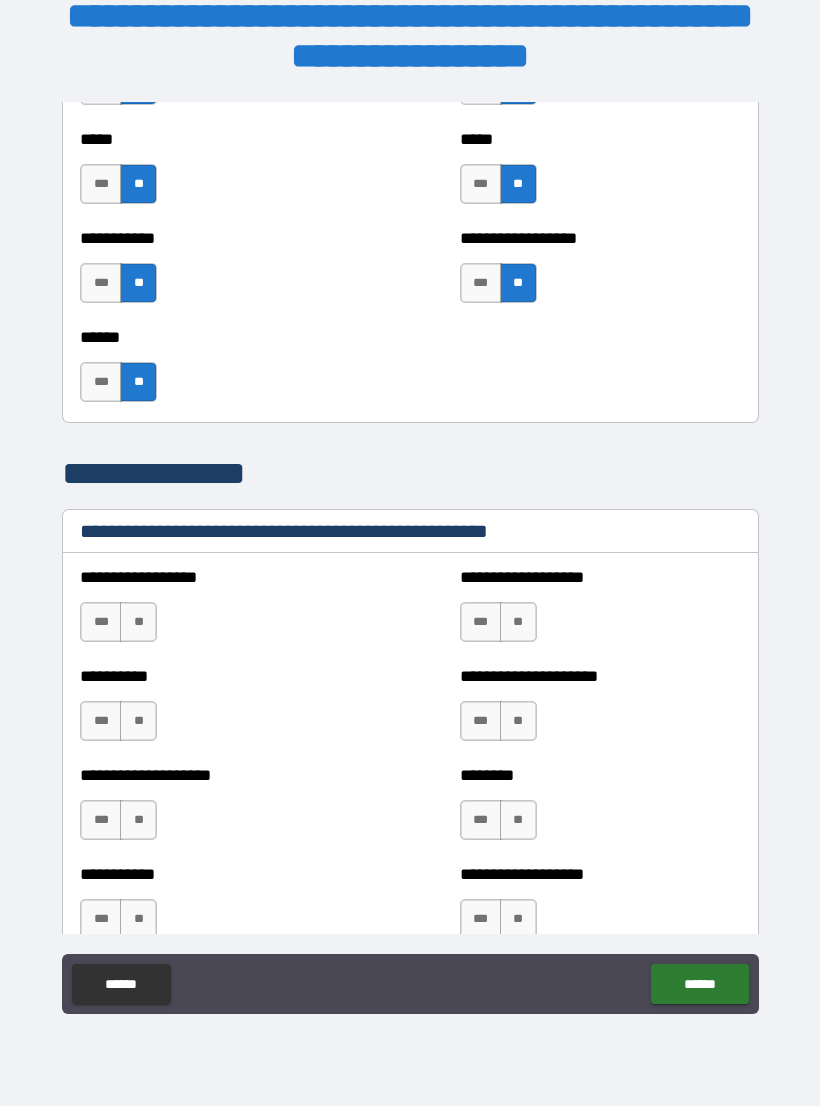 scroll, scrollTop: 2191, scrollLeft: 0, axis: vertical 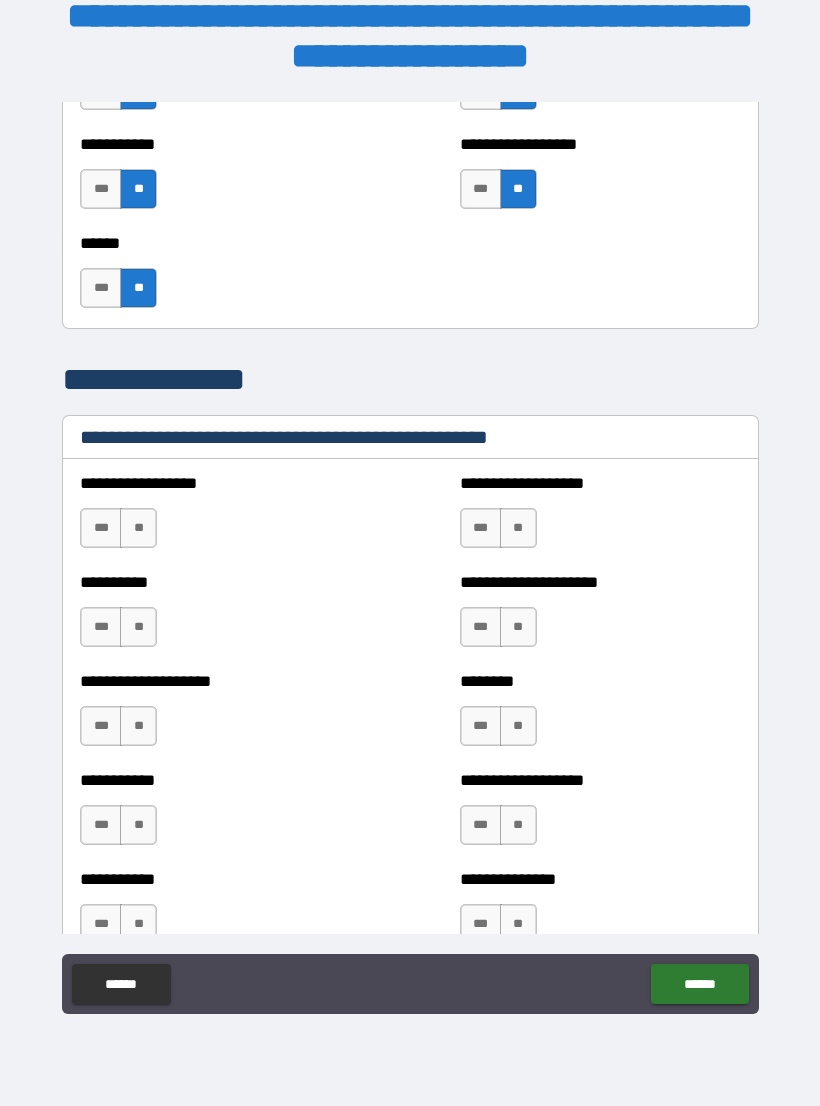 click on "**" at bounding box center (138, 528) 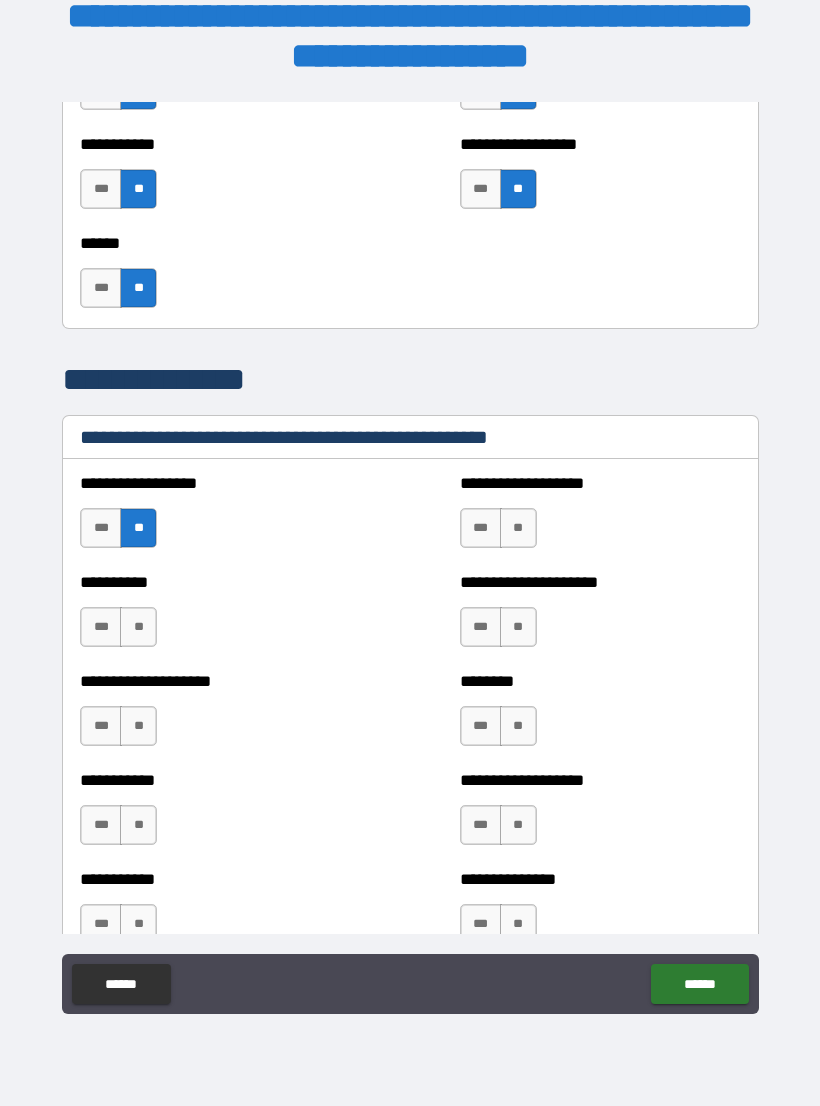 click on "**" at bounding box center (138, 627) 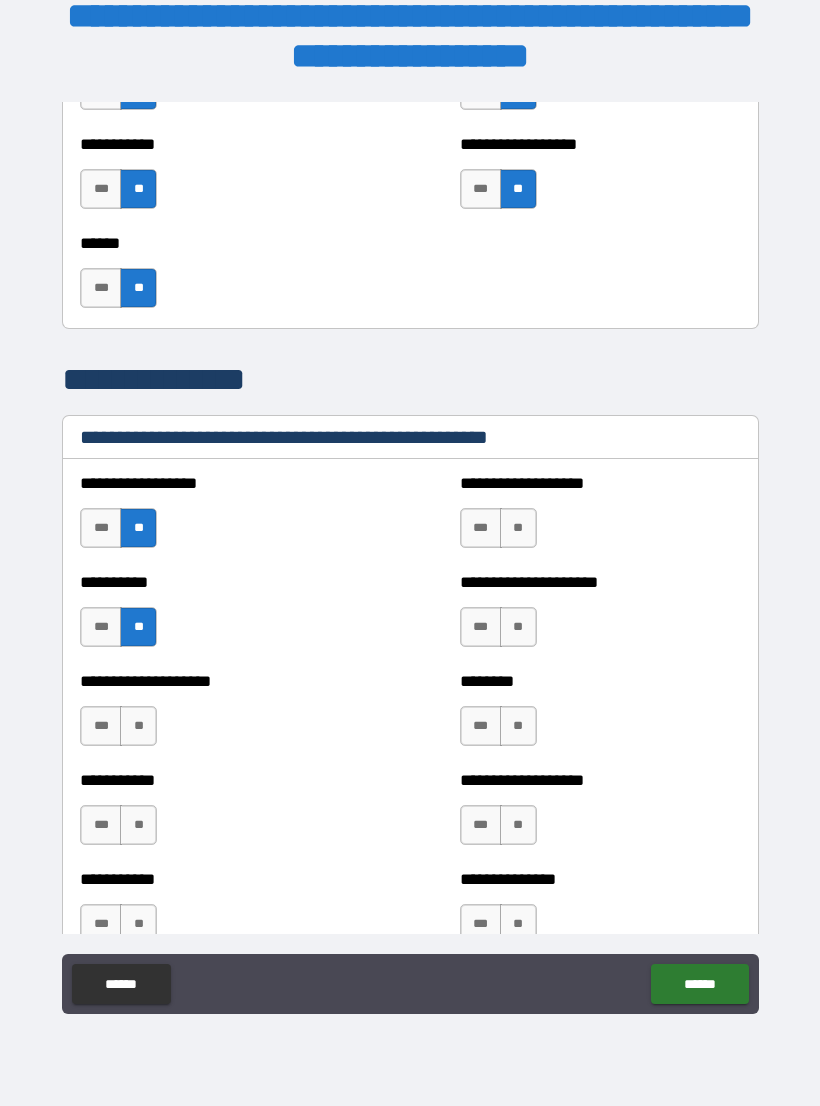 click on "**" at bounding box center [138, 726] 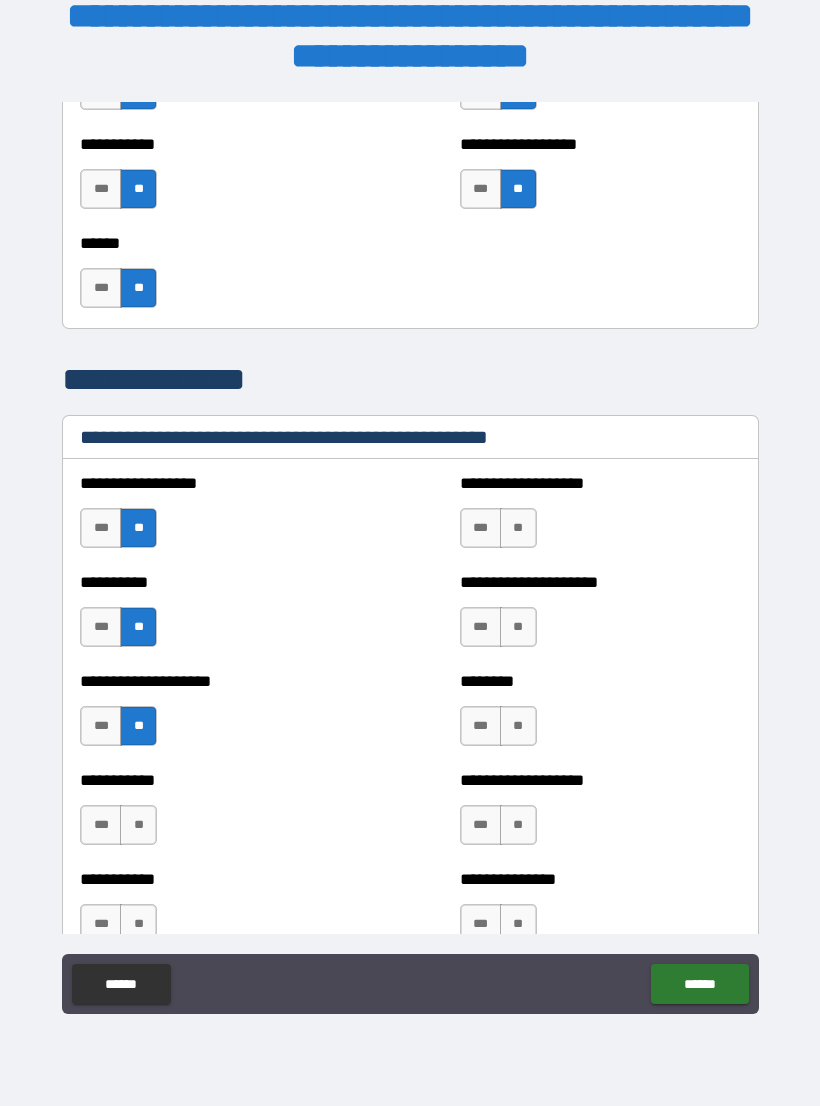 click on "**" at bounding box center [138, 825] 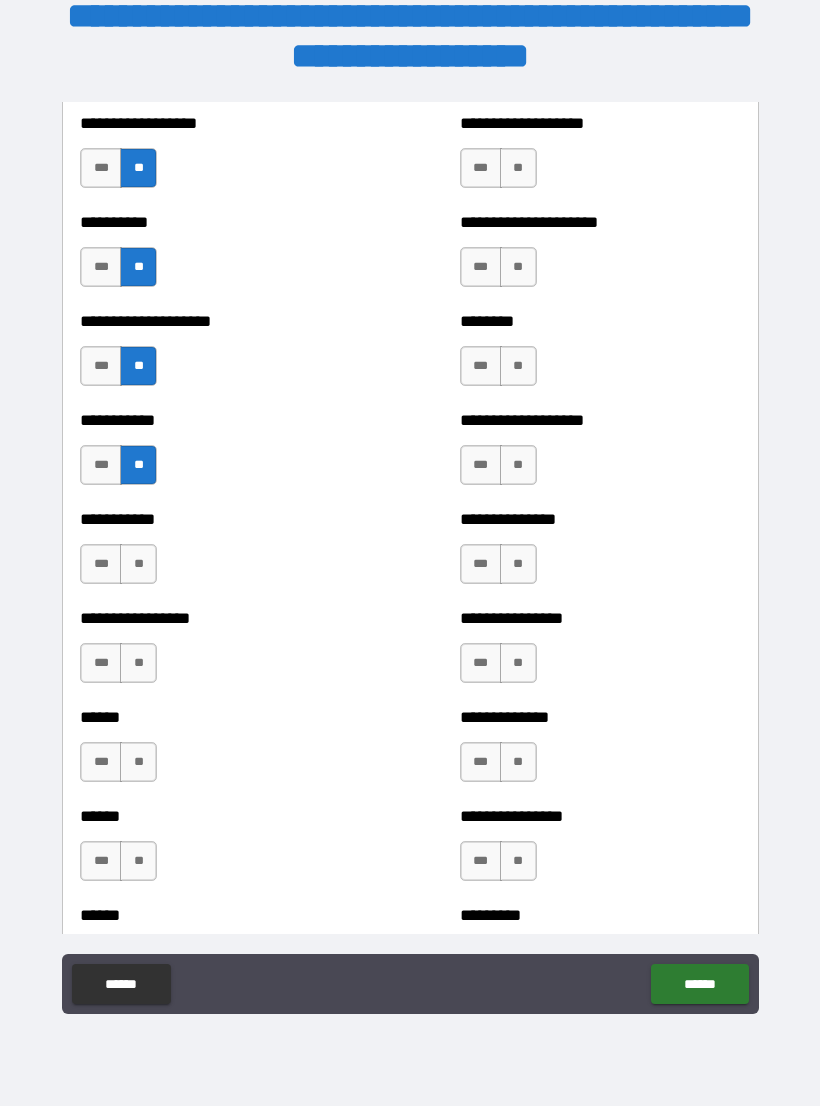 scroll, scrollTop: 2553, scrollLeft: 0, axis: vertical 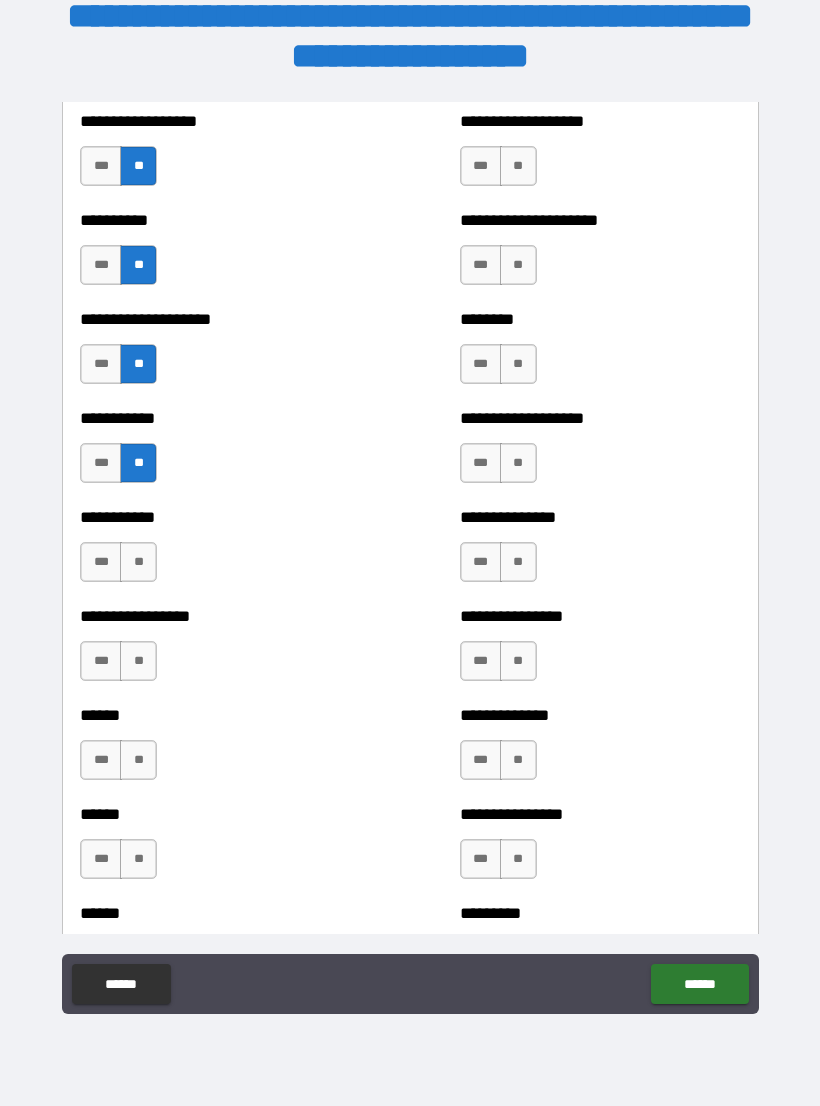 click on "**" at bounding box center (138, 562) 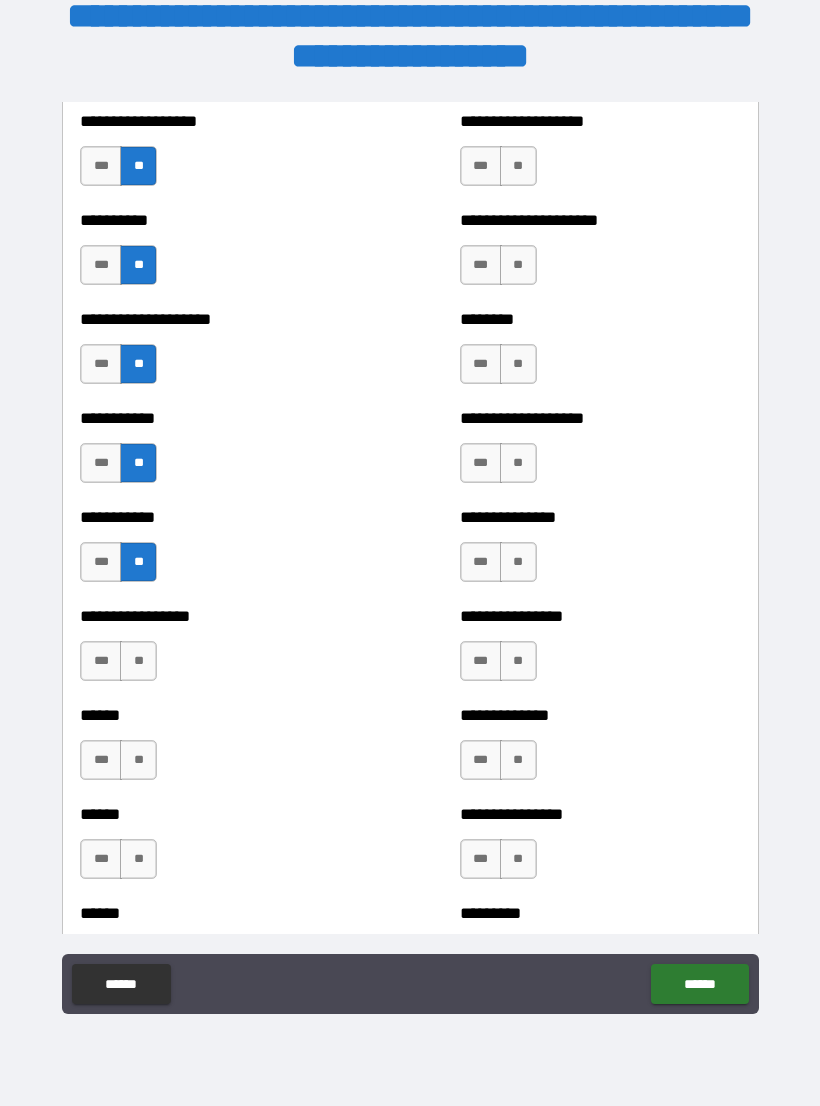 click on "**" at bounding box center (138, 661) 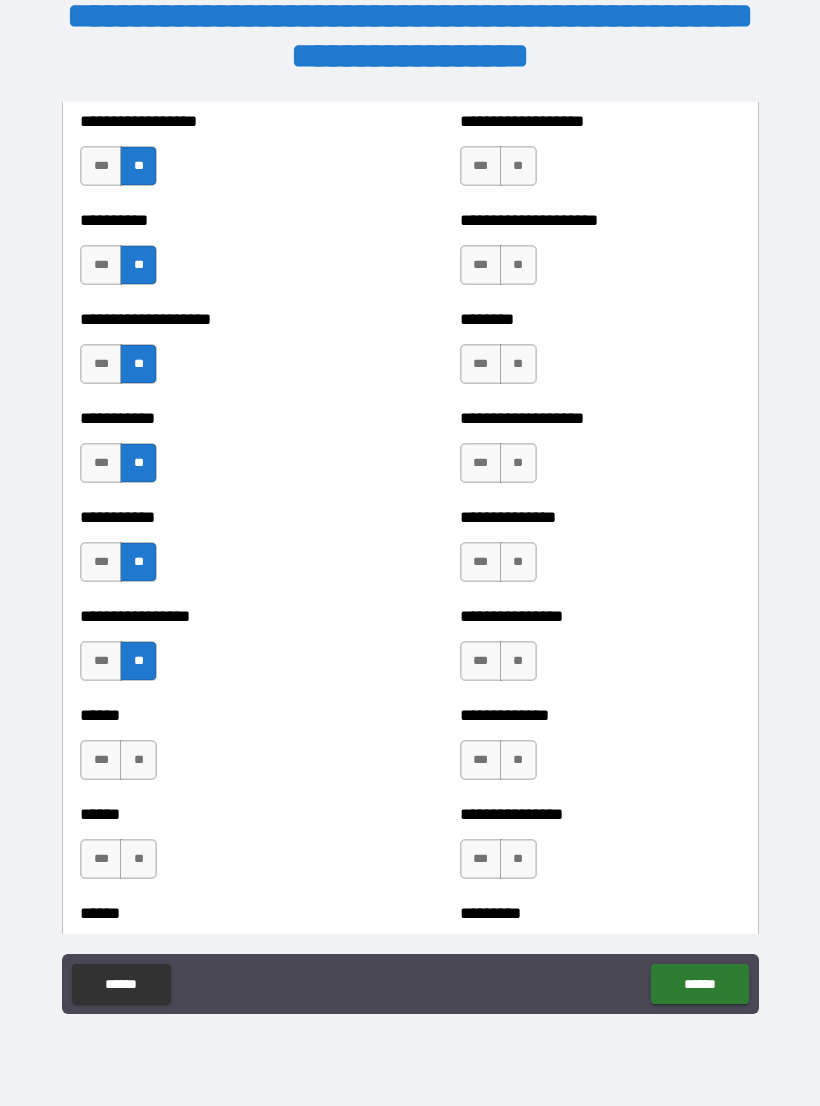 click on "**" at bounding box center [138, 760] 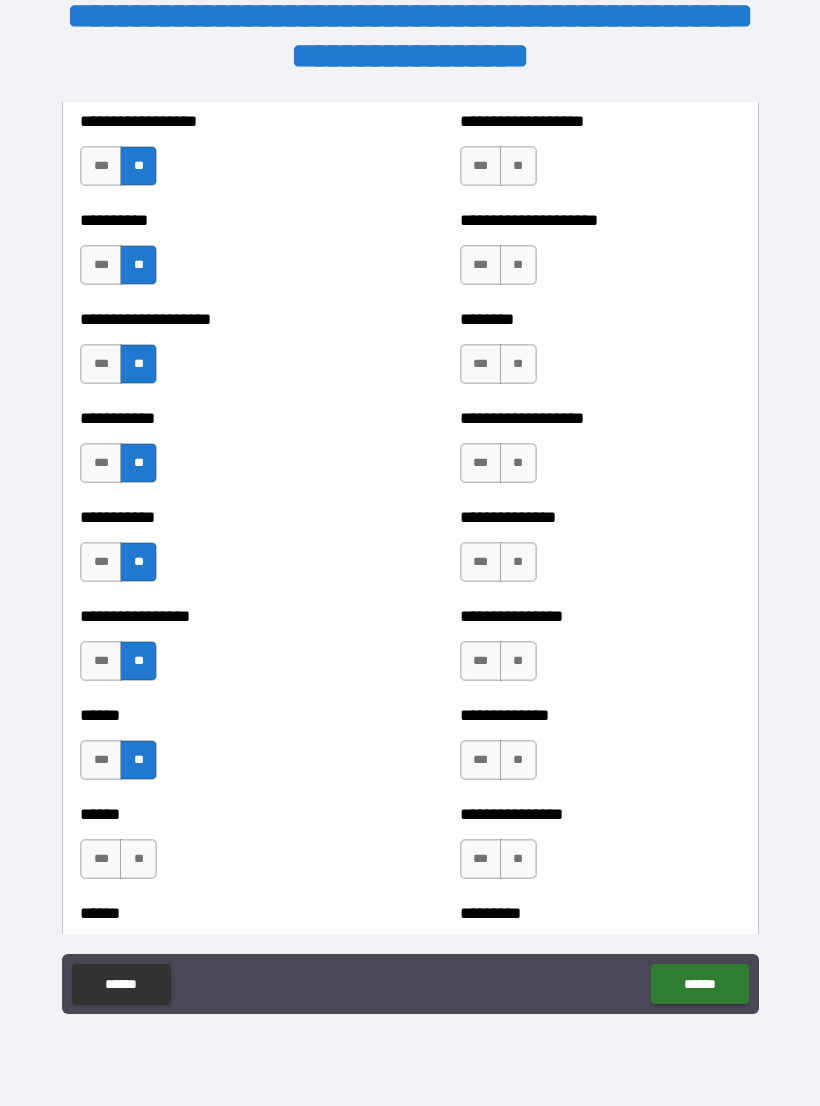 click on "**" at bounding box center (138, 859) 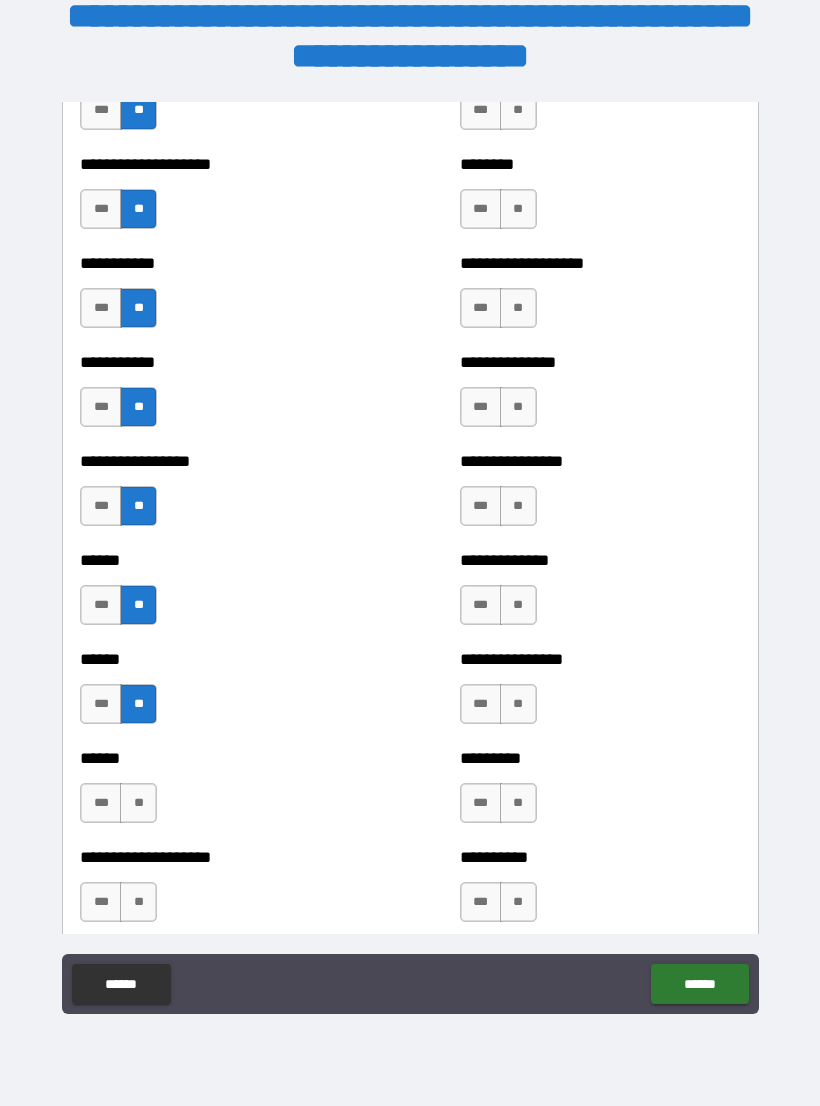 scroll, scrollTop: 2795, scrollLeft: 0, axis: vertical 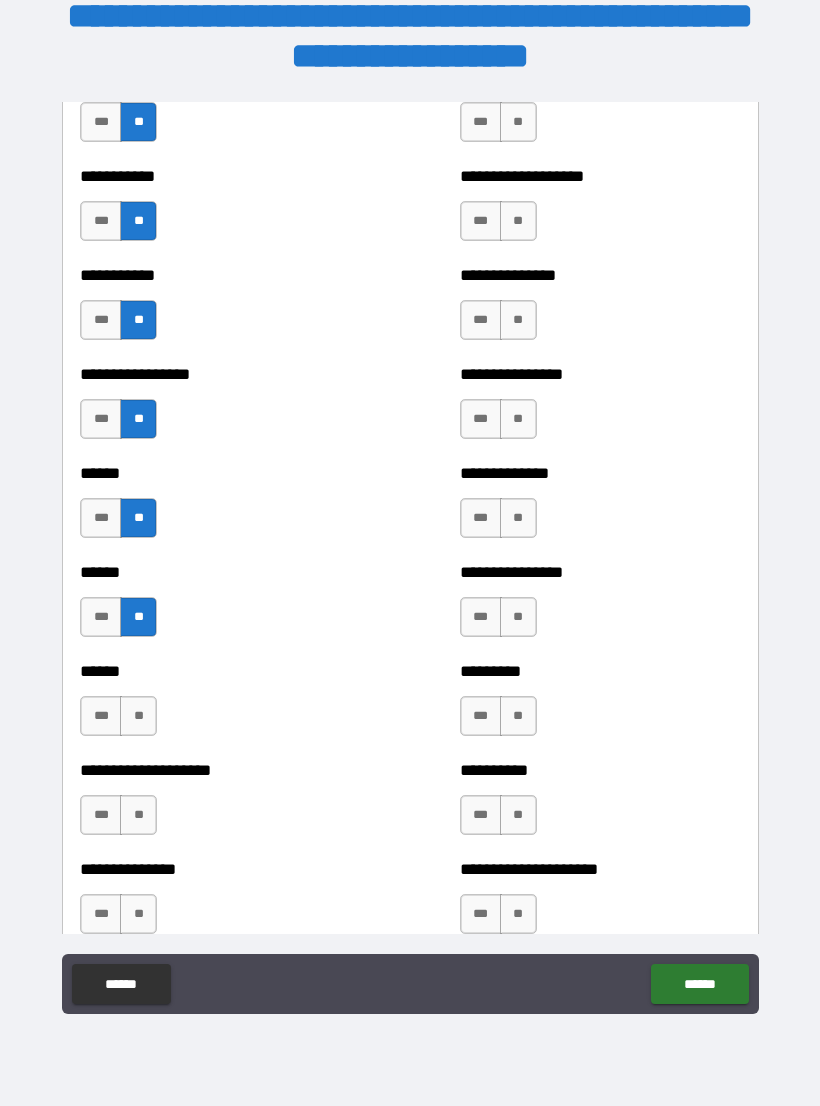 click on "**" at bounding box center [138, 716] 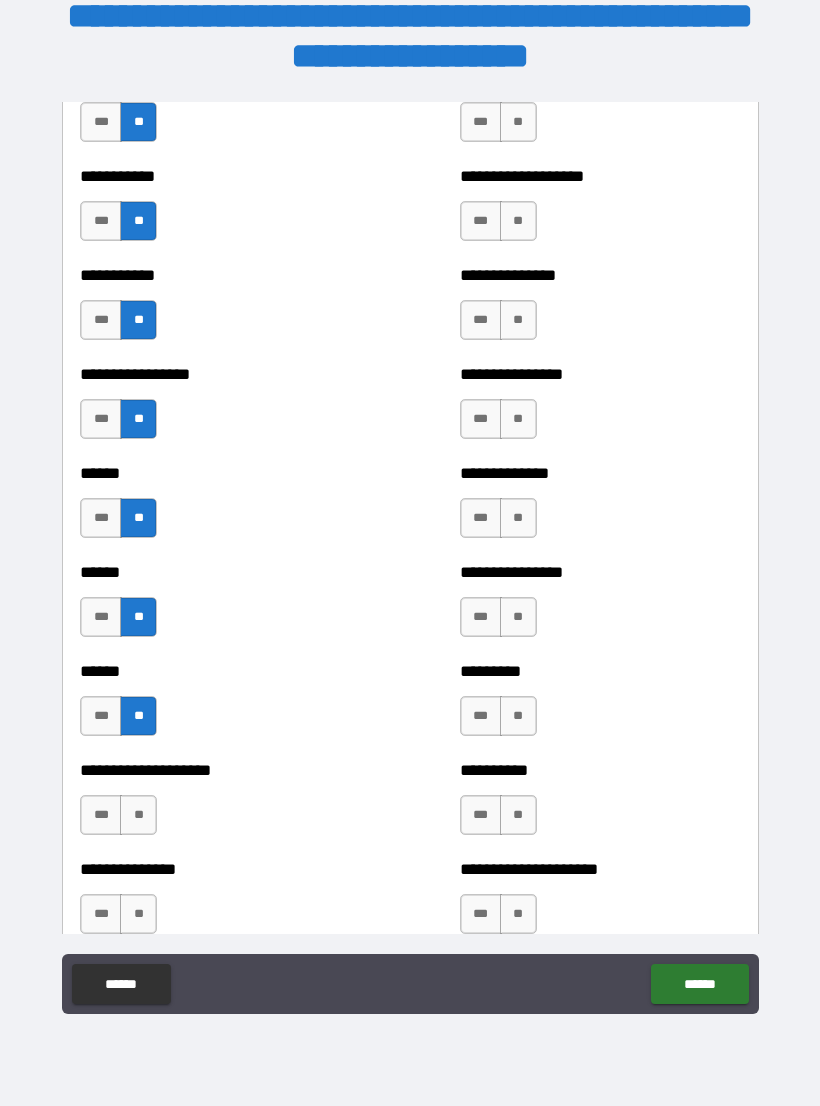 click on "**" at bounding box center (138, 815) 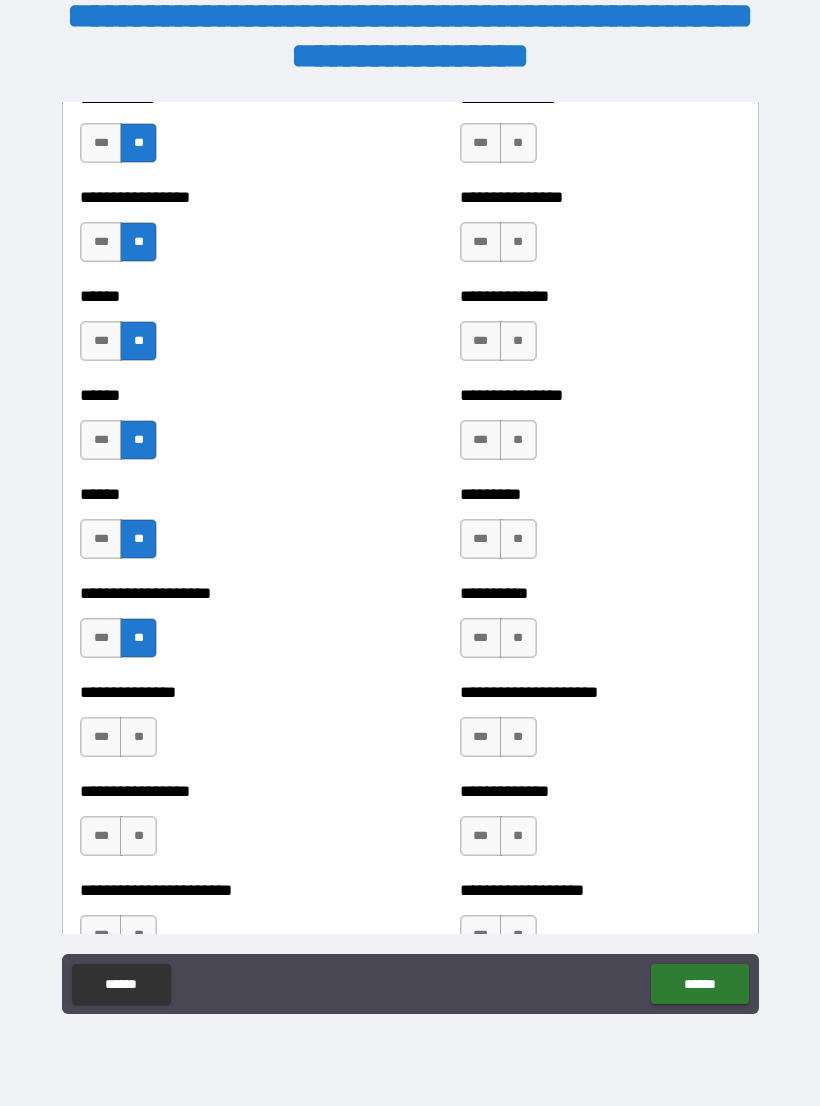 scroll, scrollTop: 2975, scrollLeft: 0, axis: vertical 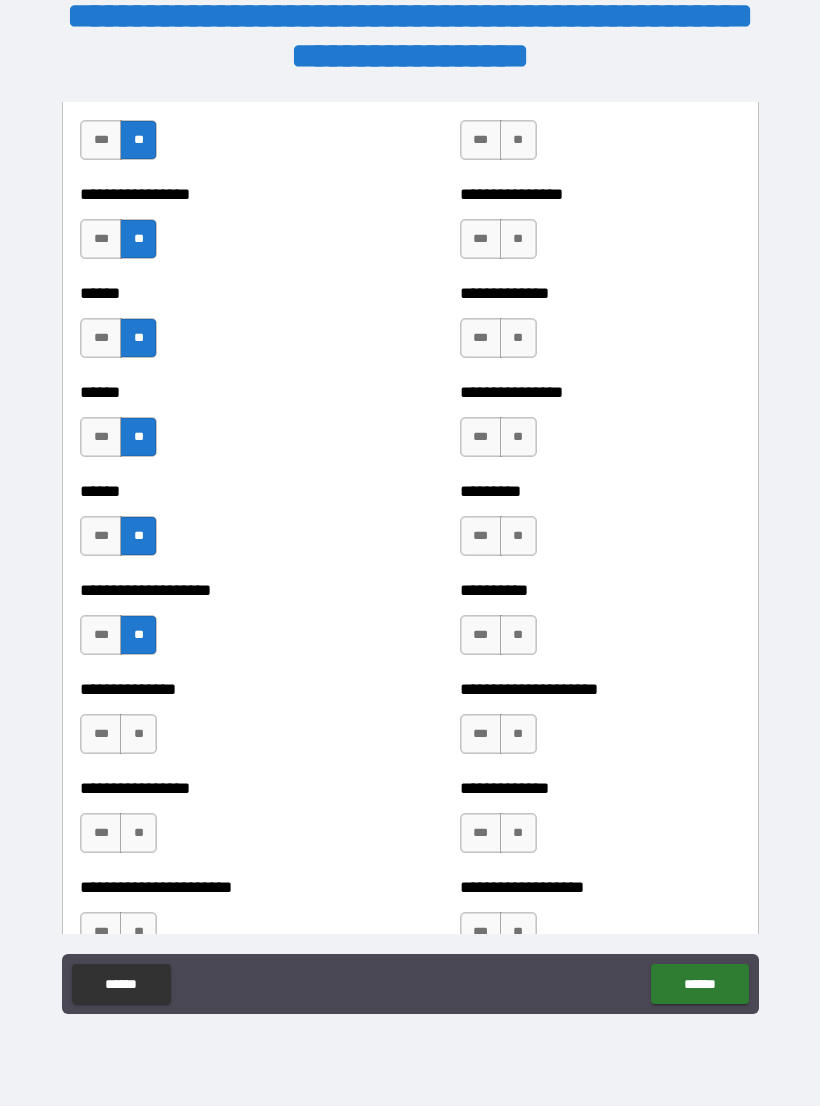 click on "**" at bounding box center (138, 734) 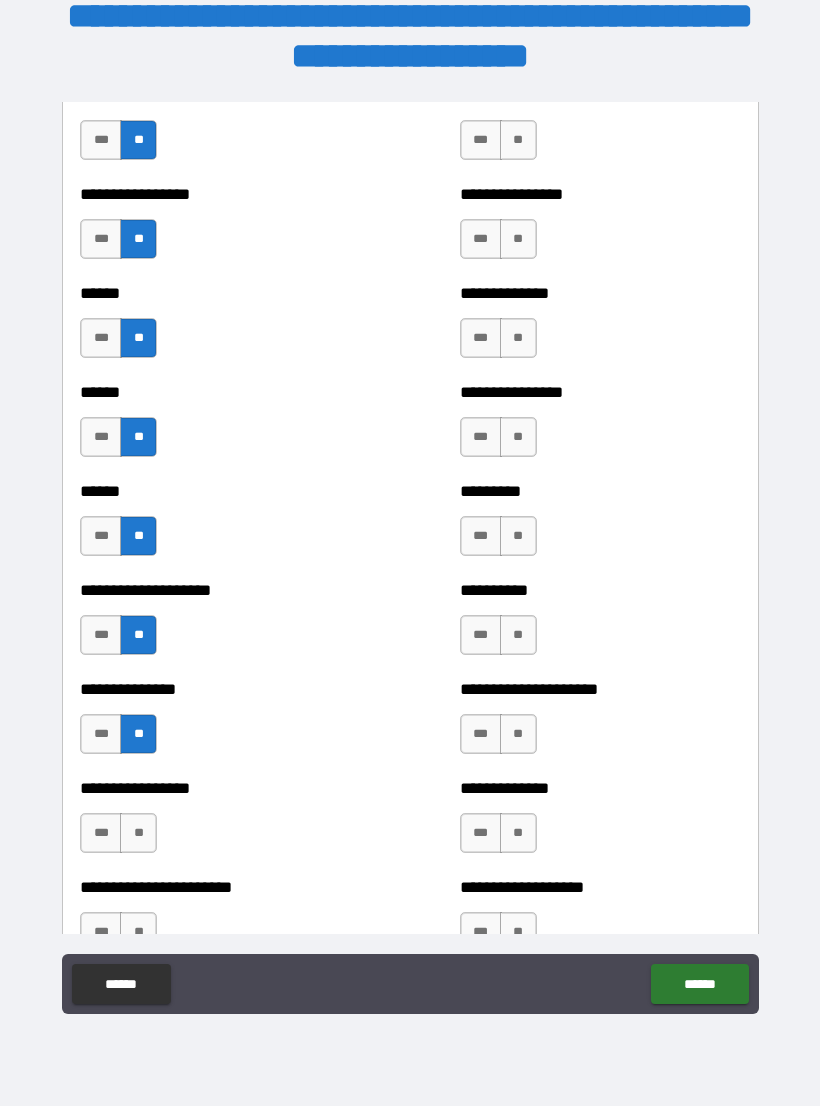 click on "**" at bounding box center (138, 833) 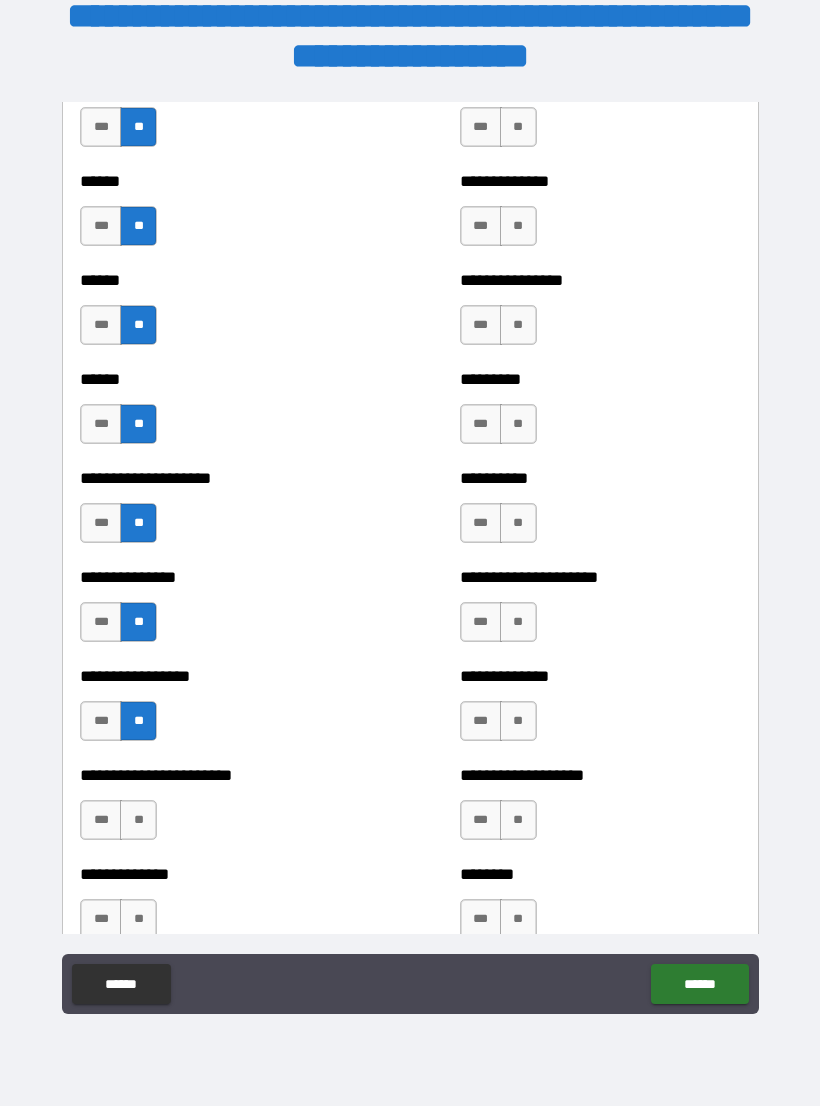 scroll, scrollTop: 3220, scrollLeft: 0, axis: vertical 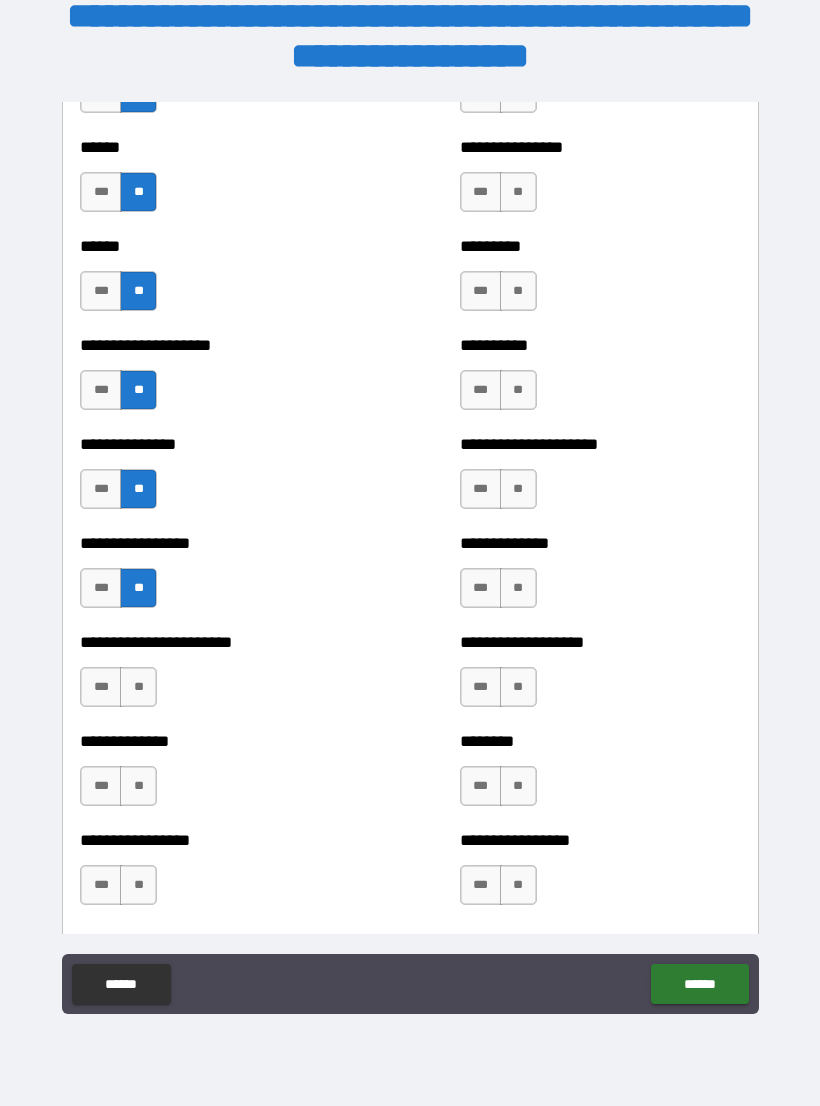 click on "**" at bounding box center (138, 687) 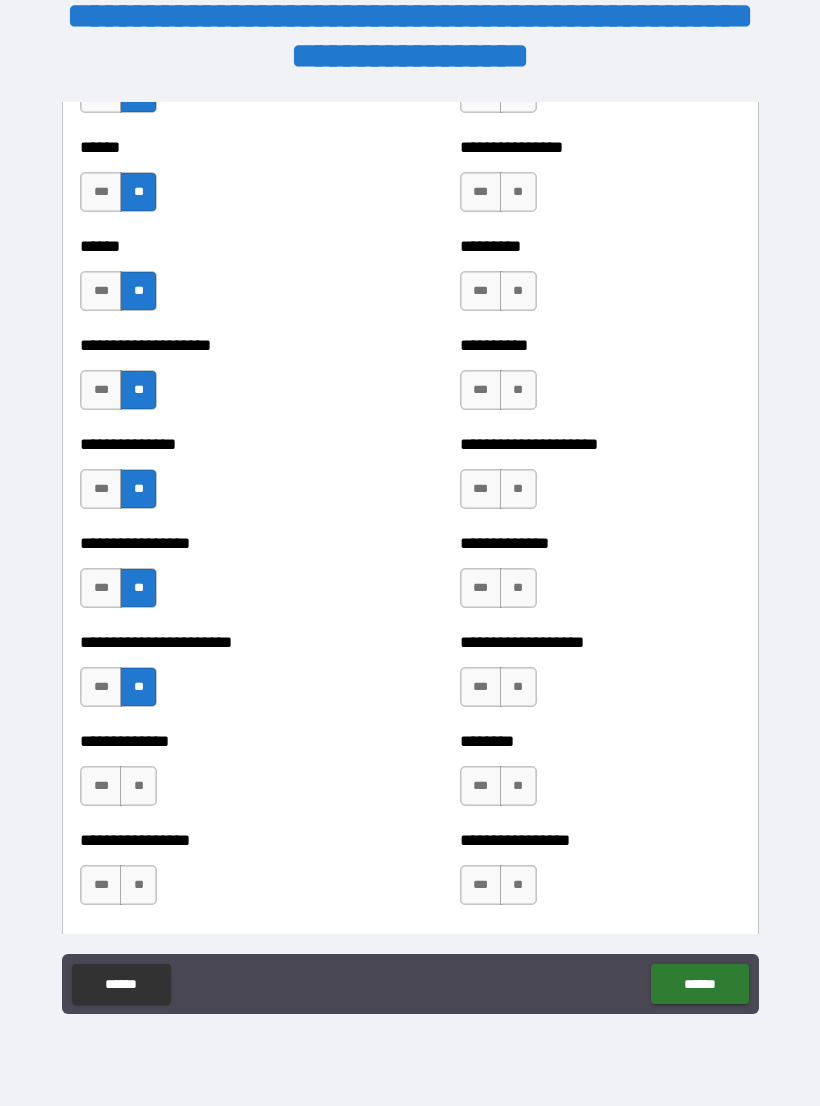 click on "**" at bounding box center (138, 786) 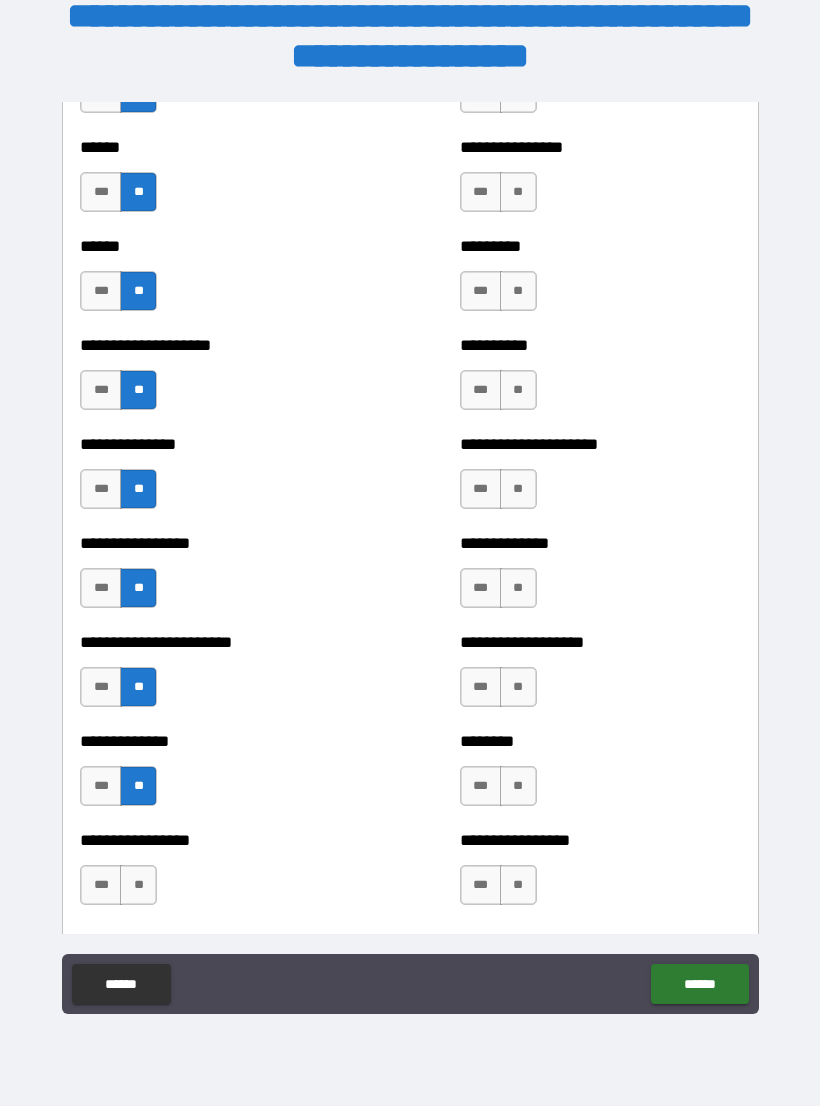 click on "**" at bounding box center [138, 885] 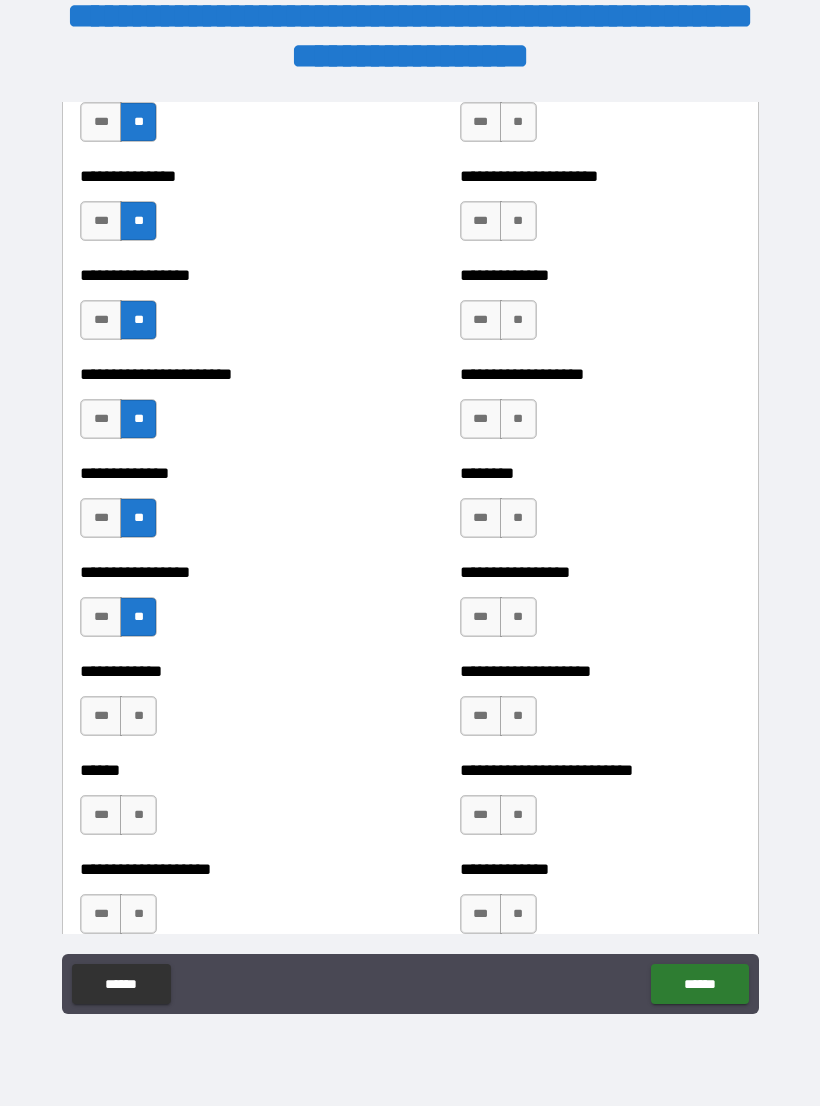 scroll, scrollTop: 3495, scrollLeft: 0, axis: vertical 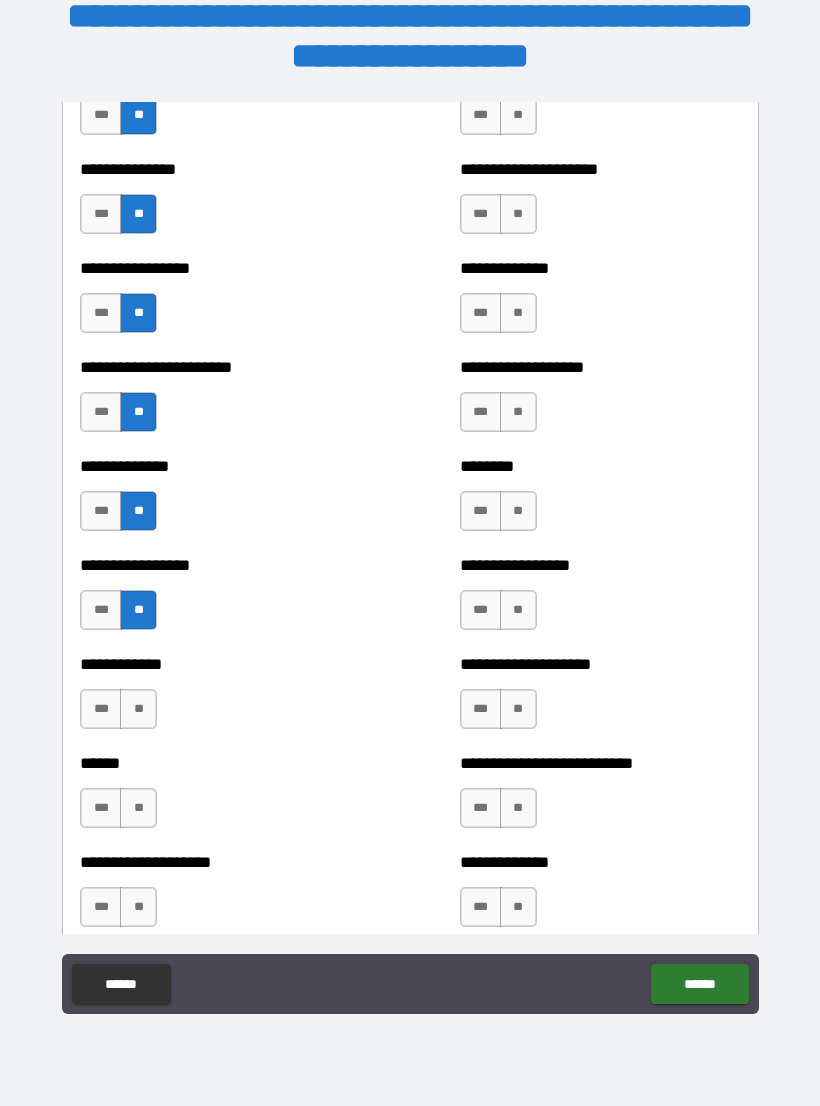click on "**" at bounding box center (138, 709) 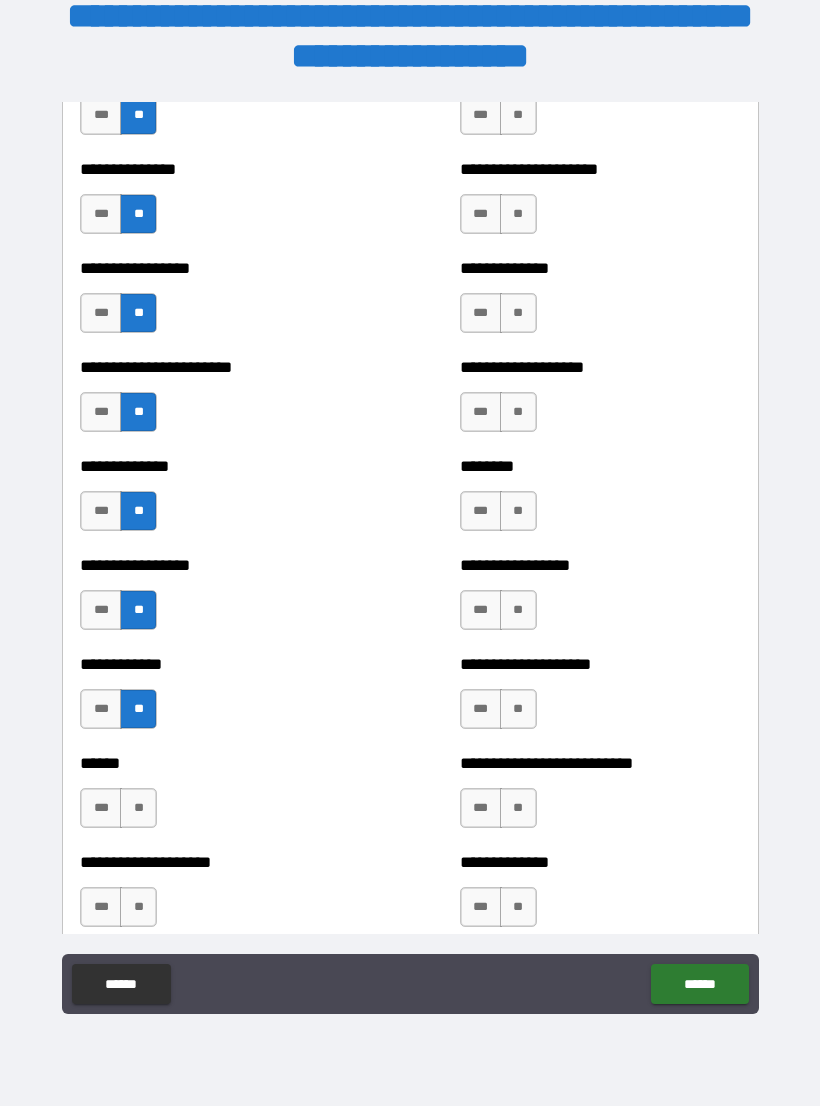 click on "**" at bounding box center [138, 808] 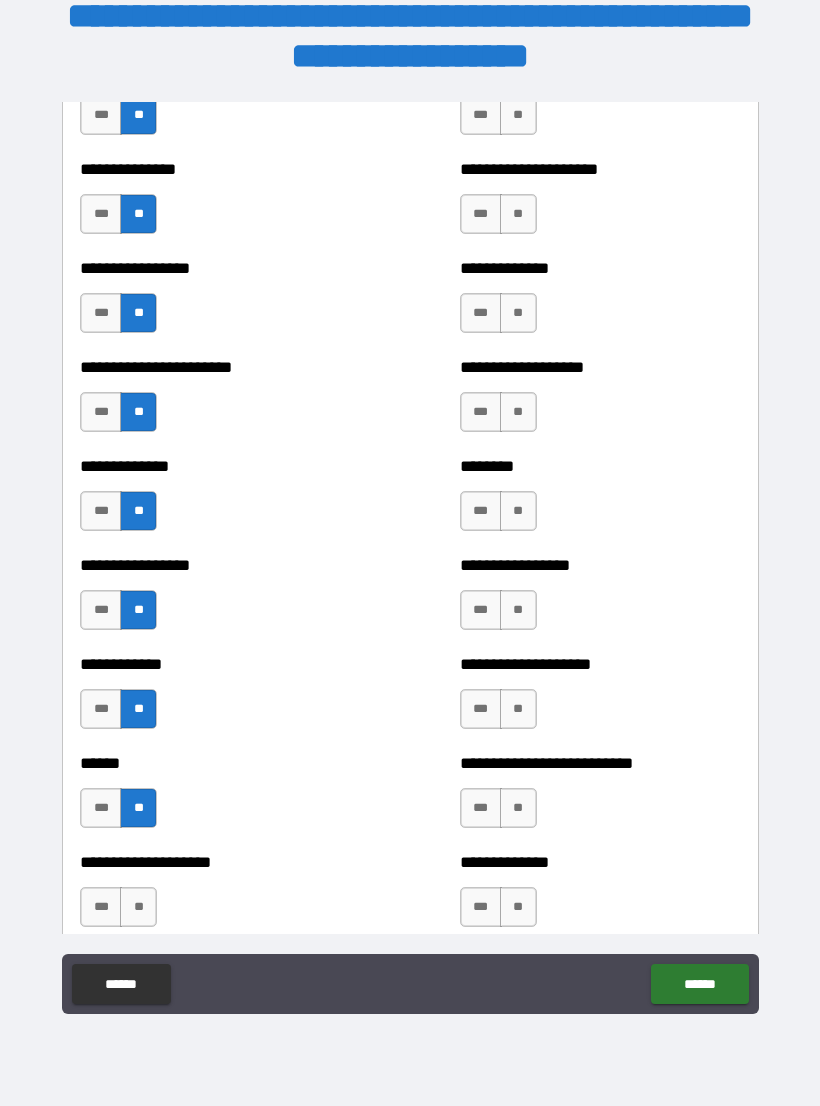click on "**" at bounding box center [138, 907] 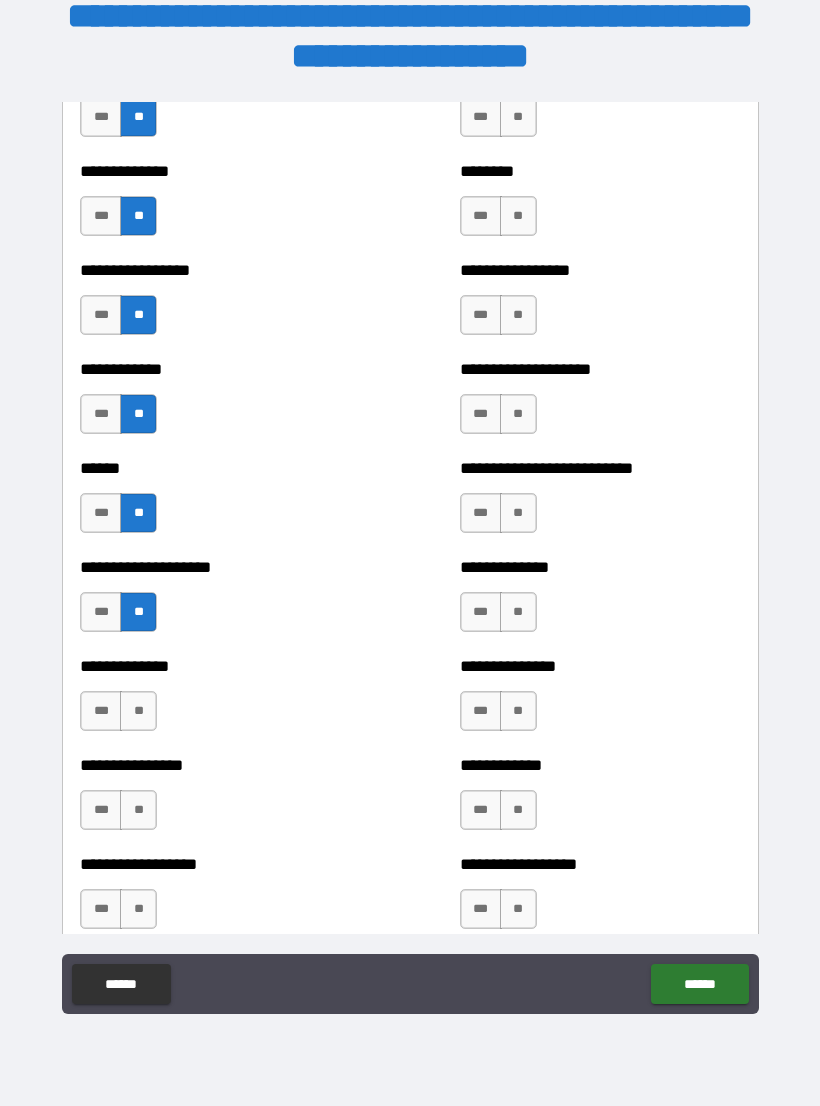 scroll, scrollTop: 3878, scrollLeft: 0, axis: vertical 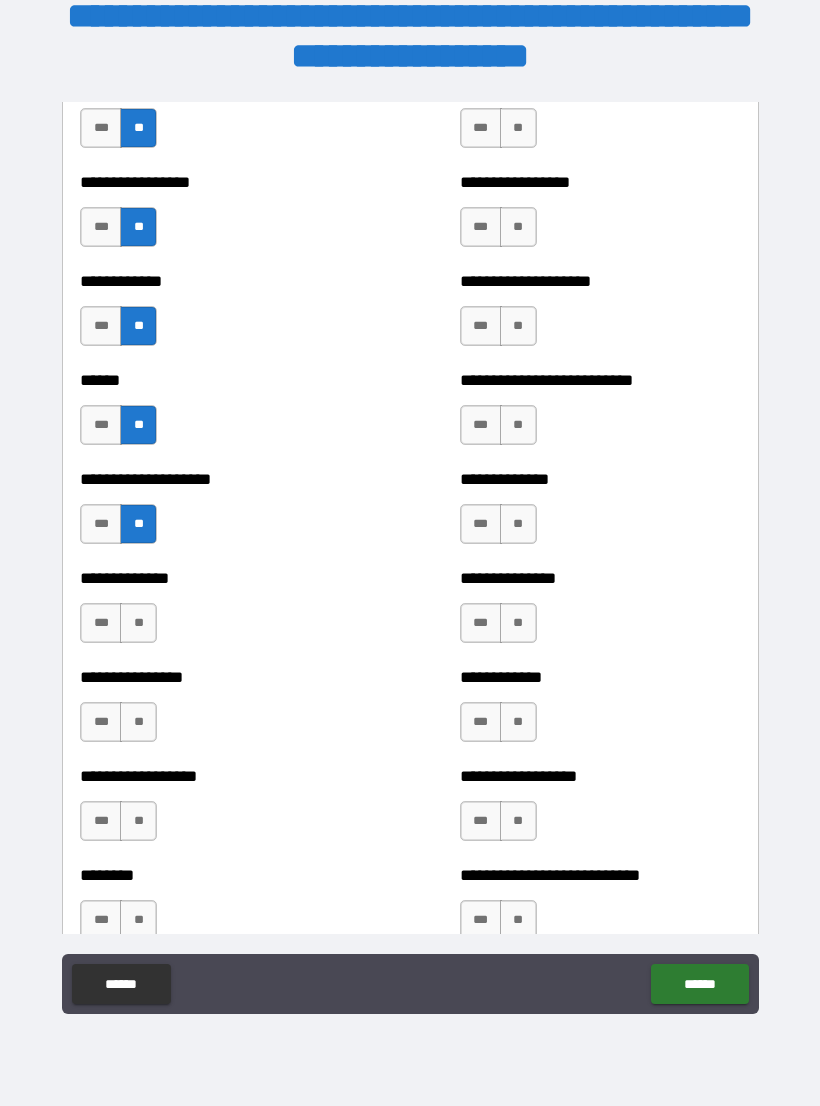 click on "**" at bounding box center (138, 623) 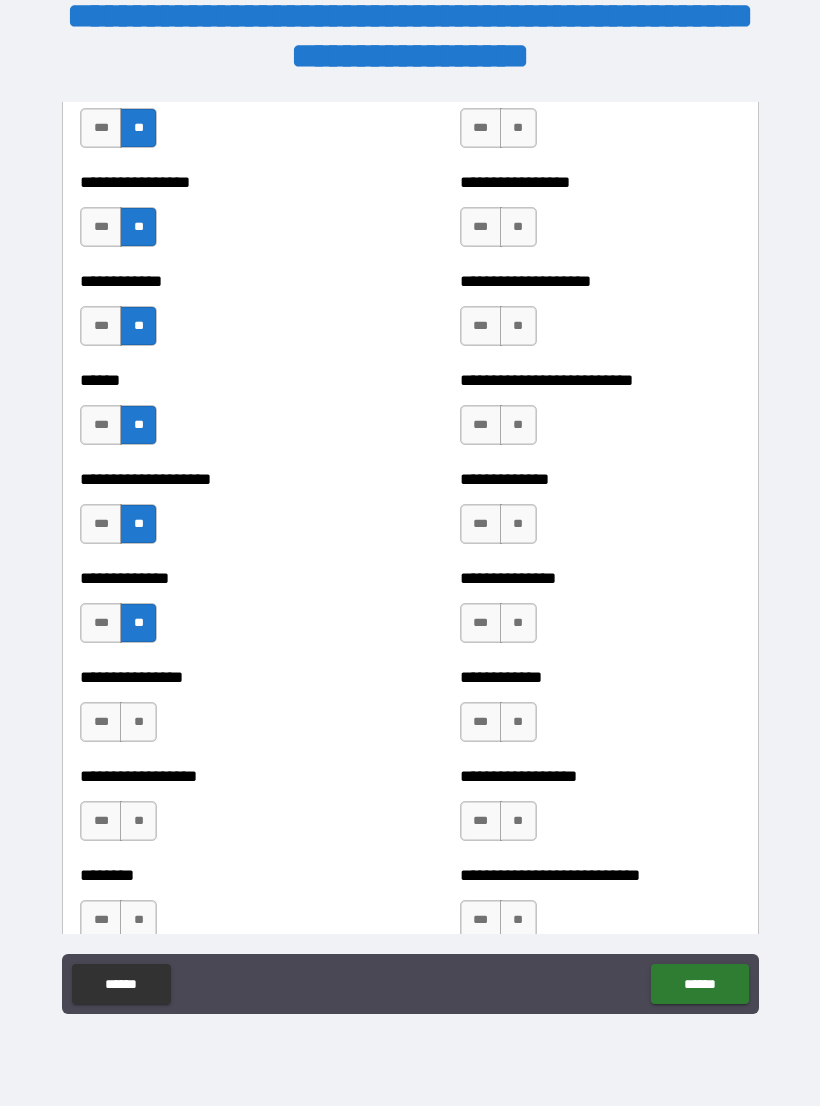 click on "**" at bounding box center (138, 722) 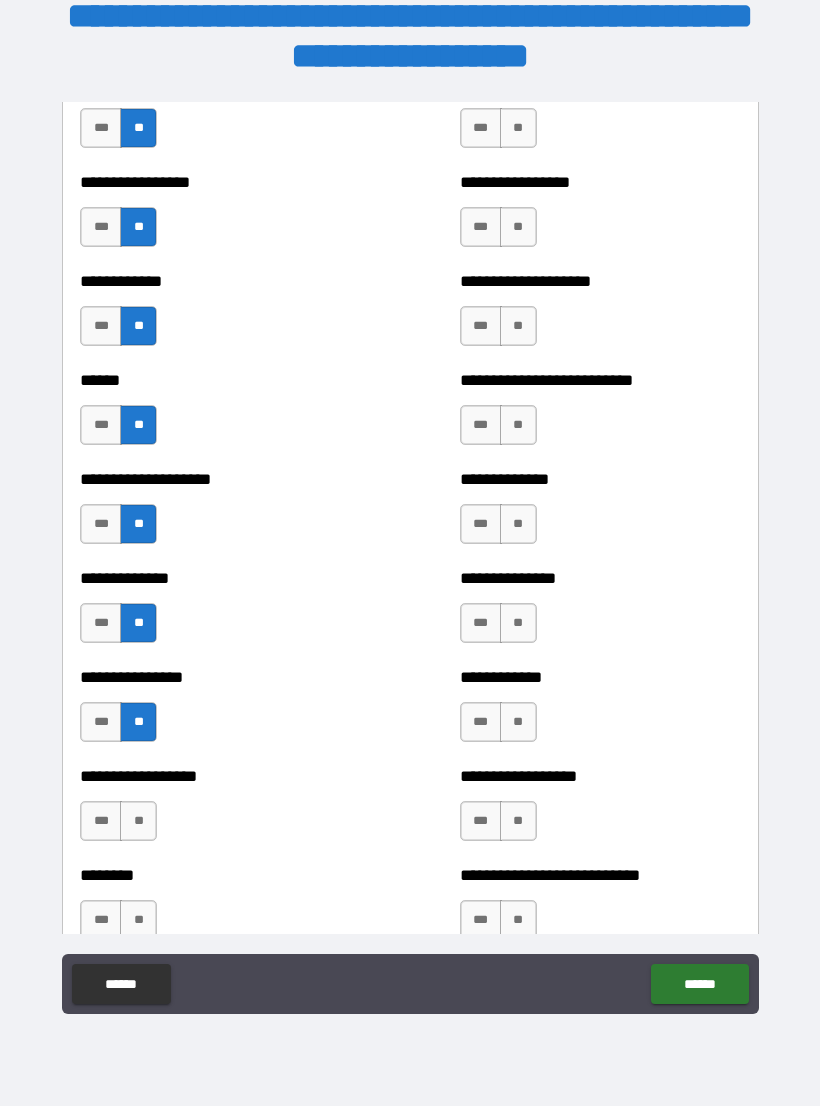 click on "**" at bounding box center (138, 821) 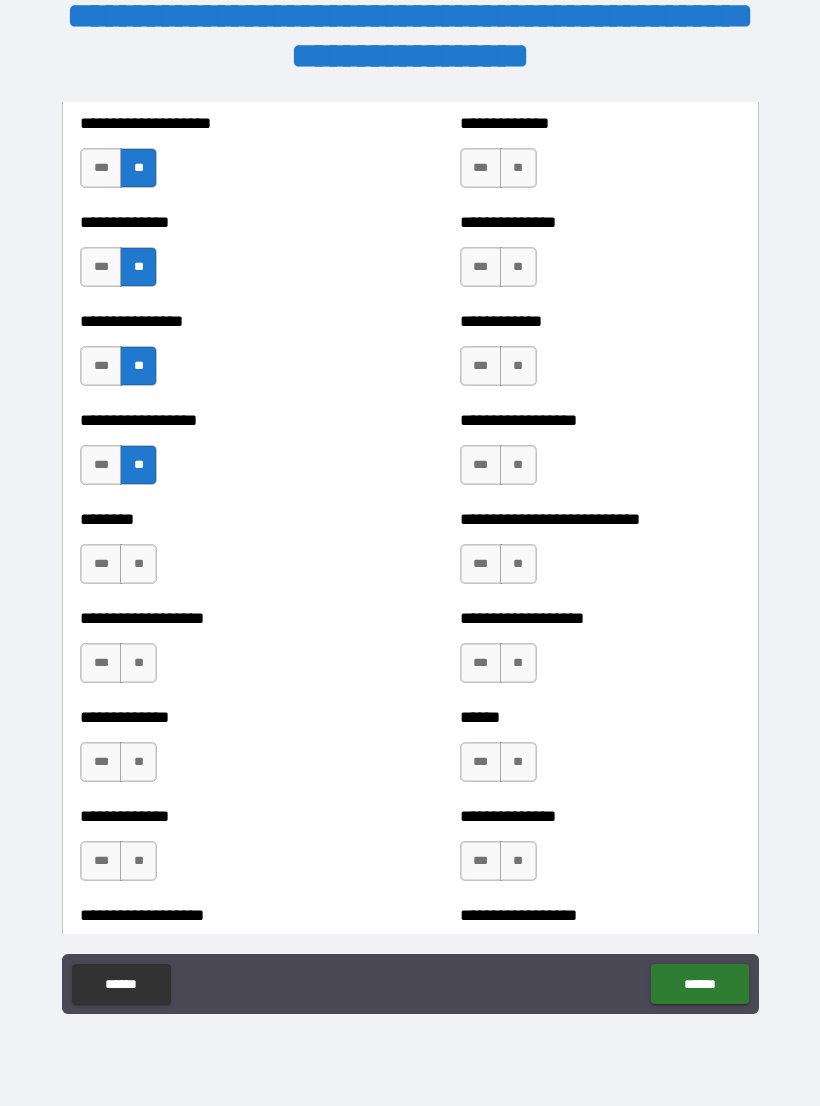 scroll, scrollTop: 4230, scrollLeft: 0, axis: vertical 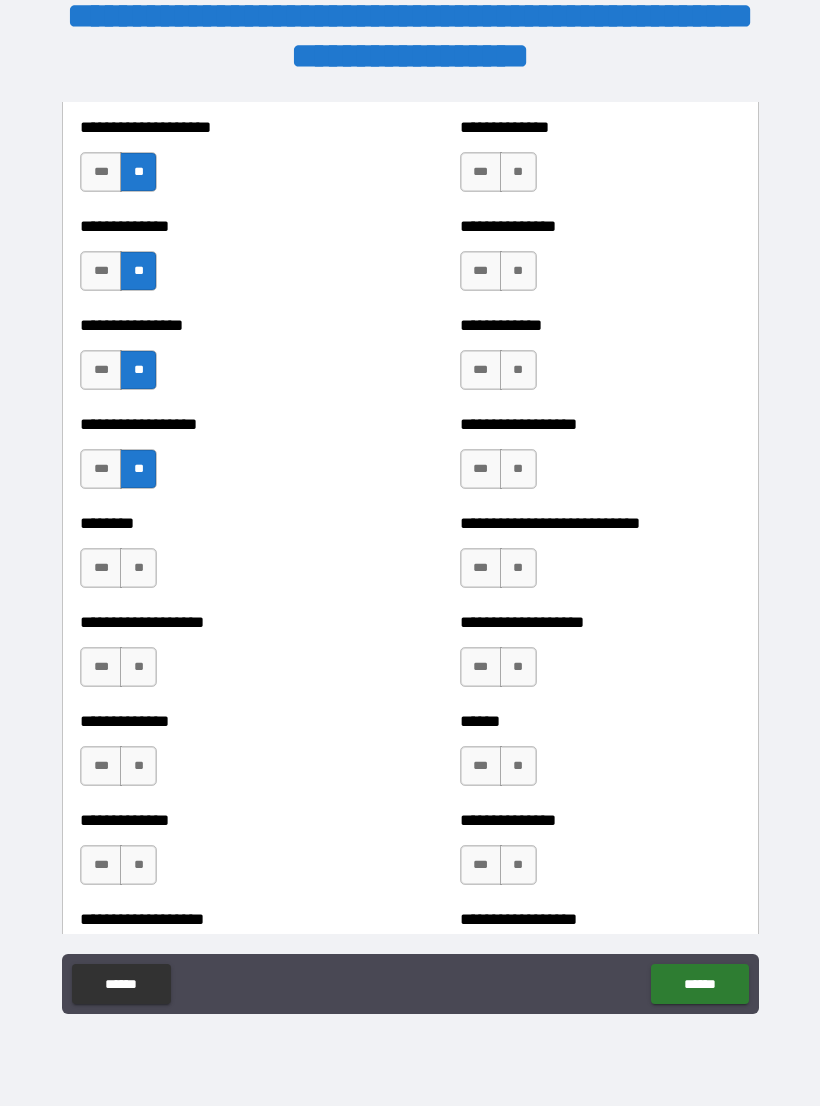 click on "**" at bounding box center [138, 568] 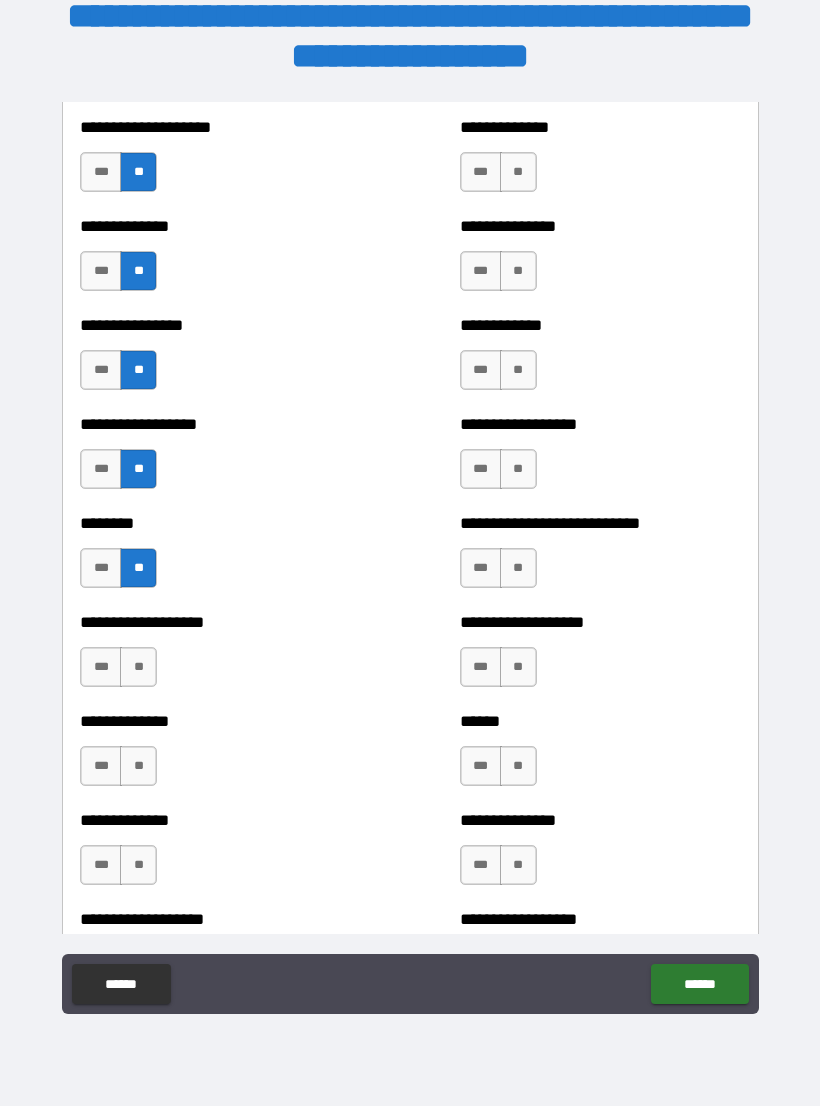 click on "**" at bounding box center (138, 667) 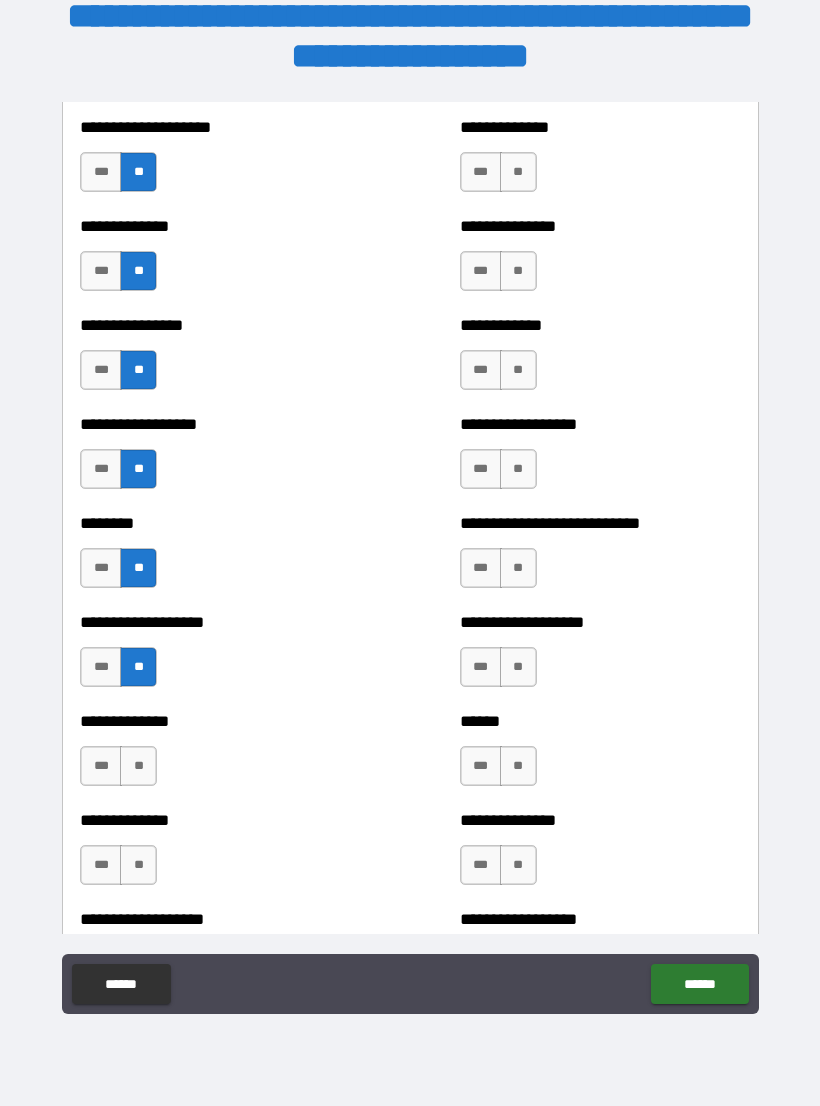click on "**" at bounding box center [138, 766] 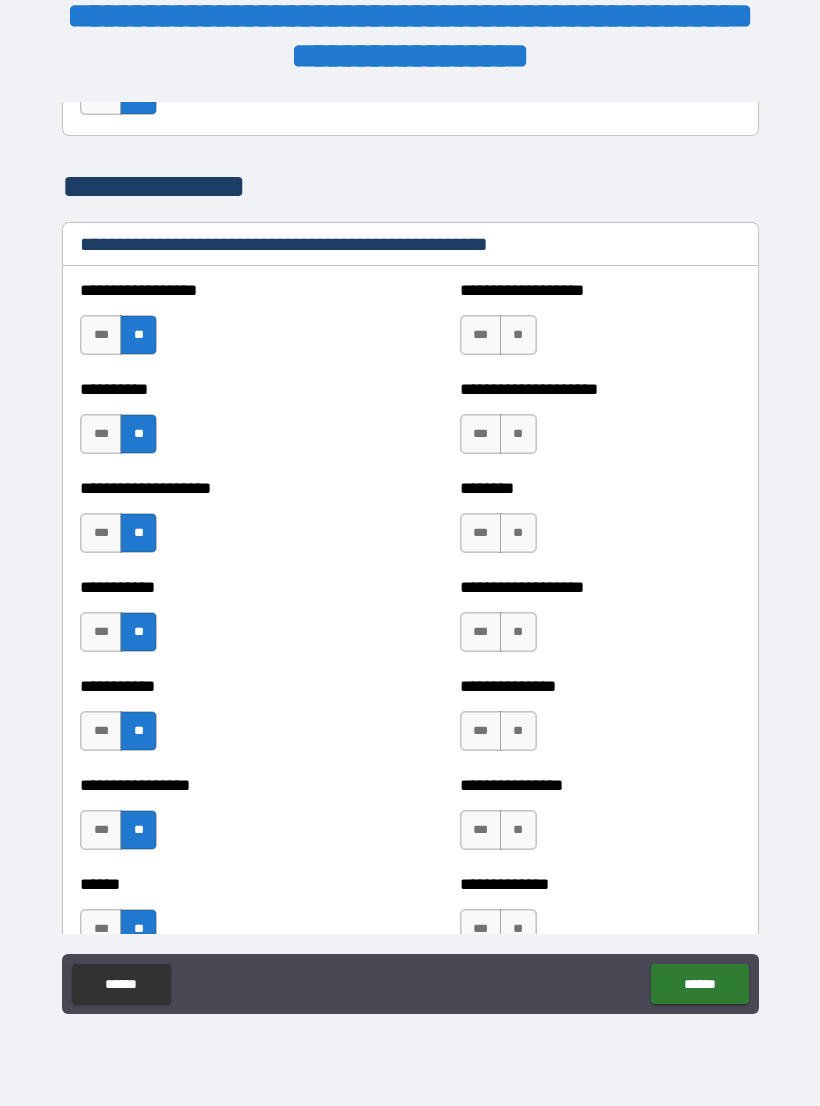 scroll, scrollTop: 2472, scrollLeft: 0, axis: vertical 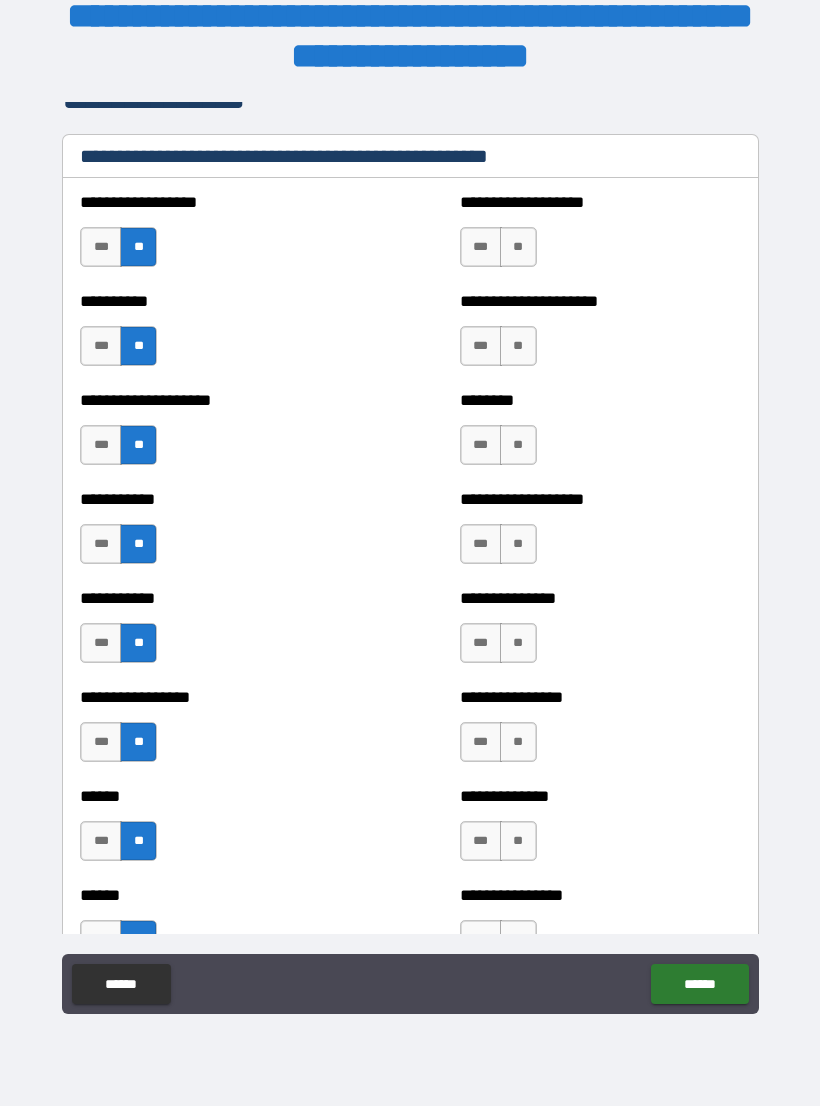 click on "**" at bounding box center (518, 247) 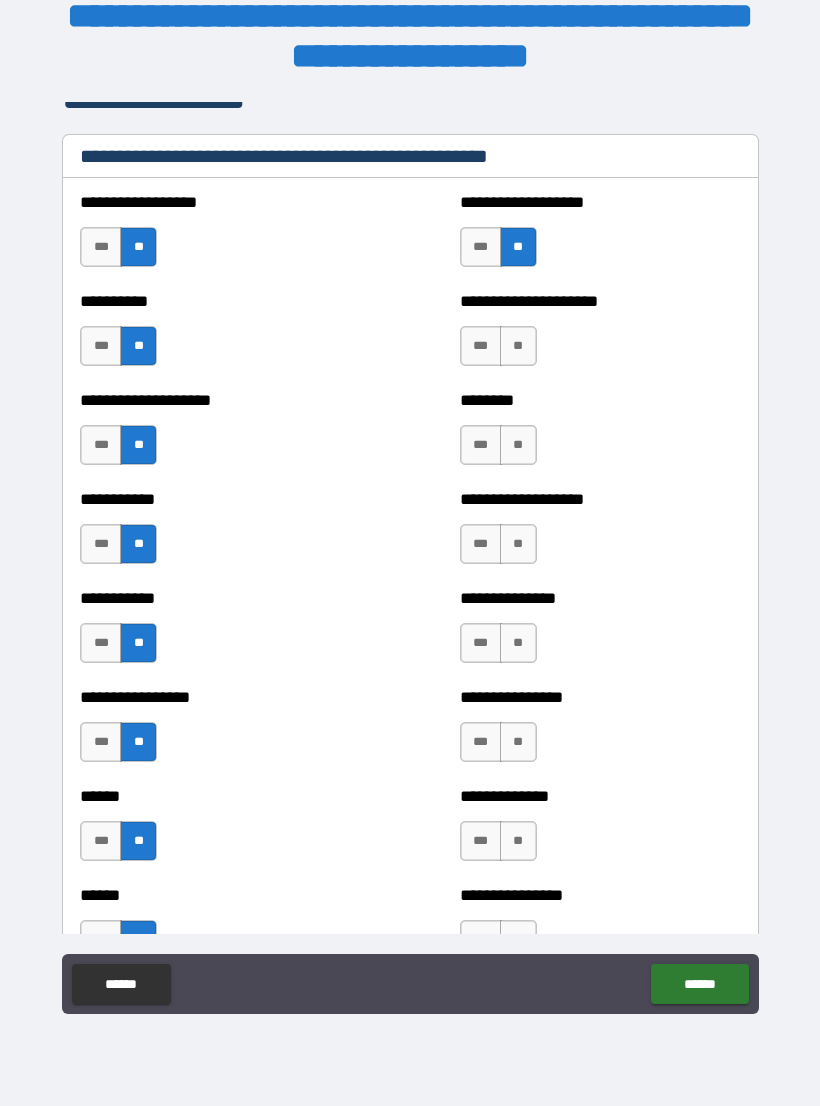 click on "**" at bounding box center [518, 346] 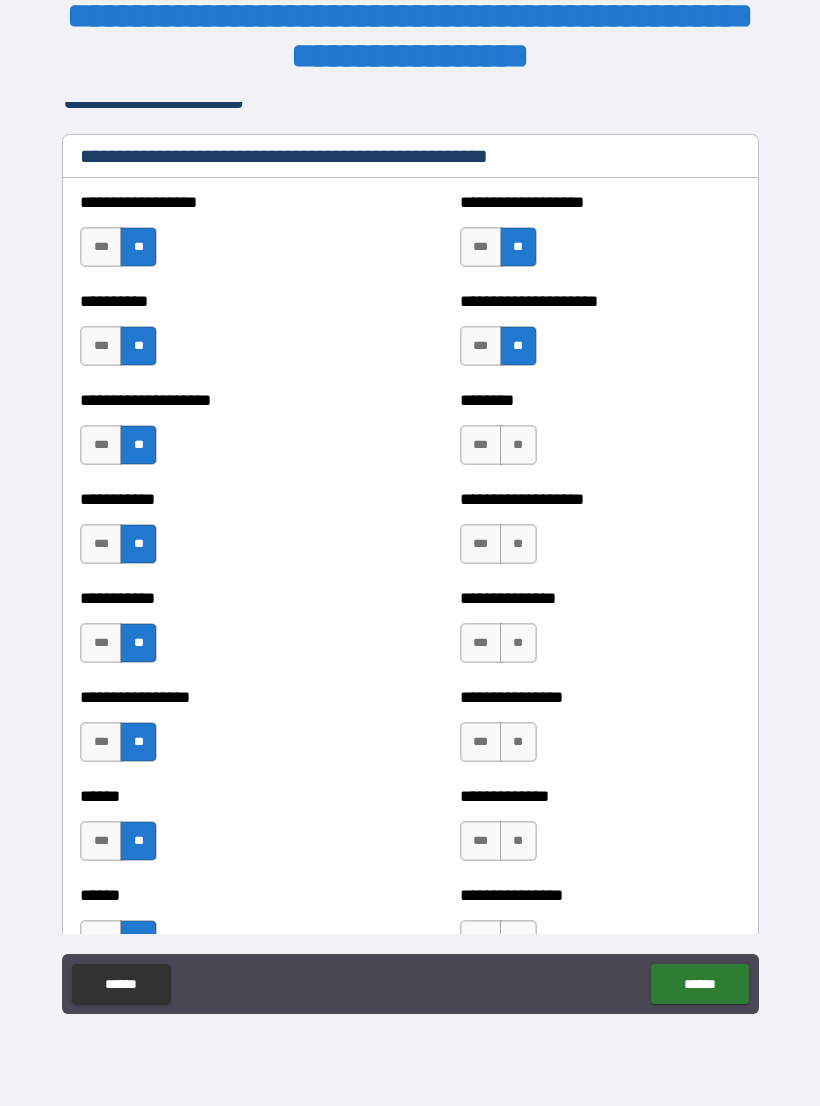 click on "**" at bounding box center (518, 445) 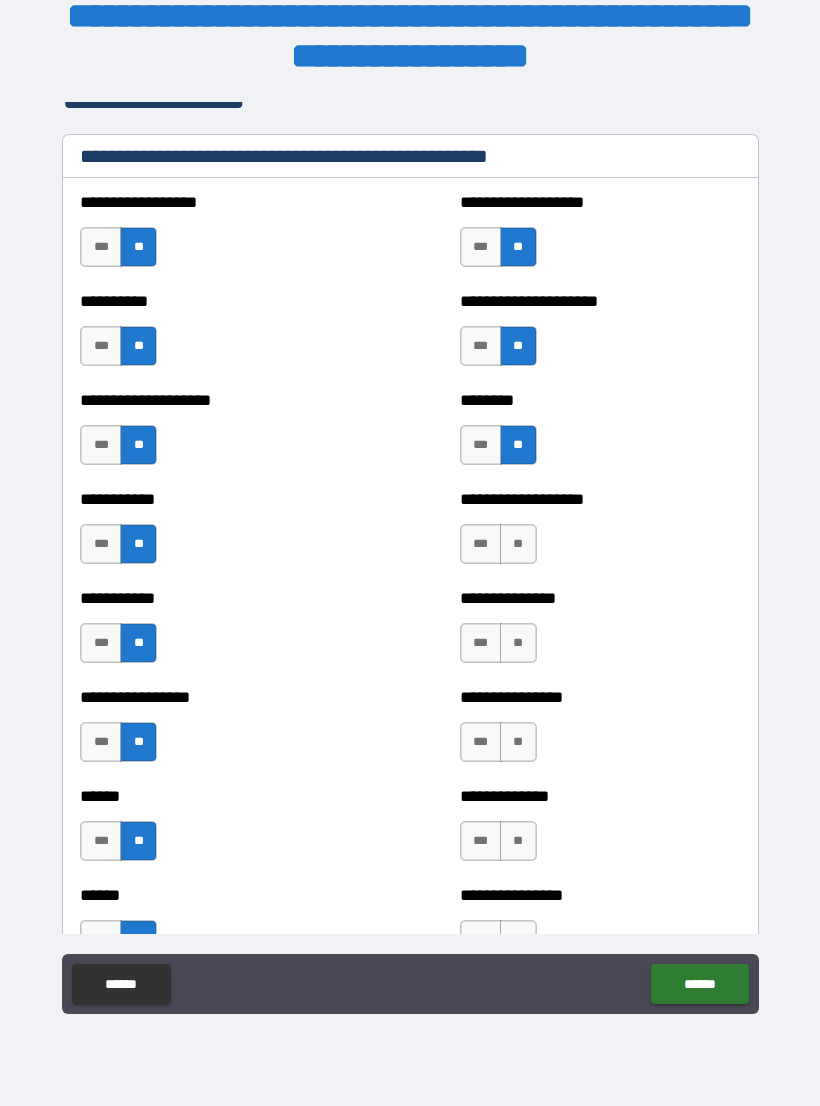 click on "**" at bounding box center (518, 544) 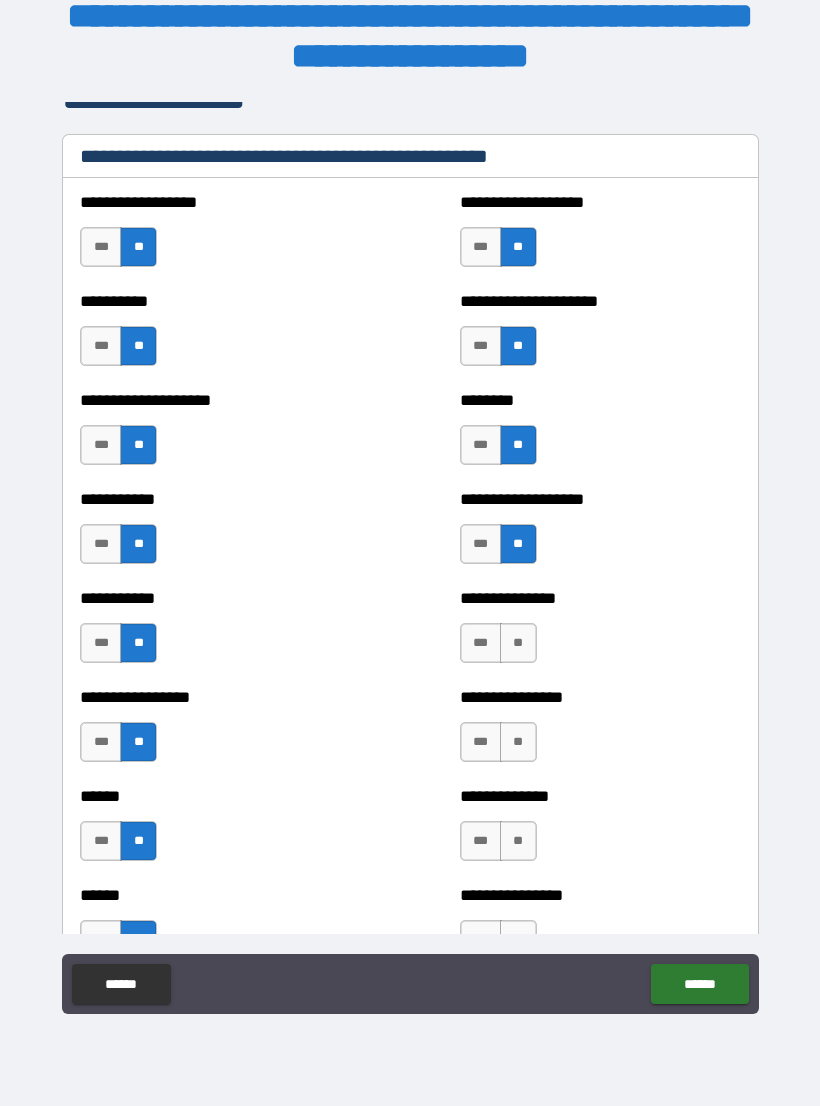 click on "**" at bounding box center (518, 643) 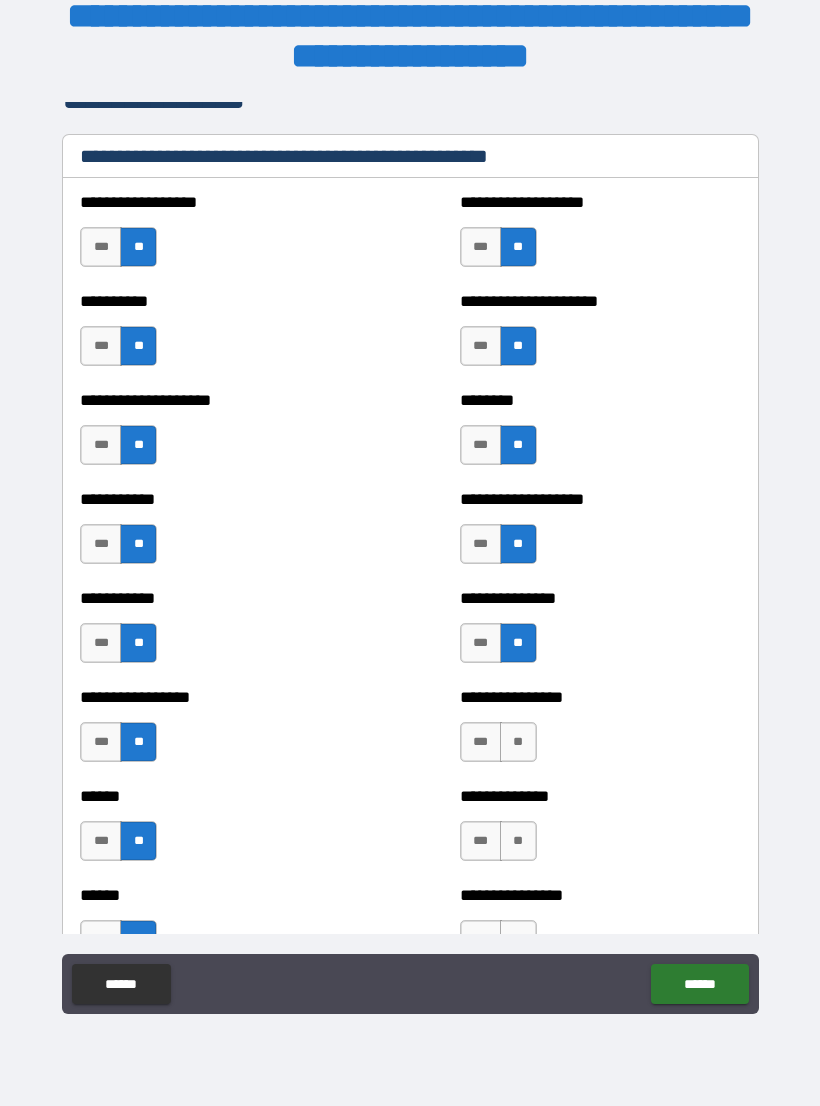 click on "**" at bounding box center [518, 742] 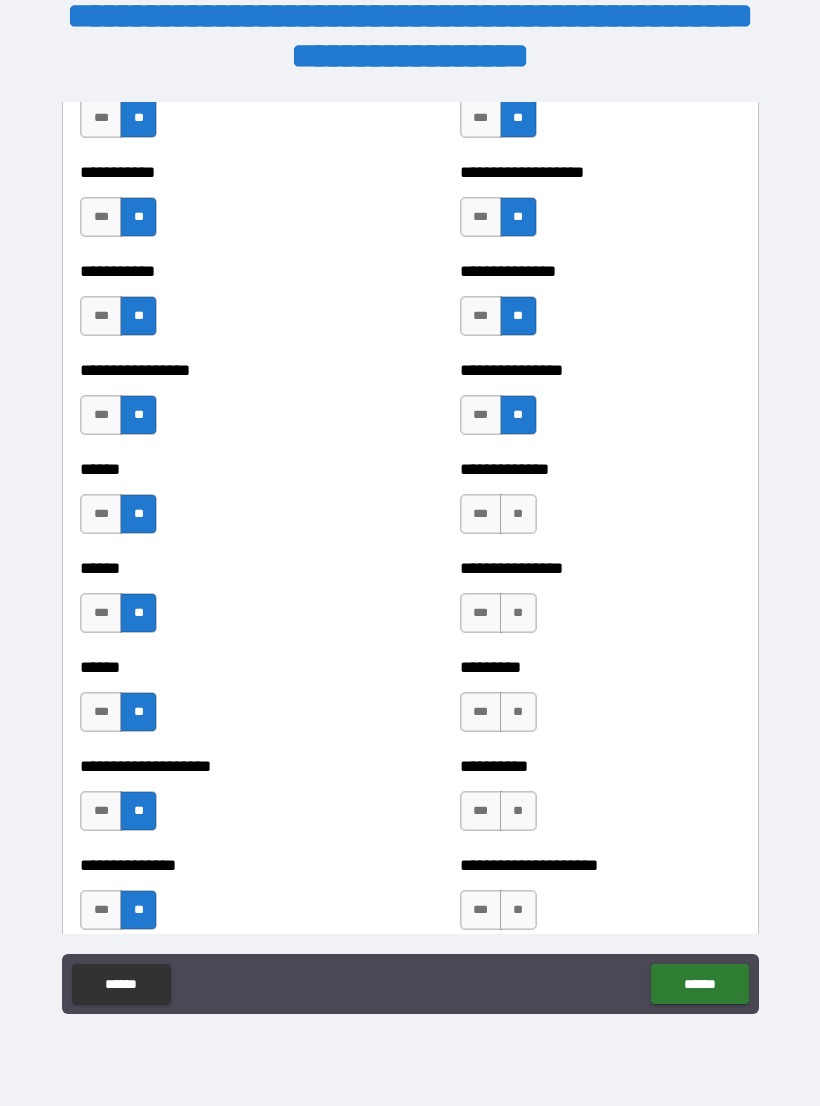 scroll, scrollTop: 2841, scrollLeft: 0, axis: vertical 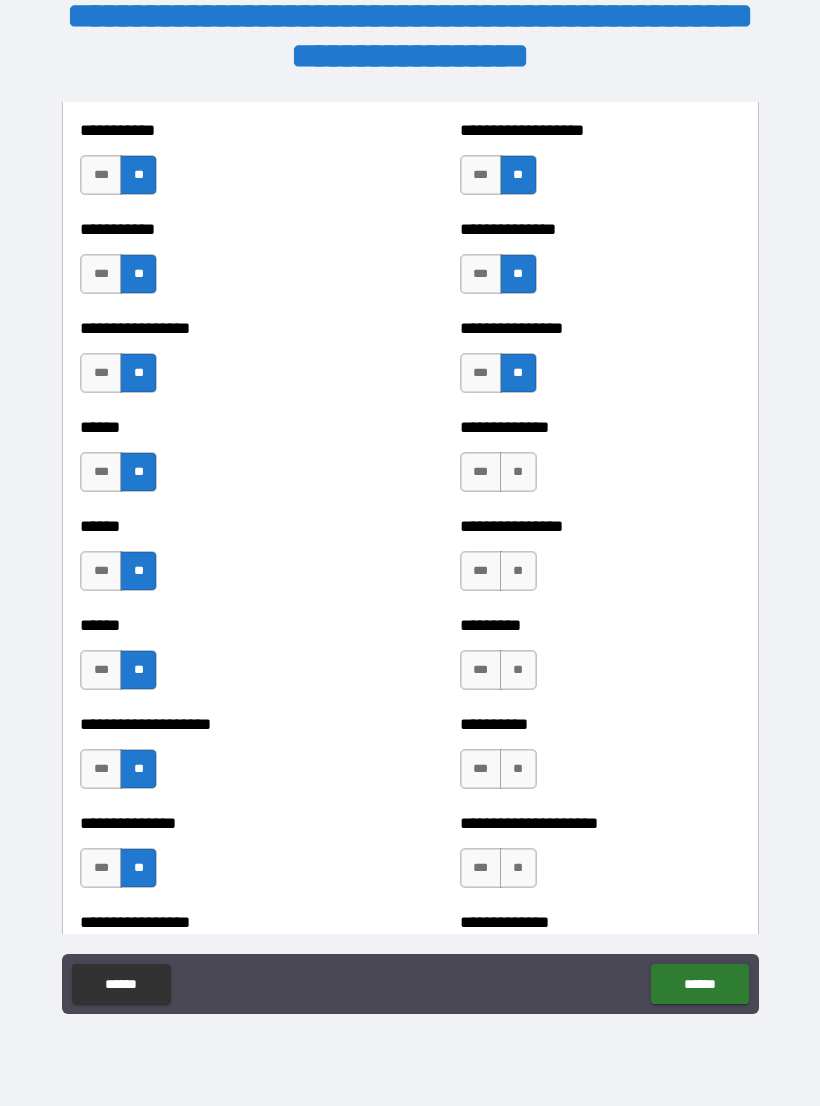 click on "**" at bounding box center (518, 472) 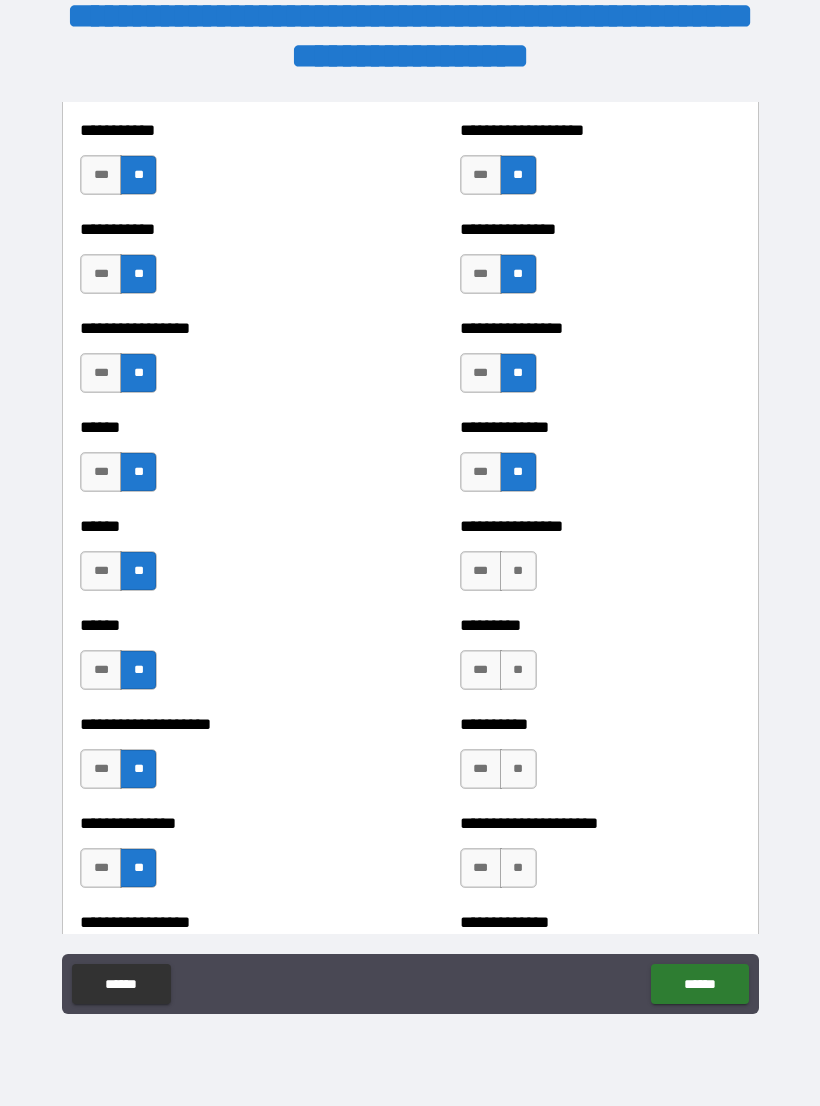 click on "**" at bounding box center [518, 571] 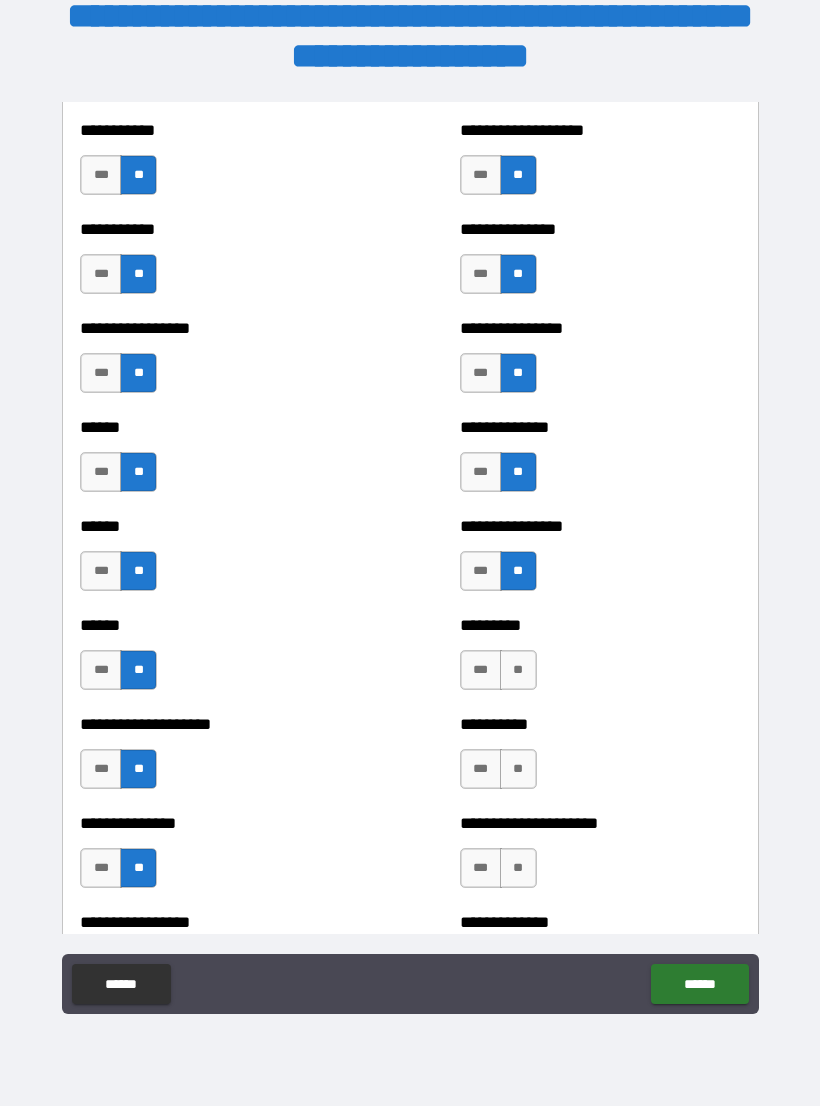 click on "*** **" at bounding box center (501, 675) 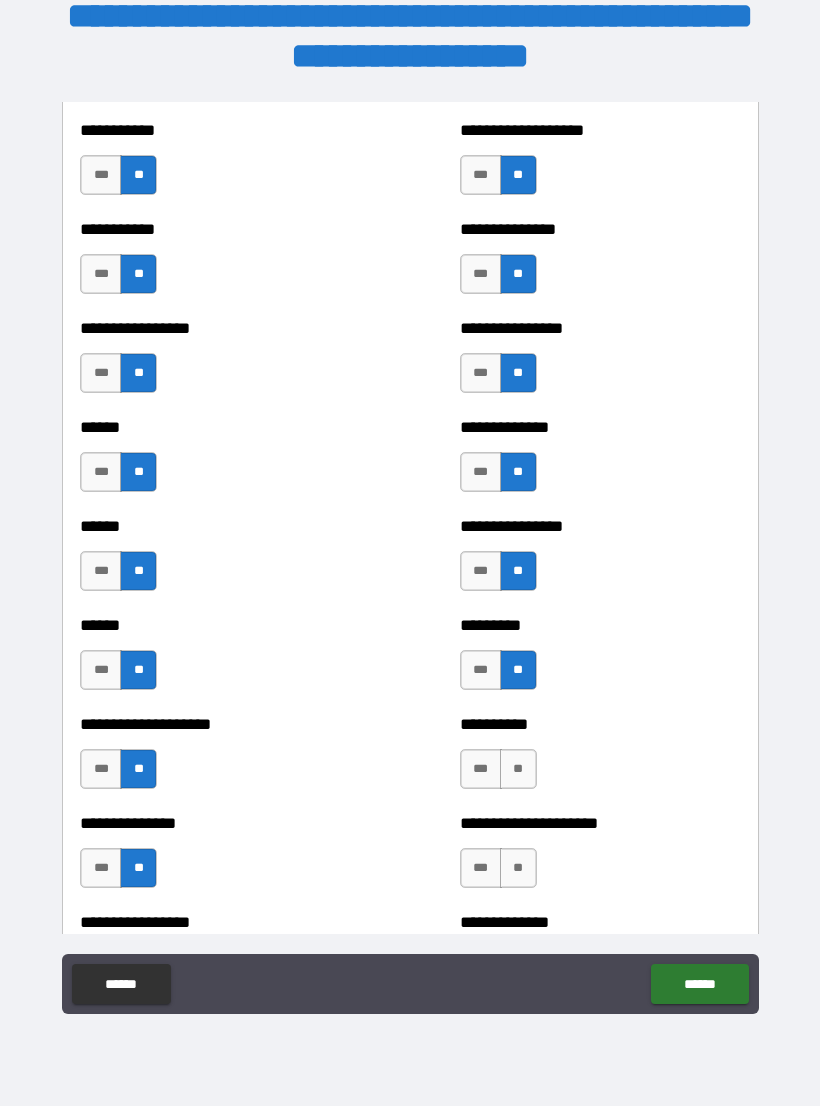 click on "**" at bounding box center (518, 769) 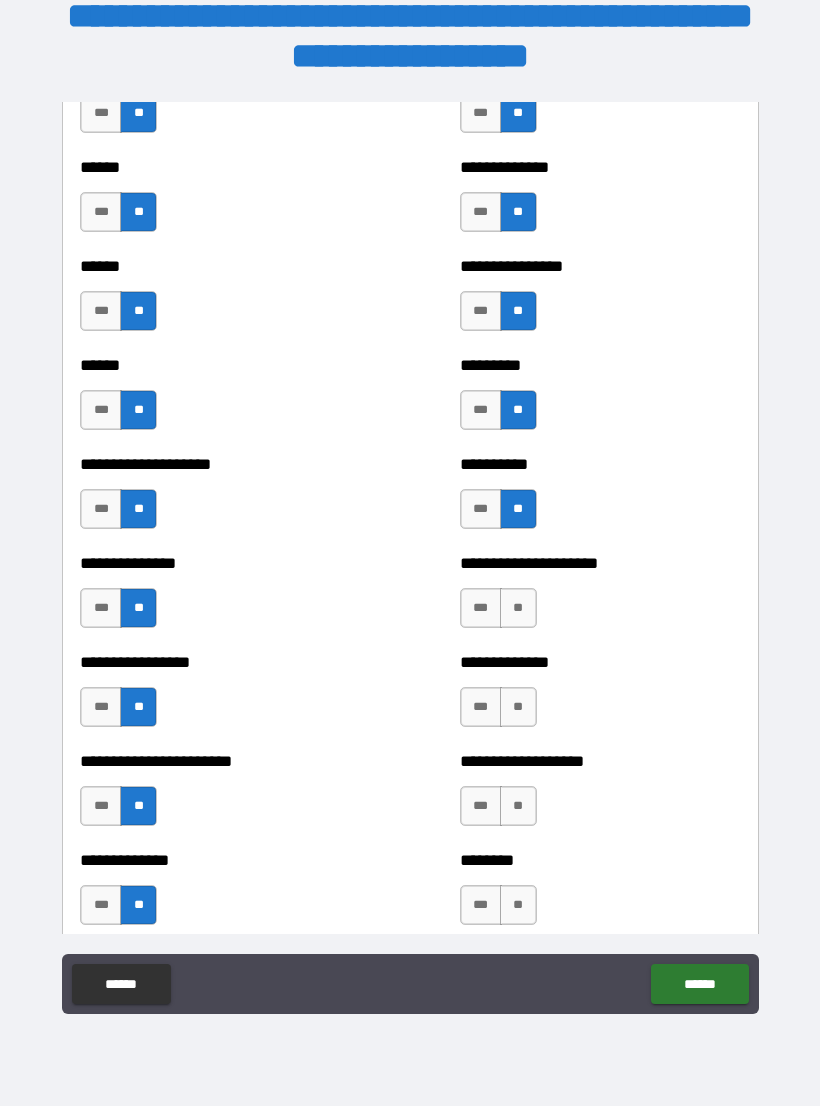 scroll, scrollTop: 3152, scrollLeft: 0, axis: vertical 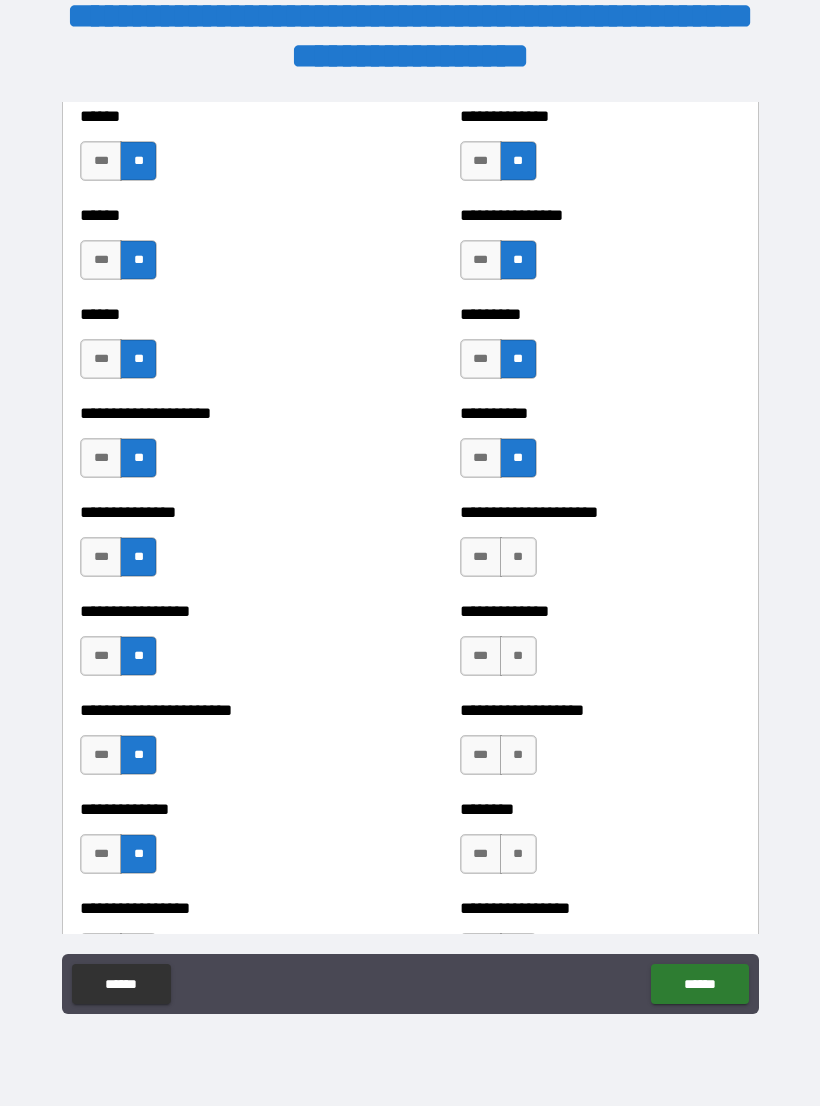 click on "**" at bounding box center [518, 557] 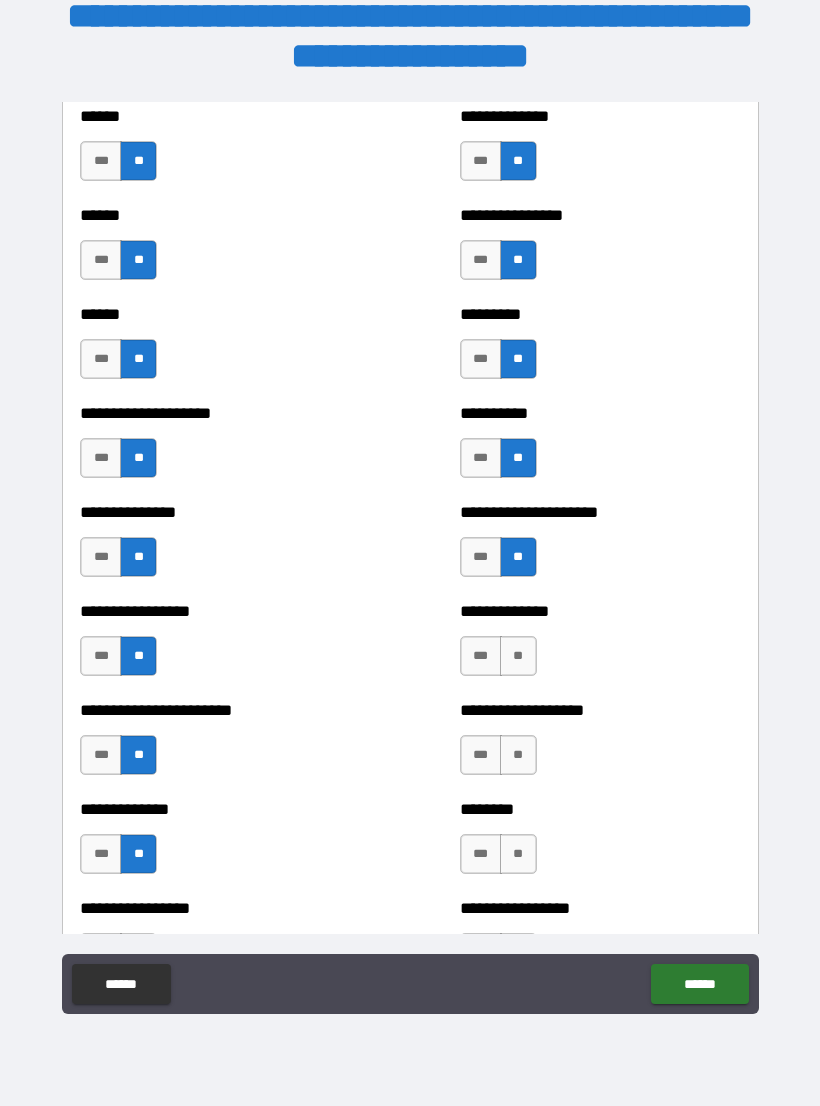 click on "**" at bounding box center [518, 656] 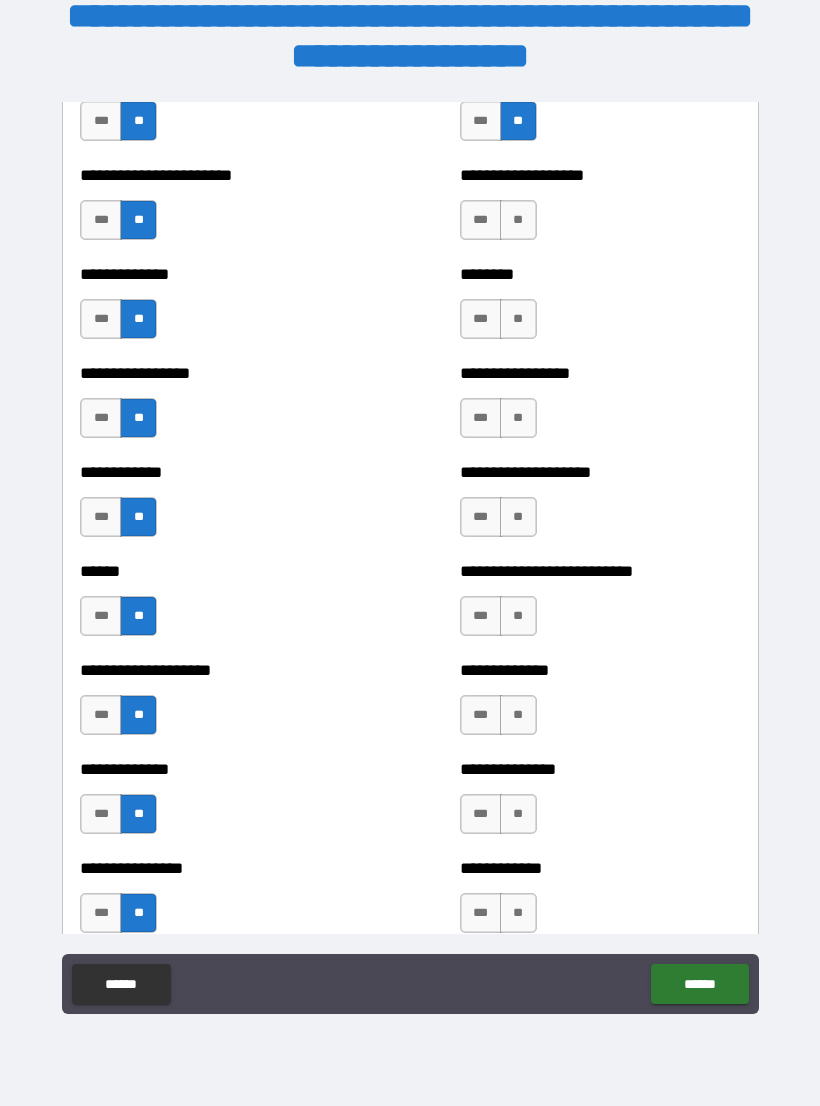 scroll, scrollTop: 3686, scrollLeft: 0, axis: vertical 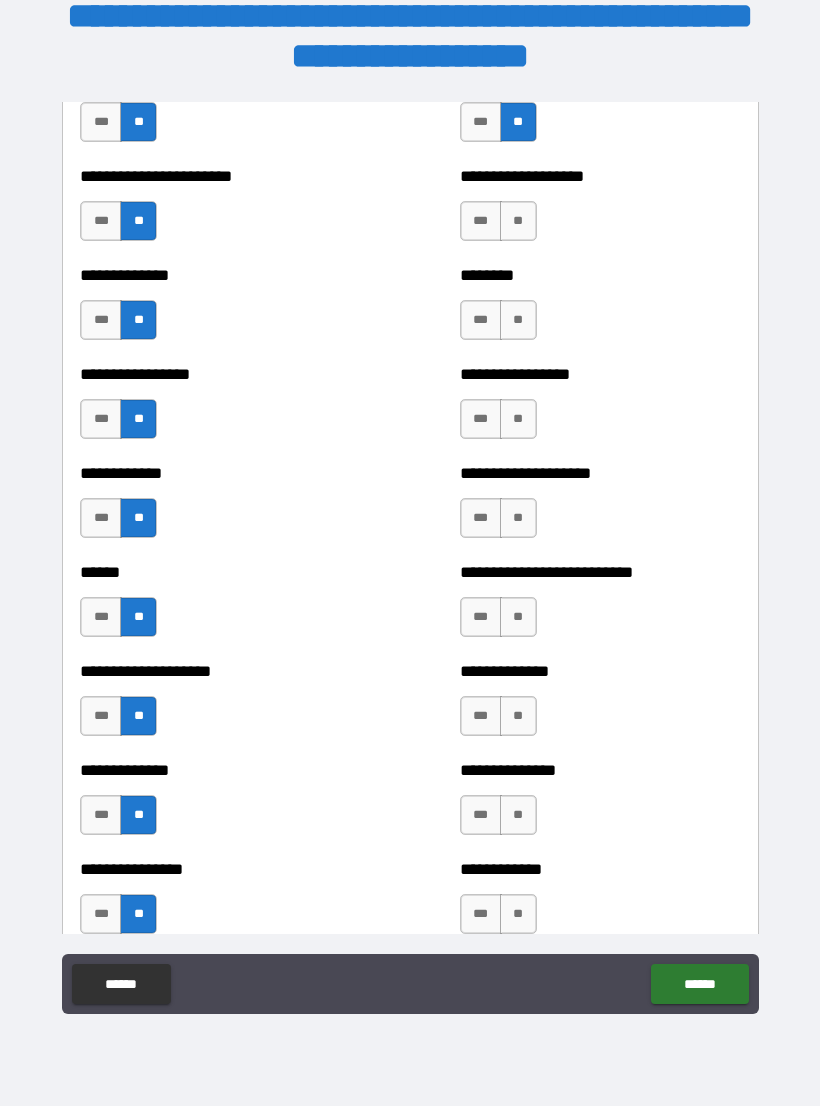 click on "**" at bounding box center [518, 221] 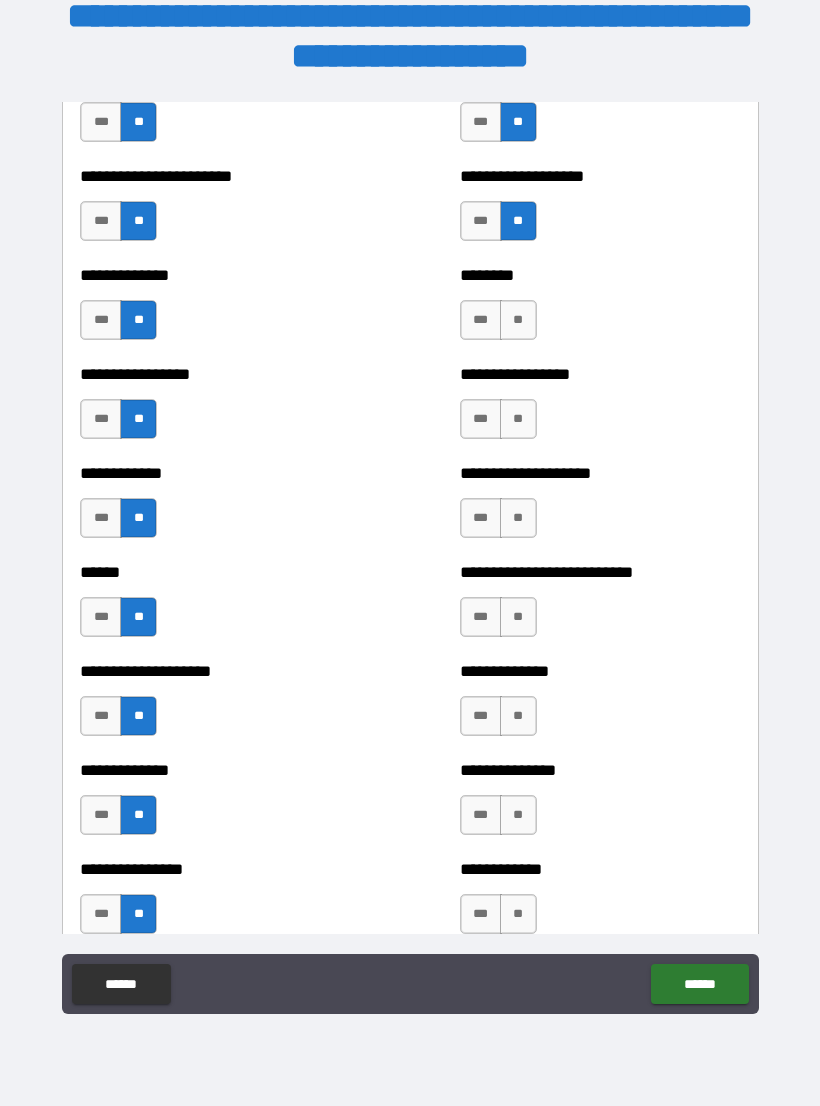 click on "**" at bounding box center [518, 320] 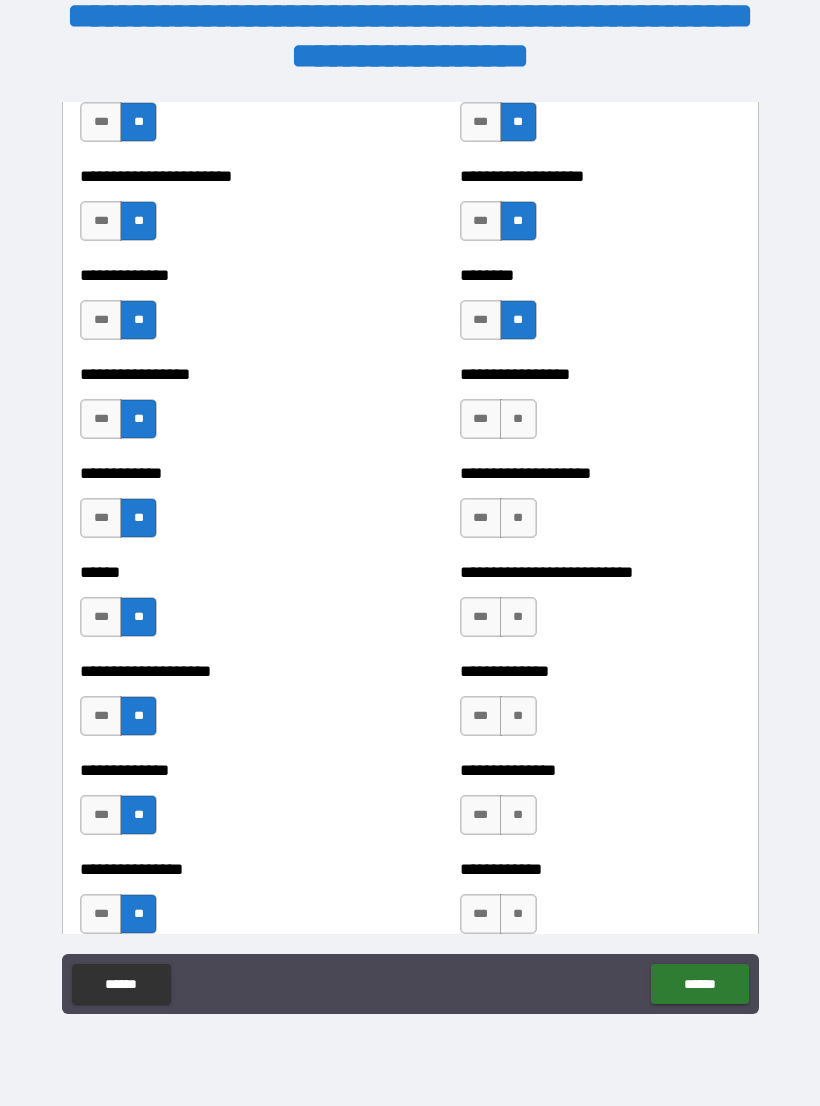 click on "**" at bounding box center [518, 419] 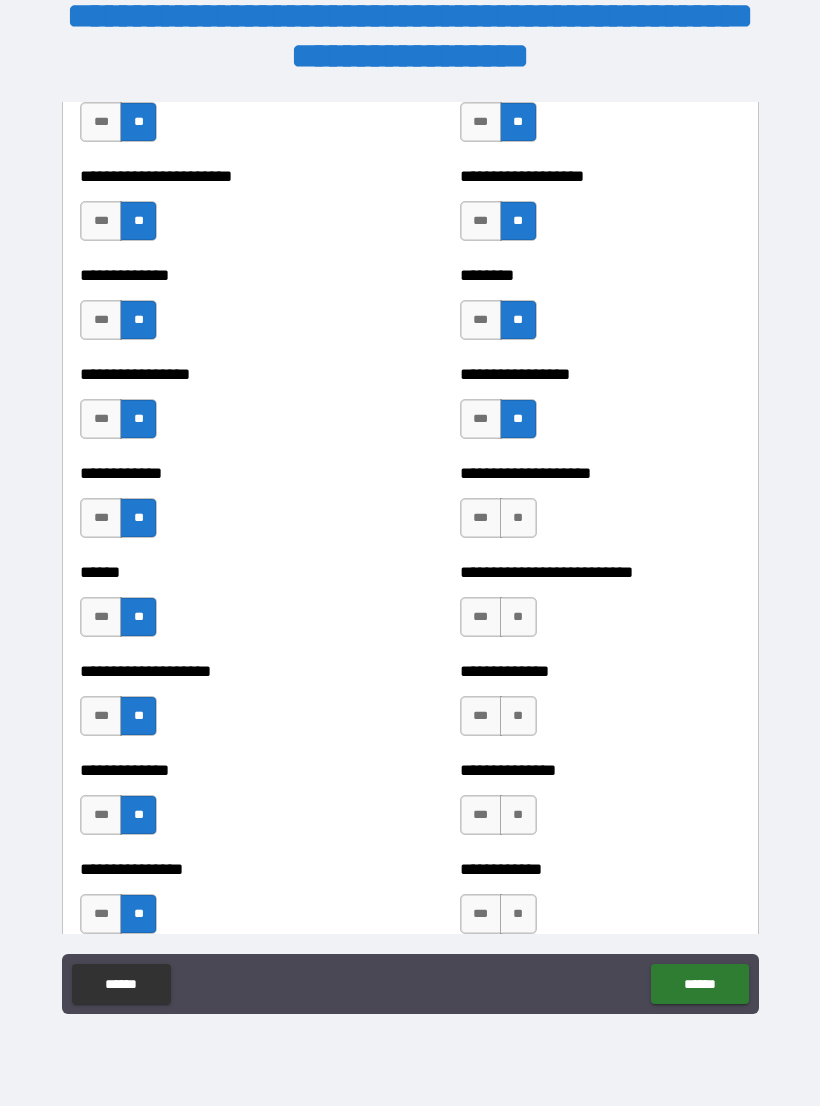 click on "**" at bounding box center (518, 518) 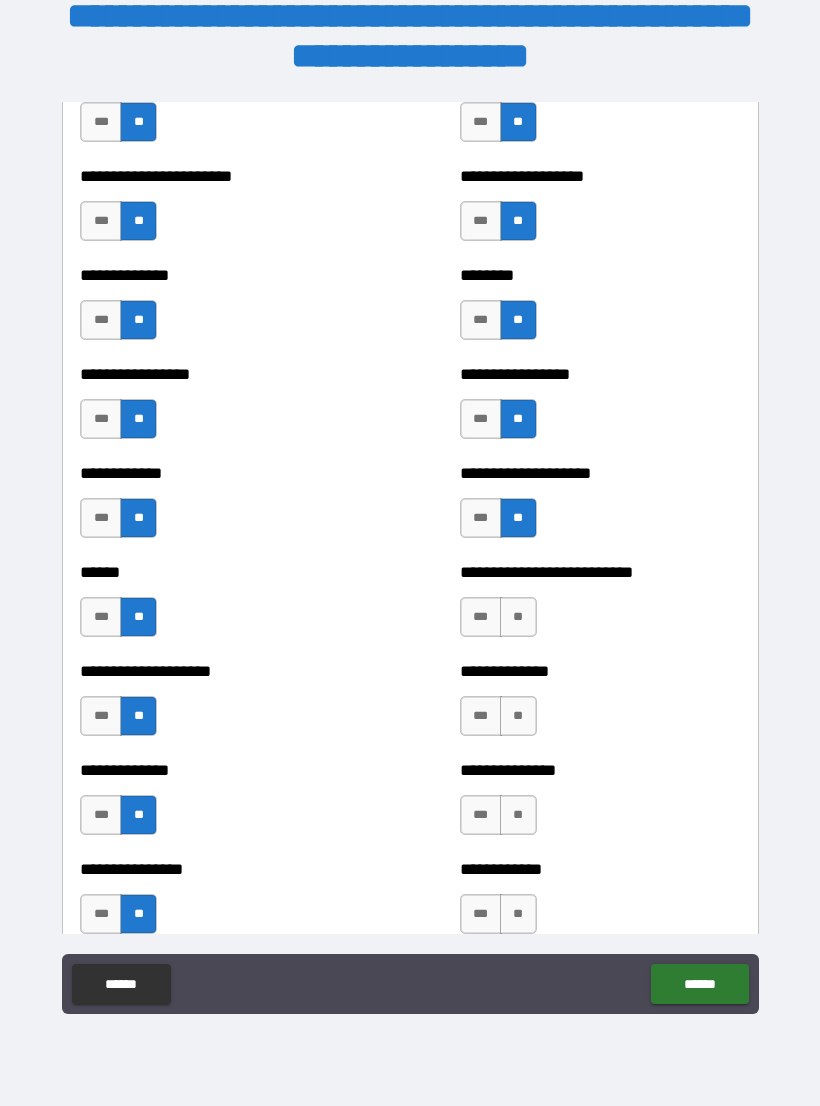 click on "**" at bounding box center (518, 617) 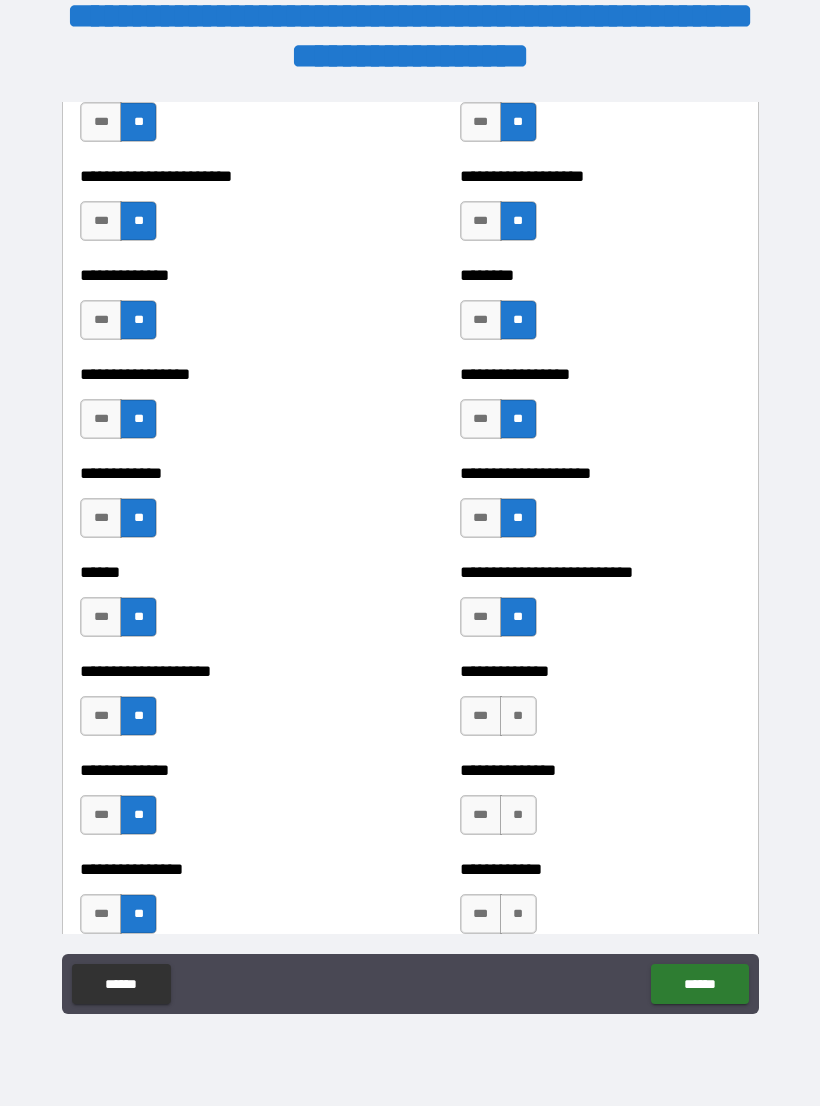 click on "**" at bounding box center (518, 716) 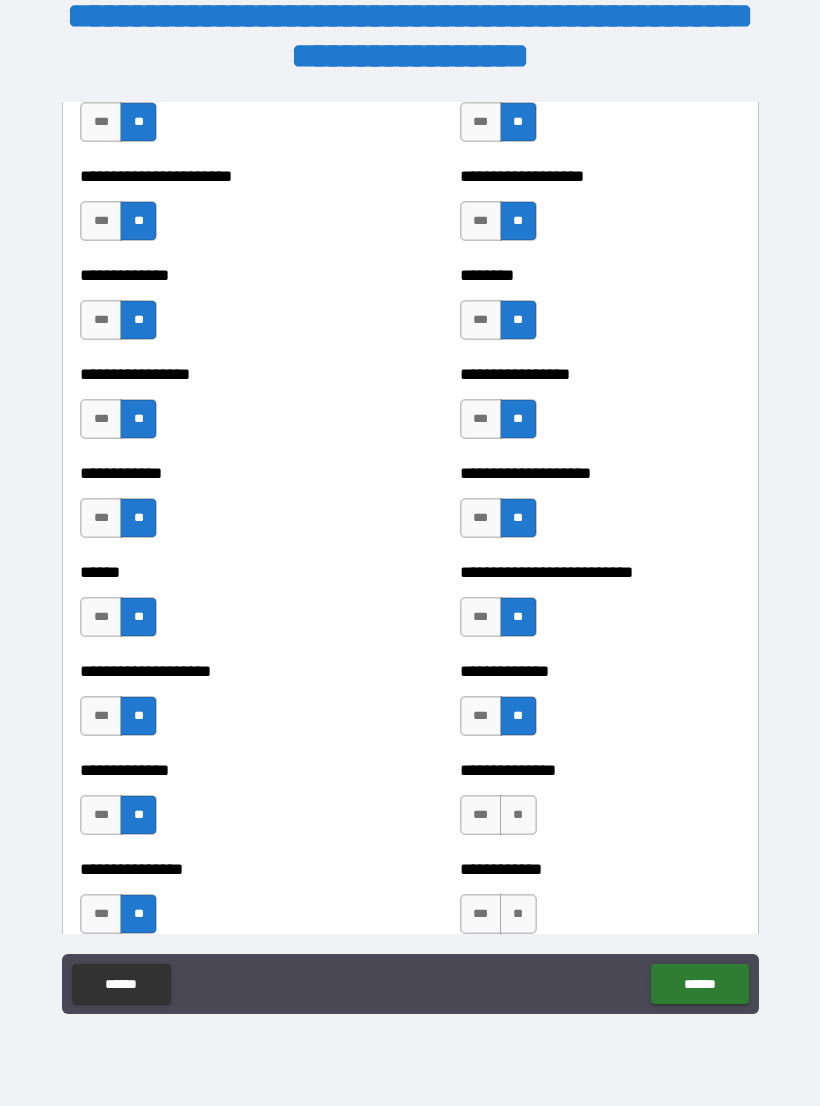 click on "**" at bounding box center (518, 815) 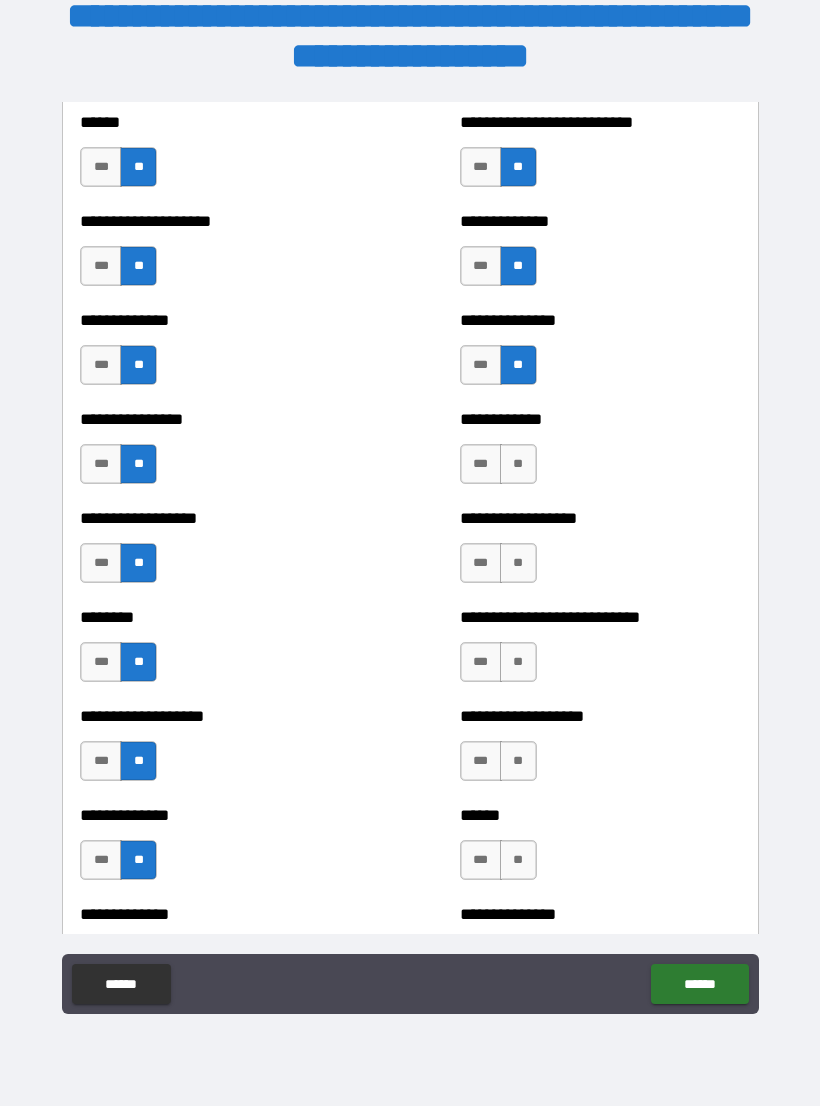 scroll, scrollTop: 4185, scrollLeft: 0, axis: vertical 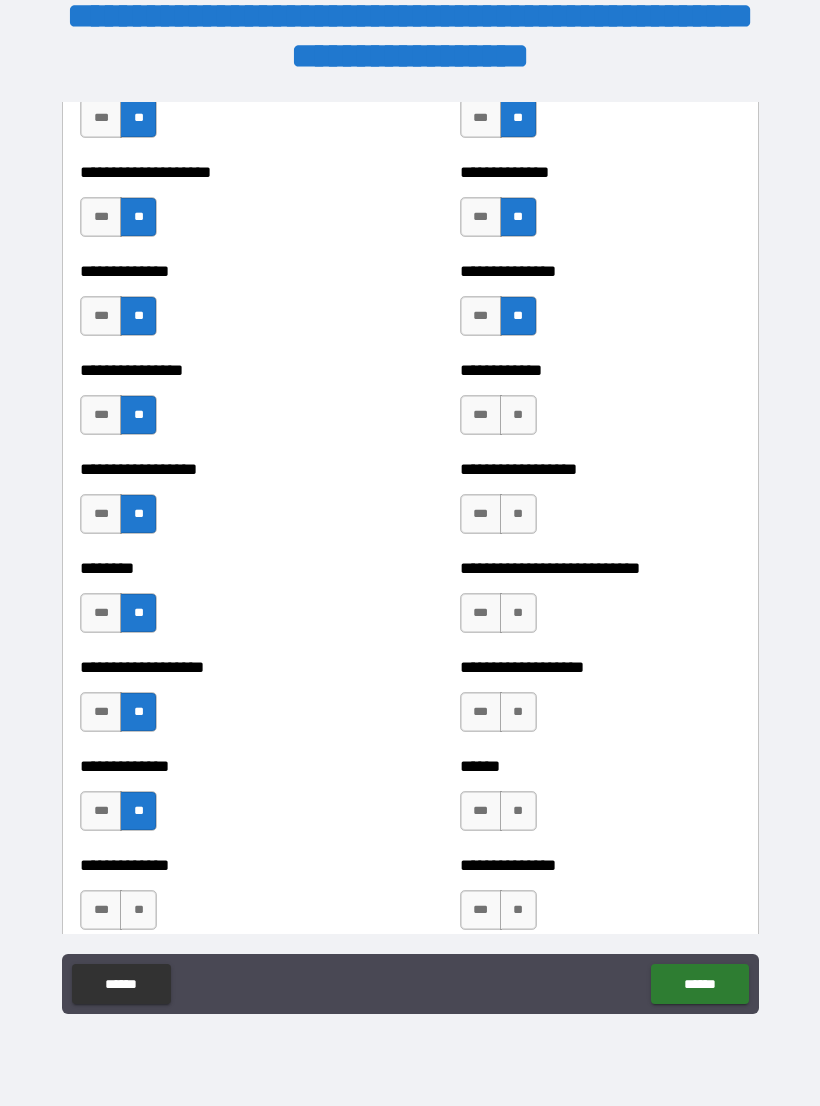 click on "**" at bounding box center [518, 415] 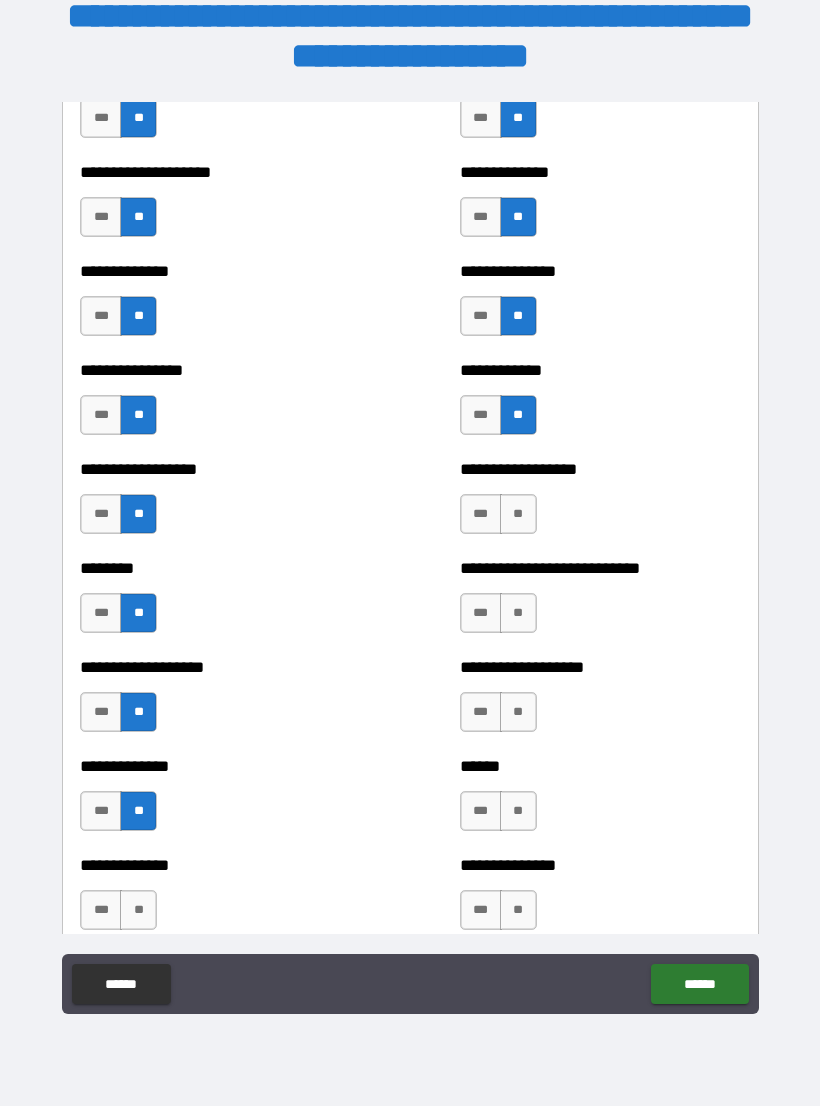 click on "**" at bounding box center (518, 514) 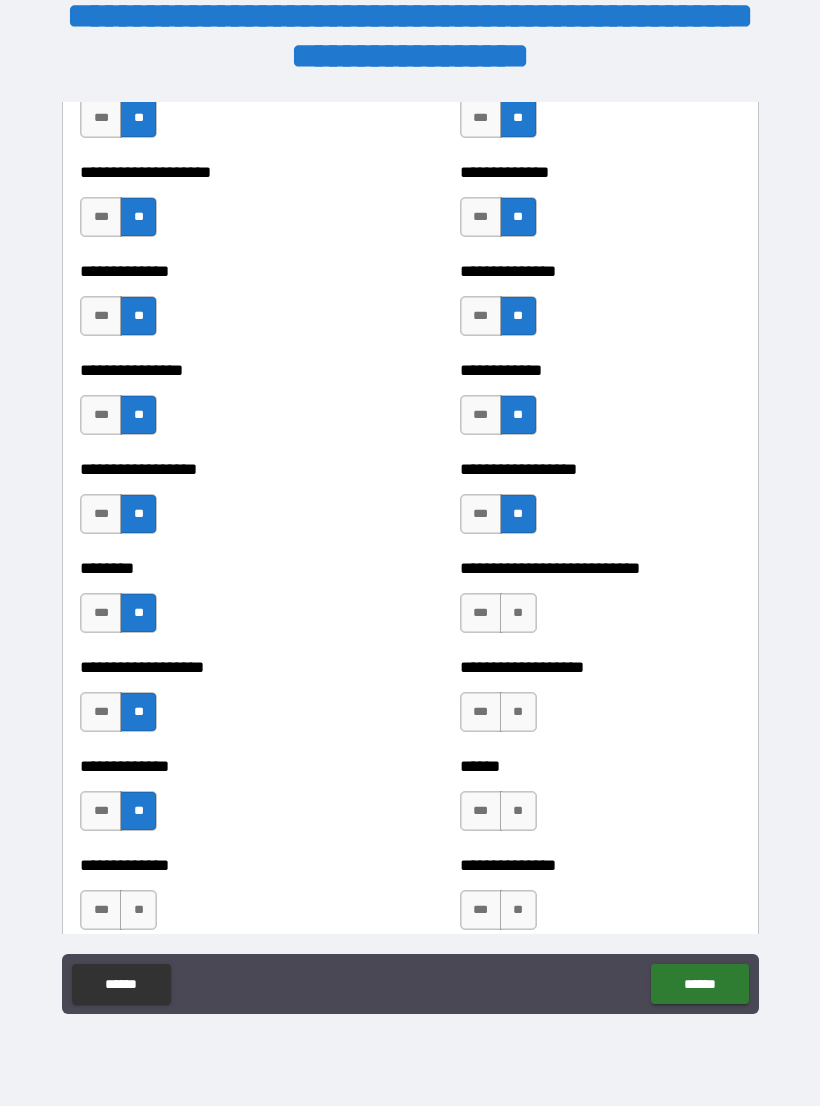 click on "**" at bounding box center (518, 613) 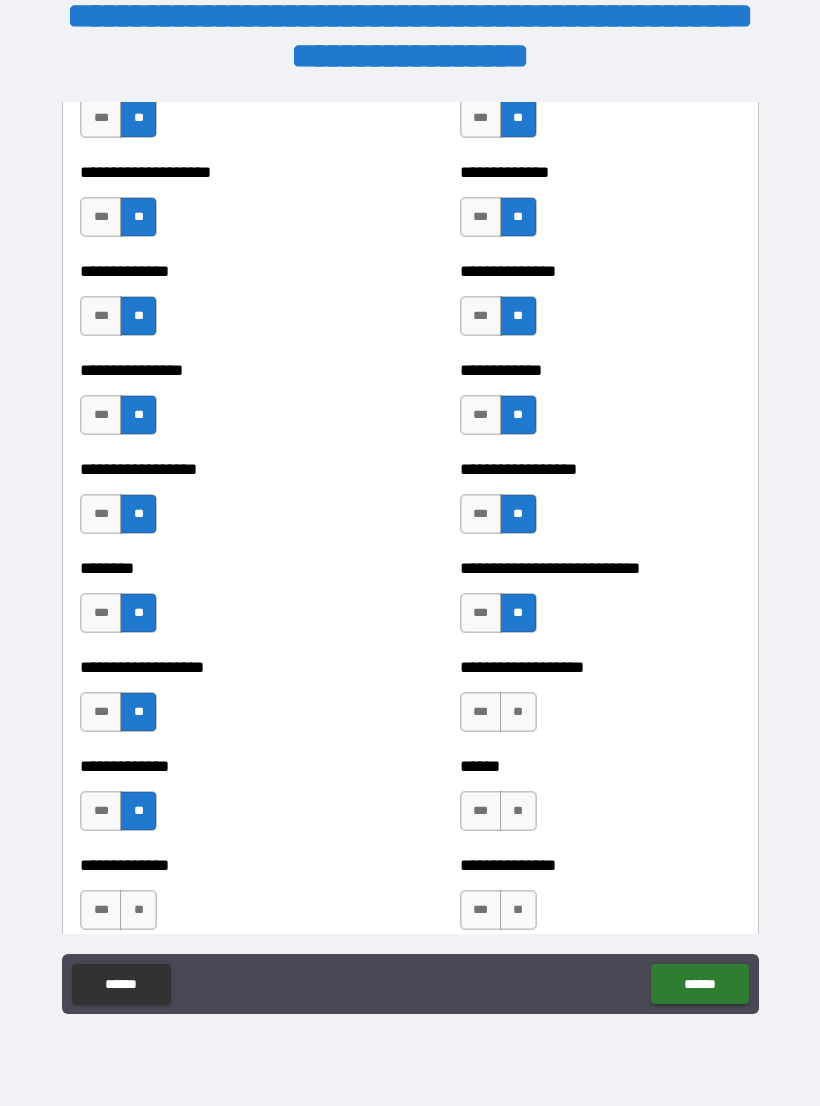 click on "**" at bounding box center (518, 712) 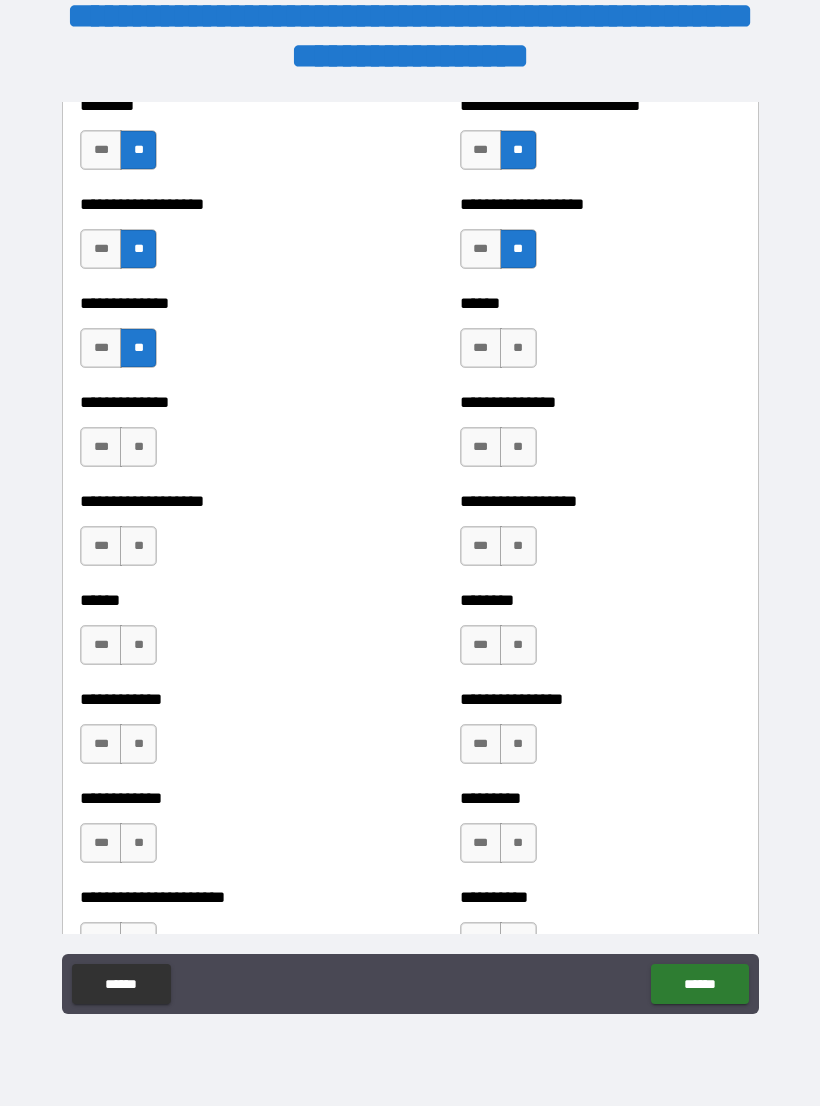 scroll, scrollTop: 4656, scrollLeft: 0, axis: vertical 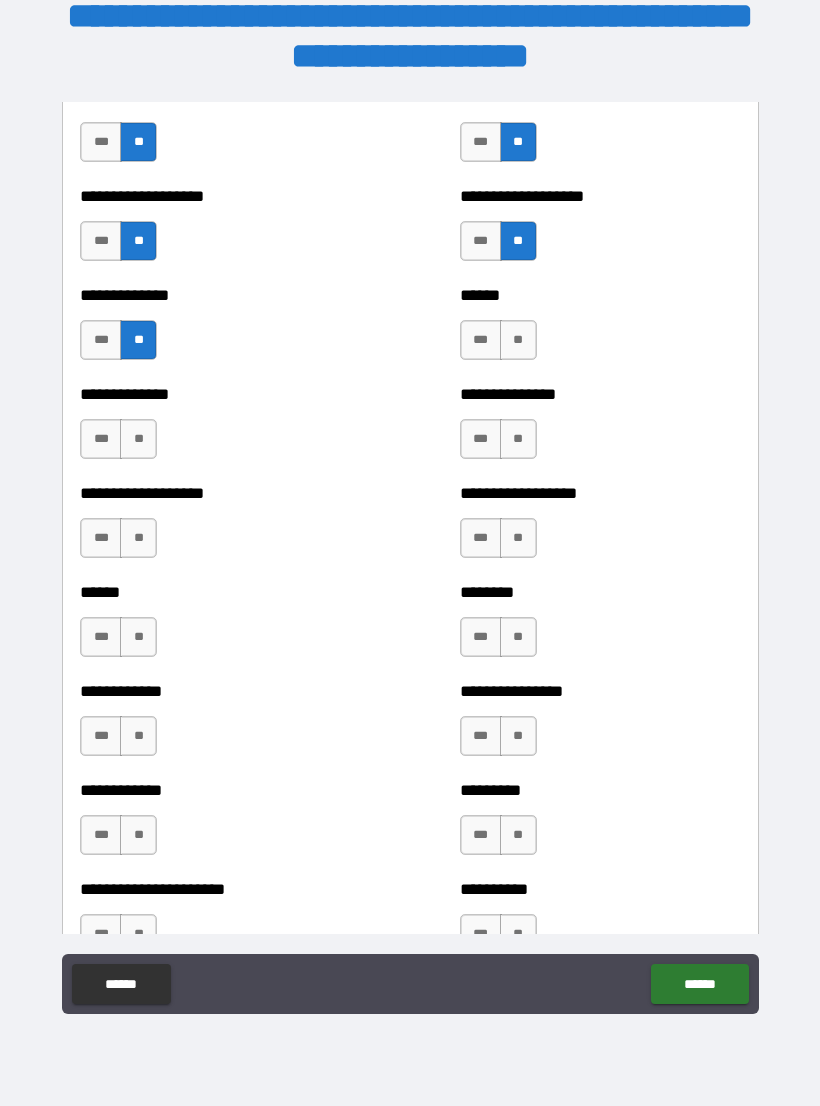 click on "**" at bounding box center [518, 340] 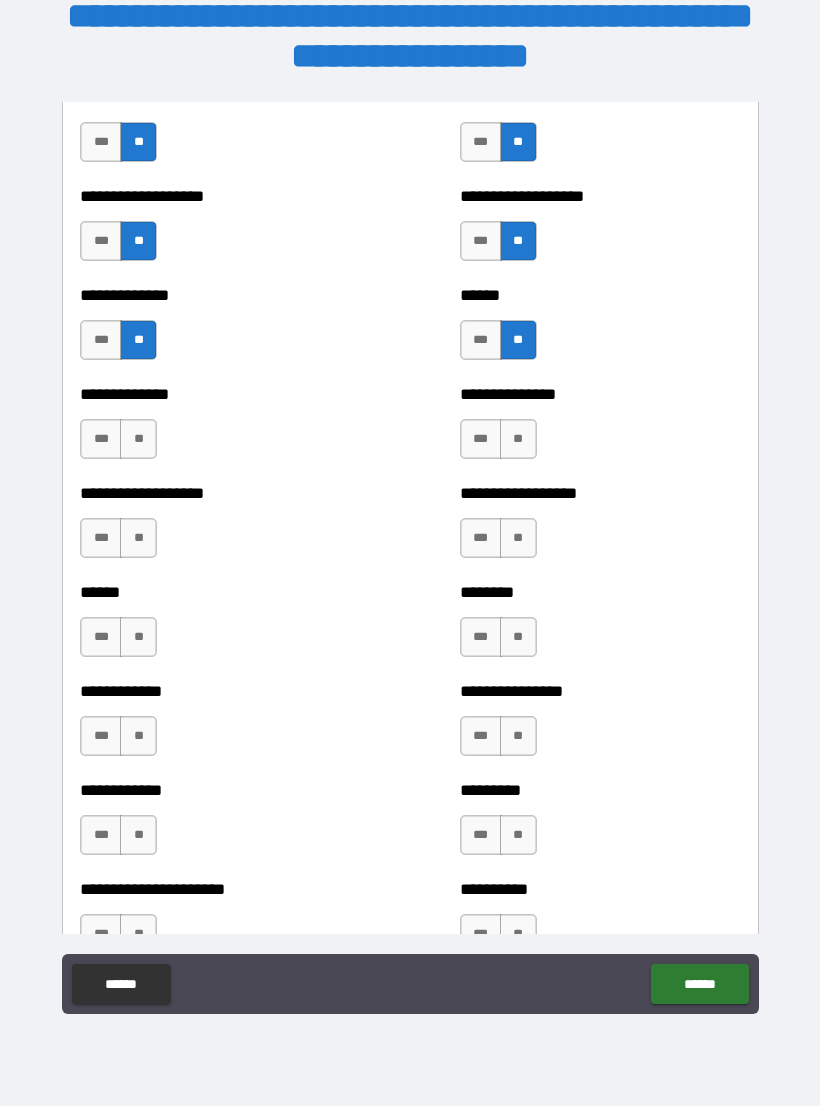click on "**" at bounding box center [518, 439] 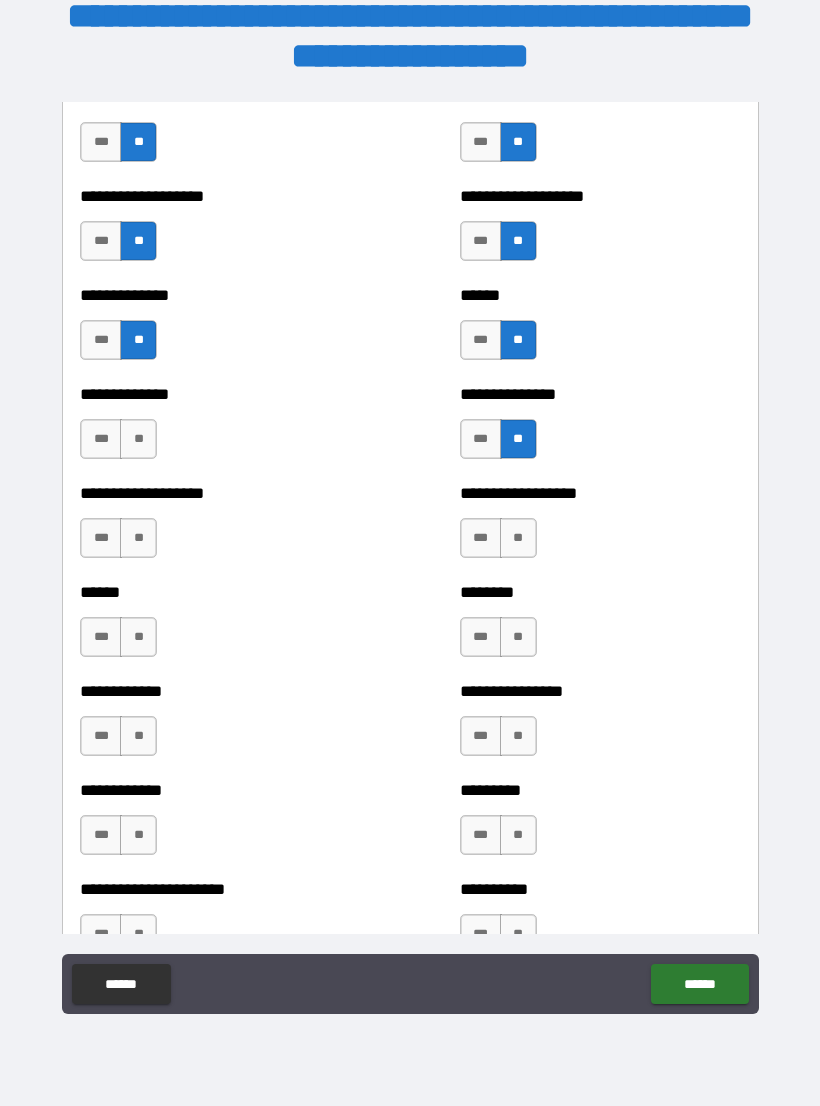 click on "**" at bounding box center [518, 538] 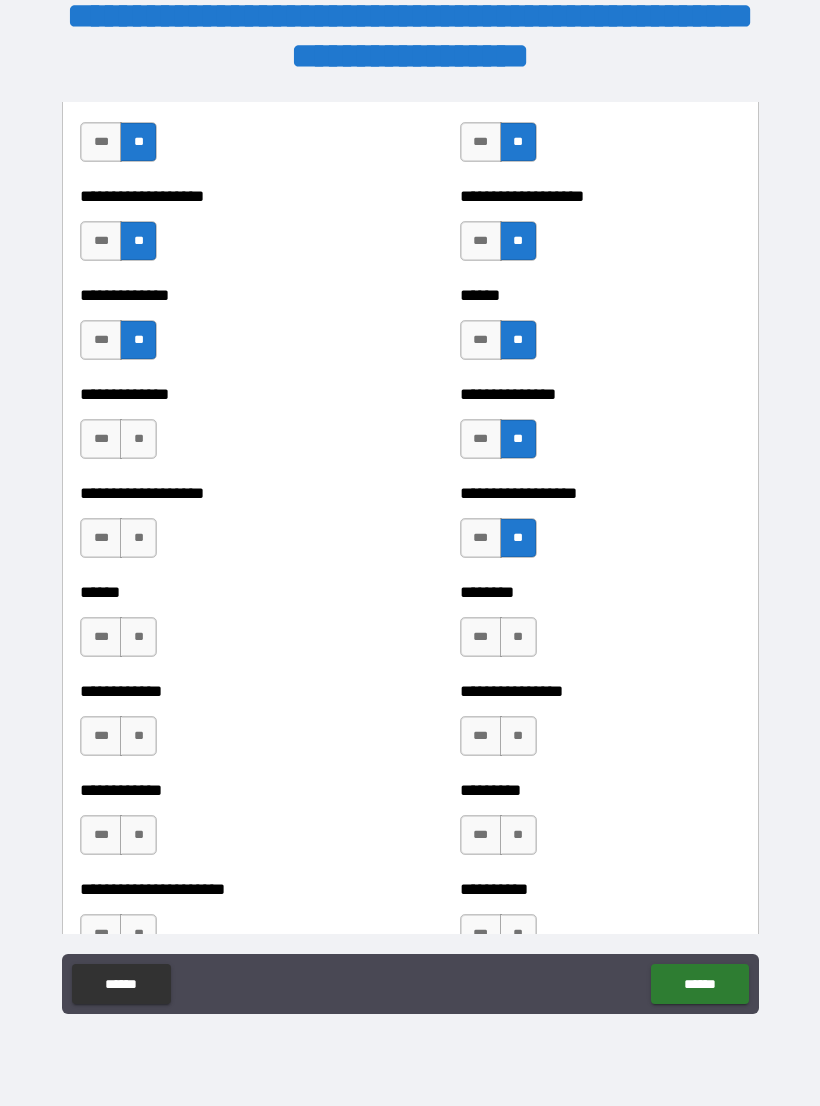 click on "**" at bounding box center [518, 637] 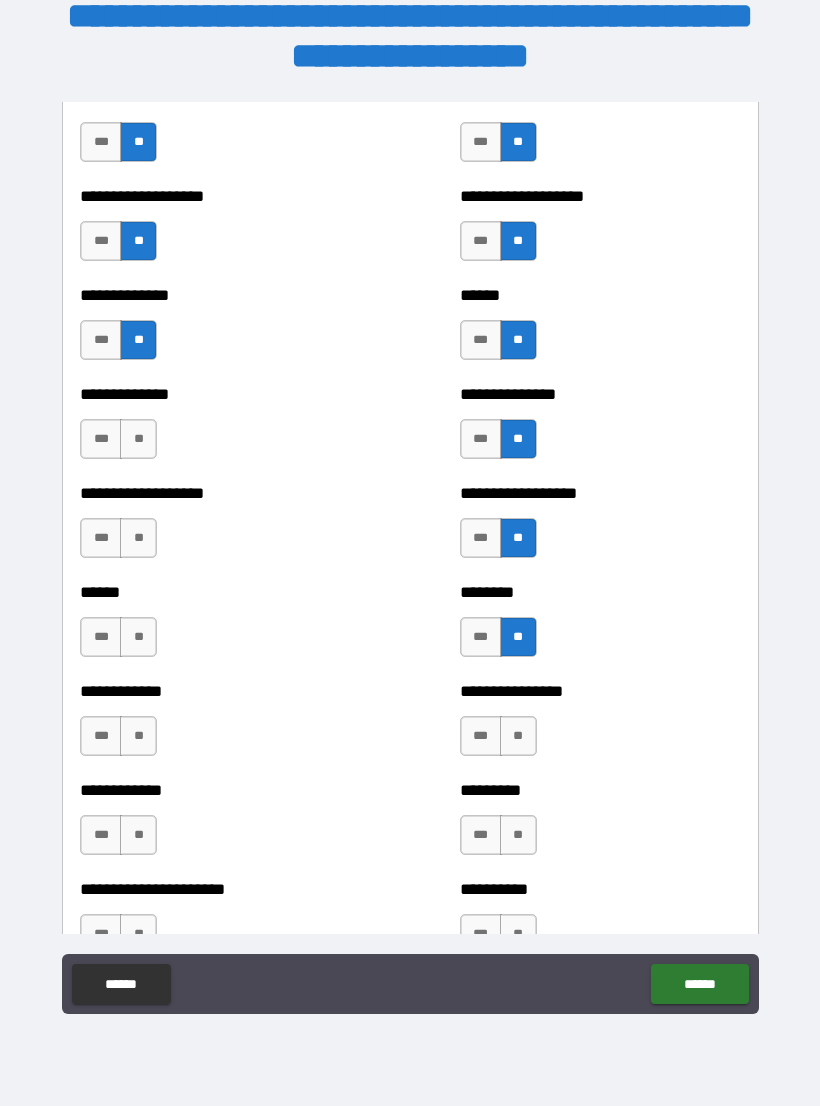 click on "**" at bounding box center [518, 736] 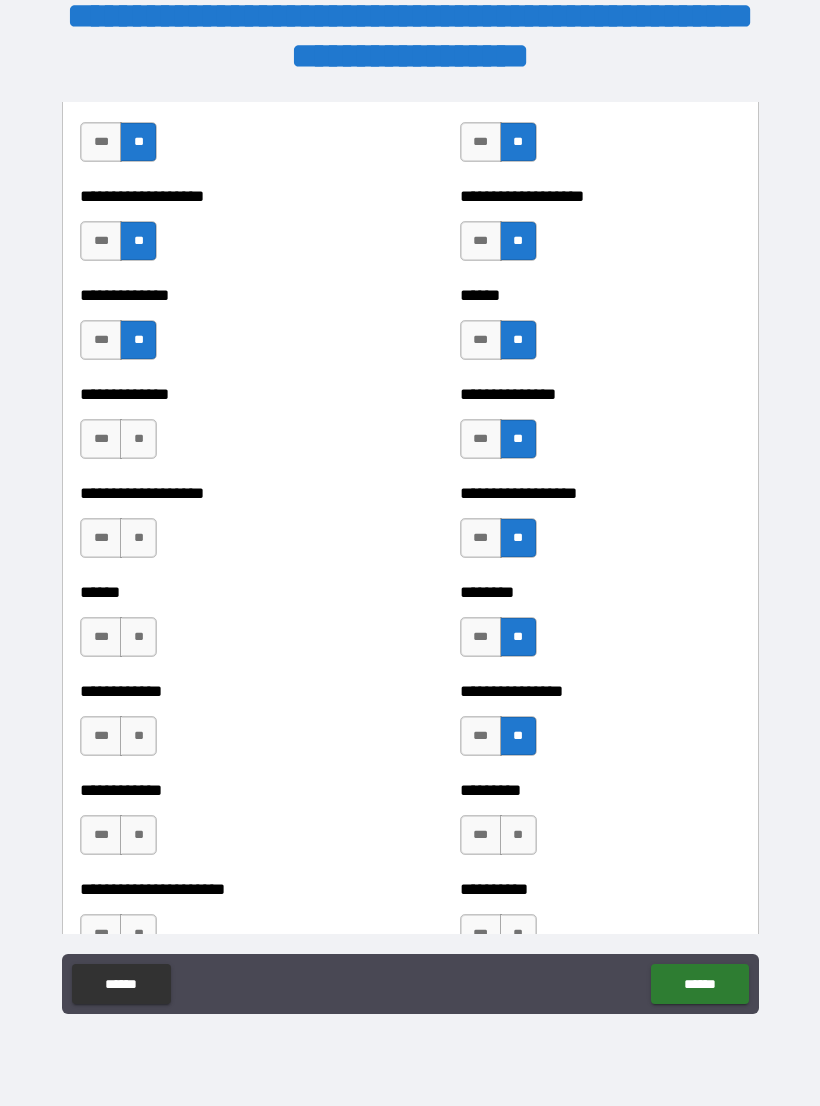 click on "**" at bounding box center [518, 835] 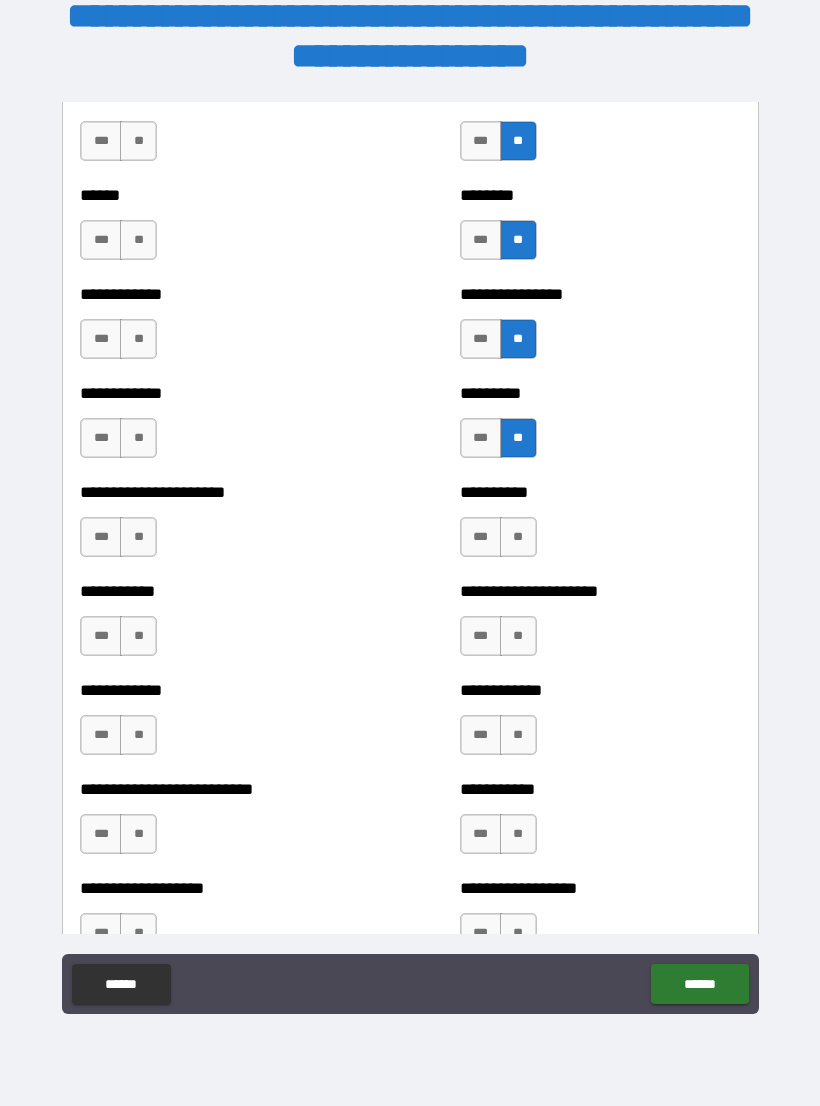 scroll, scrollTop: 5089, scrollLeft: 0, axis: vertical 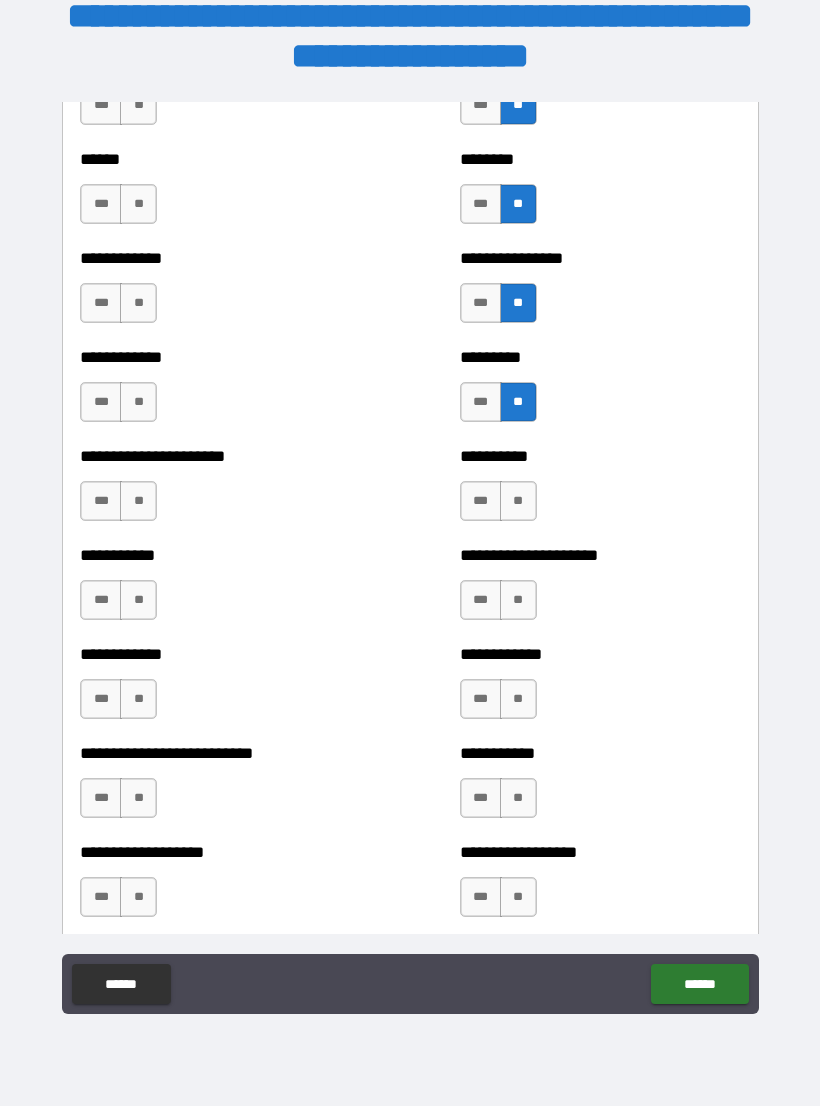 click on "**" at bounding box center [518, 501] 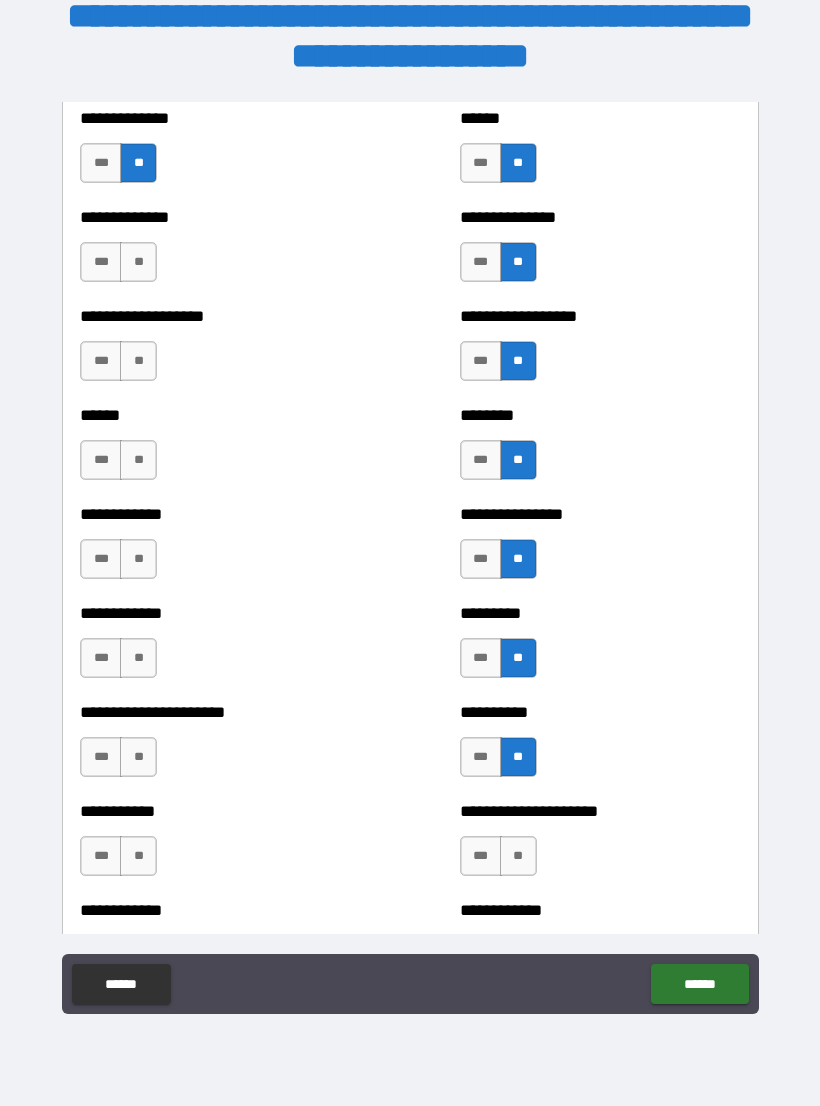 scroll, scrollTop: 4819, scrollLeft: 0, axis: vertical 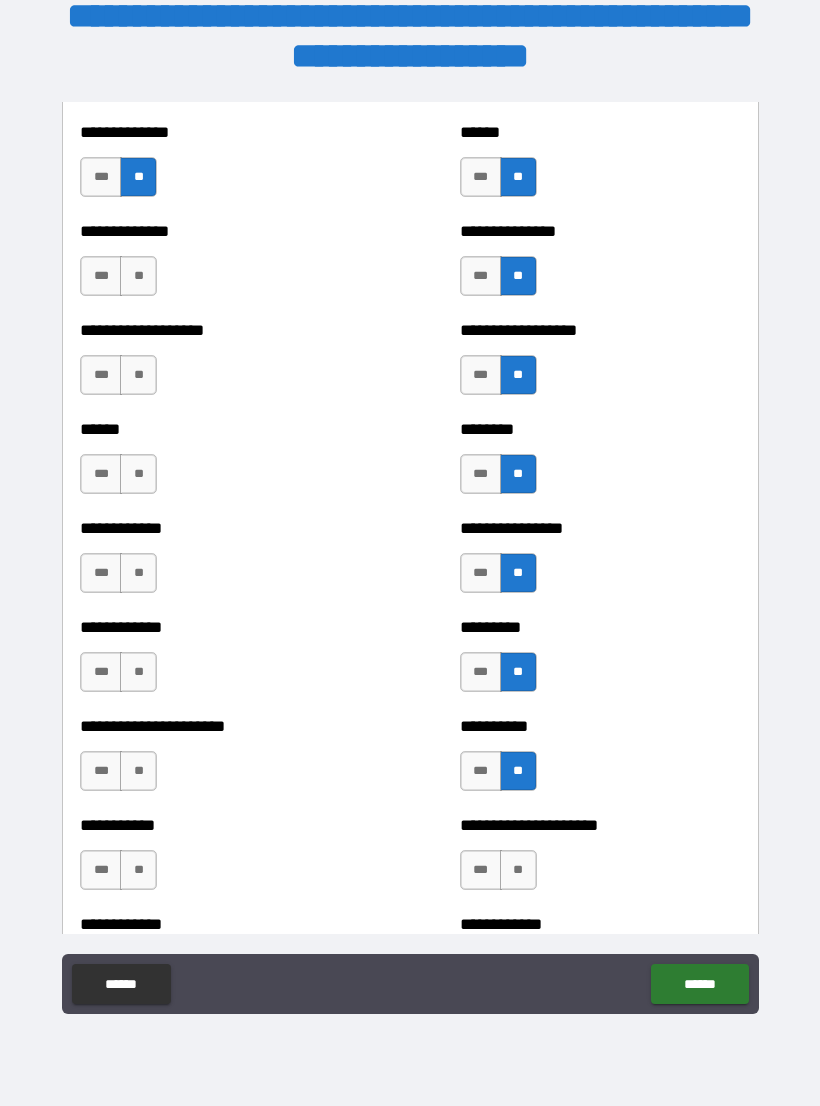 click on "**" at bounding box center [138, 276] 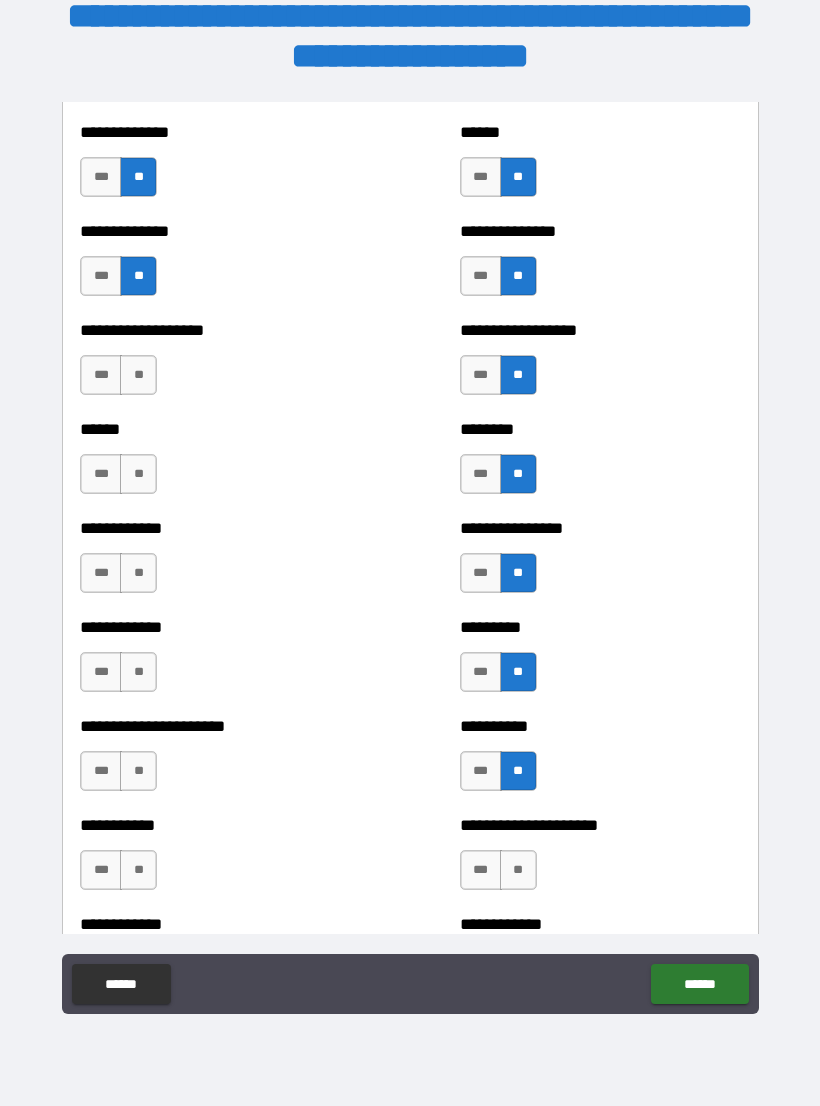 click on "**" at bounding box center (138, 375) 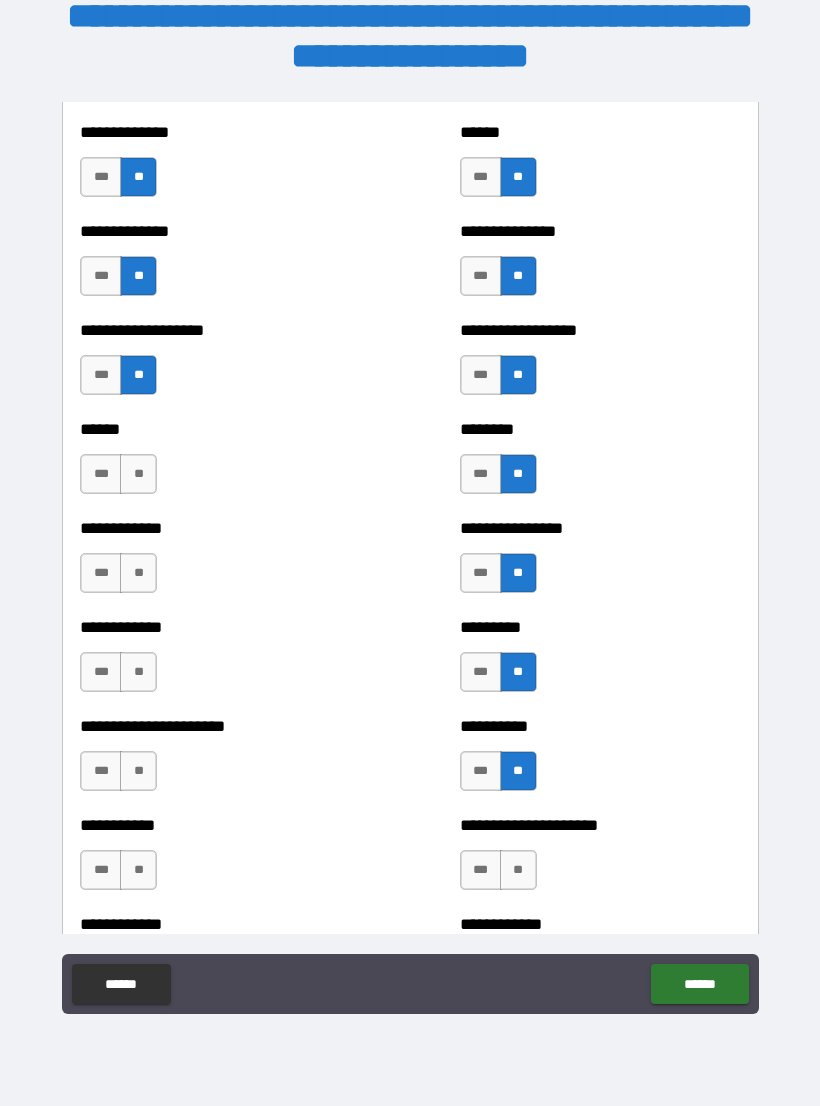 click on "**" at bounding box center (138, 474) 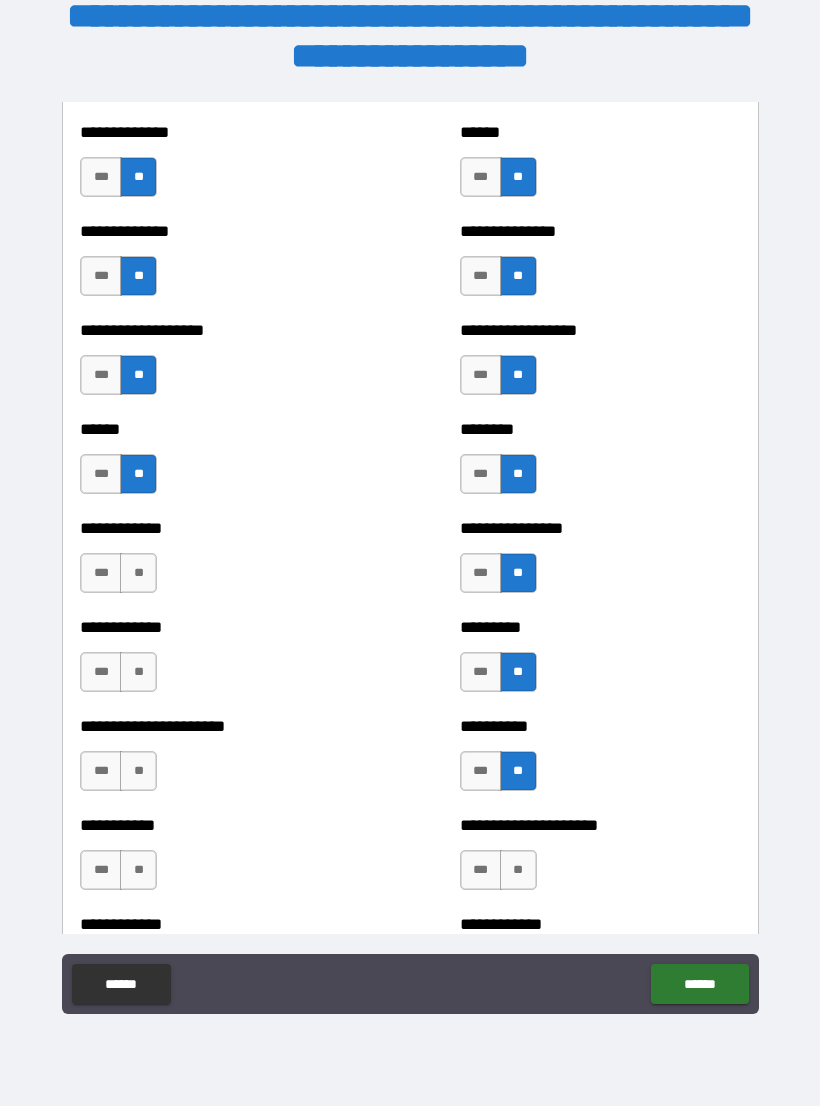 click on "**" at bounding box center (138, 573) 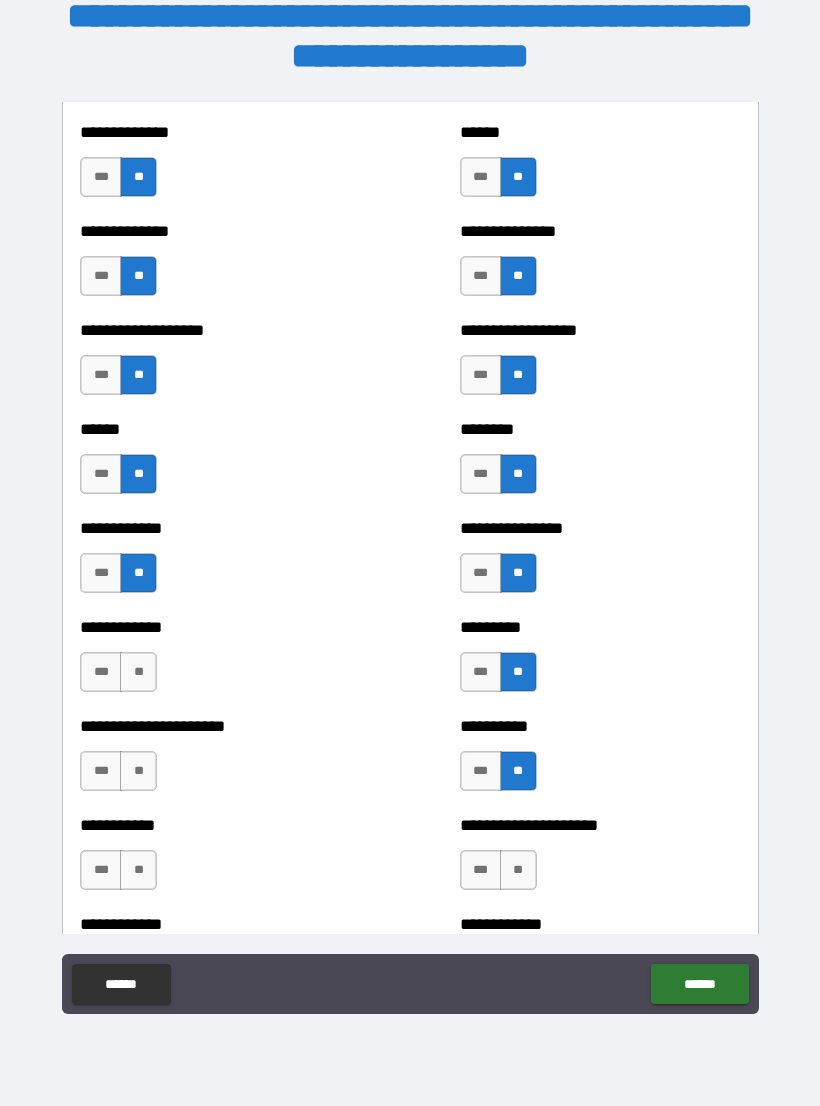 click on "**" at bounding box center (138, 672) 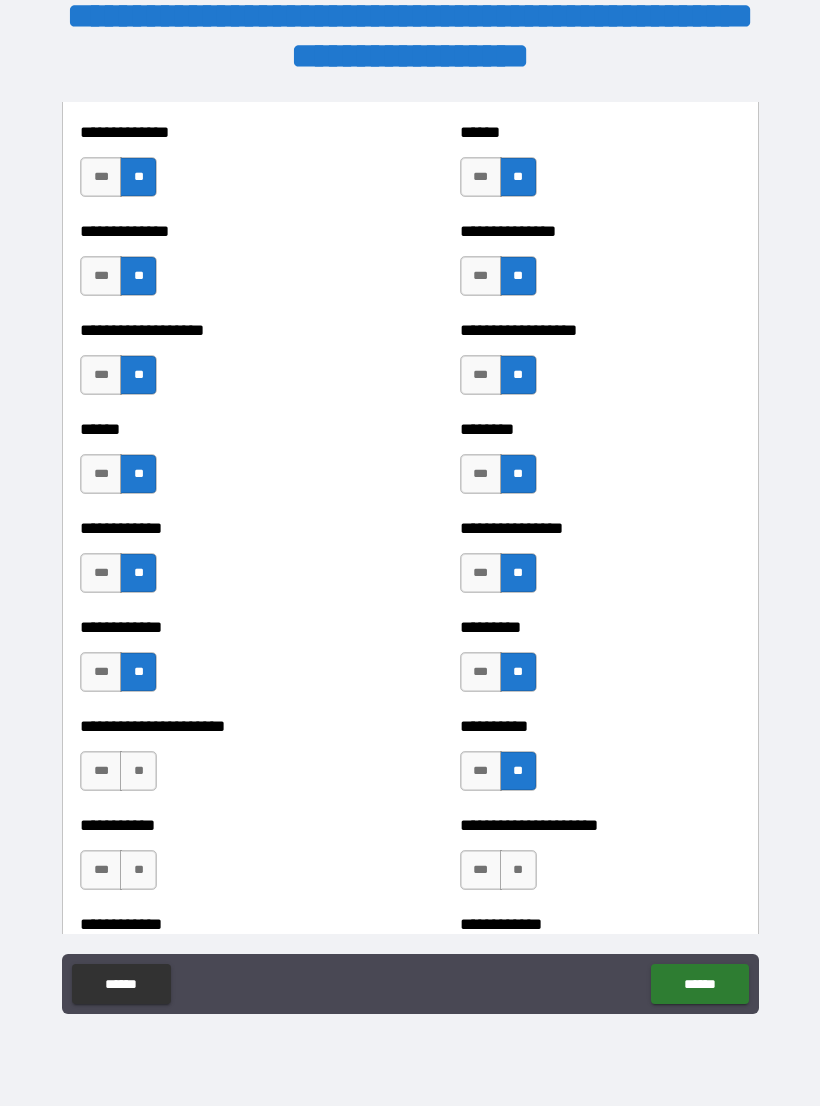 click on "**" at bounding box center (138, 771) 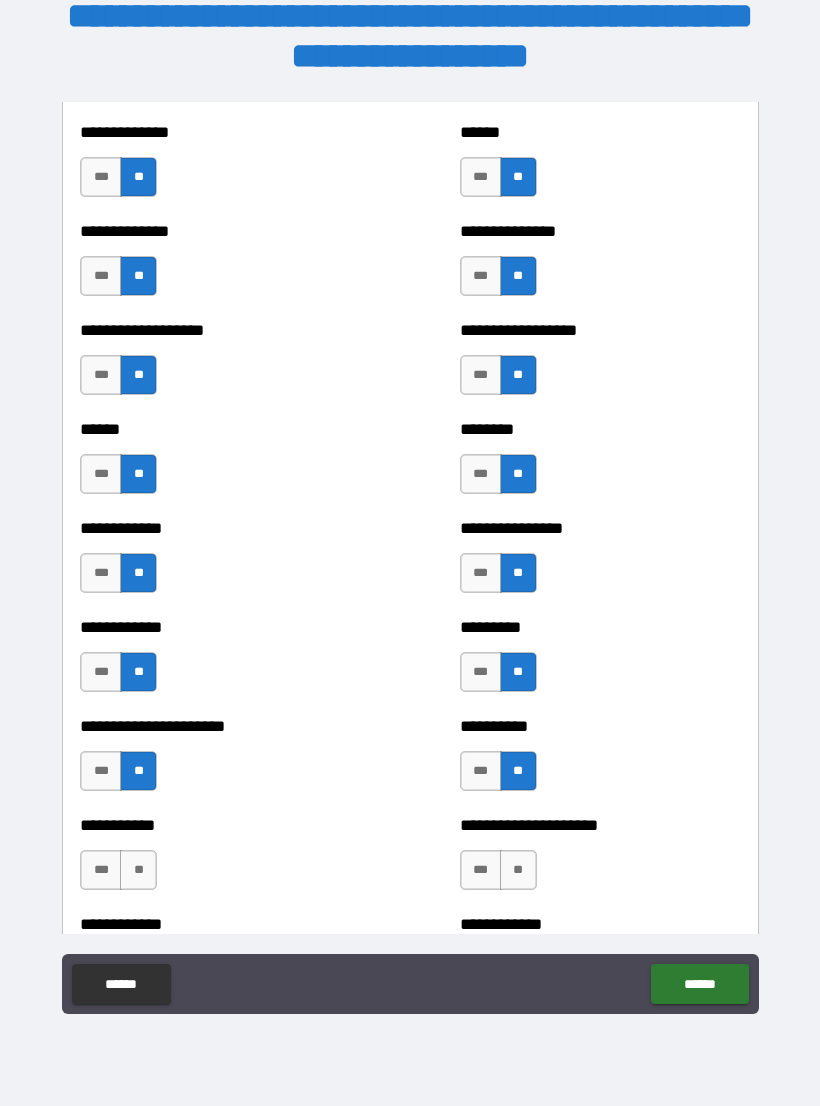 click on "**" at bounding box center (138, 870) 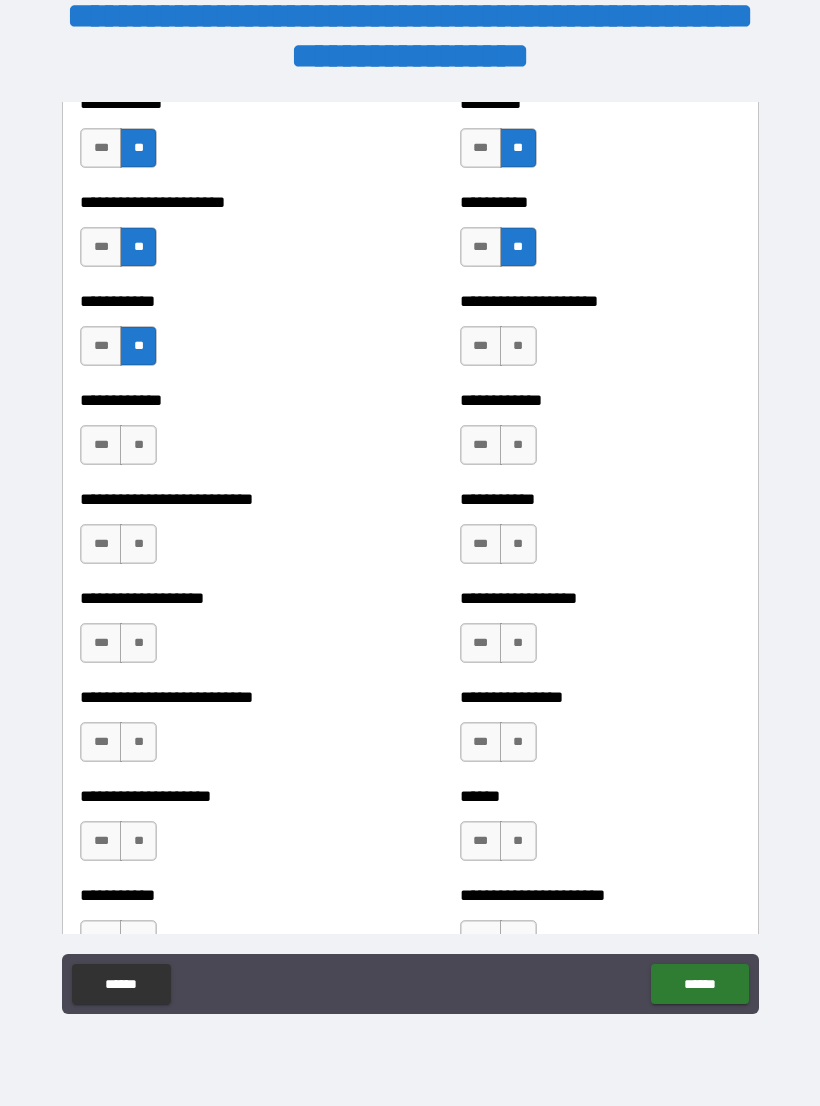 scroll, scrollTop: 5347, scrollLeft: 0, axis: vertical 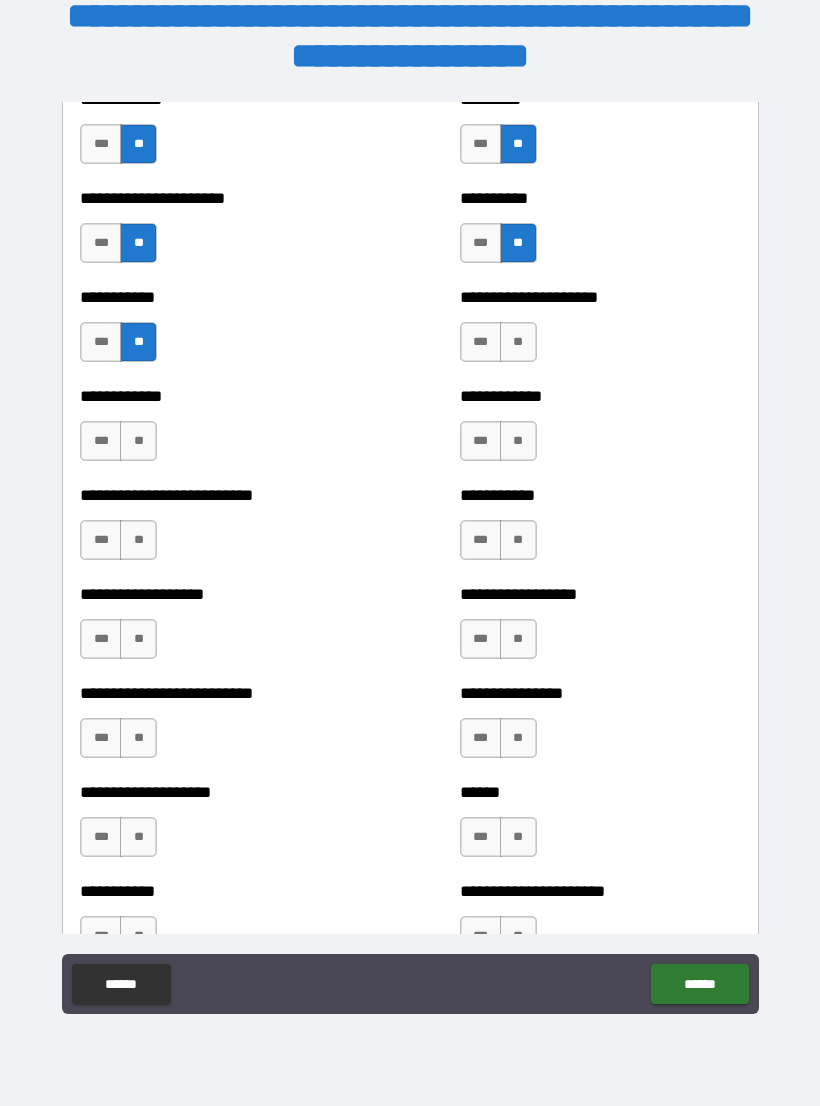click on "**" at bounding box center [518, 342] 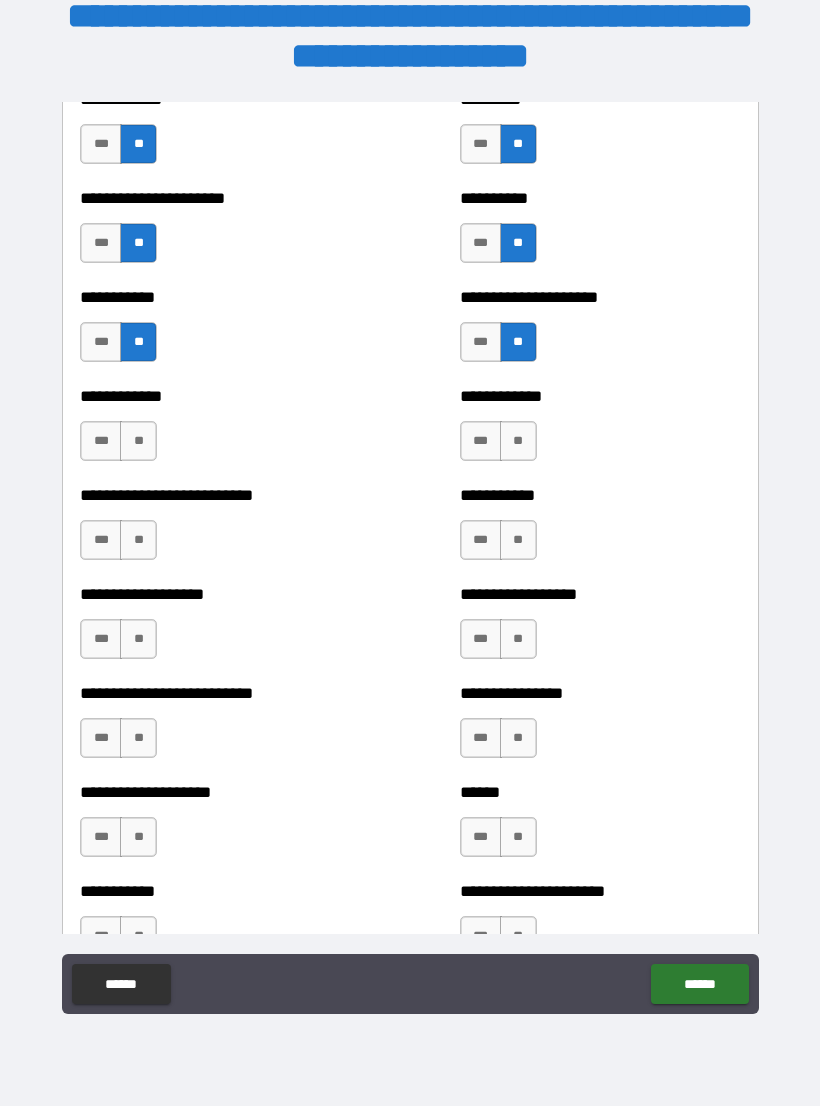 click on "**" at bounding box center (518, 441) 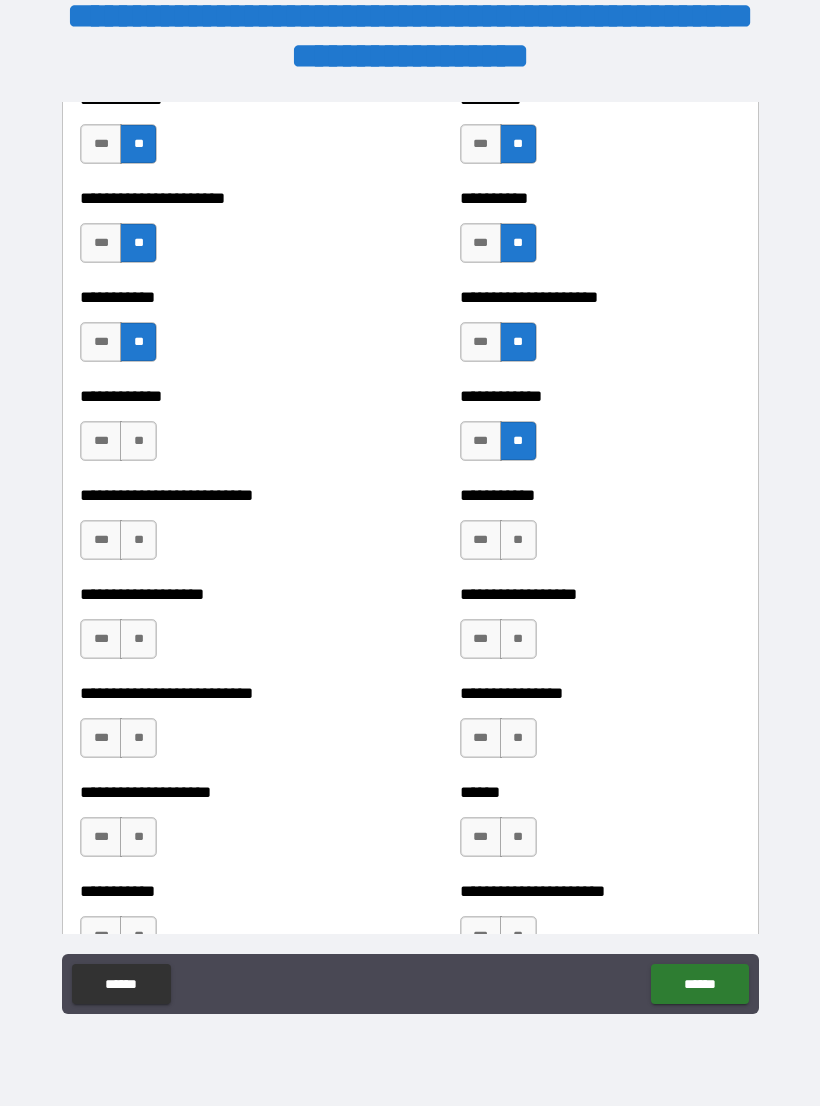 click on "**" at bounding box center (518, 540) 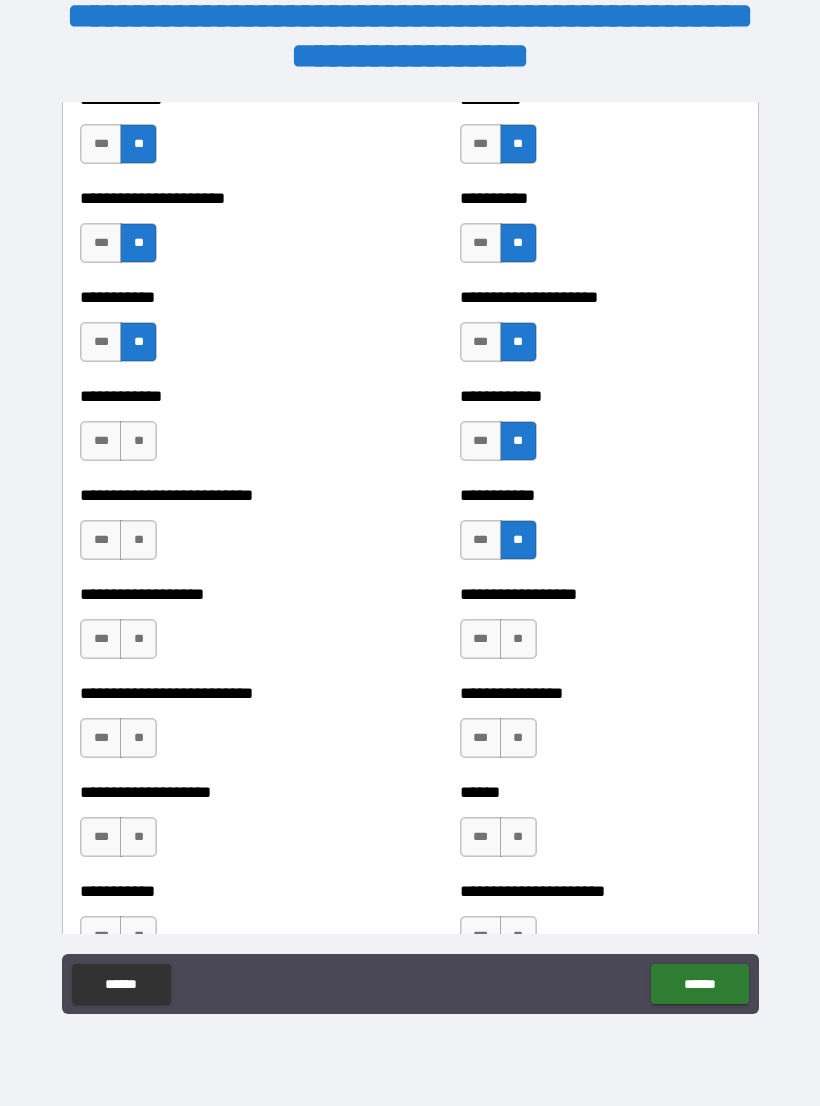 click on "**" at bounding box center [518, 639] 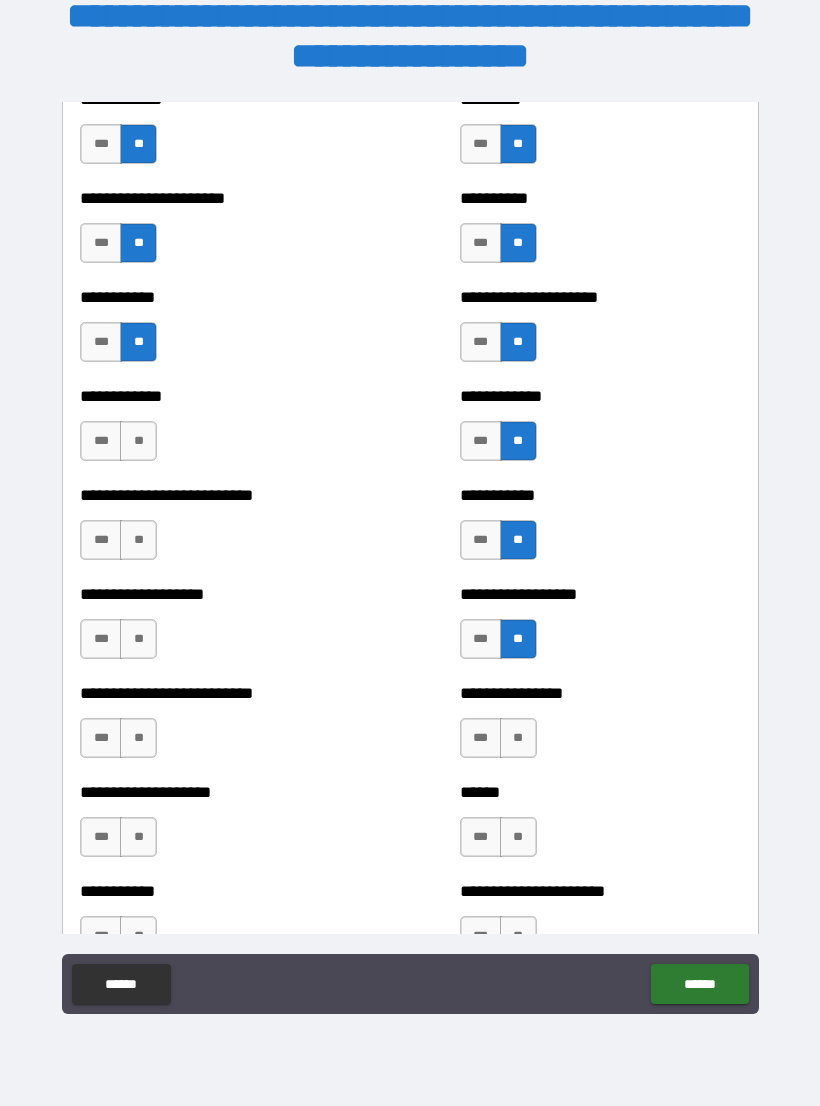 click on "**" at bounding box center (518, 738) 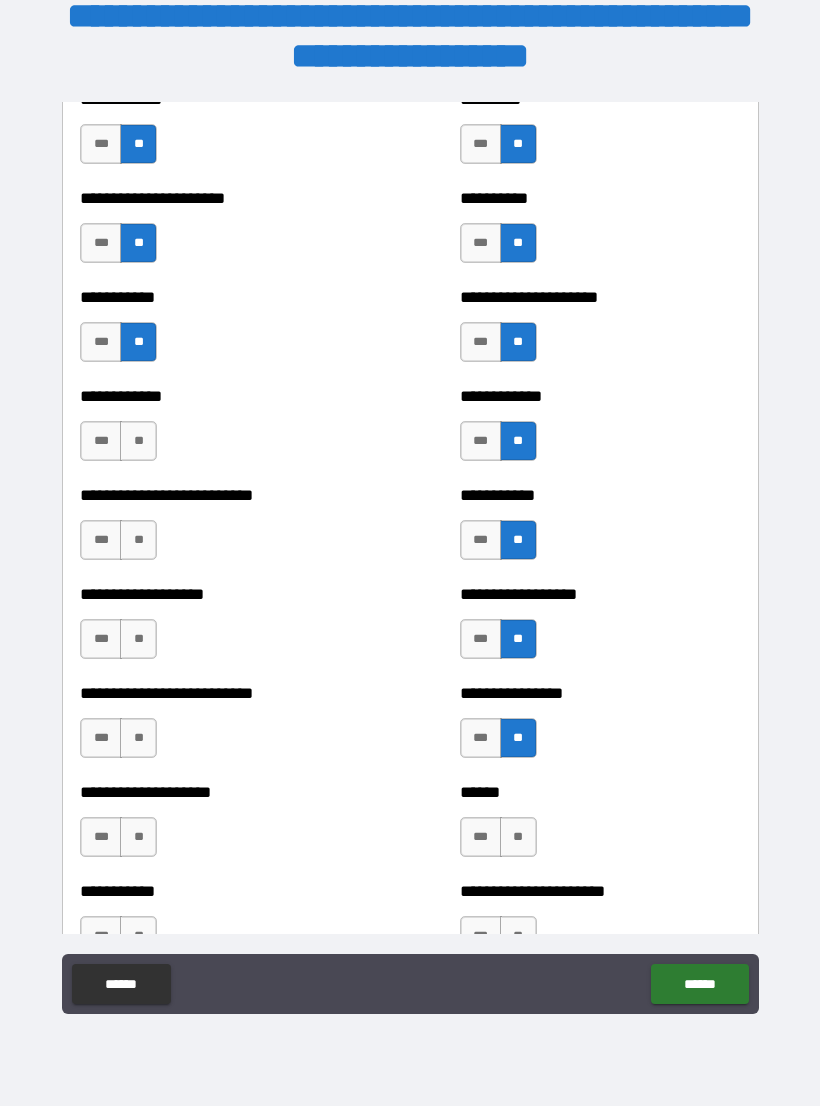 click on "**" at bounding box center (518, 837) 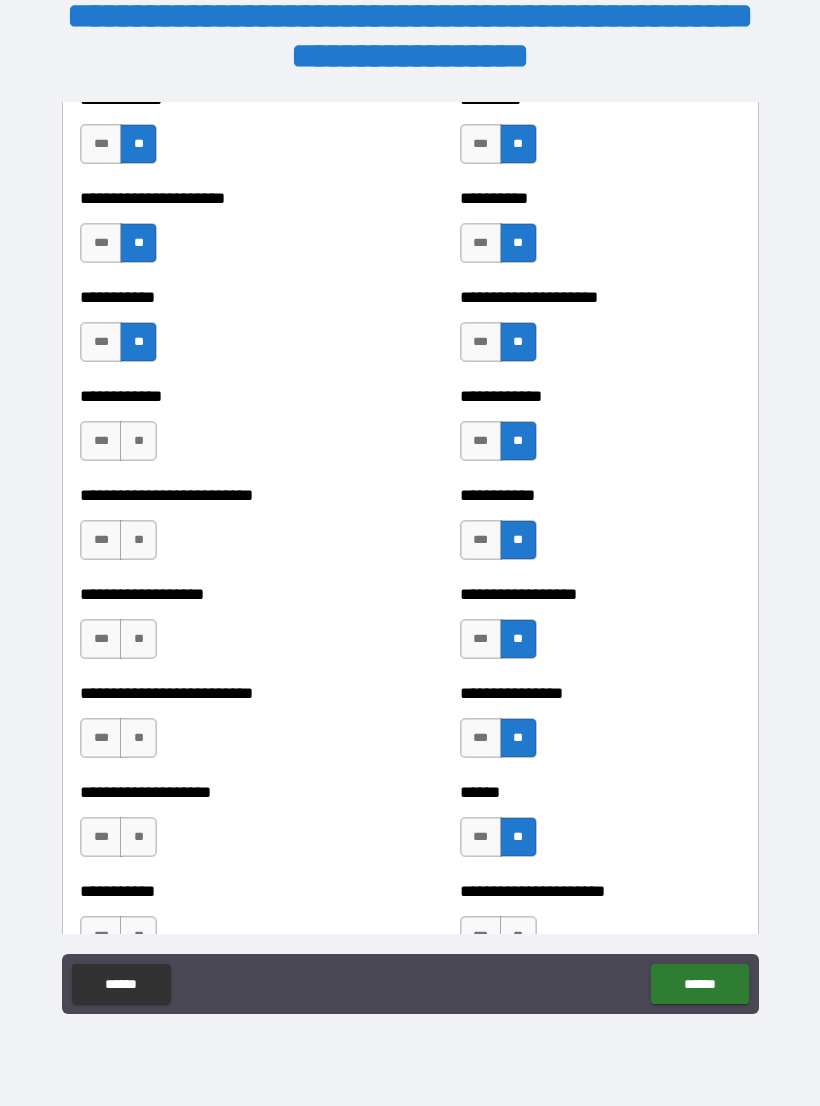 click on "**" at bounding box center (138, 441) 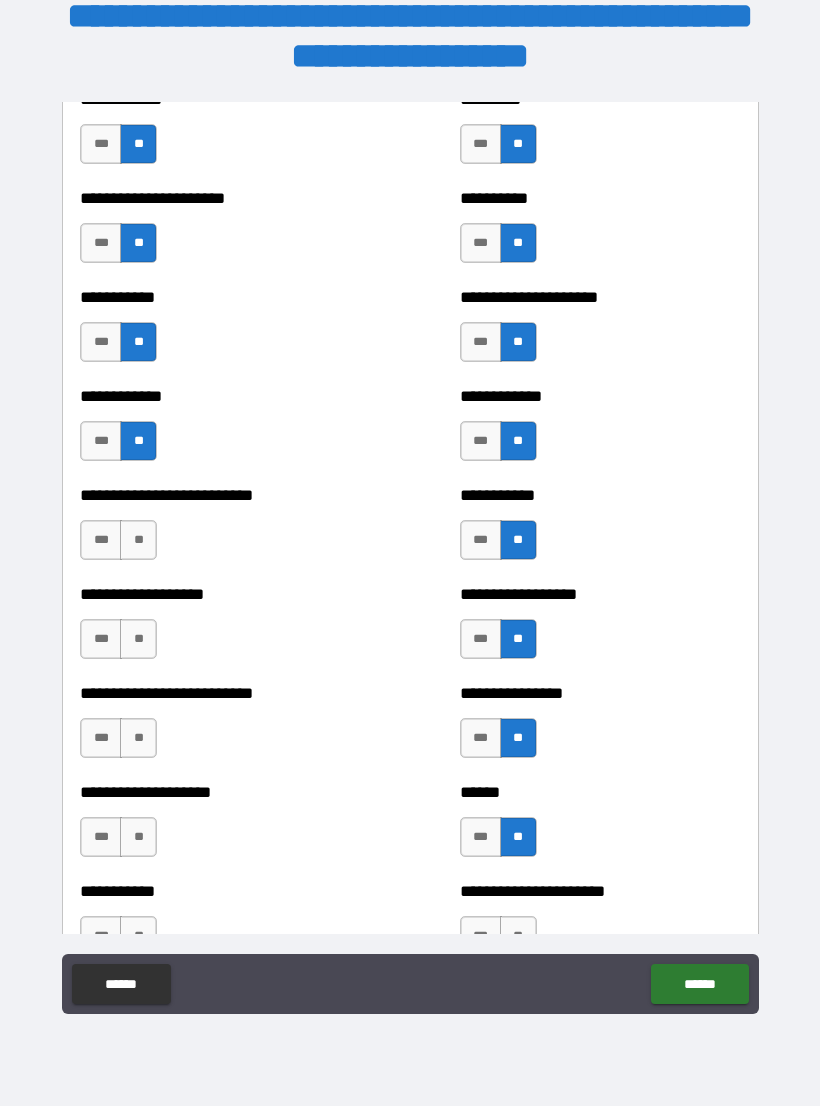 click on "**" at bounding box center (138, 540) 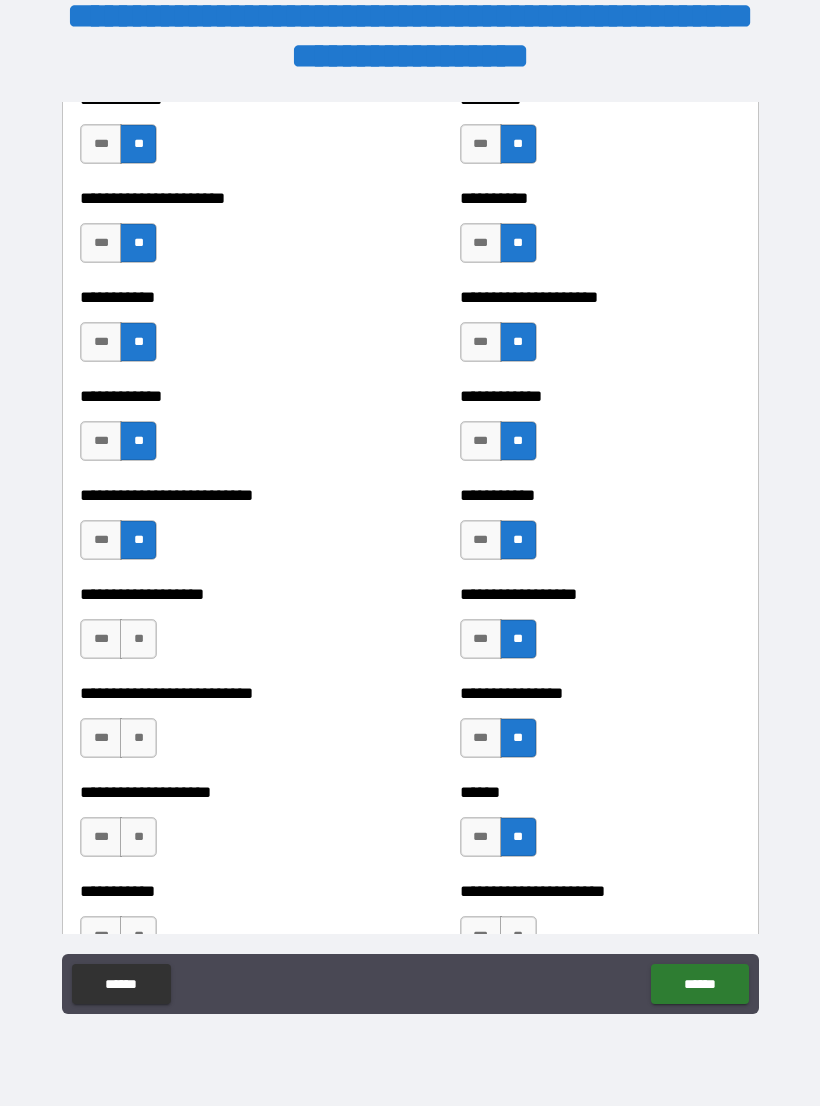 click on "**" at bounding box center [138, 639] 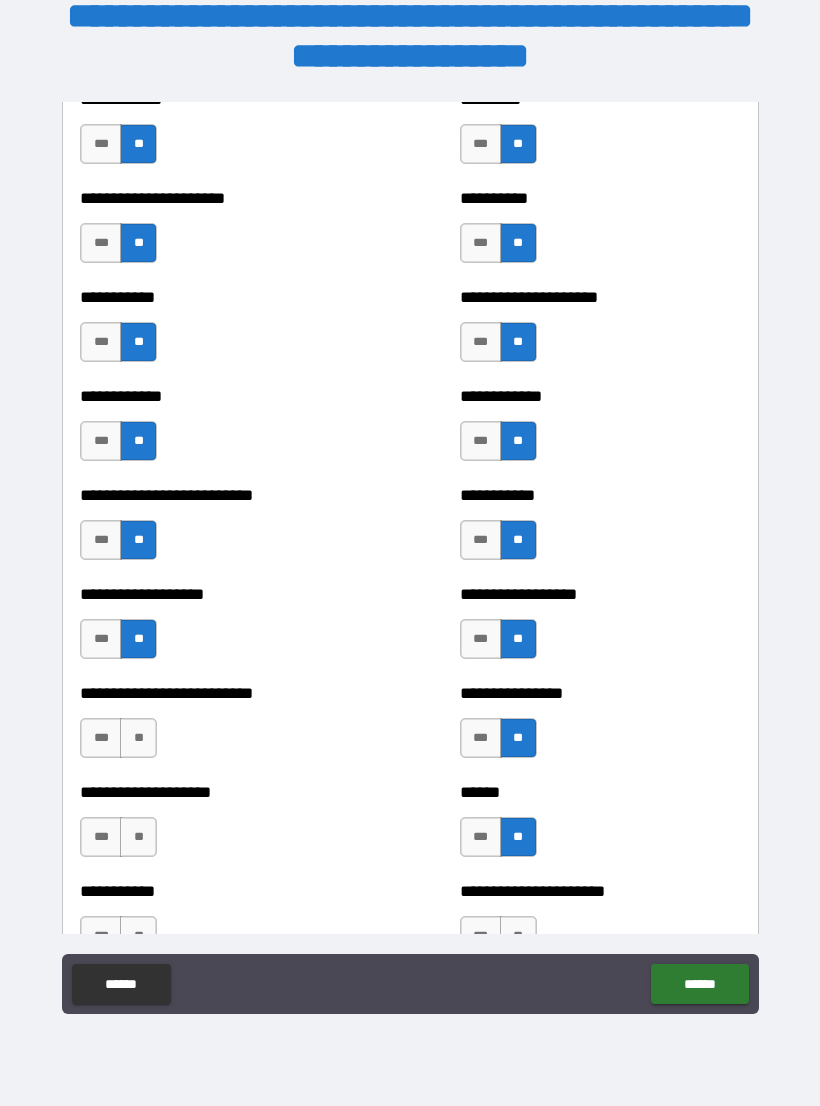 click on "**" at bounding box center [138, 738] 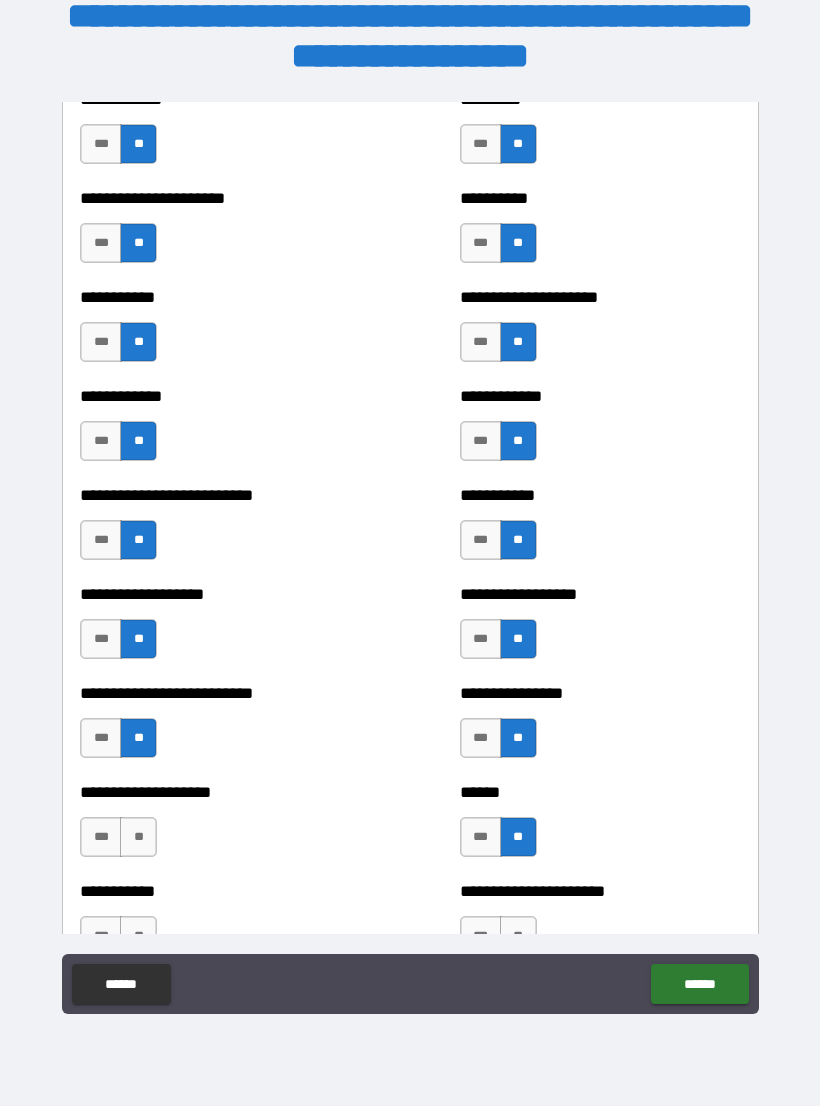 click on "**" at bounding box center (138, 837) 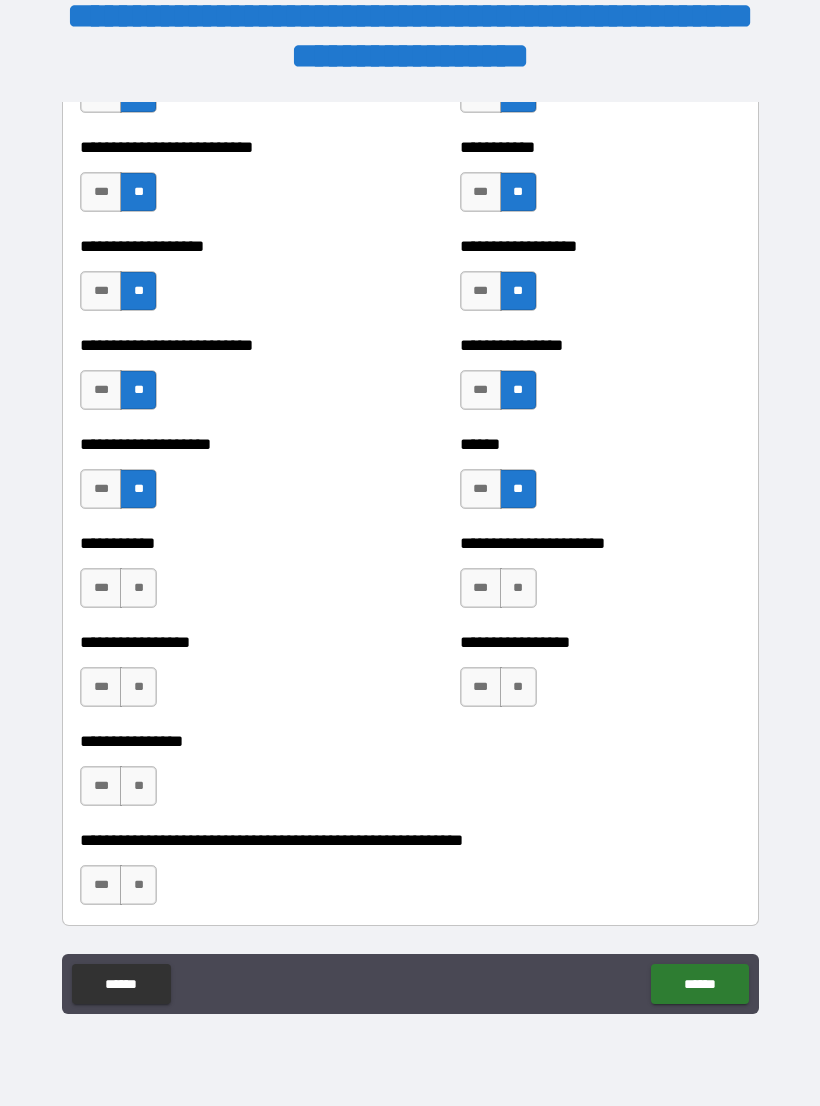 scroll, scrollTop: 5906, scrollLeft: 0, axis: vertical 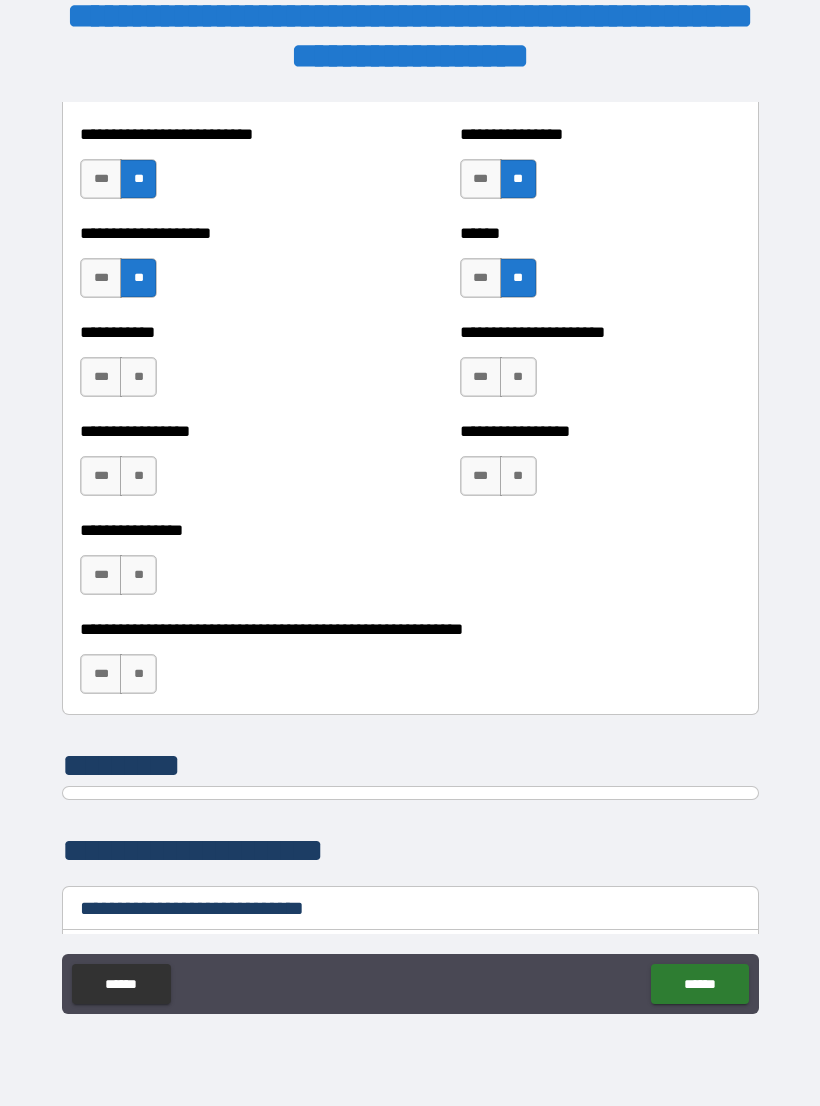 click on "**" at bounding box center [138, 377] 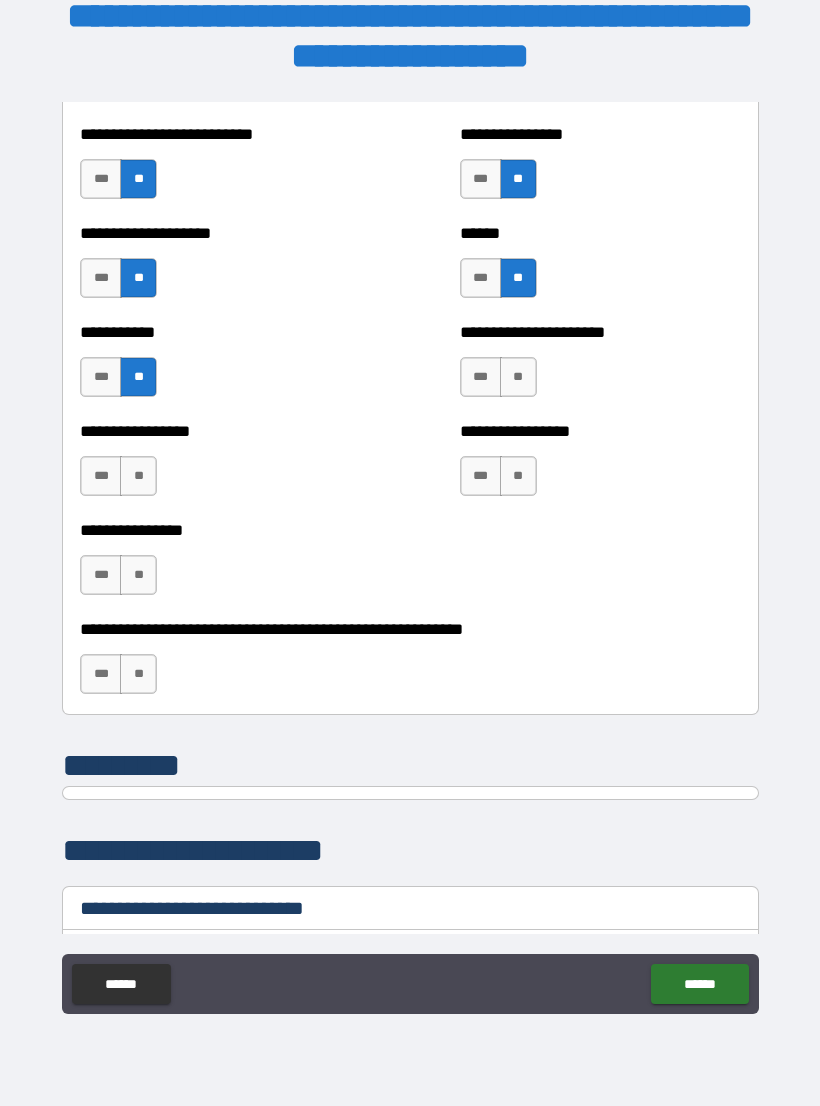 click on "**" at bounding box center [138, 476] 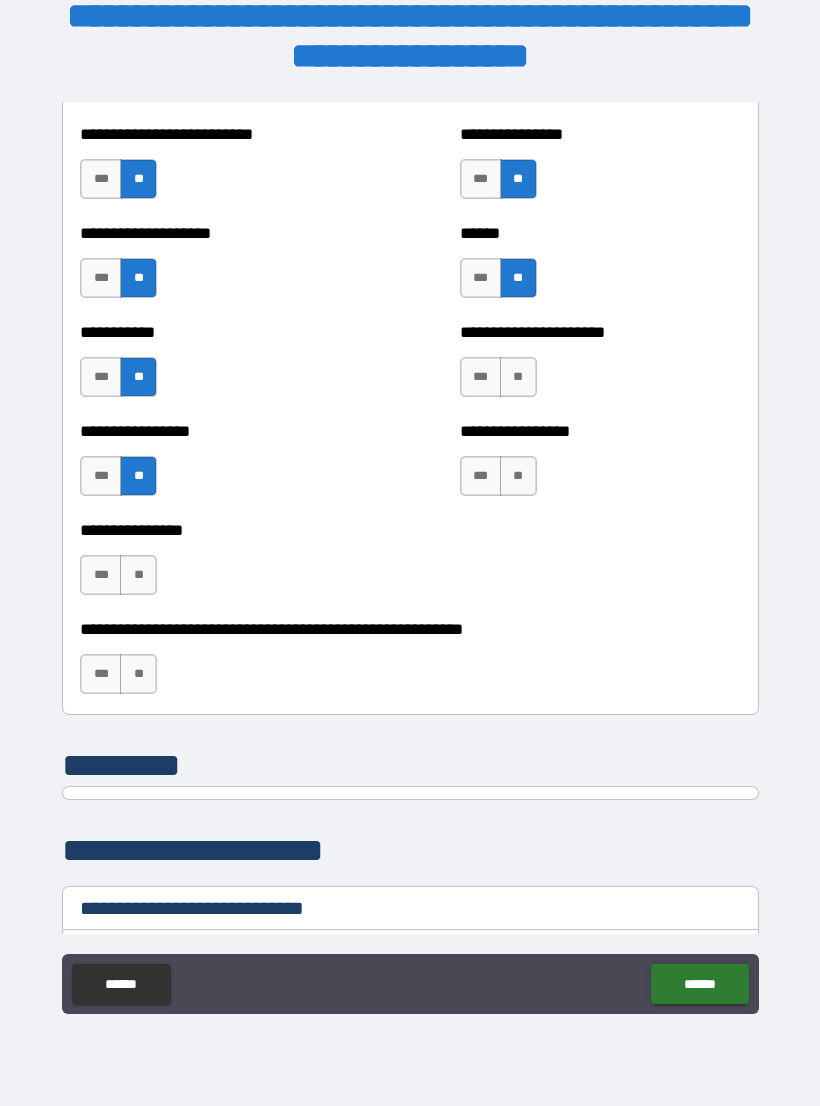 click on "**" at bounding box center (138, 575) 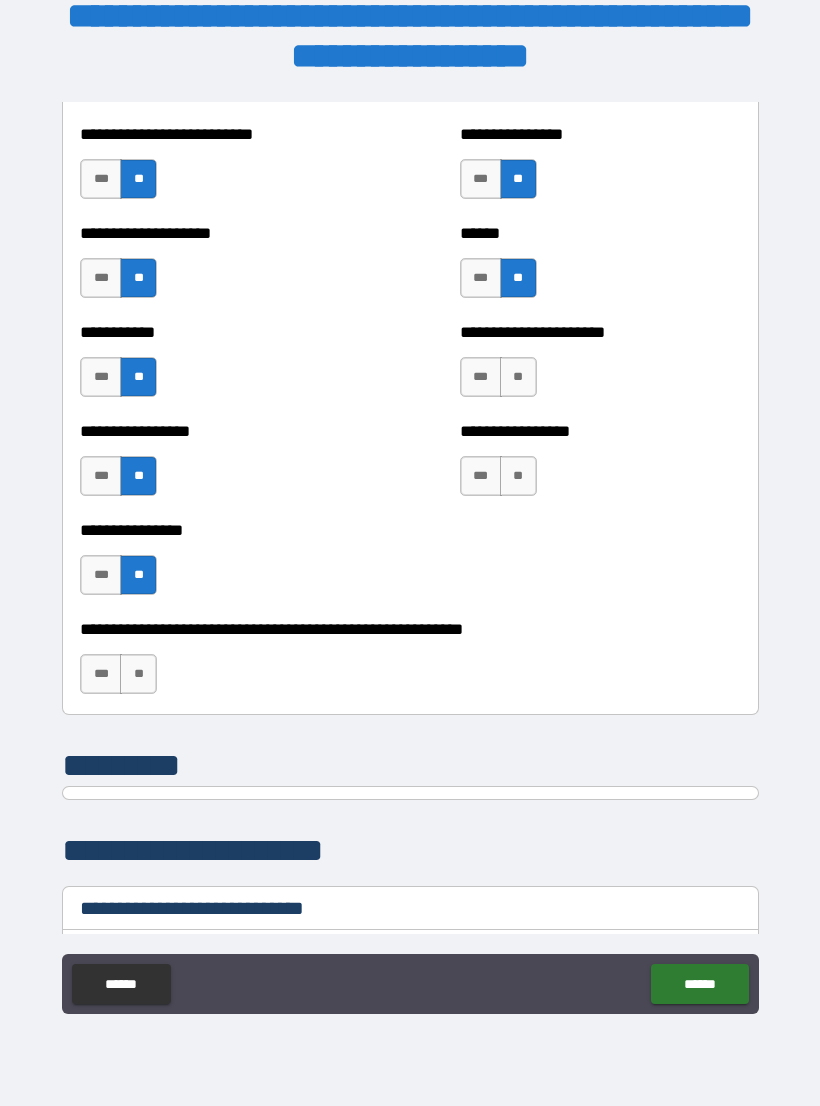 click on "**" at bounding box center [518, 377] 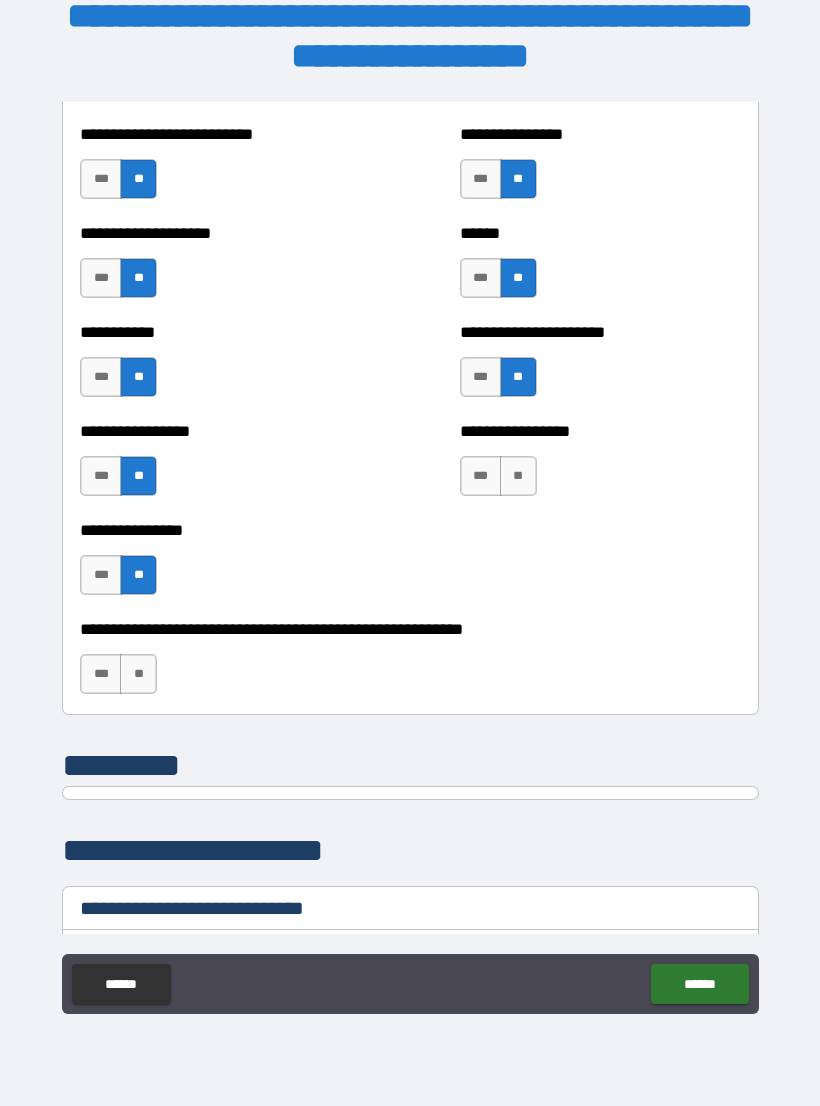 click on "**" at bounding box center (518, 476) 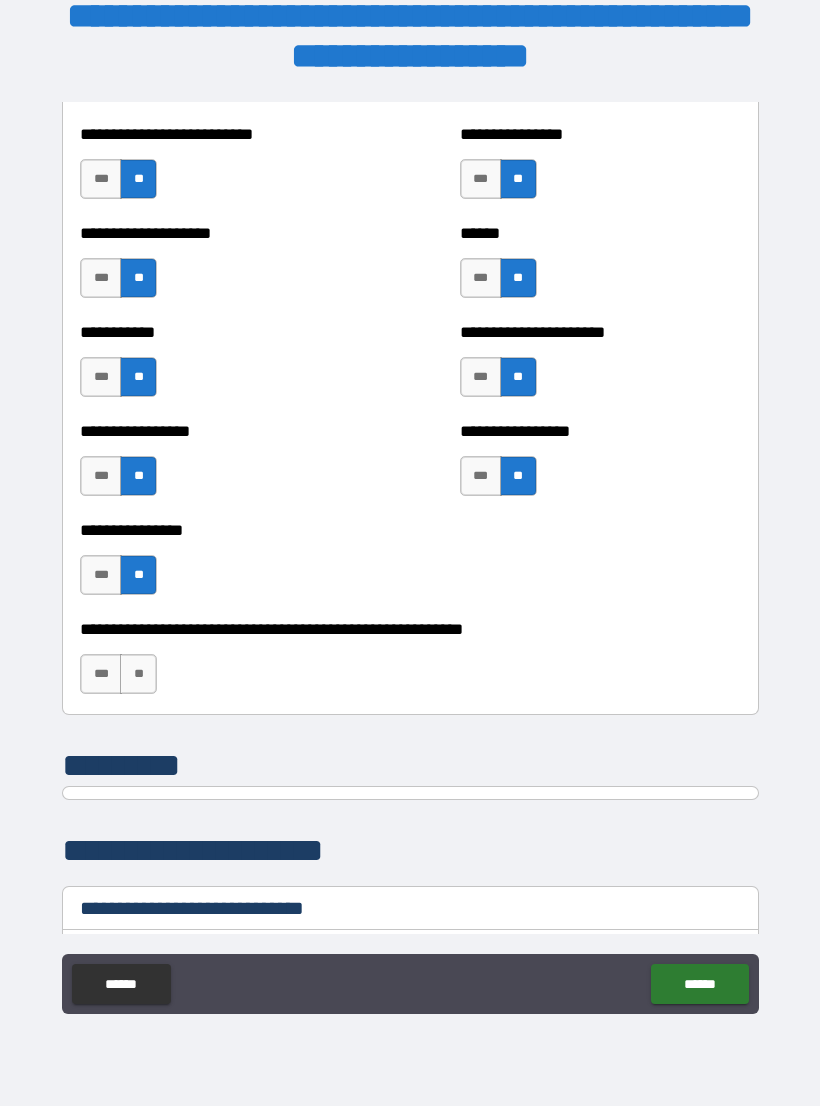 click on "**" at bounding box center (138, 674) 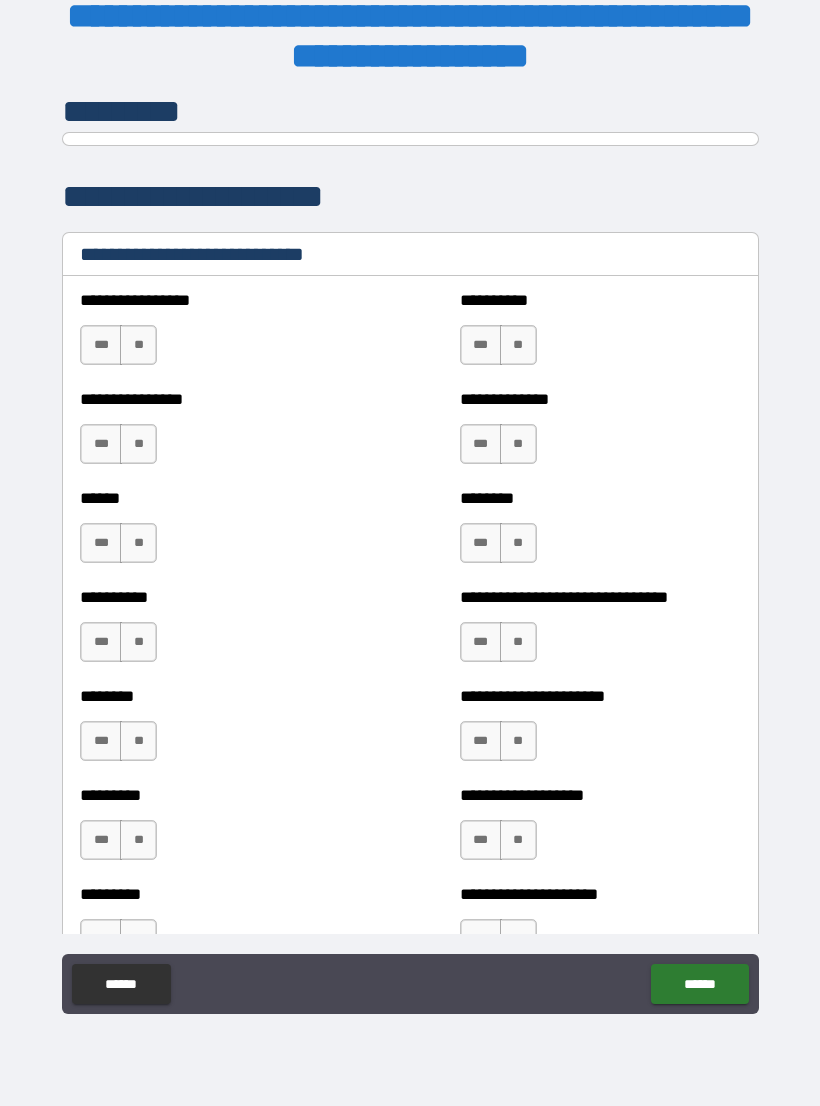 scroll, scrollTop: 6573, scrollLeft: 0, axis: vertical 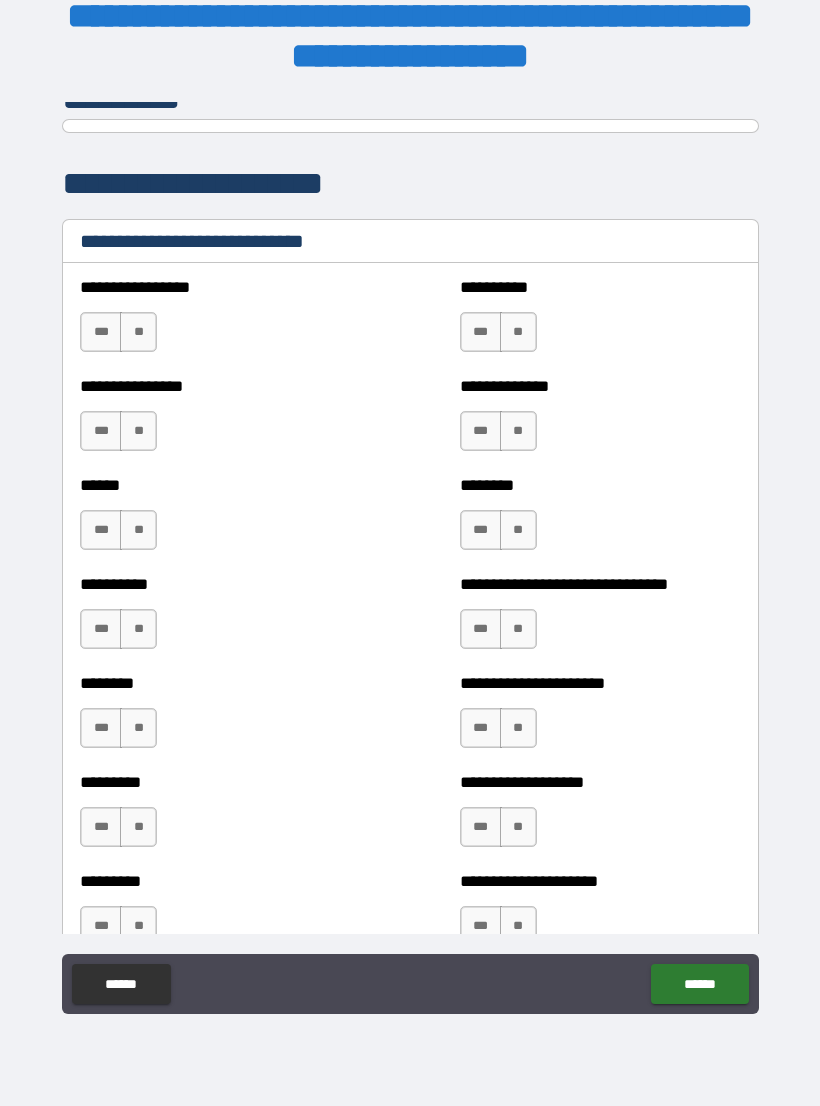 click on "**" at bounding box center (138, 332) 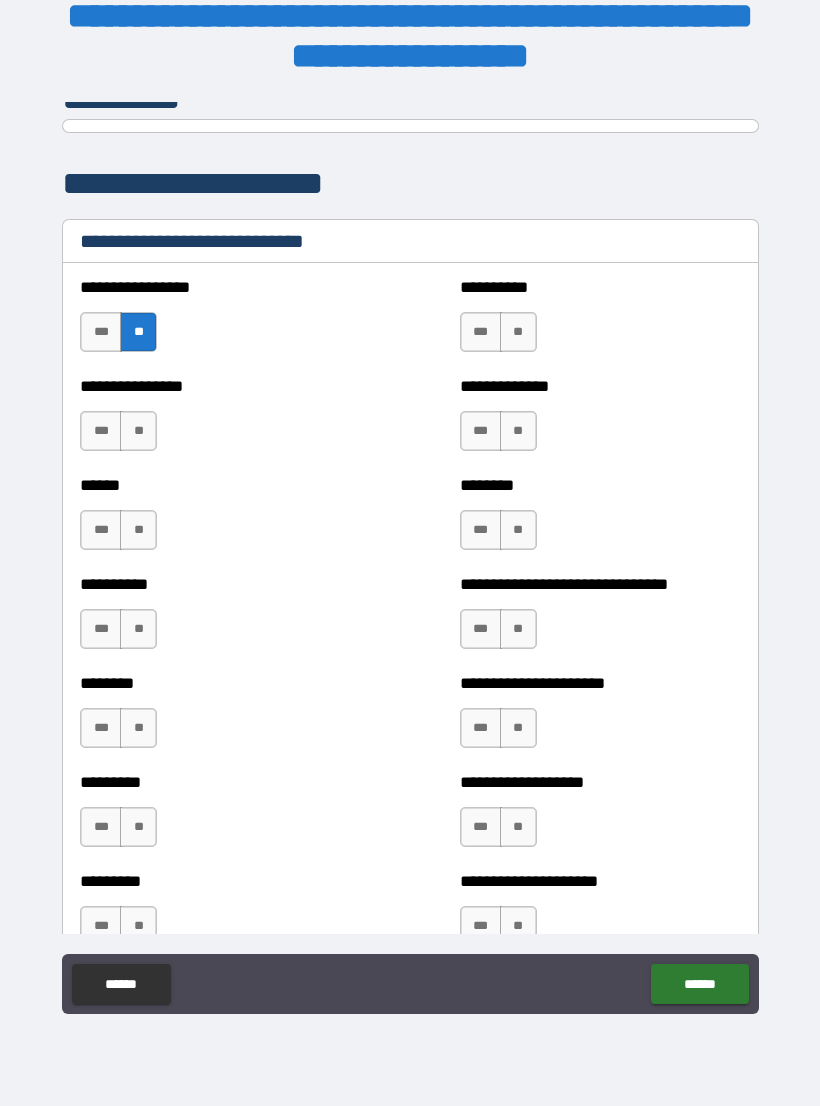 click on "**" at bounding box center [138, 431] 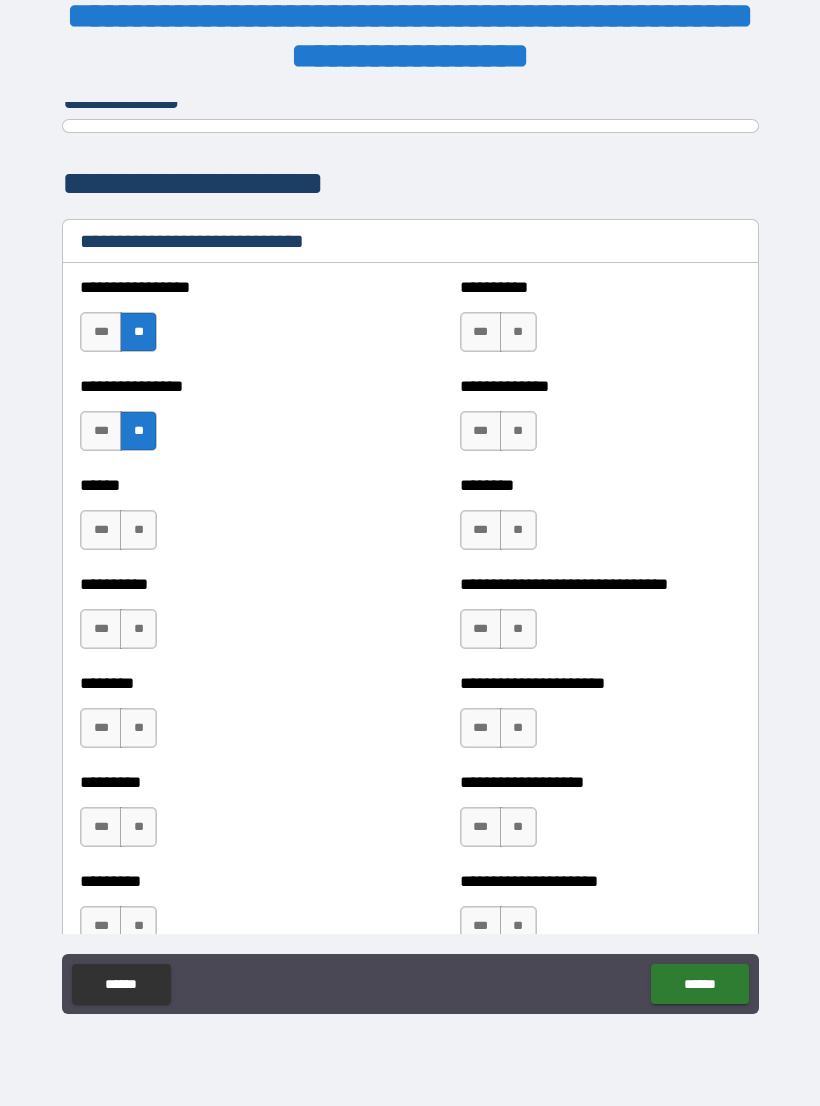 click on "***" at bounding box center (101, 530) 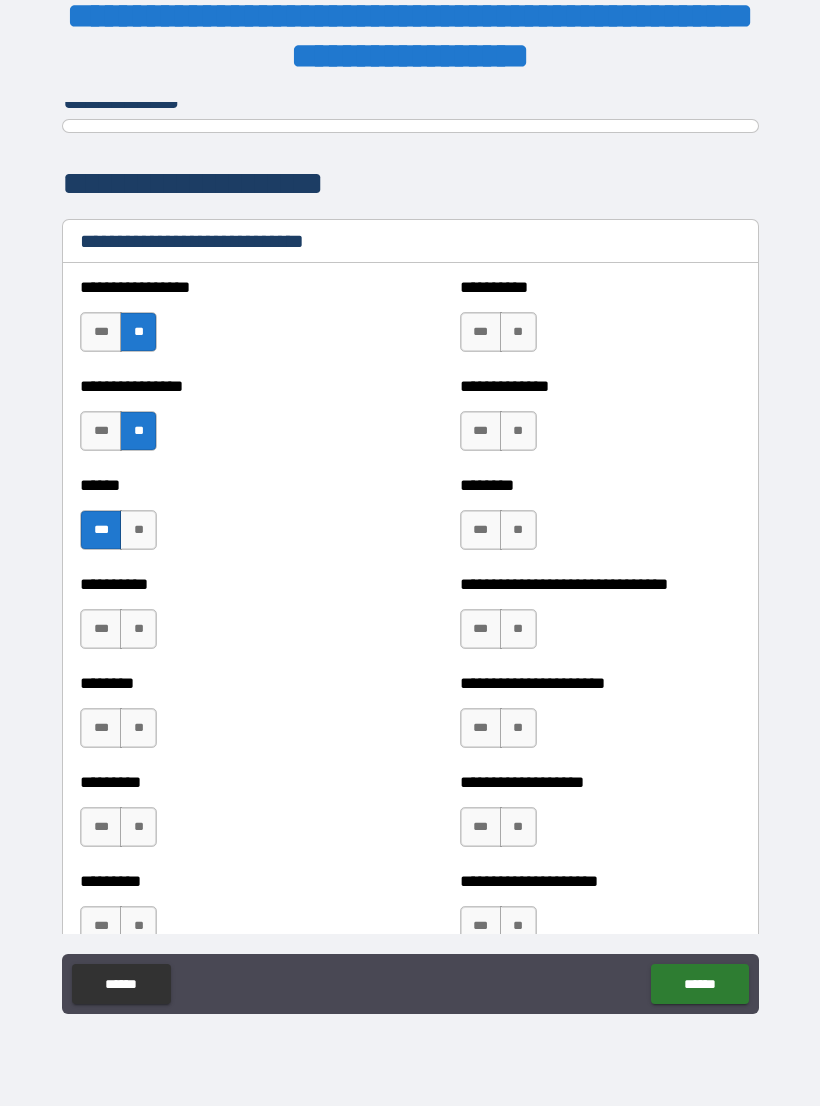 click on "**" at bounding box center (138, 629) 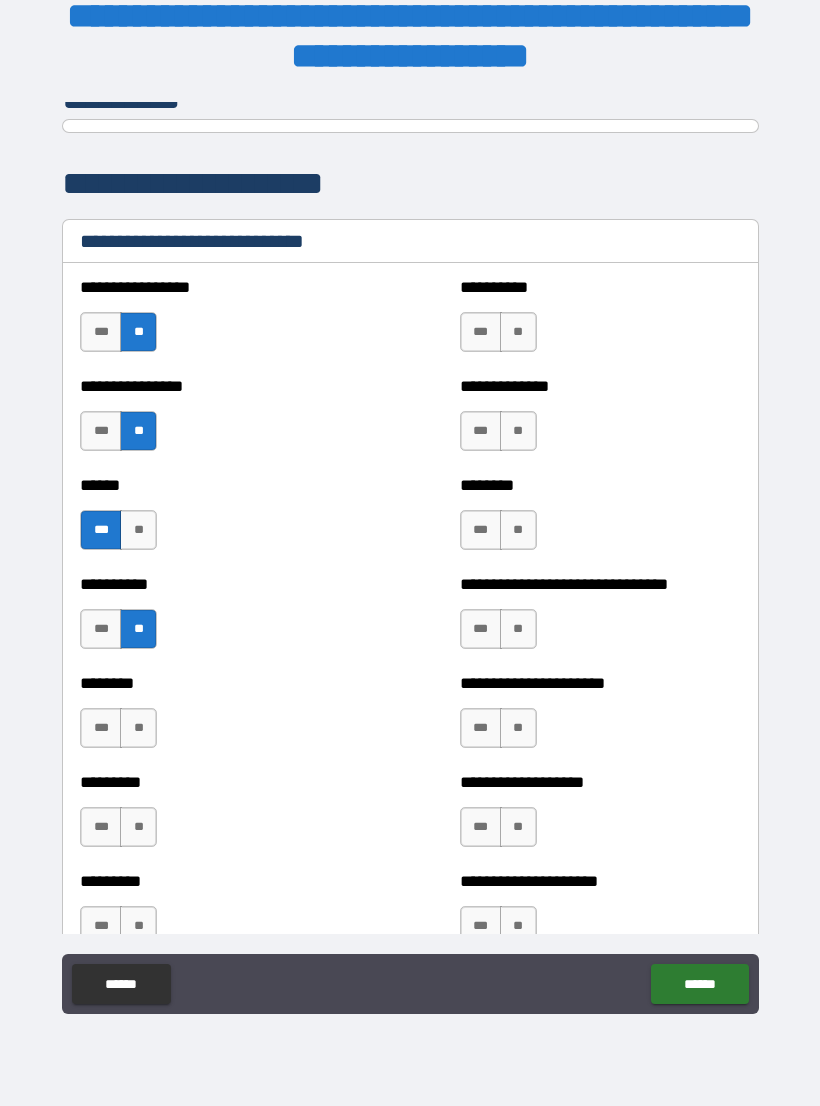 click on "**" at bounding box center (138, 728) 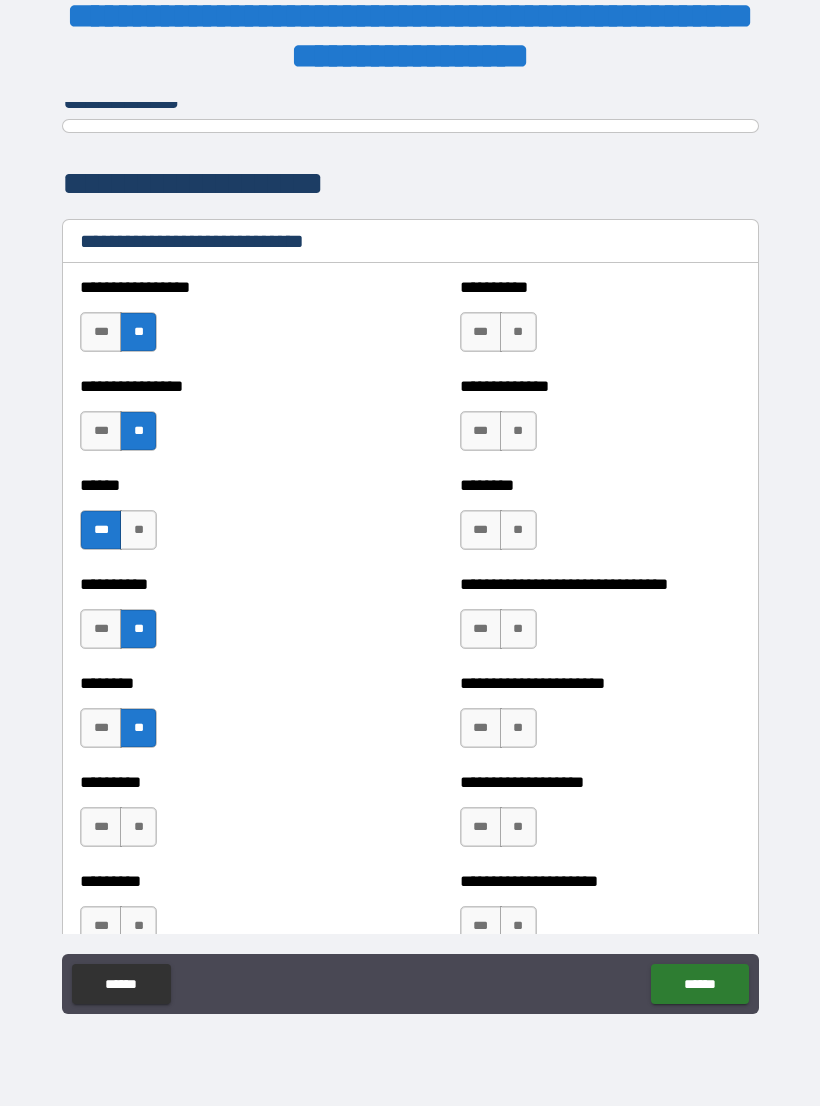 click on "**" at bounding box center (138, 827) 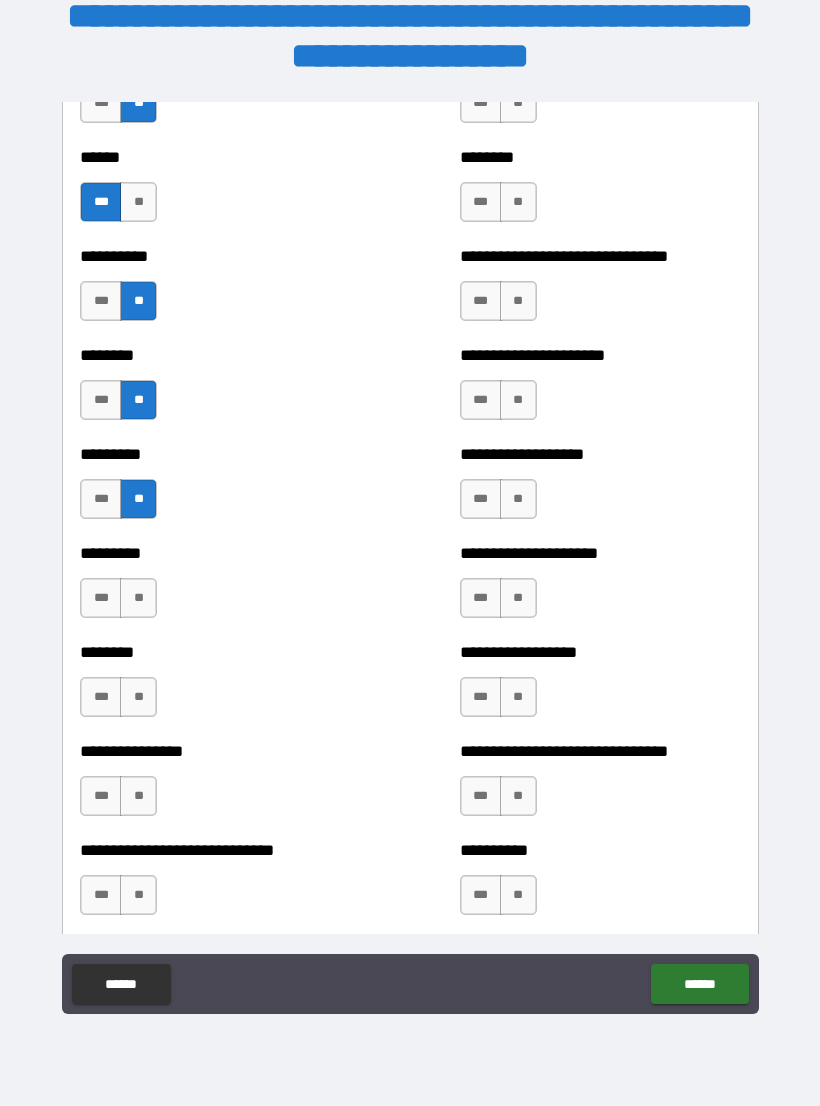 scroll, scrollTop: 6898, scrollLeft: 0, axis: vertical 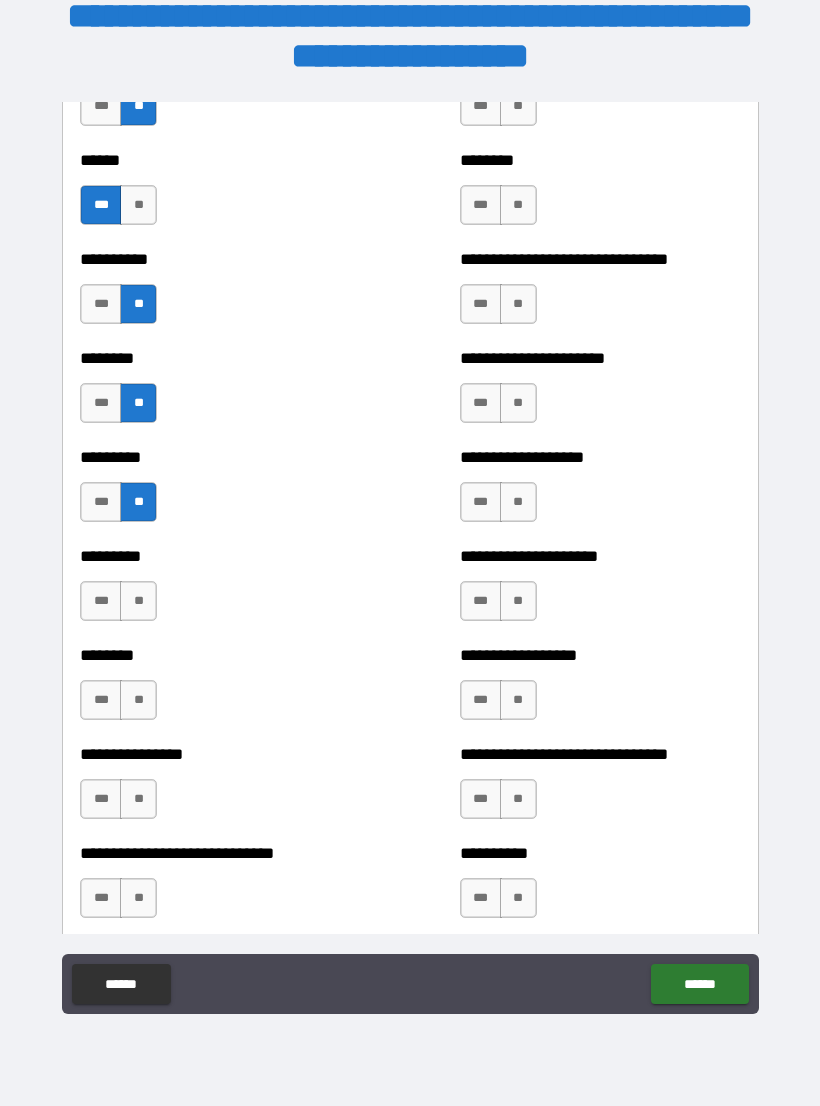 click on "***" at bounding box center [101, 601] 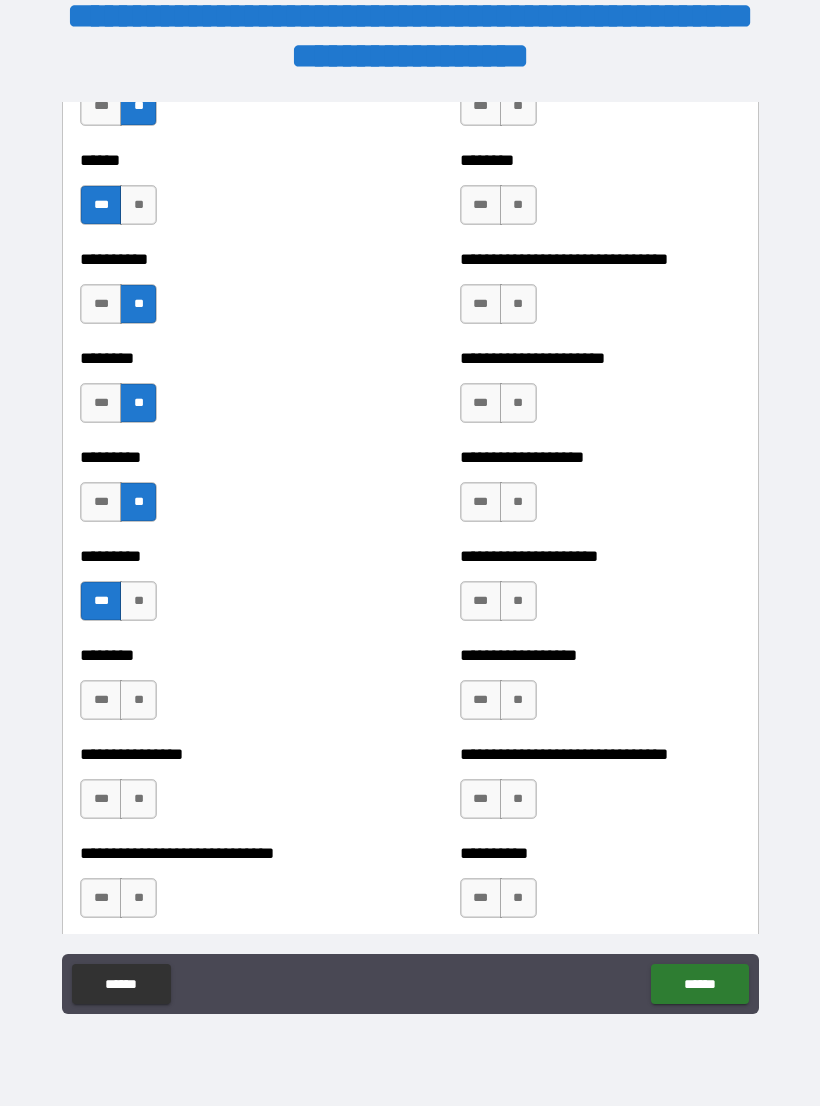click on "**" at bounding box center (138, 700) 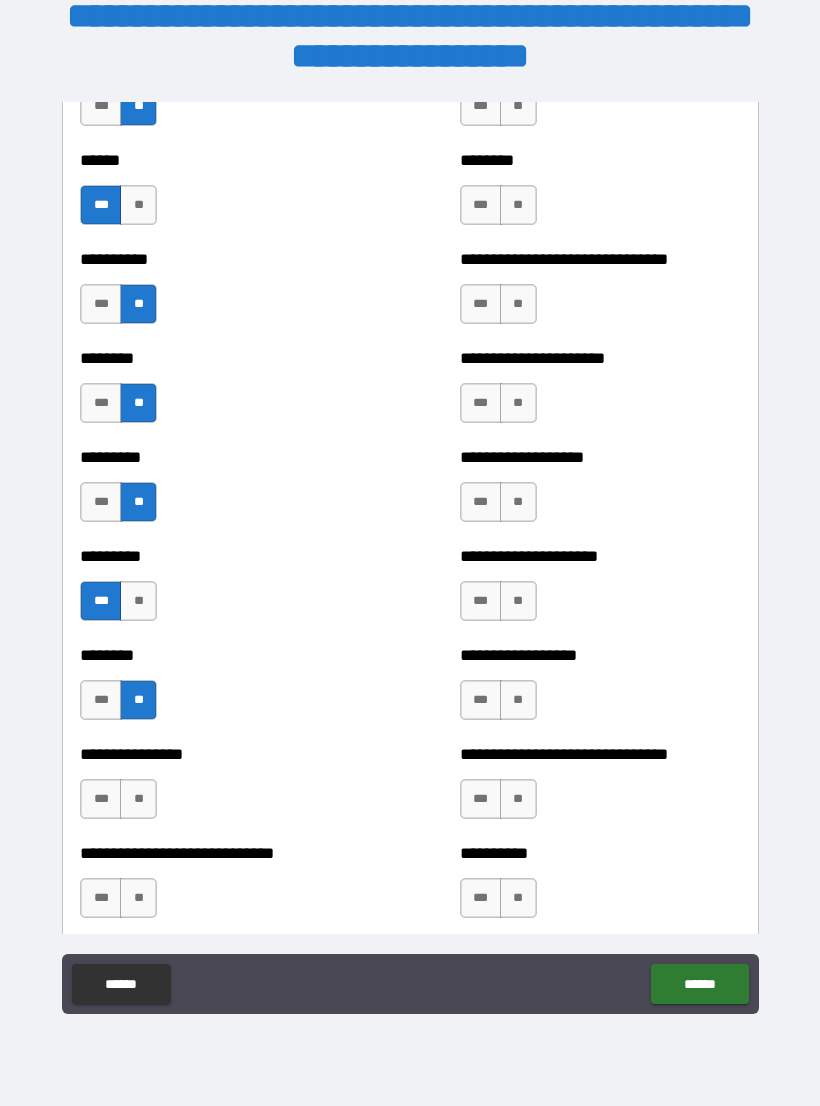 click on "***" at bounding box center [101, 799] 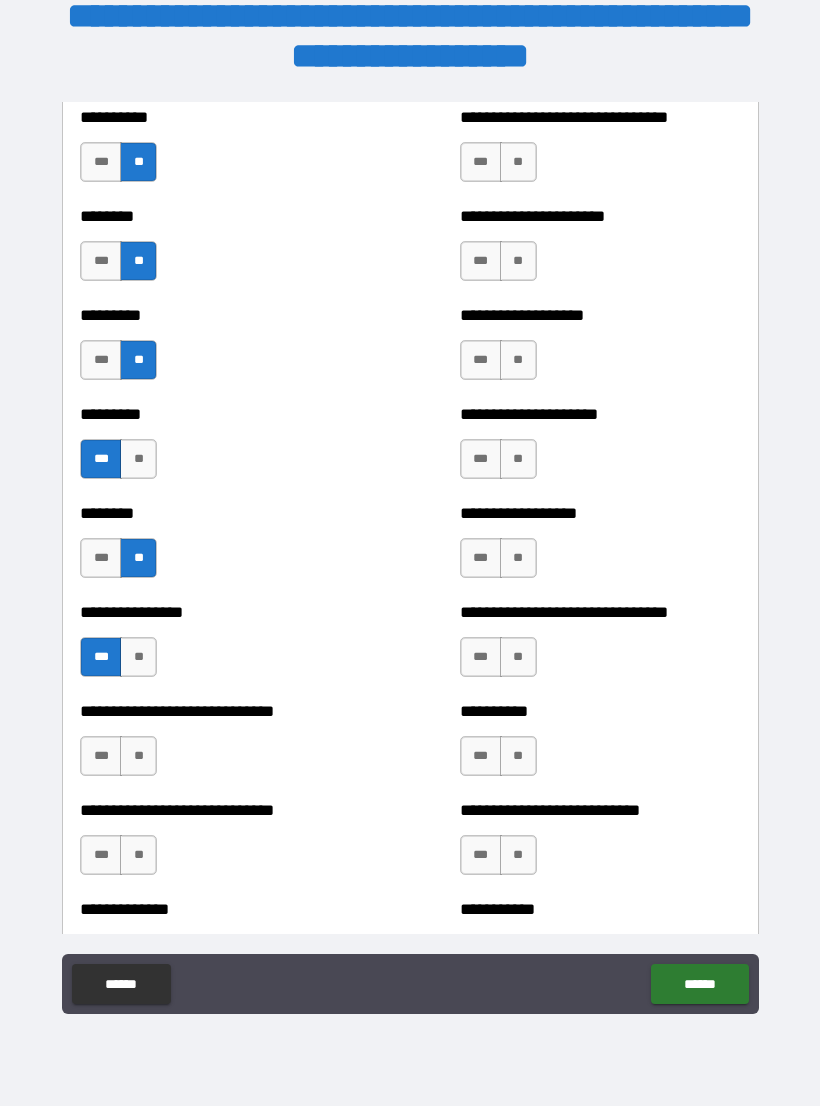 scroll, scrollTop: 7050, scrollLeft: 0, axis: vertical 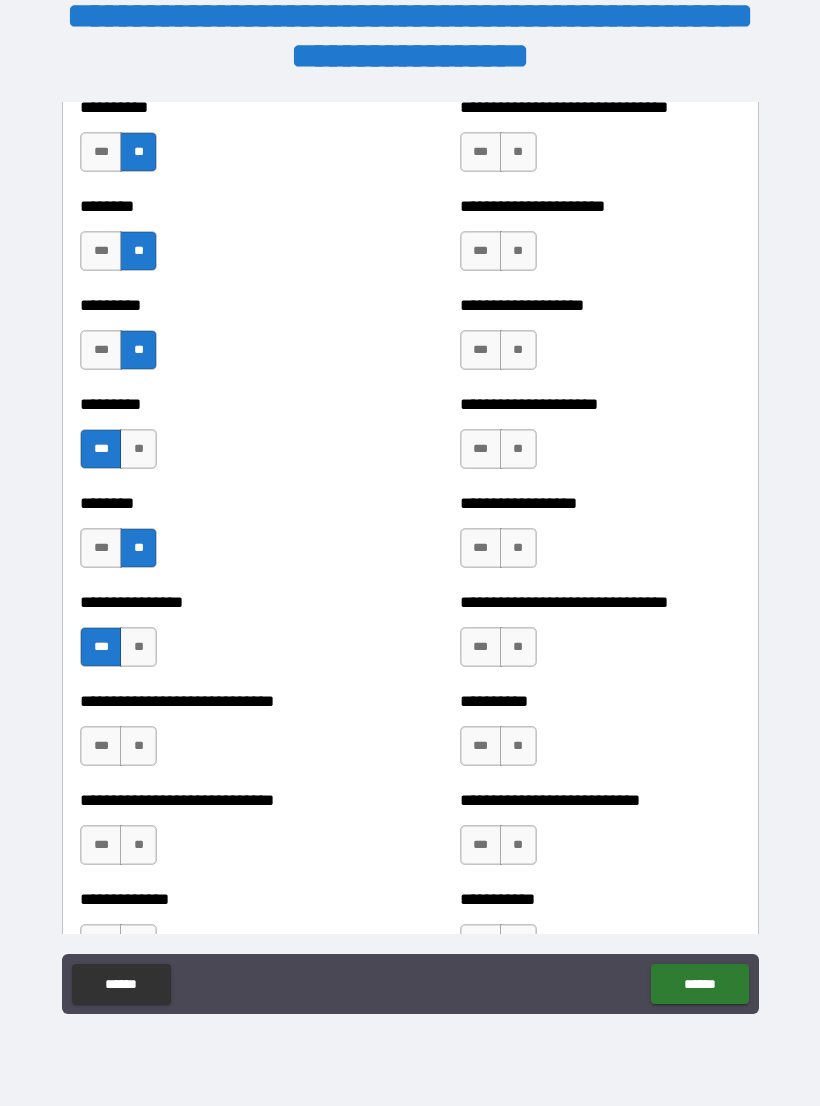 click on "**" at bounding box center [138, 746] 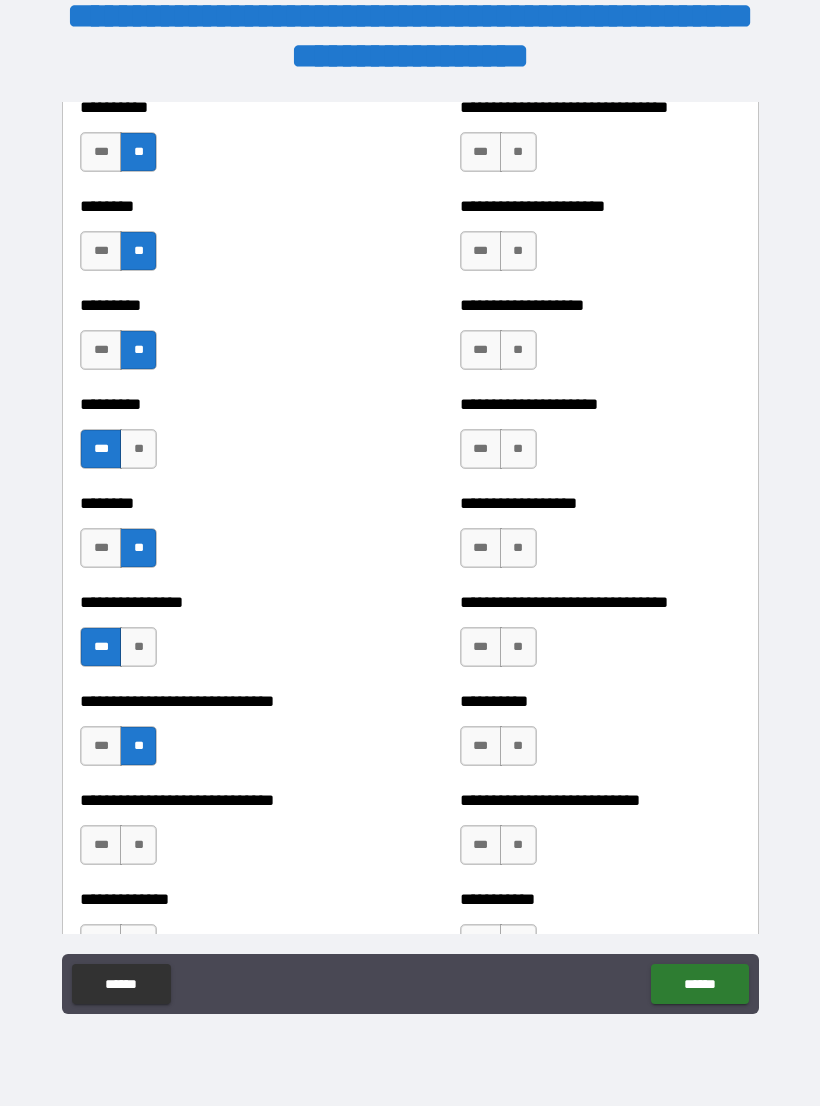 click on "**" at bounding box center [138, 845] 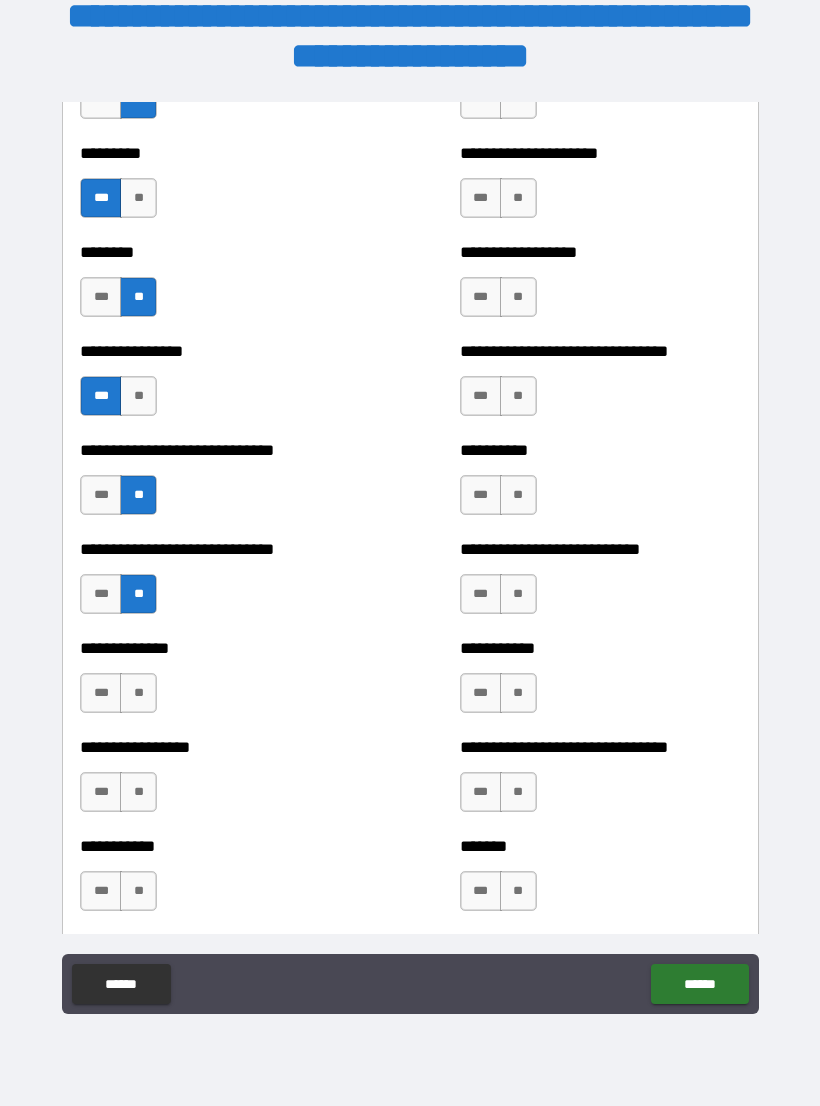 scroll, scrollTop: 7337, scrollLeft: 0, axis: vertical 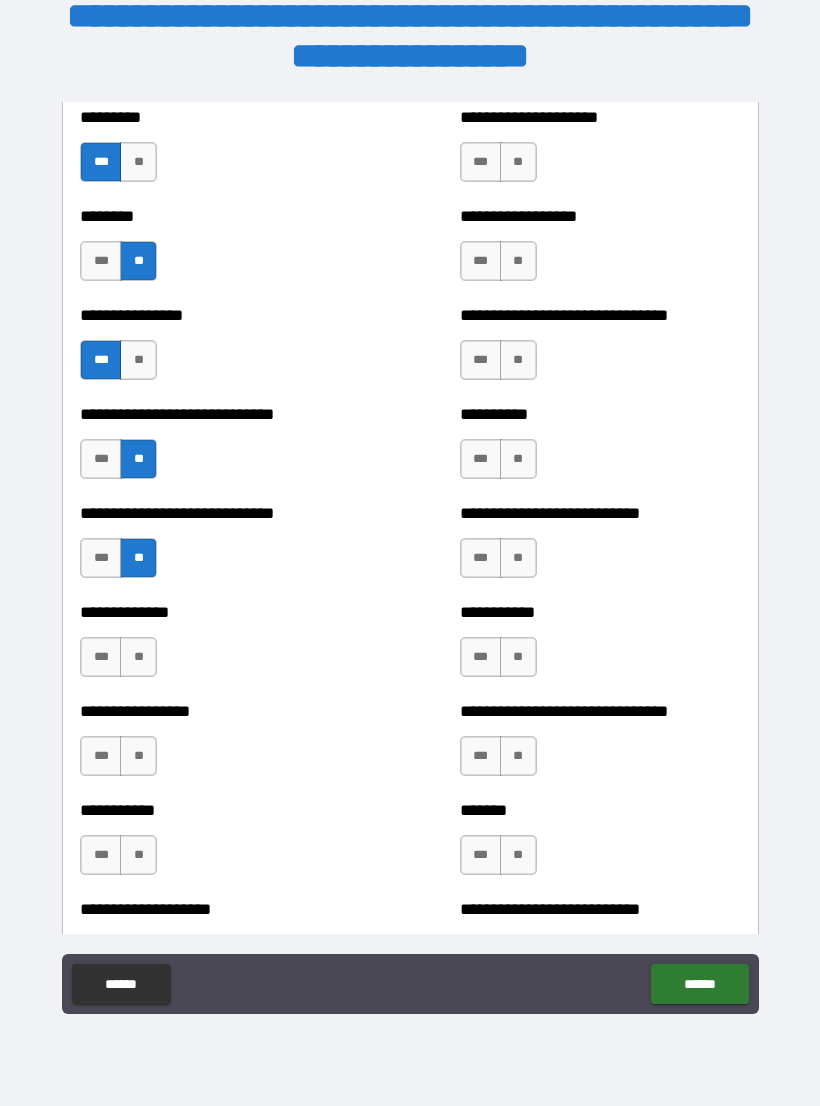 click on "**" at bounding box center [138, 657] 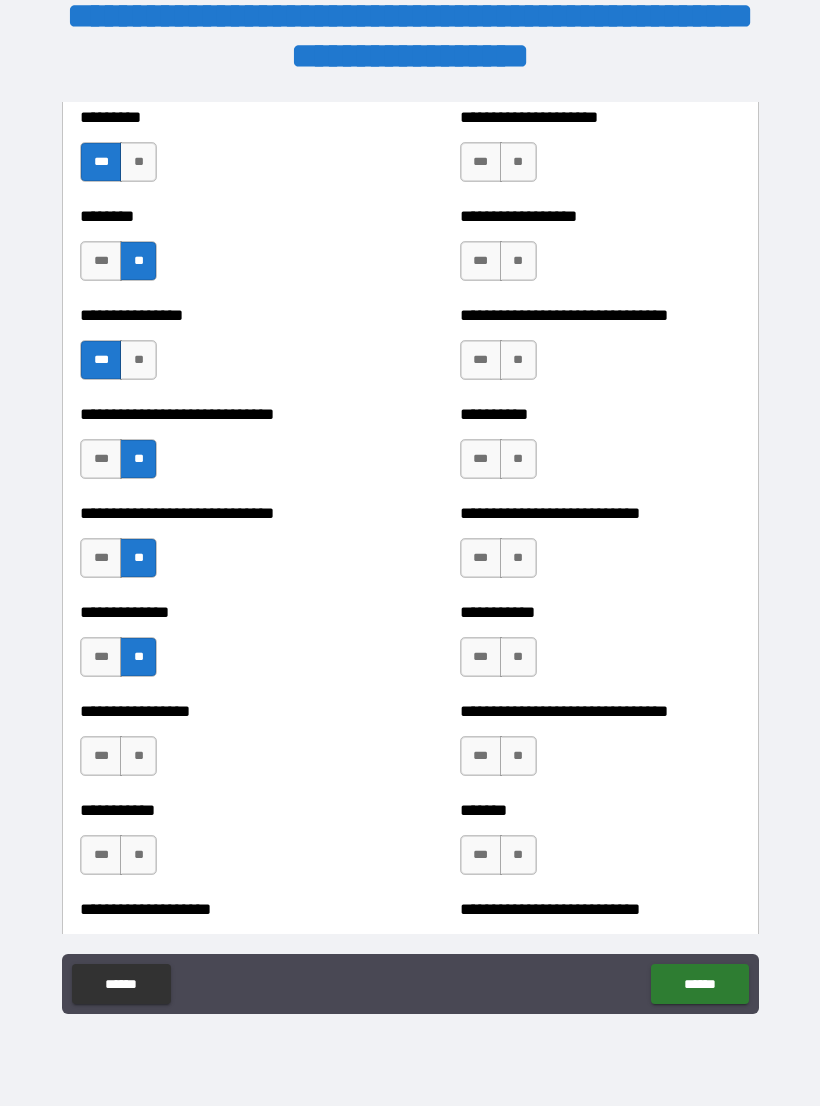 click on "**" at bounding box center [138, 756] 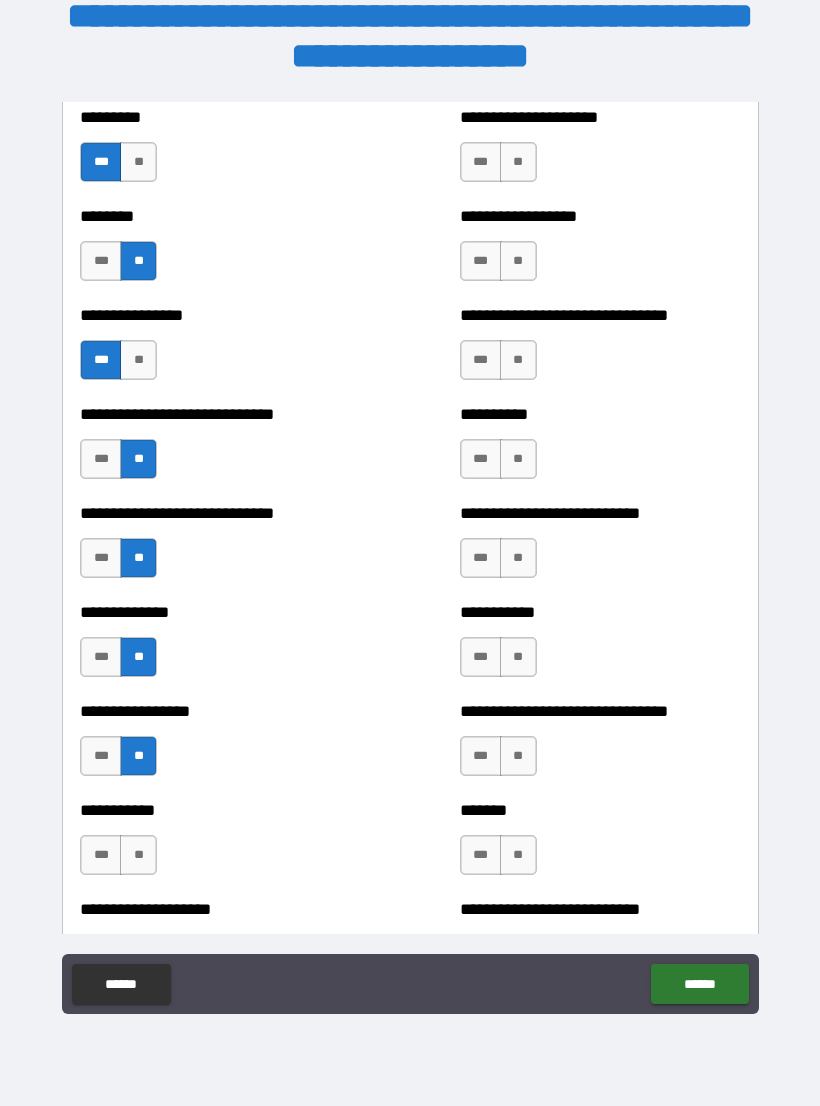click on "***" at bounding box center [101, 855] 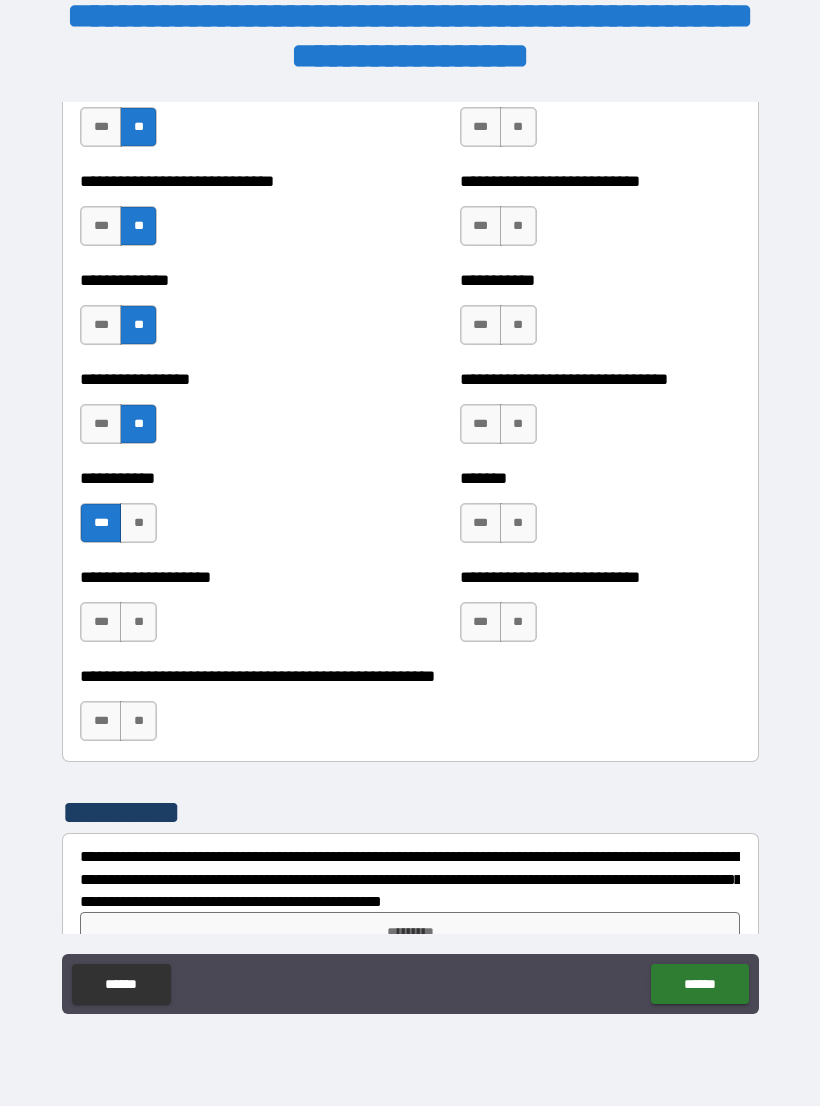 scroll, scrollTop: 7672, scrollLeft: 0, axis: vertical 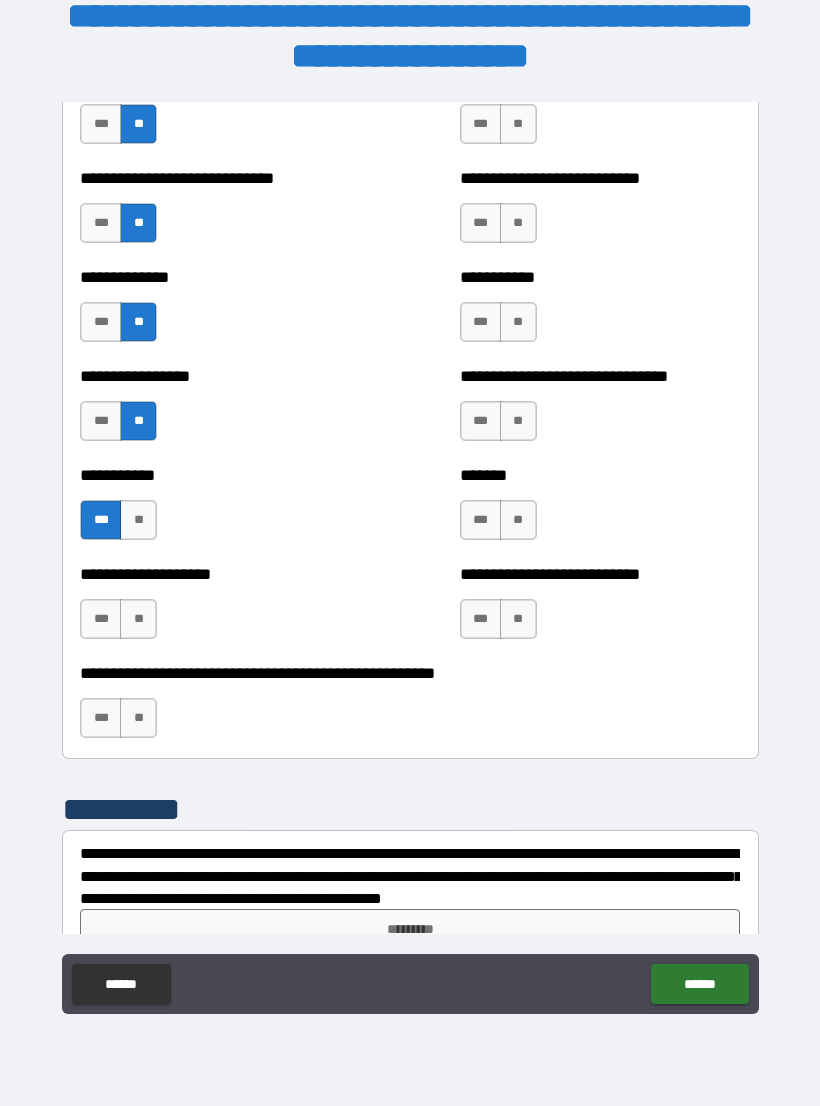click on "**" at bounding box center [138, 619] 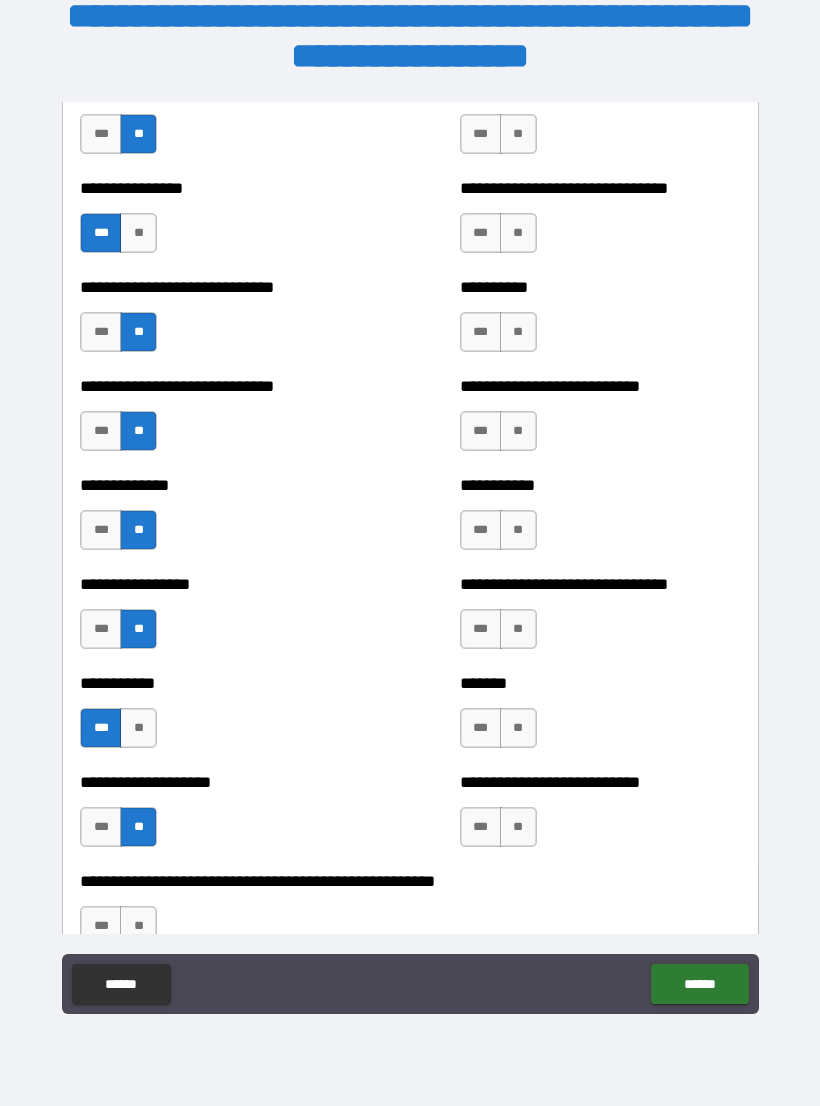 scroll, scrollTop: 7456, scrollLeft: 0, axis: vertical 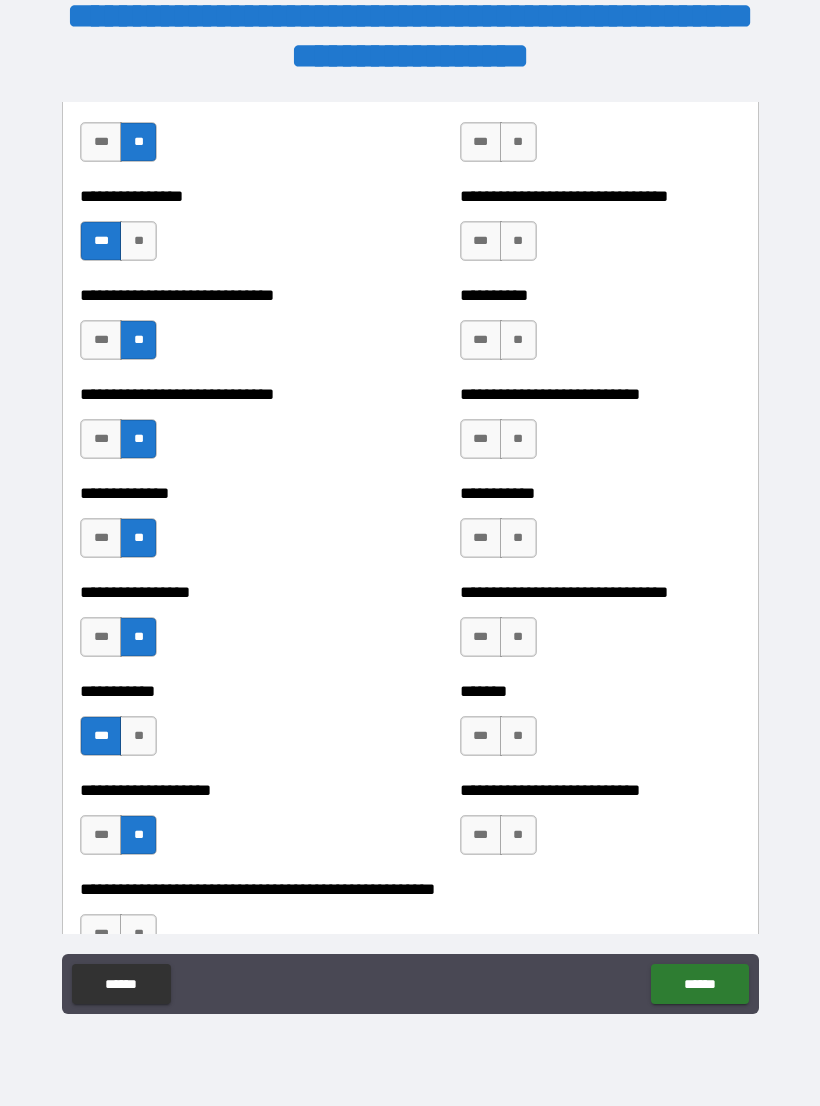 click on "***" at bounding box center (481, 736) 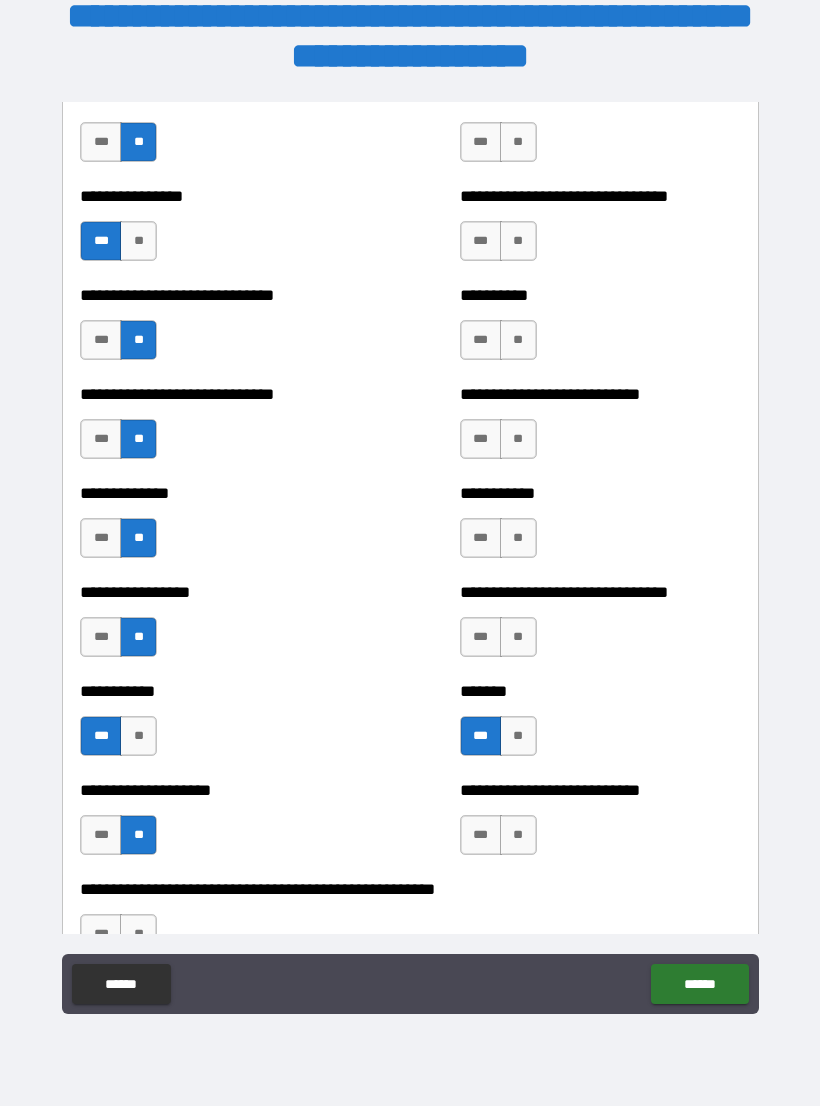 click on "**" at bounding box center [518, 637] 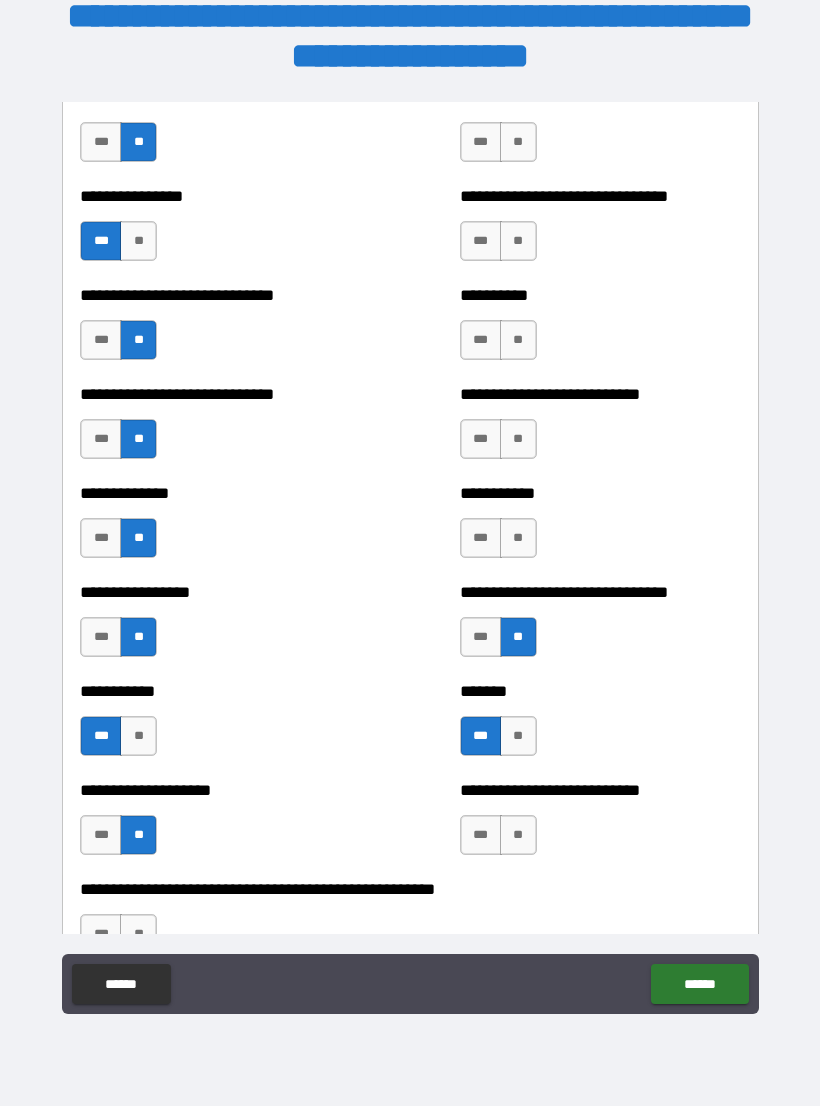 click on "**" at bounding box center [518, 538] 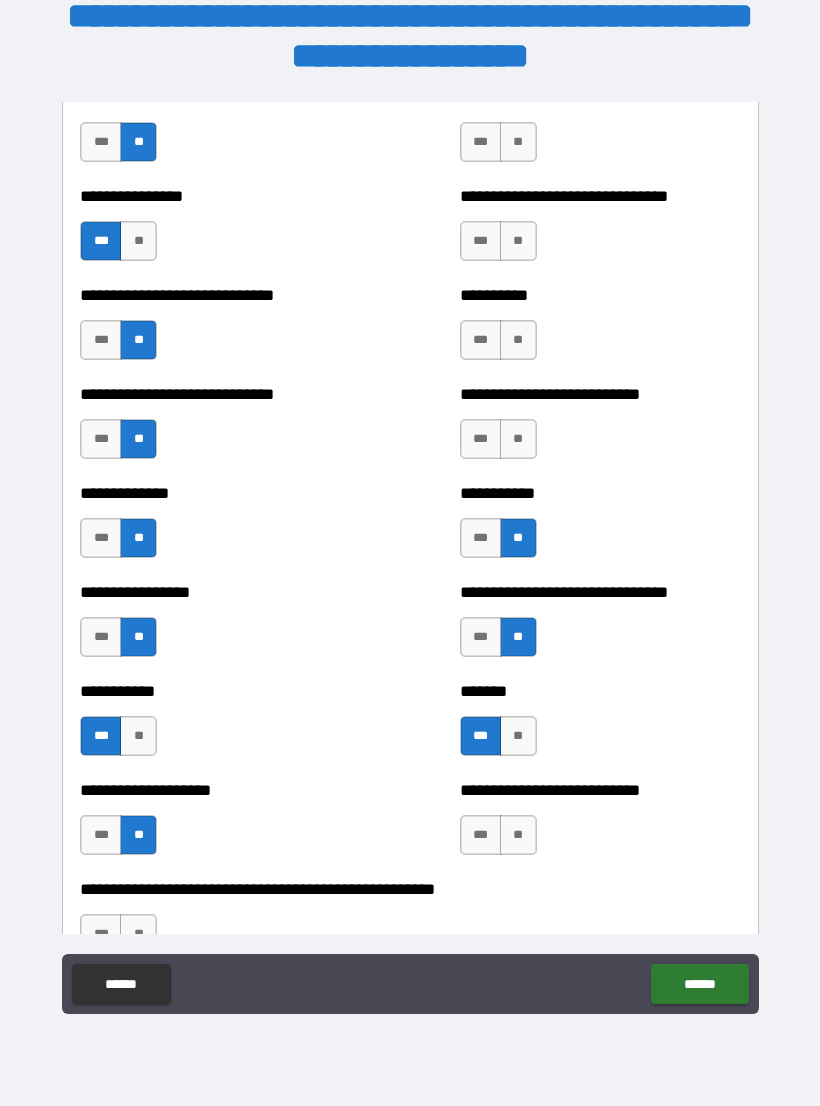 click on "**" at bounding box center (518, 439) 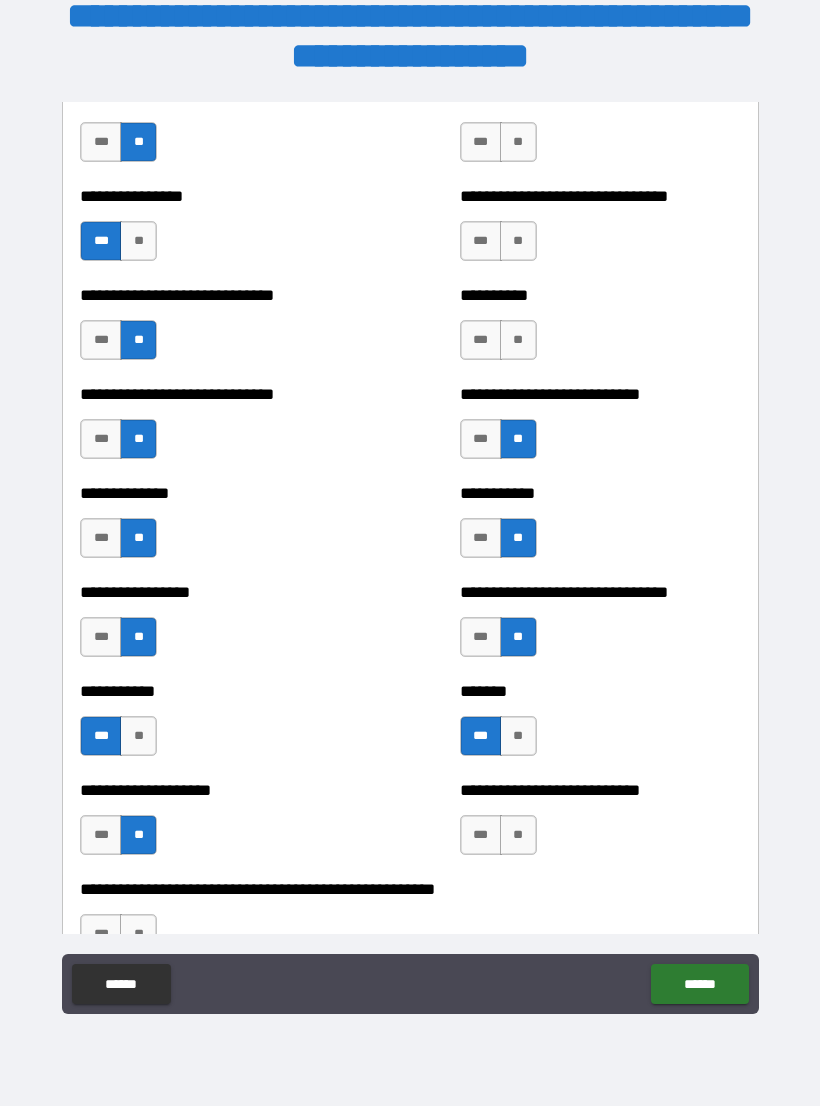 click on "**" at bounding box center [518, 340] 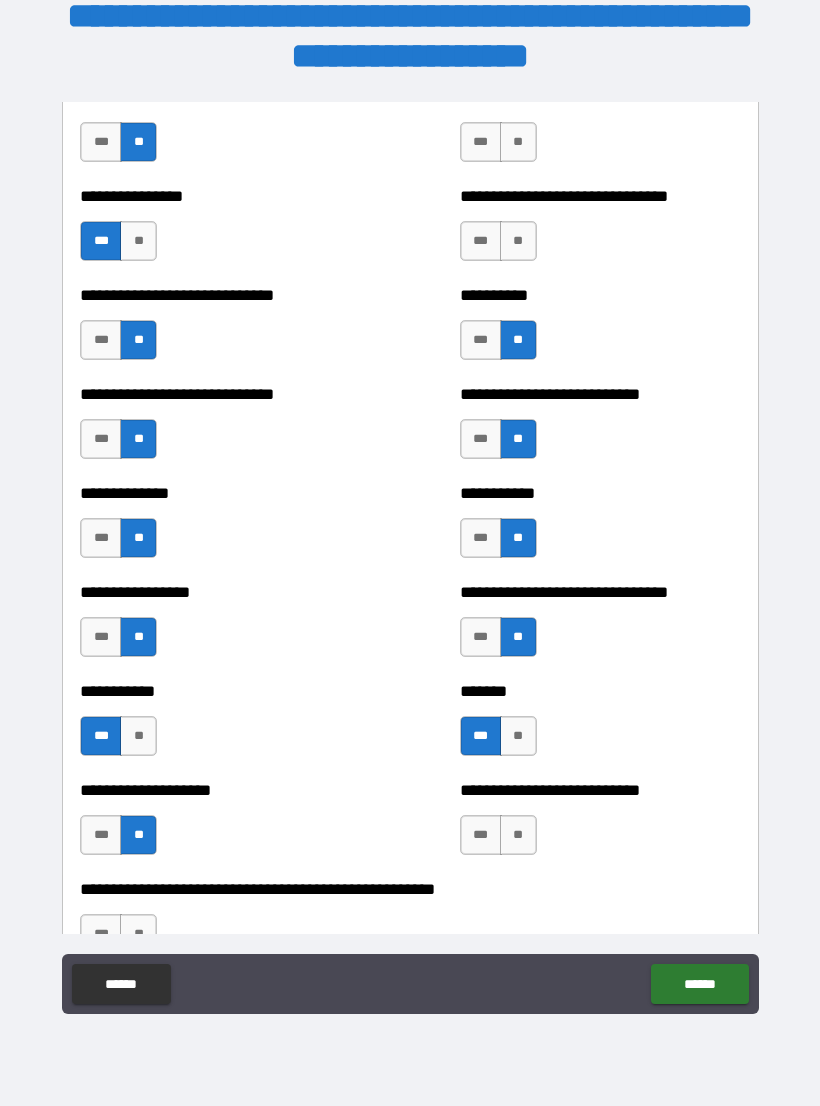 click on "**" at bounding box center [518, 241] 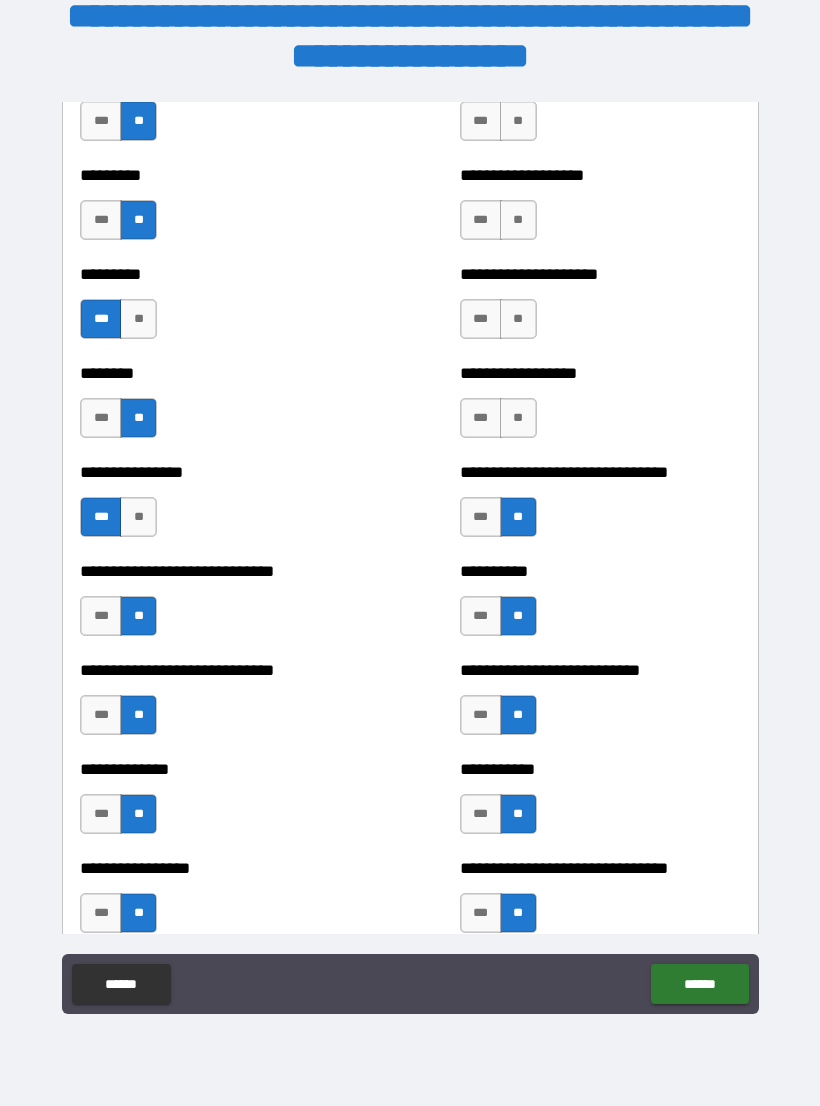 scroll, scrollTop: 7179, scrollLeft: 0, axis: vertical 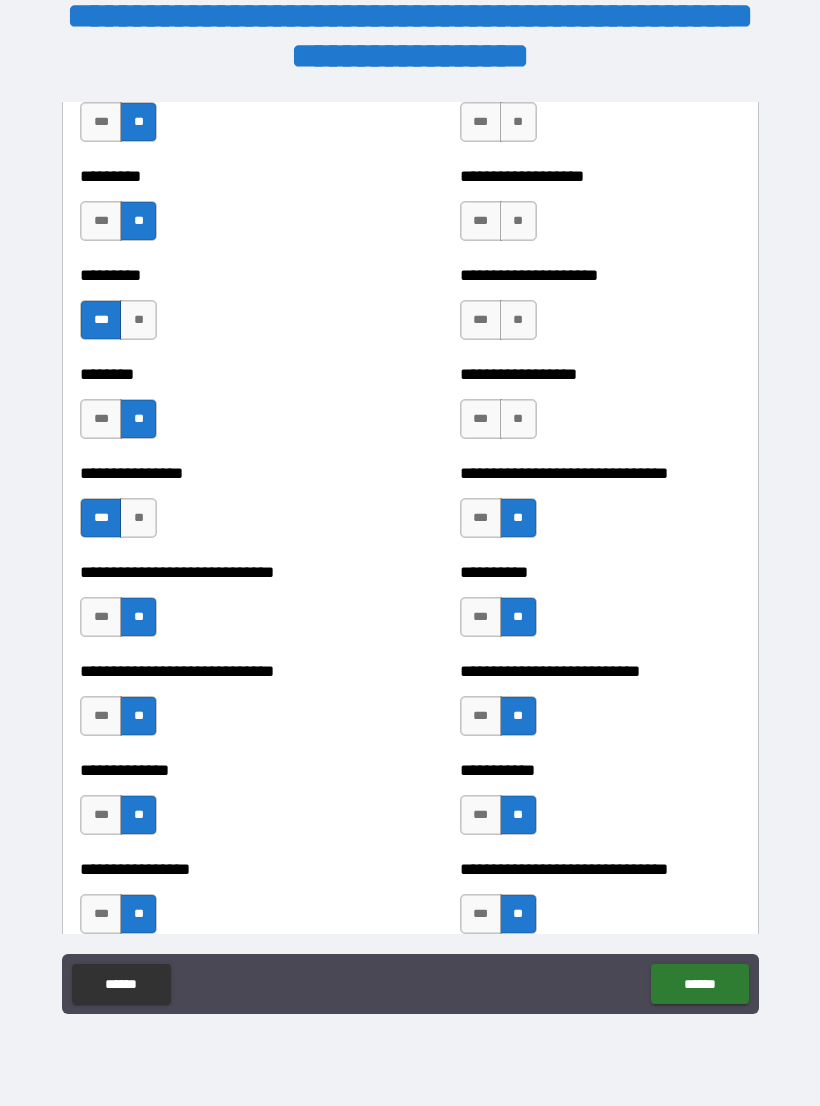 click on "***" at bounding box center [481, 518] 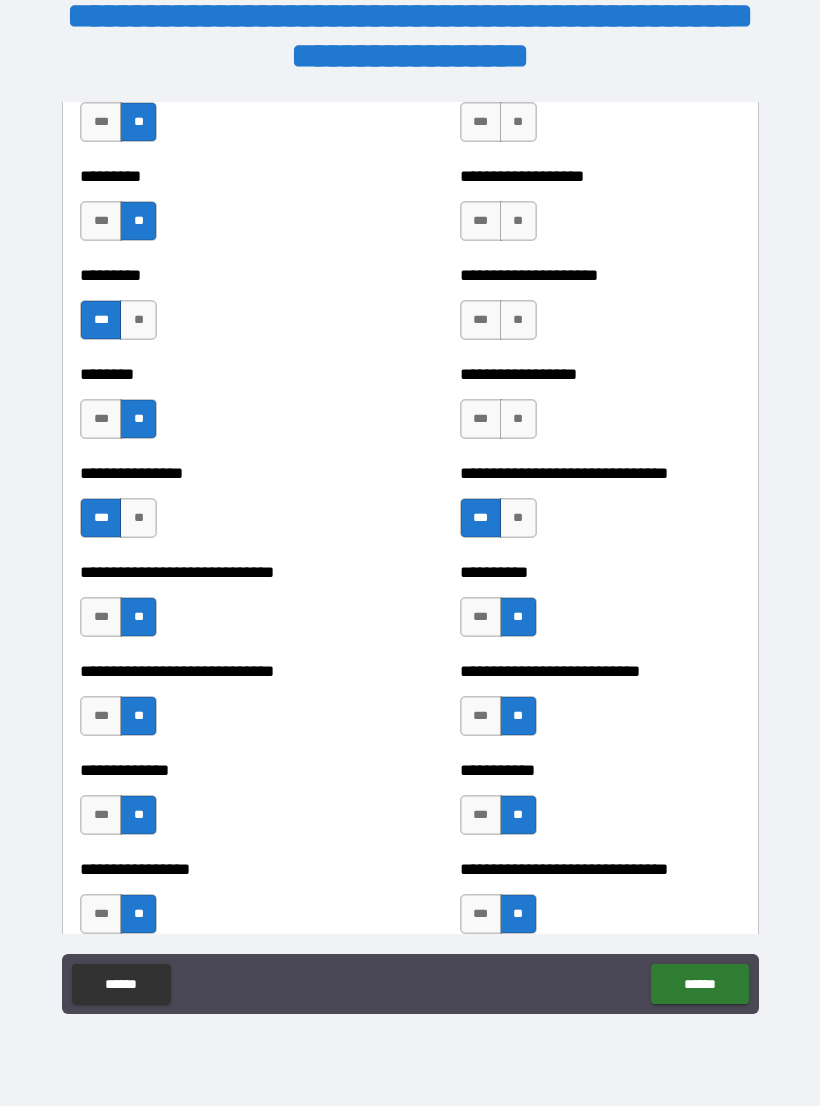 click on "**" at bounding box center [518, 419] 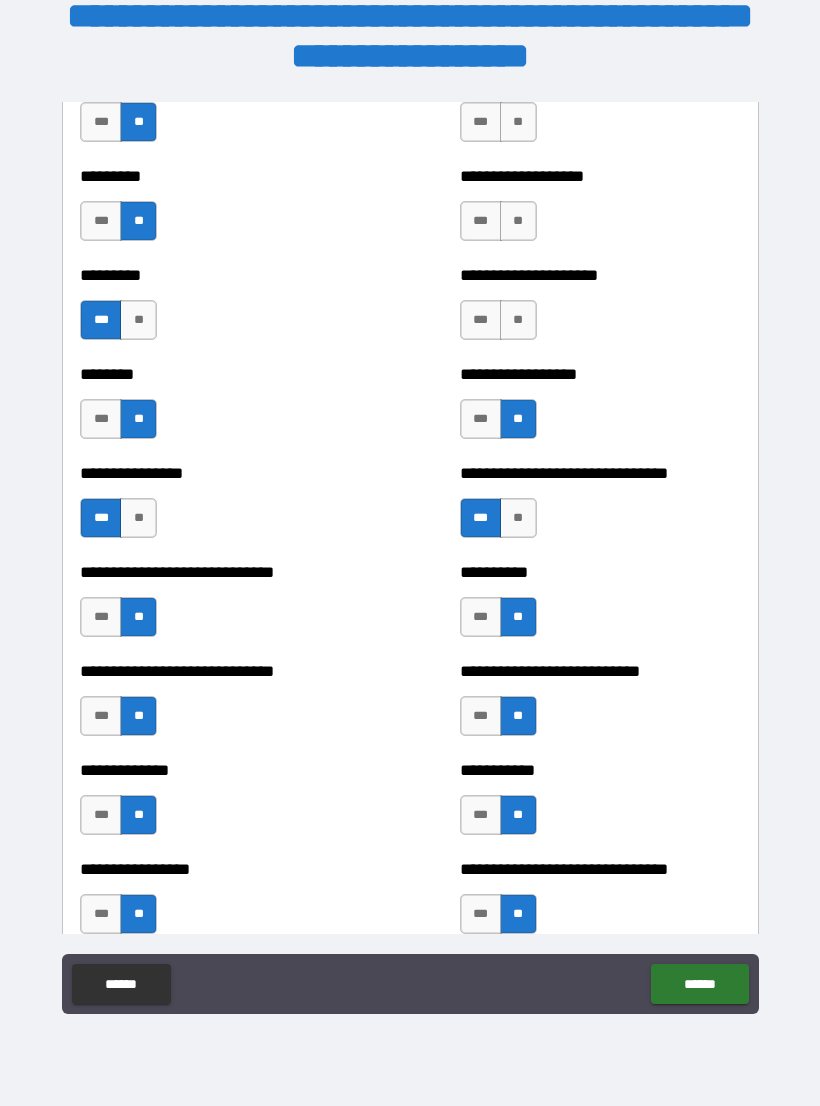 click on "**" at bounding box center (518, 320) 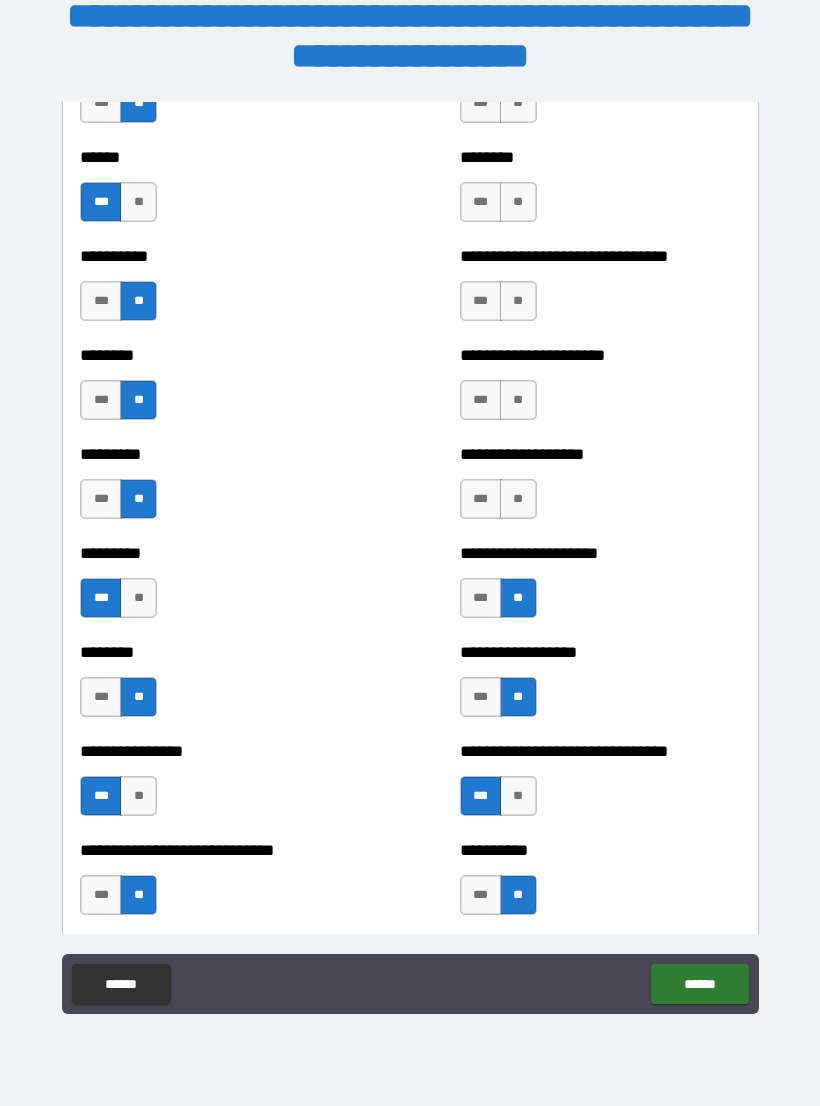 scroll, scrollTop: 6897, scrollLeft: 0, axis: vertical 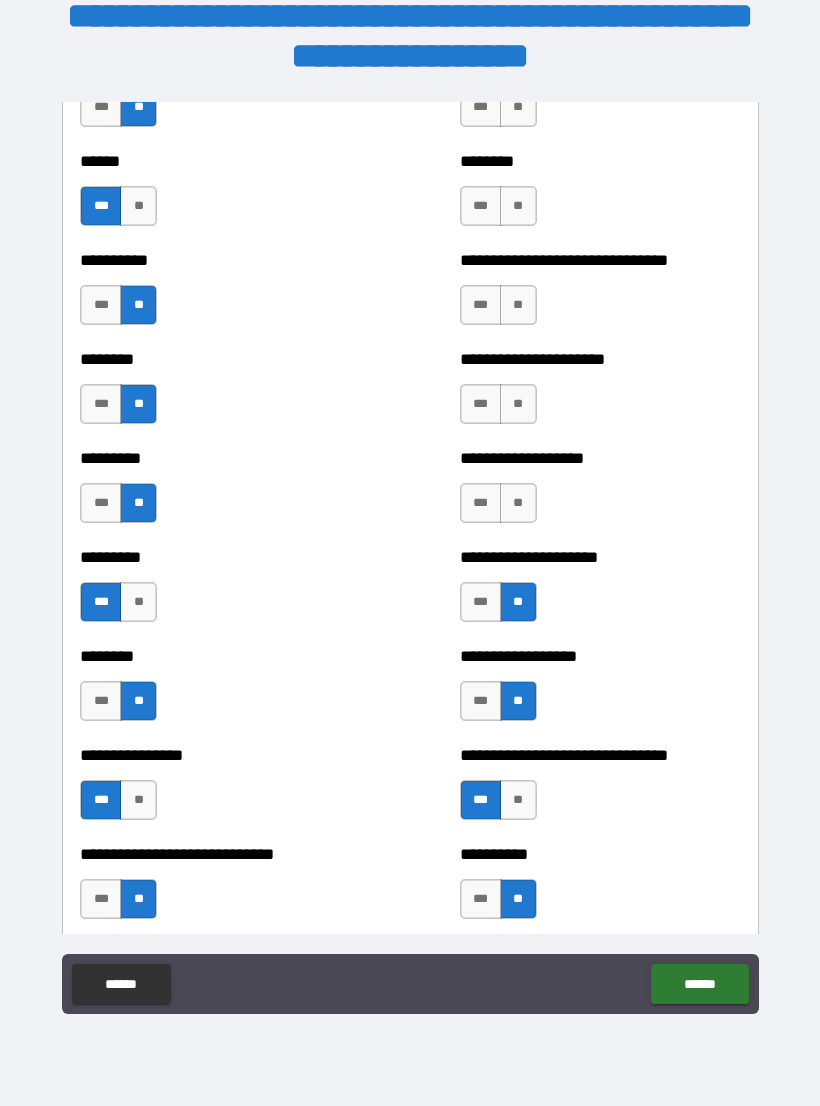 click on "***" at bounding box center (481, 503) 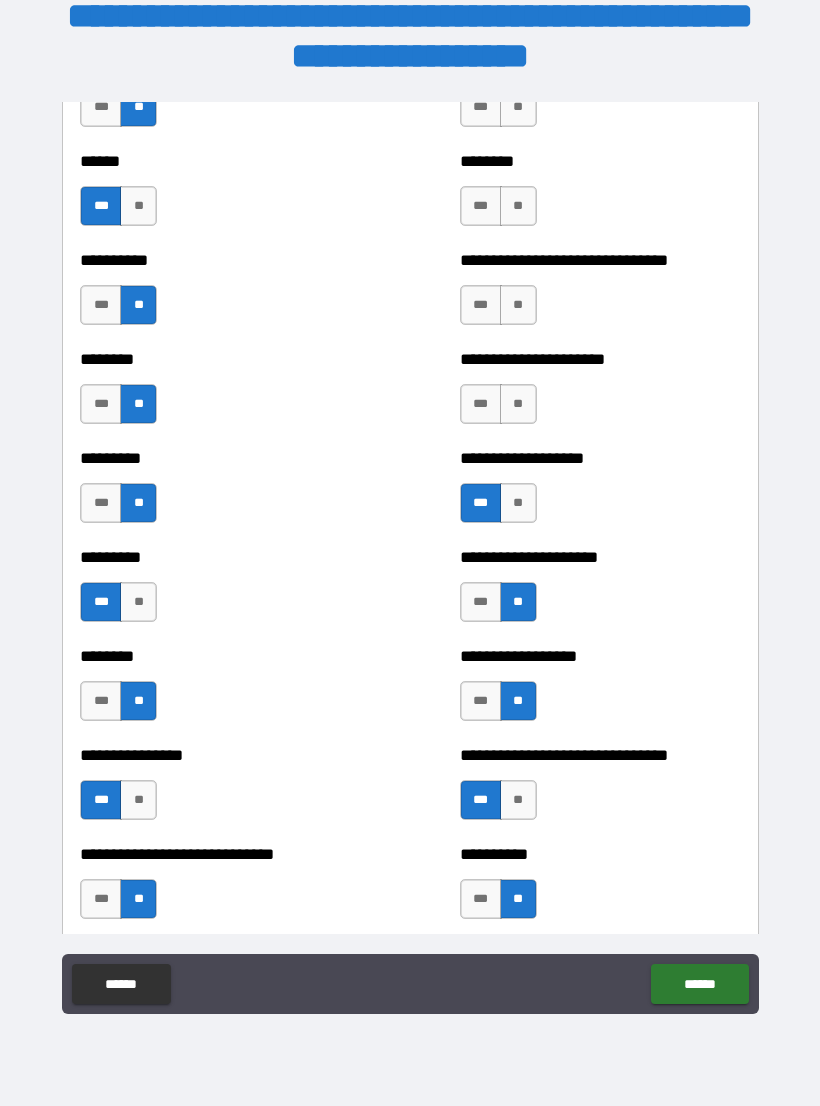 click on "***" at bounding box center [481, 404] 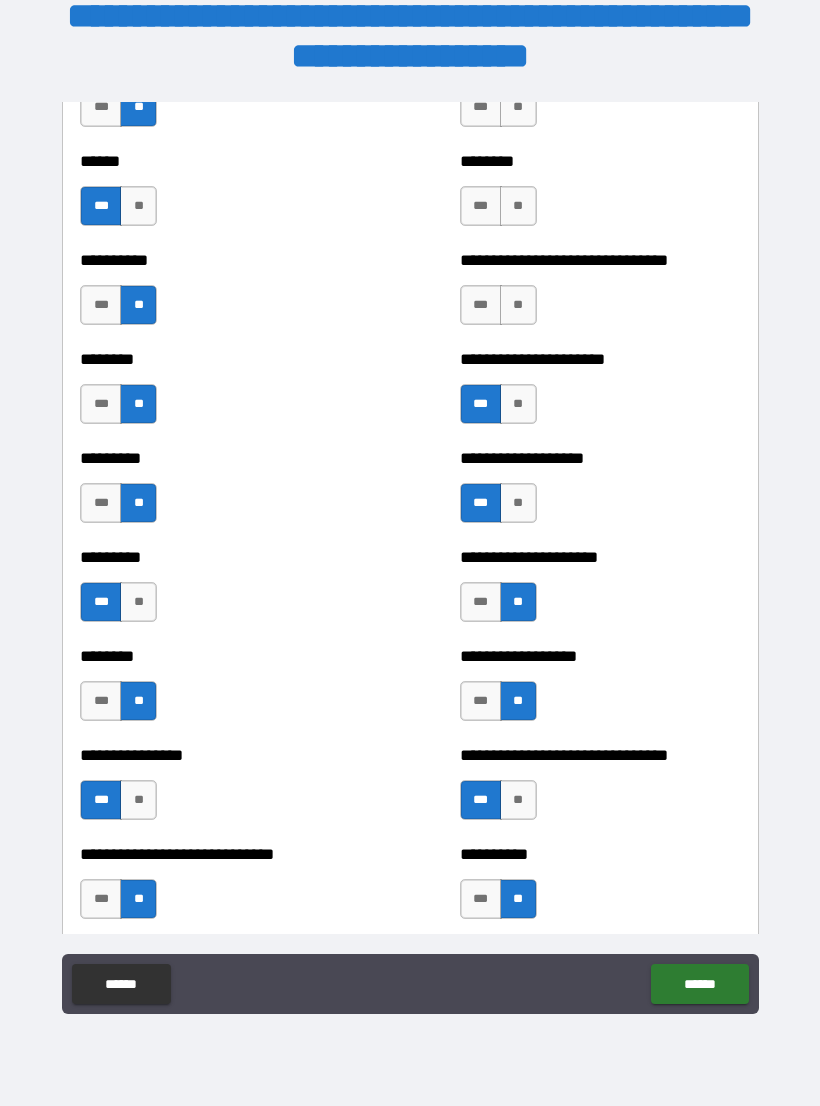 click on "***" at bounding box center (481, 305) 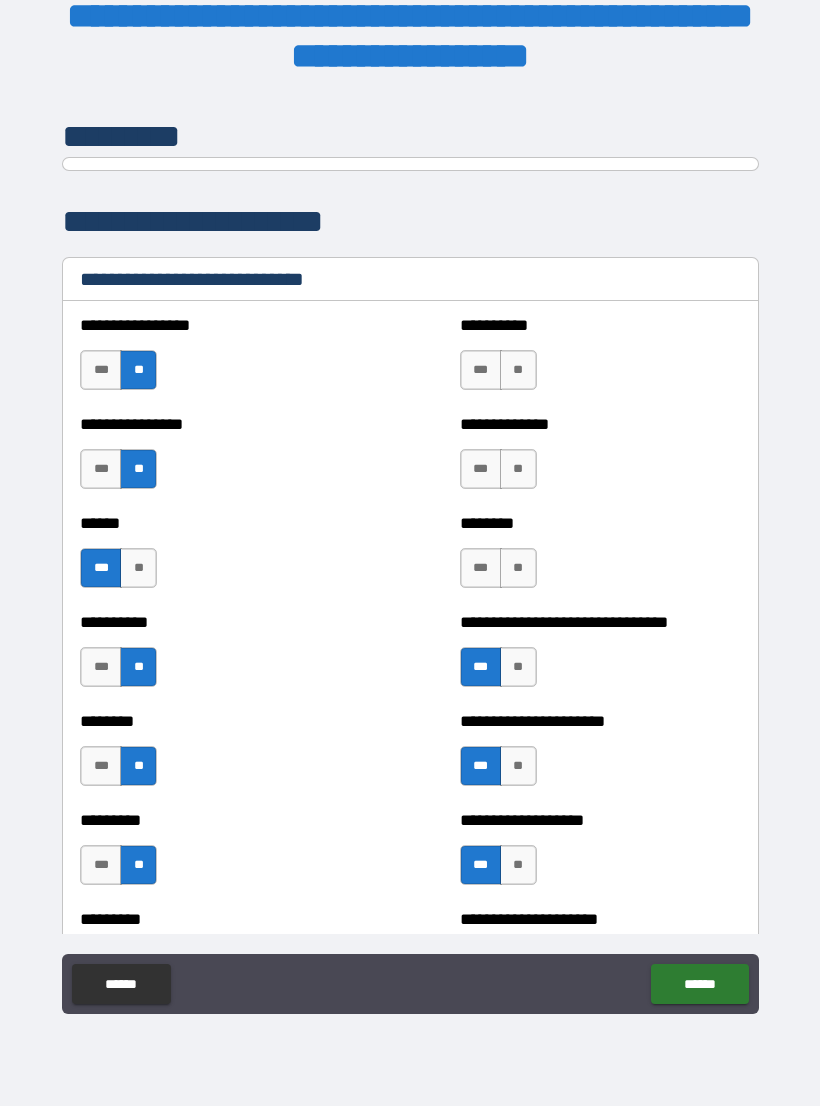 scroll, scrollTop: 6516, scrollLeft: 0, axis: vertical 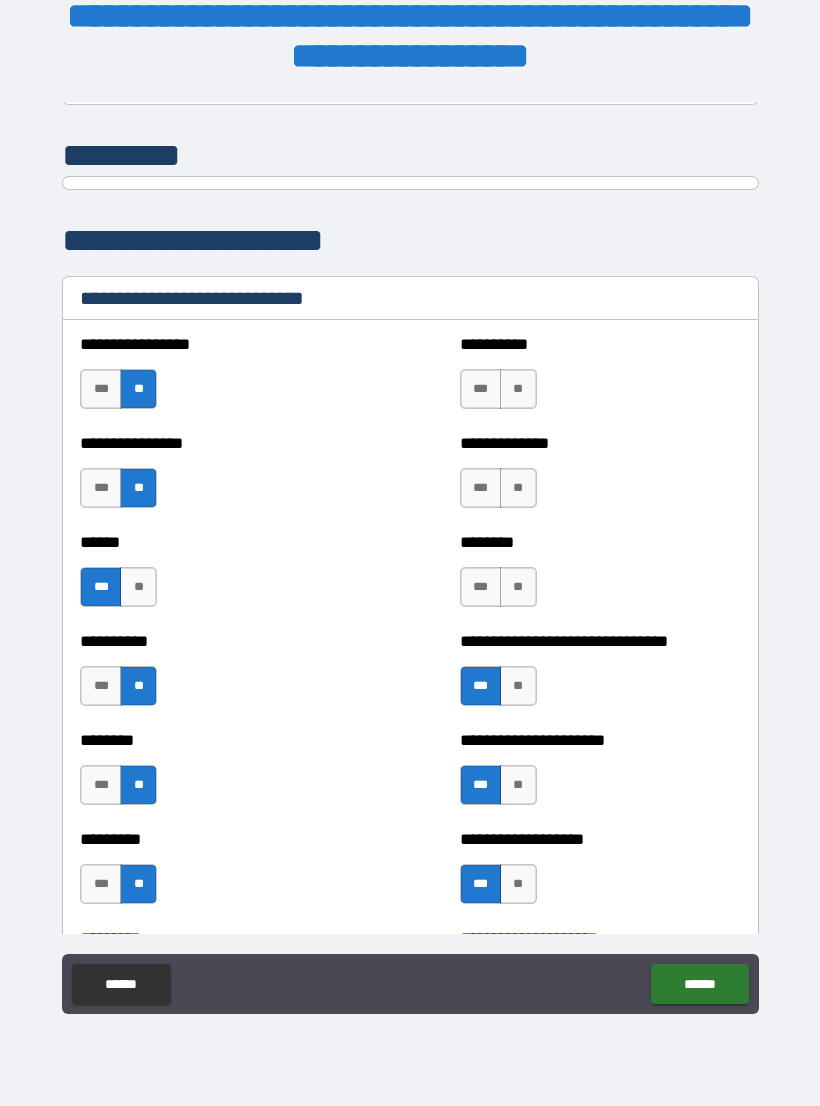 click on "**" at bounding box center (518, 587) 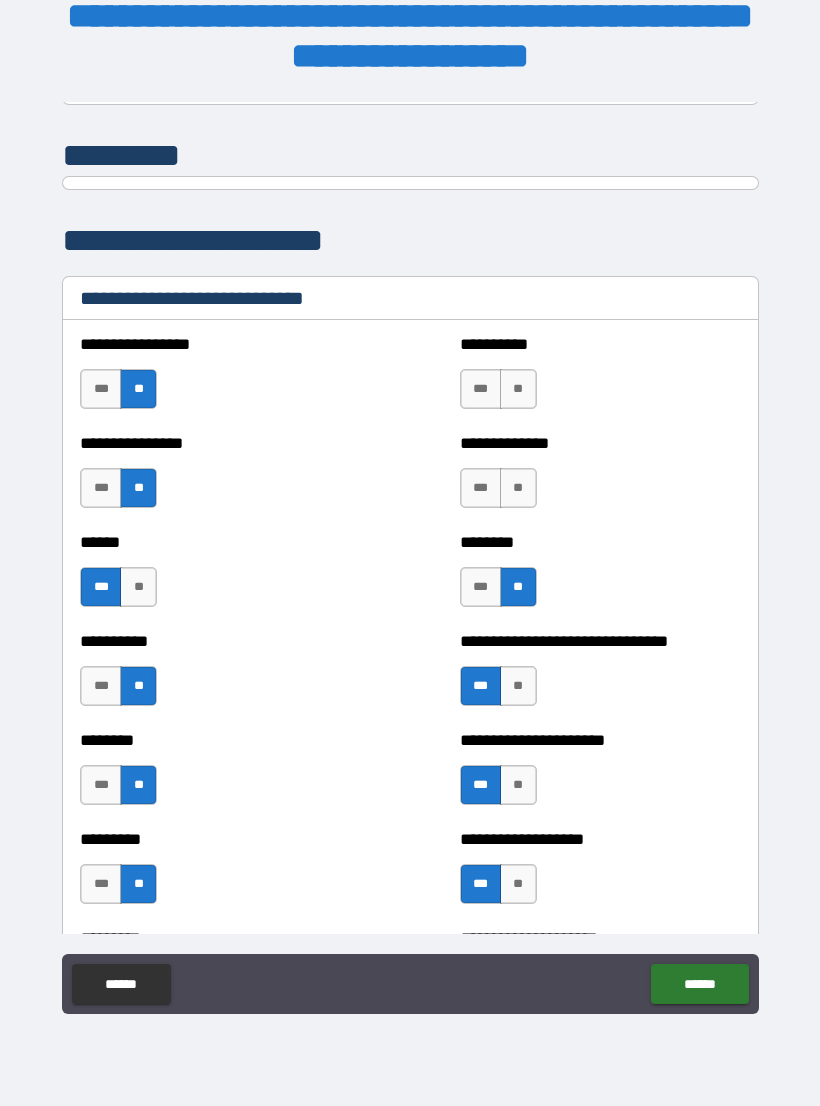 click on "**" at bounding box center [518, 488] 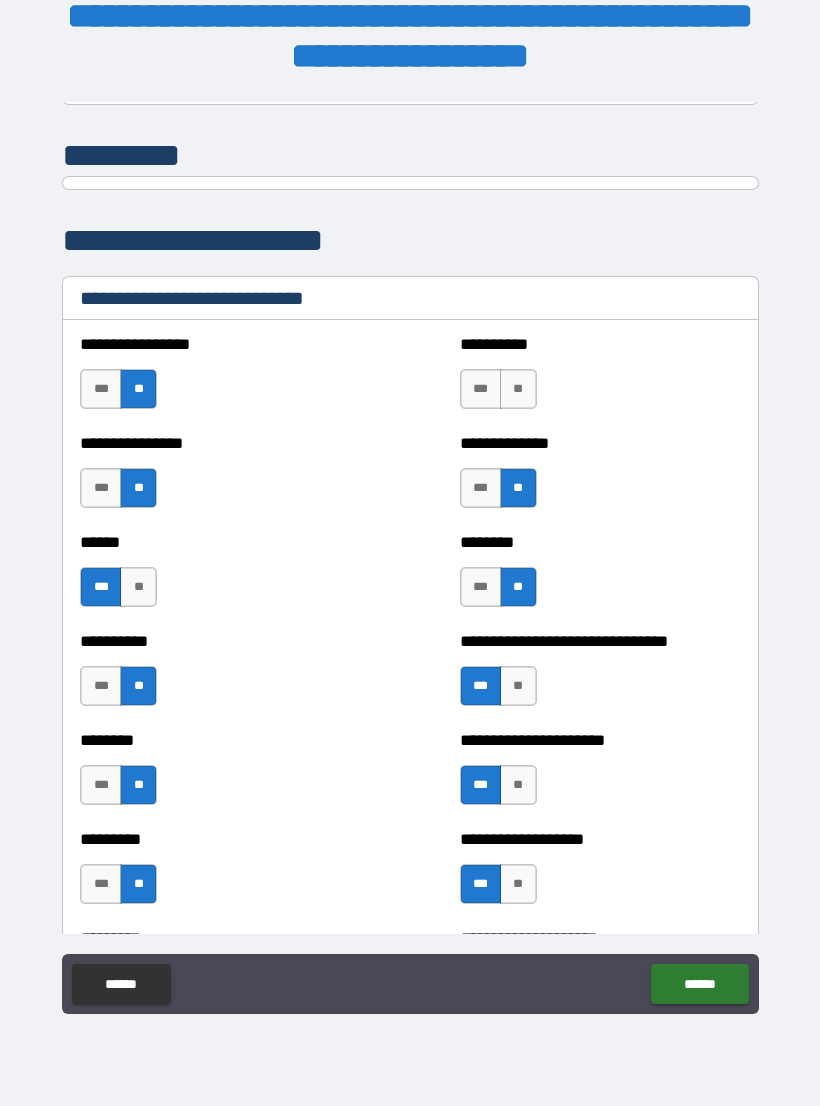 click on "***" at bounding box center [481, 389] 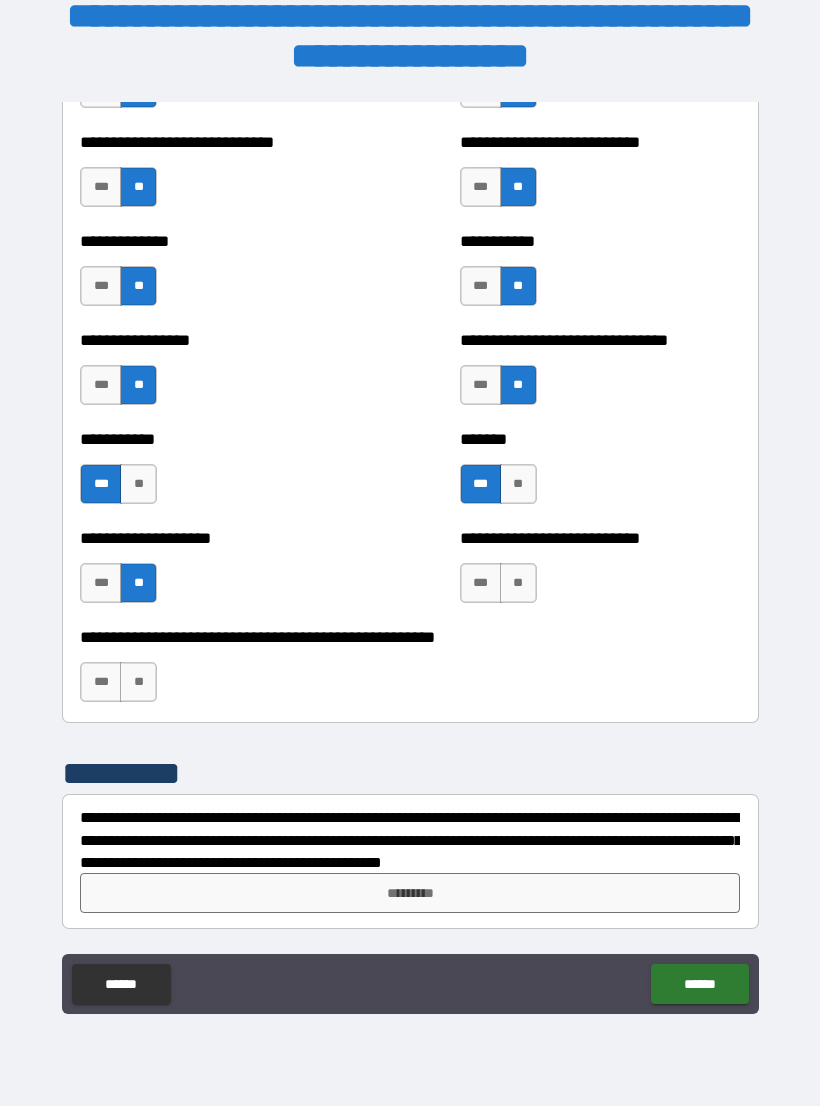 scroll, scrollTop: 7708, scrollLeft: 0, axis: vertical 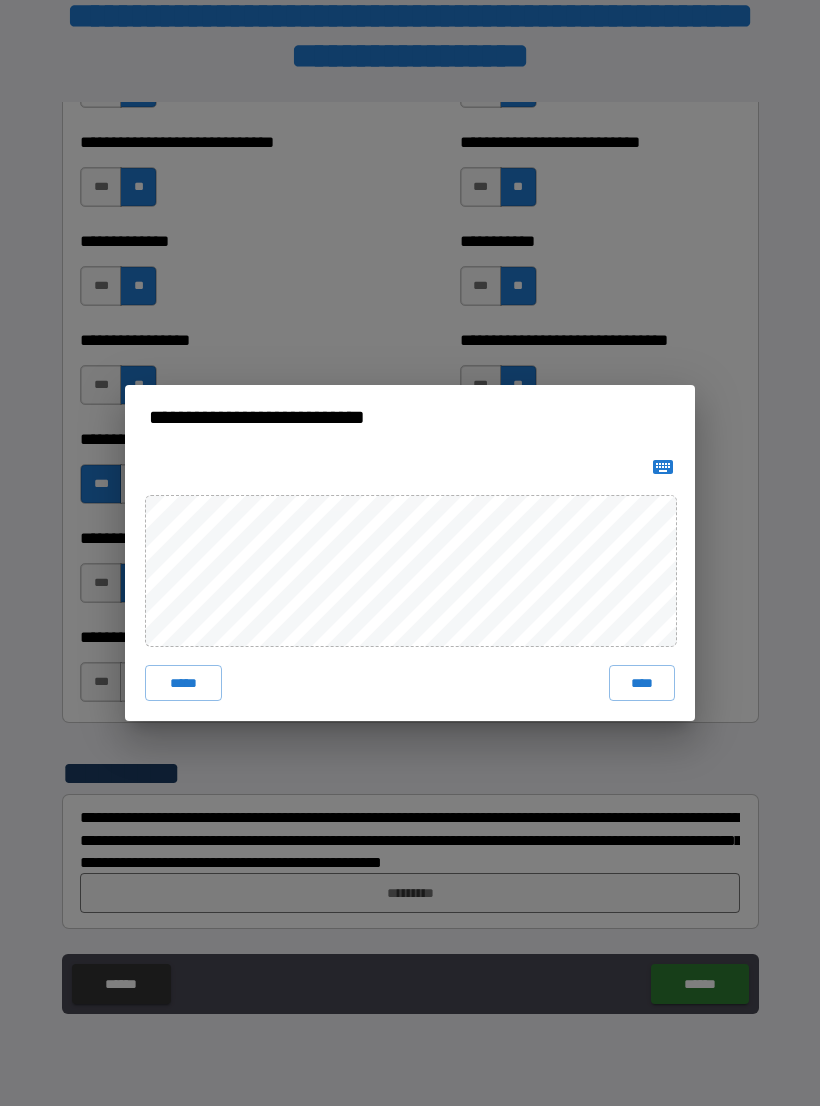 click on "****" at bounding box center (642, 683) 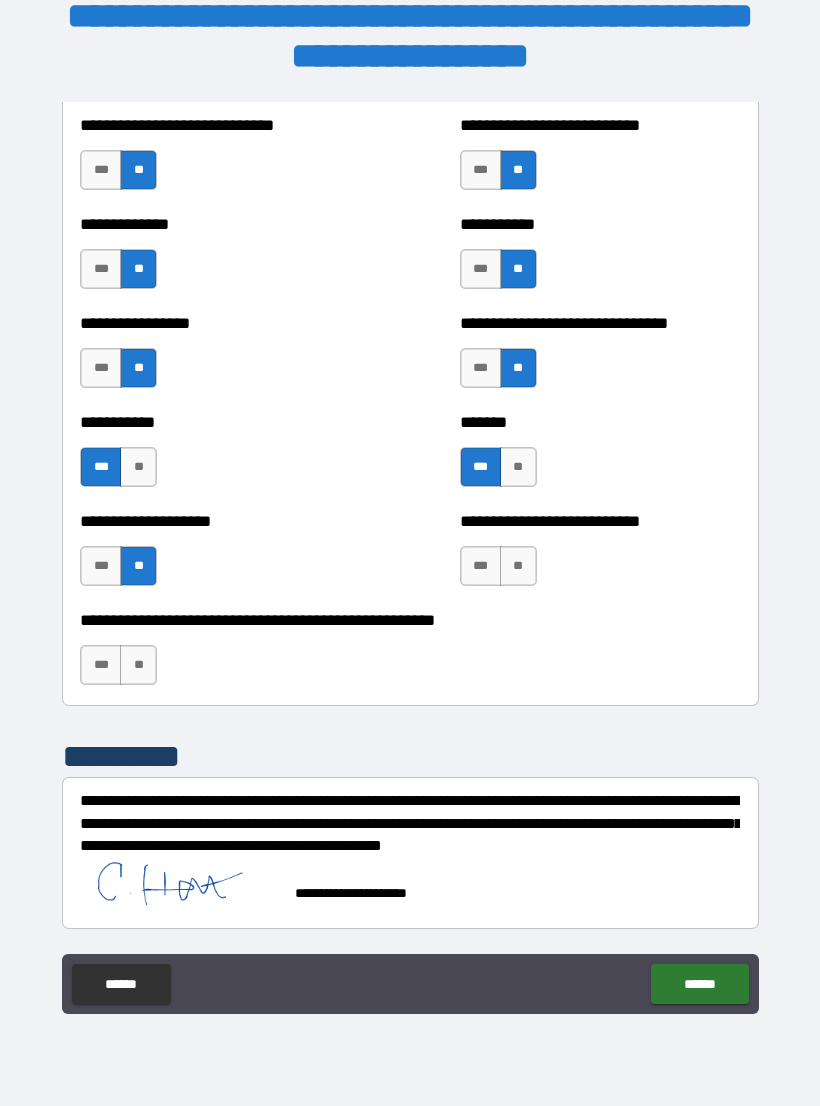 scroll, scrollTop: 7725, scrollLeft: 0, axis: vertical 